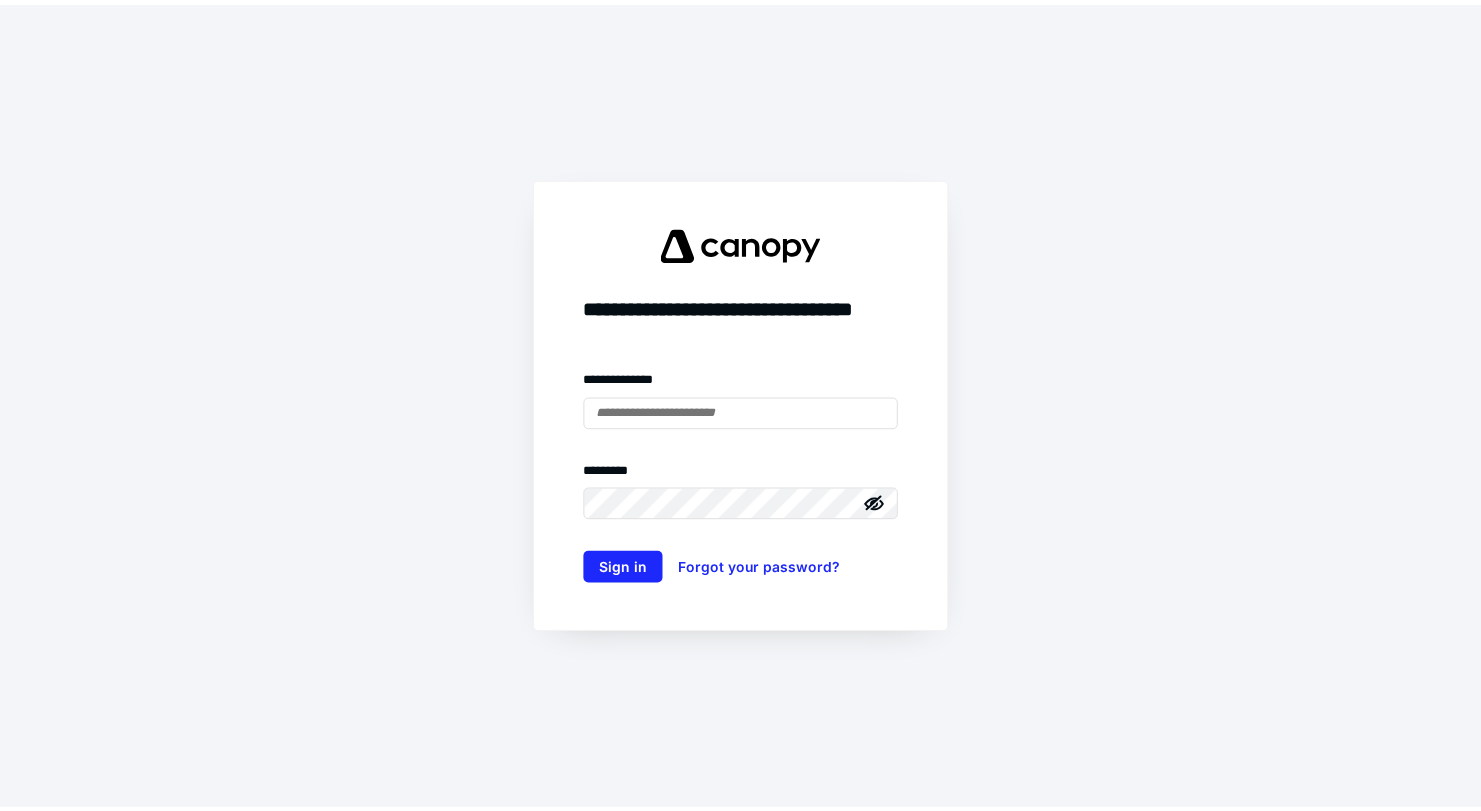 scroll, scrollTop: 0, scrollLeft: 0, axis: both 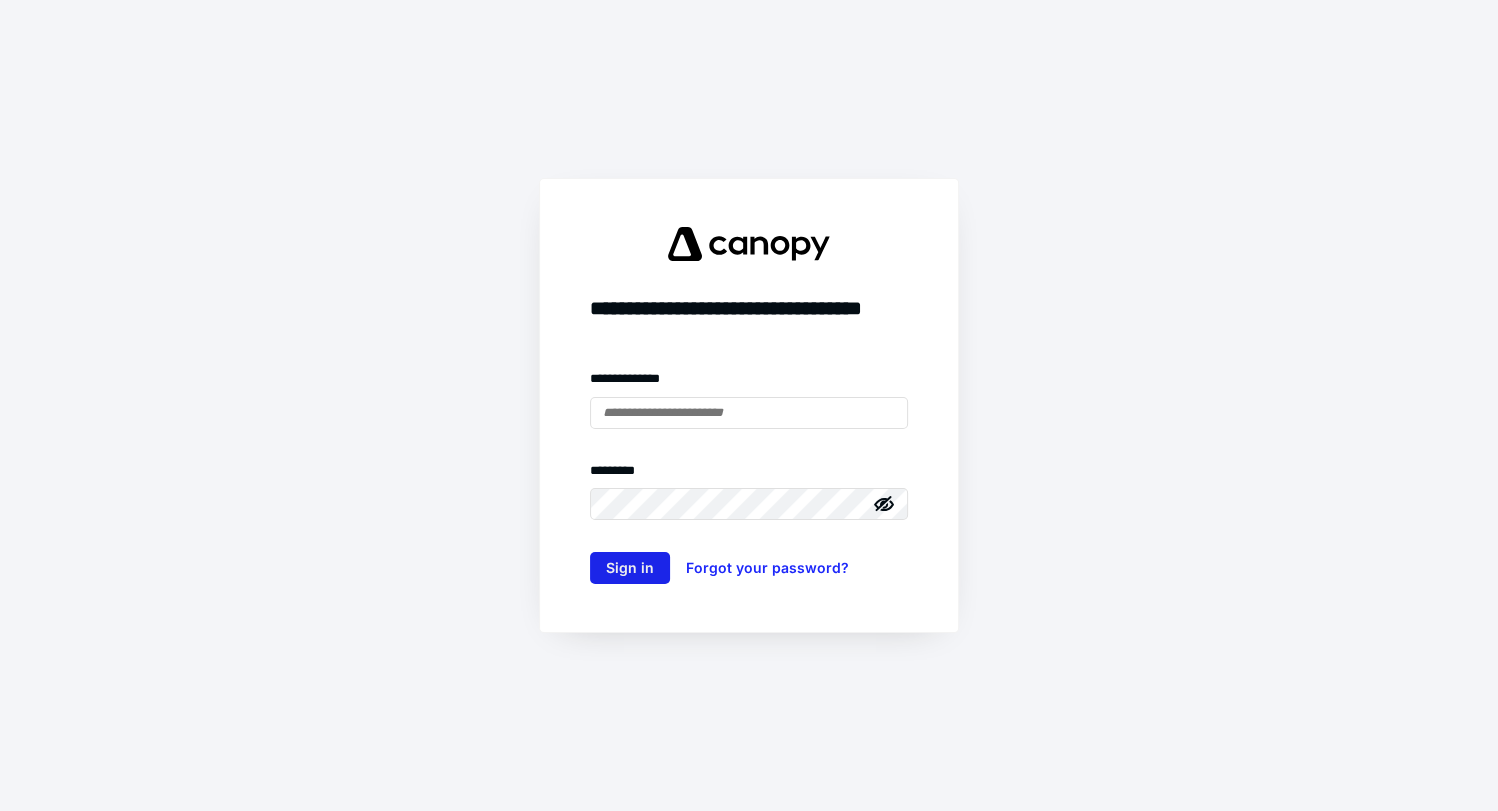 type on "**********" 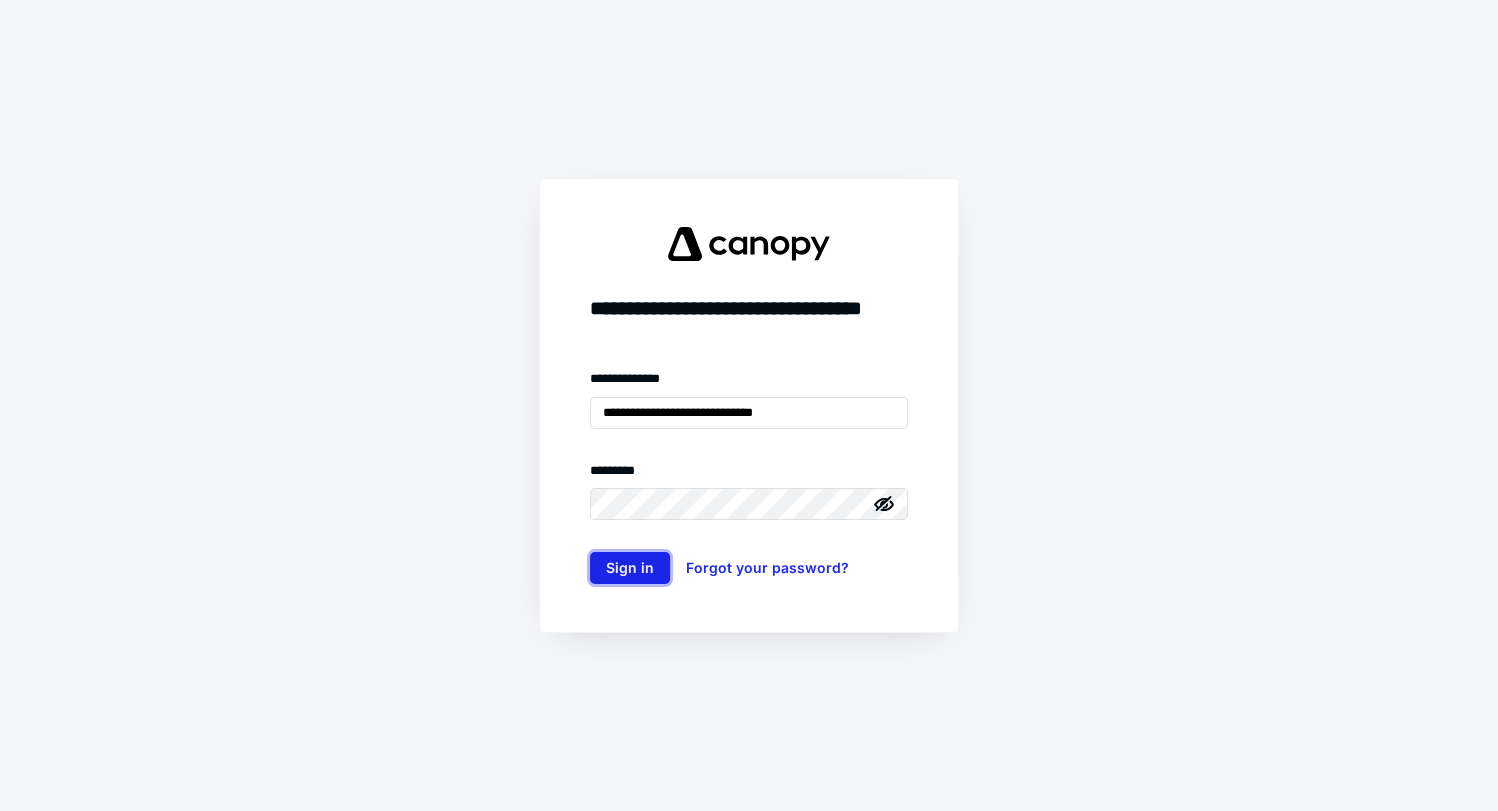 click on "Sign in" at bounding box center [630, 568] 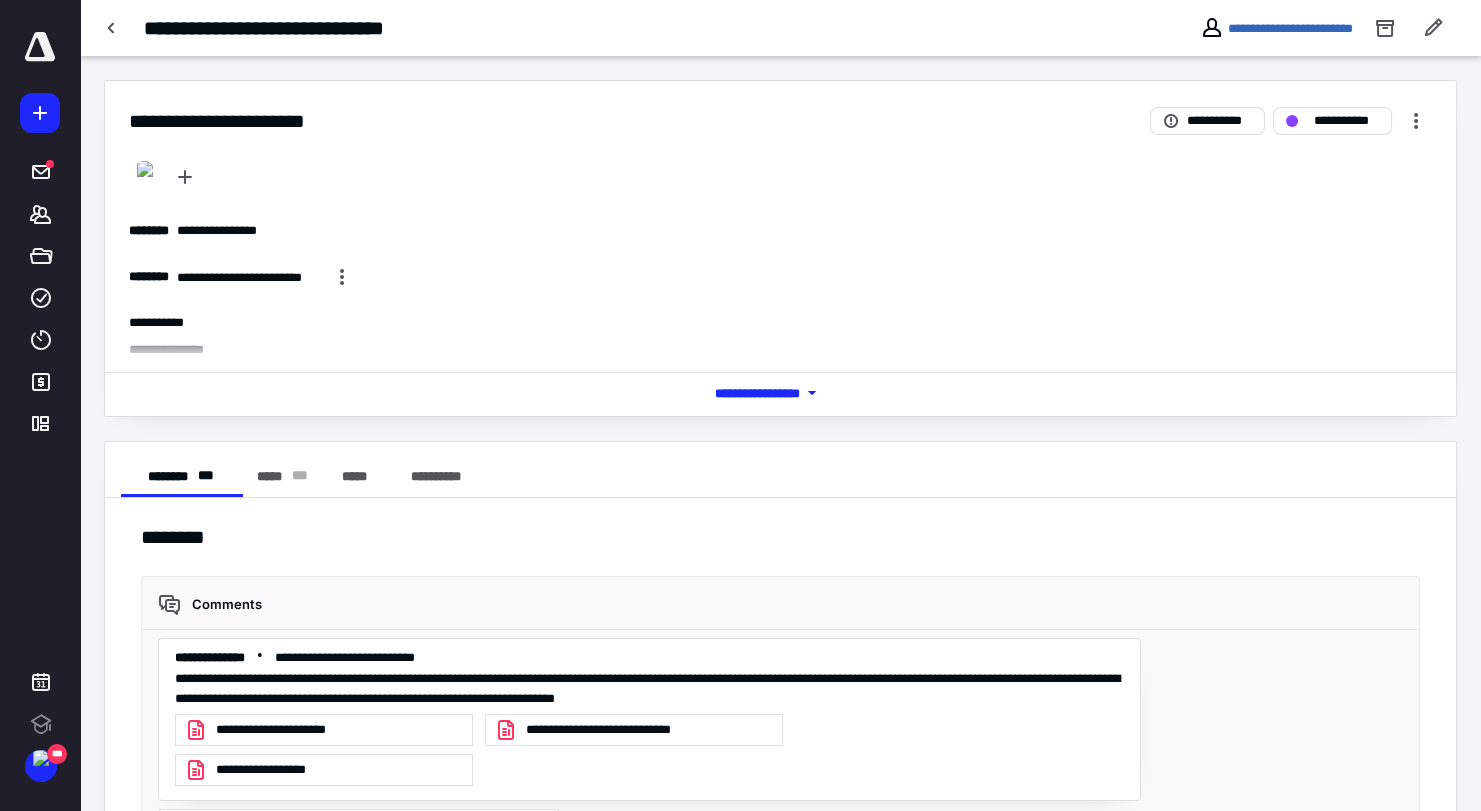 scroll, scrollTop: 373, scrollLeft: 0, axis: vertical 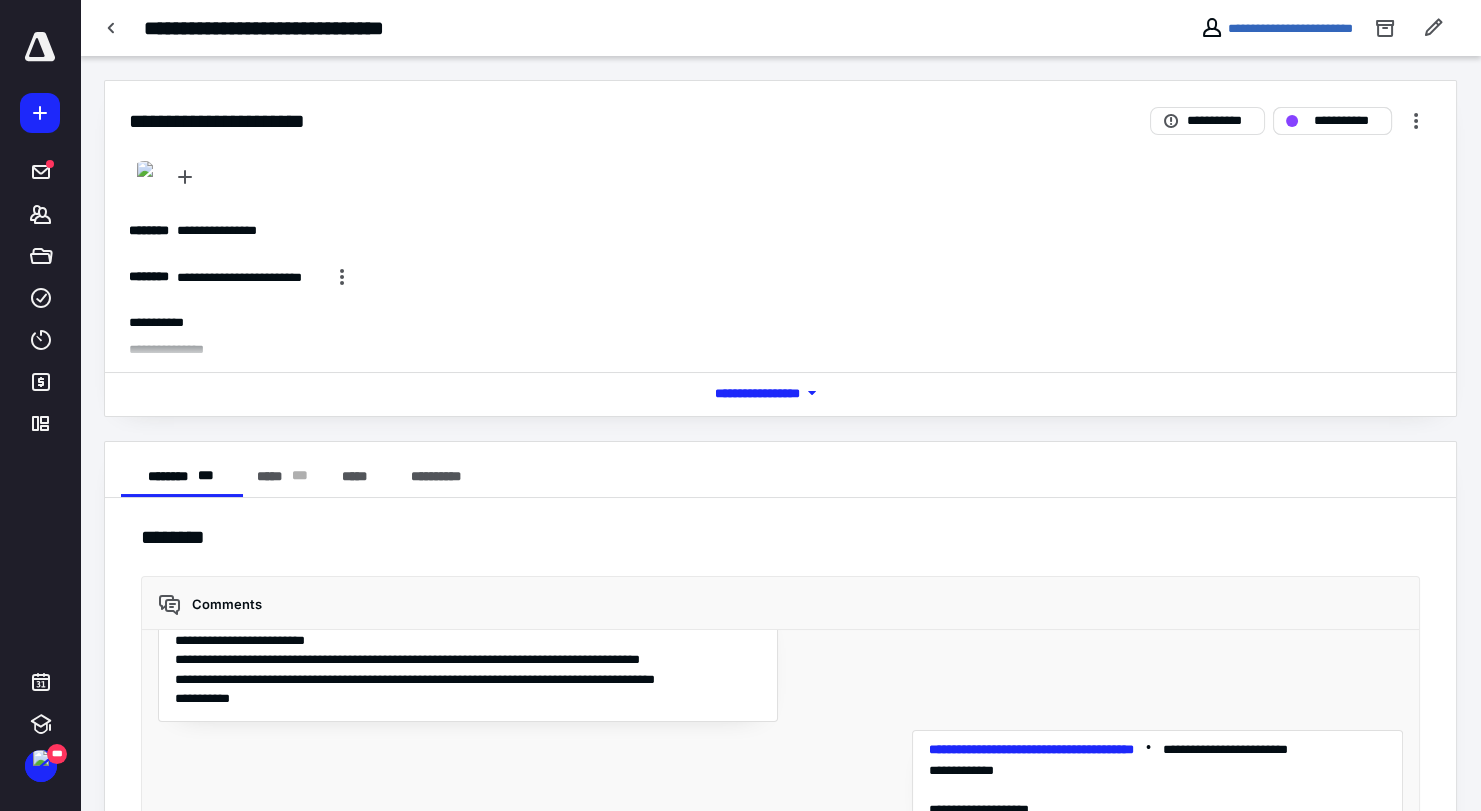 click on "**********" at bounding box center (1346, 121) 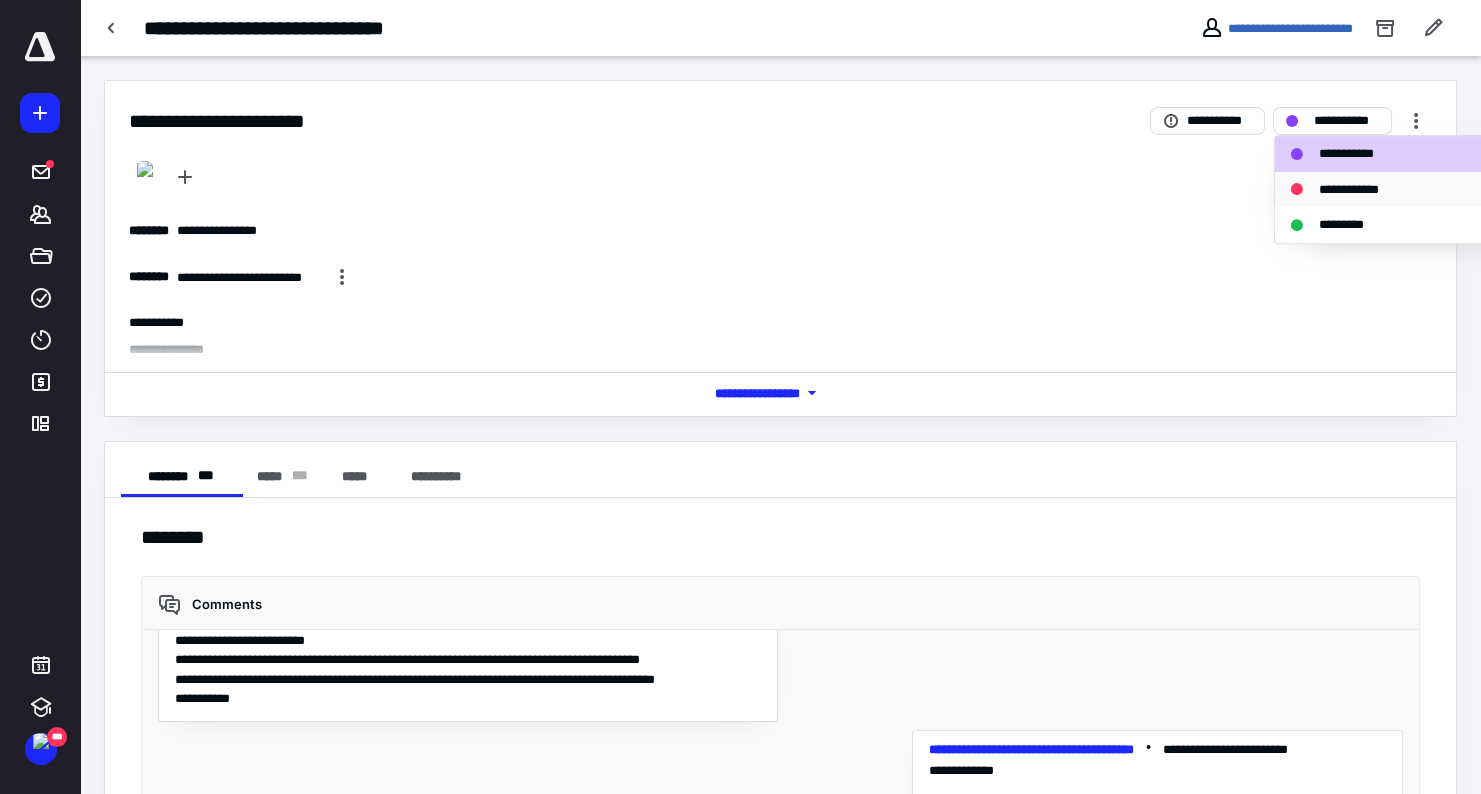 click on "**********" at bounding box center [1361, 190] 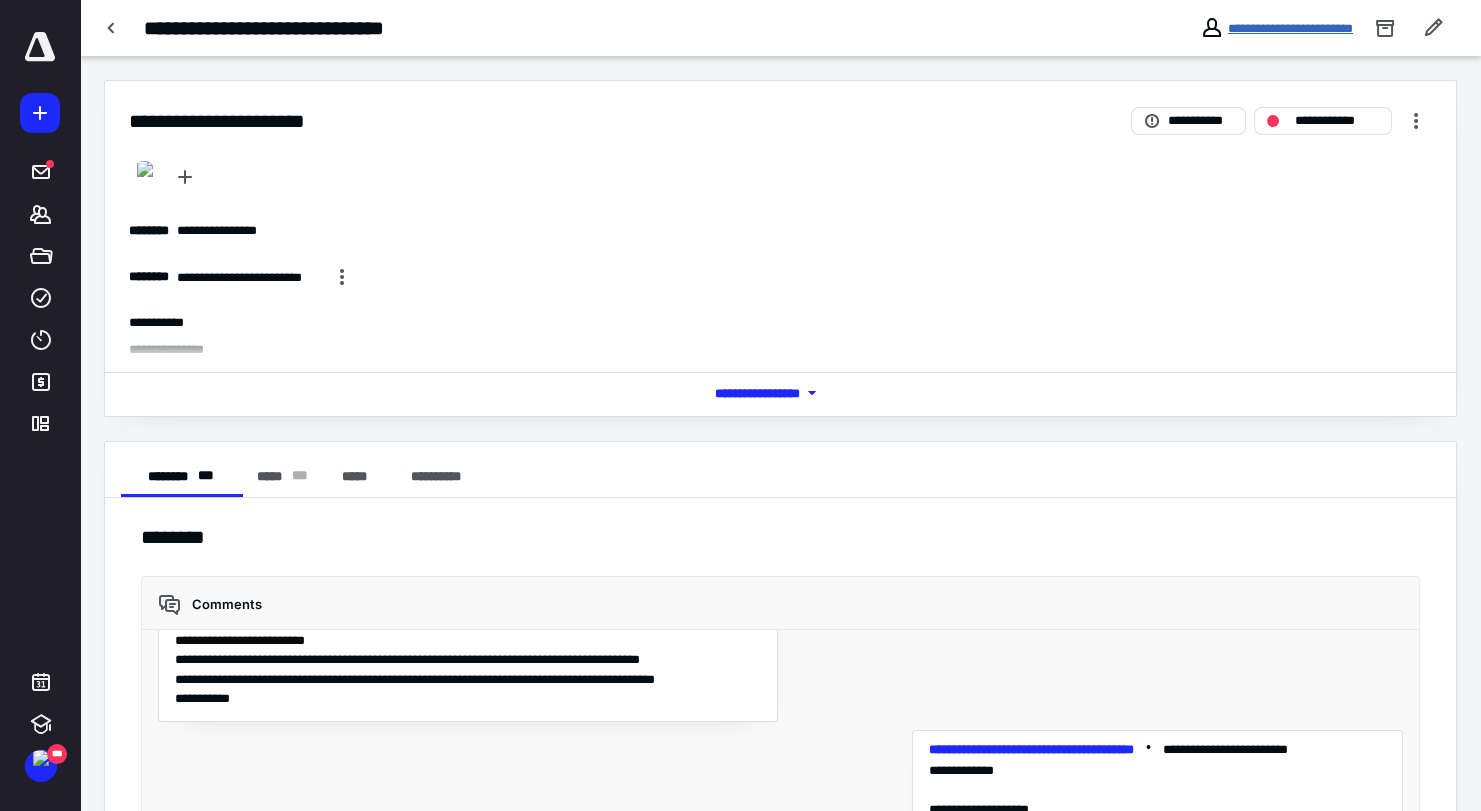 click on "**********" at bounding box center (1290, 28) 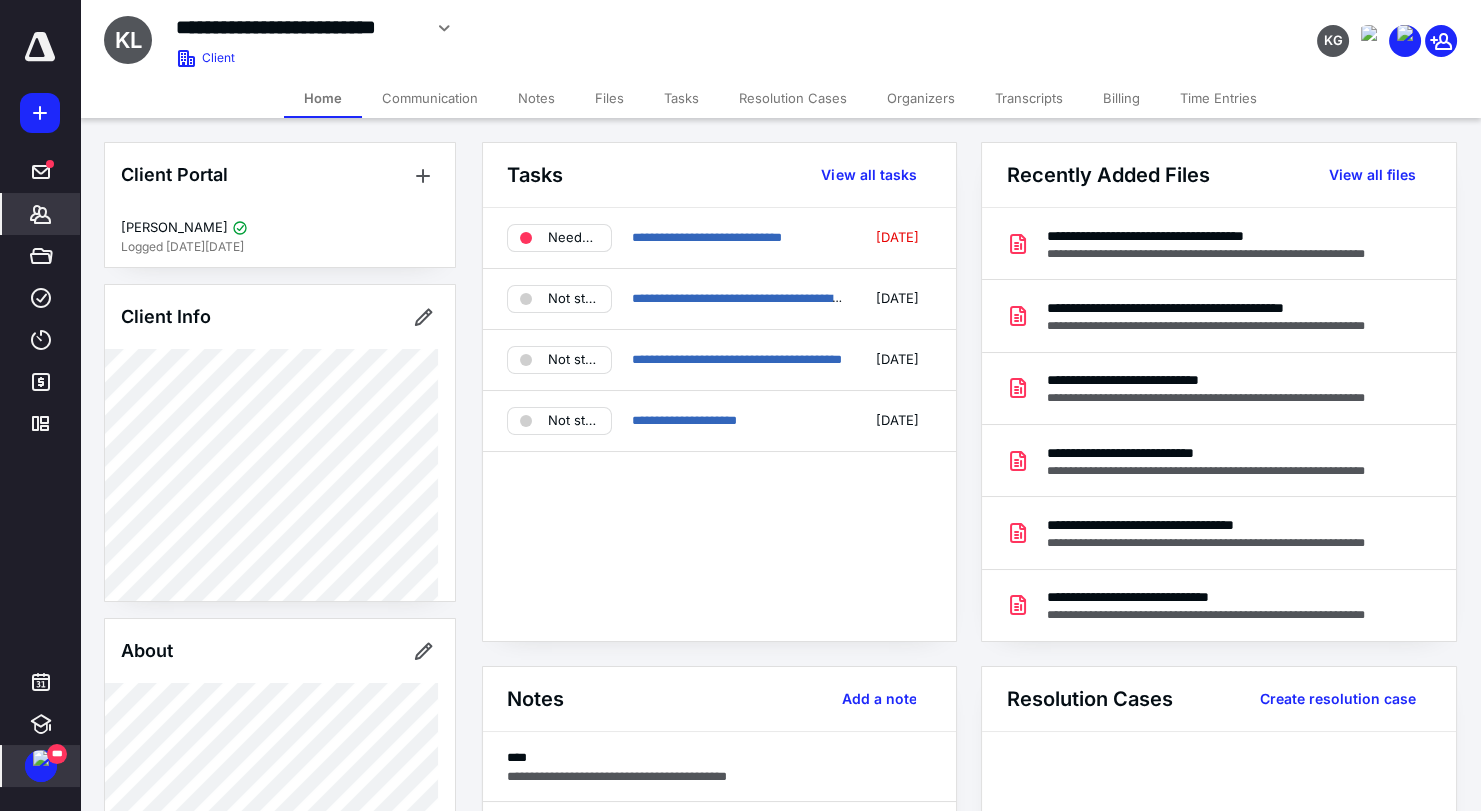 click at bounding box center [41, 758] 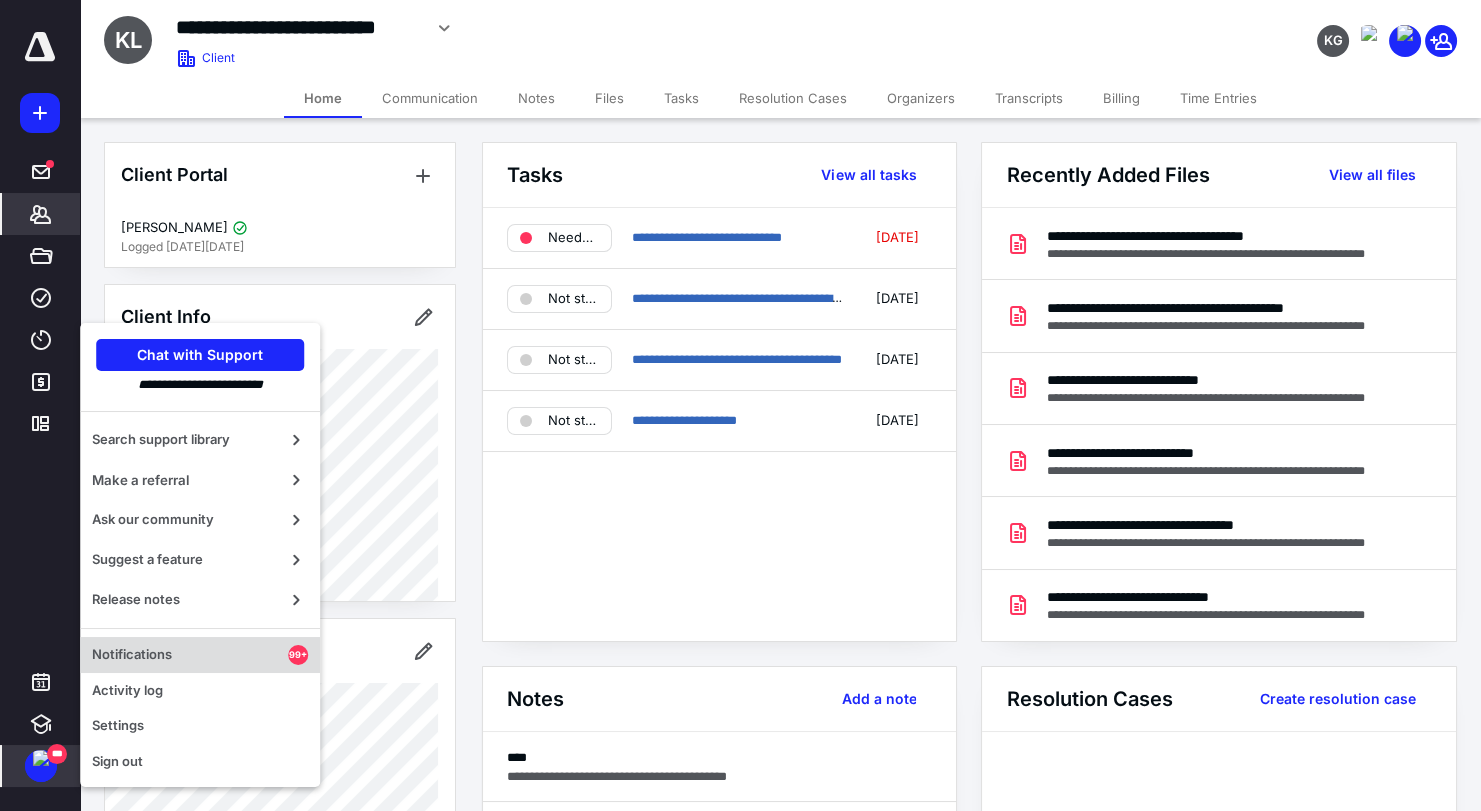 click on "Notifications" at bounding box center (190, 655) 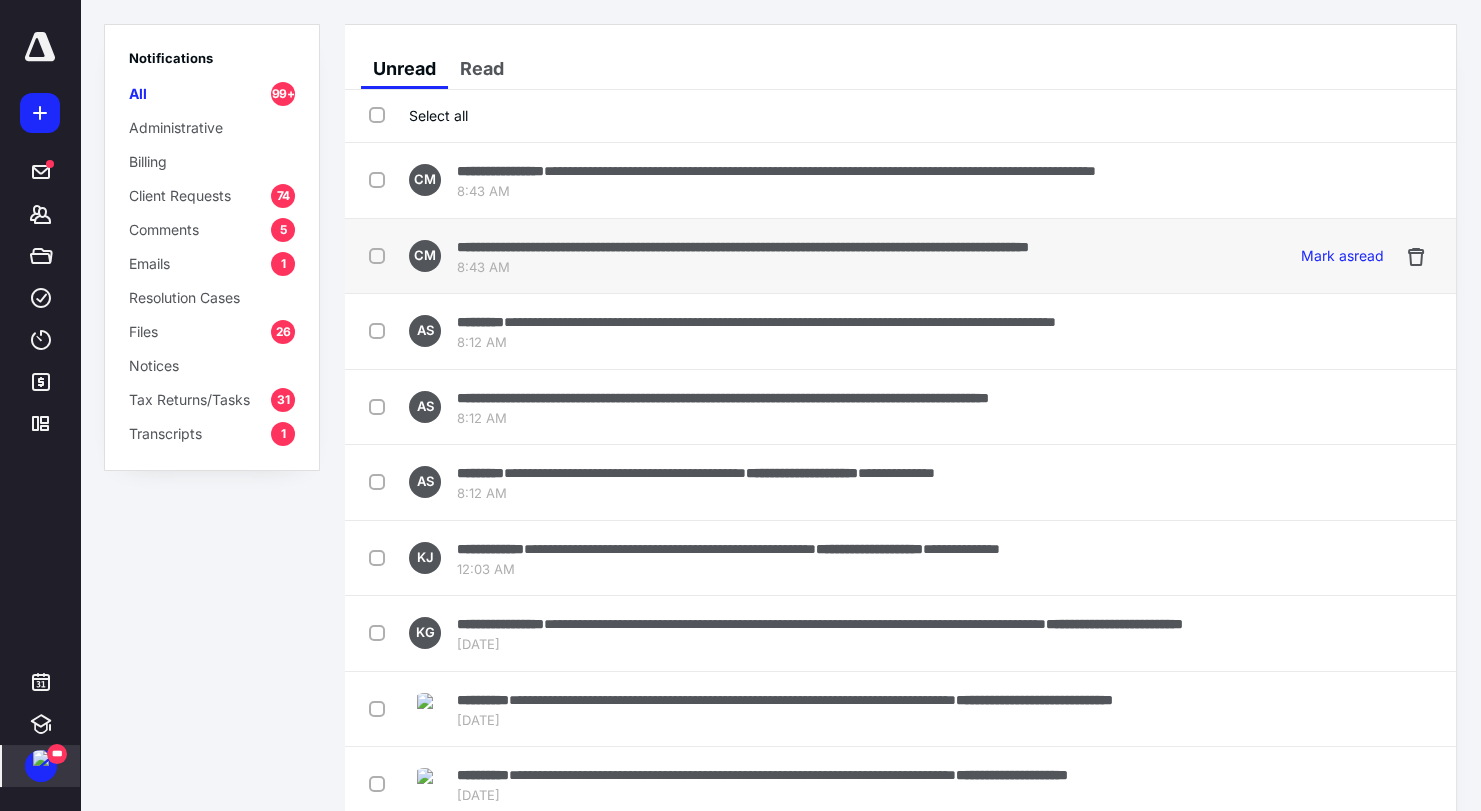 click on "8:43 AM" at bounding box center (743, 268) 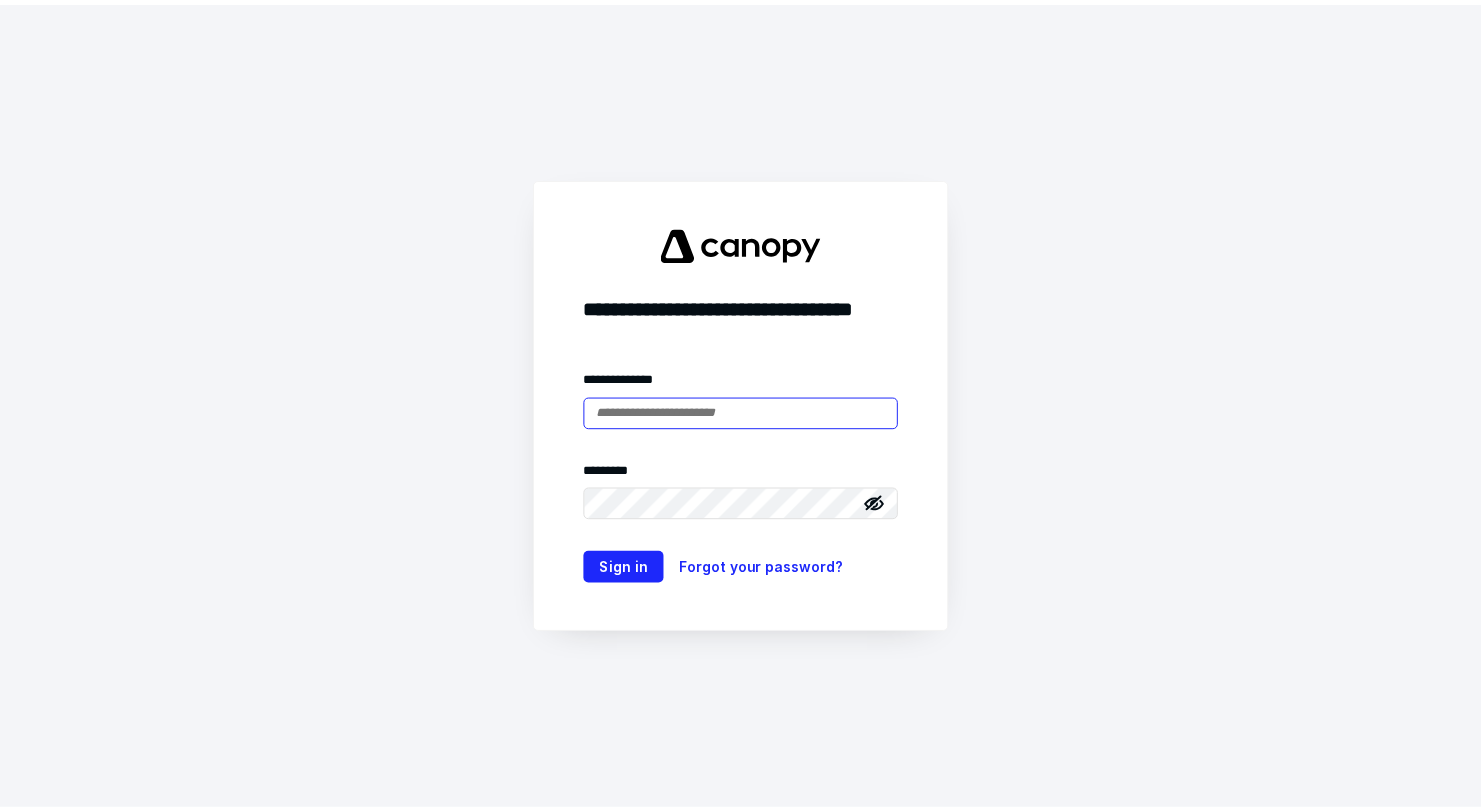 scroll, scrollTop: 0, scrollLeft: 0, axis: both 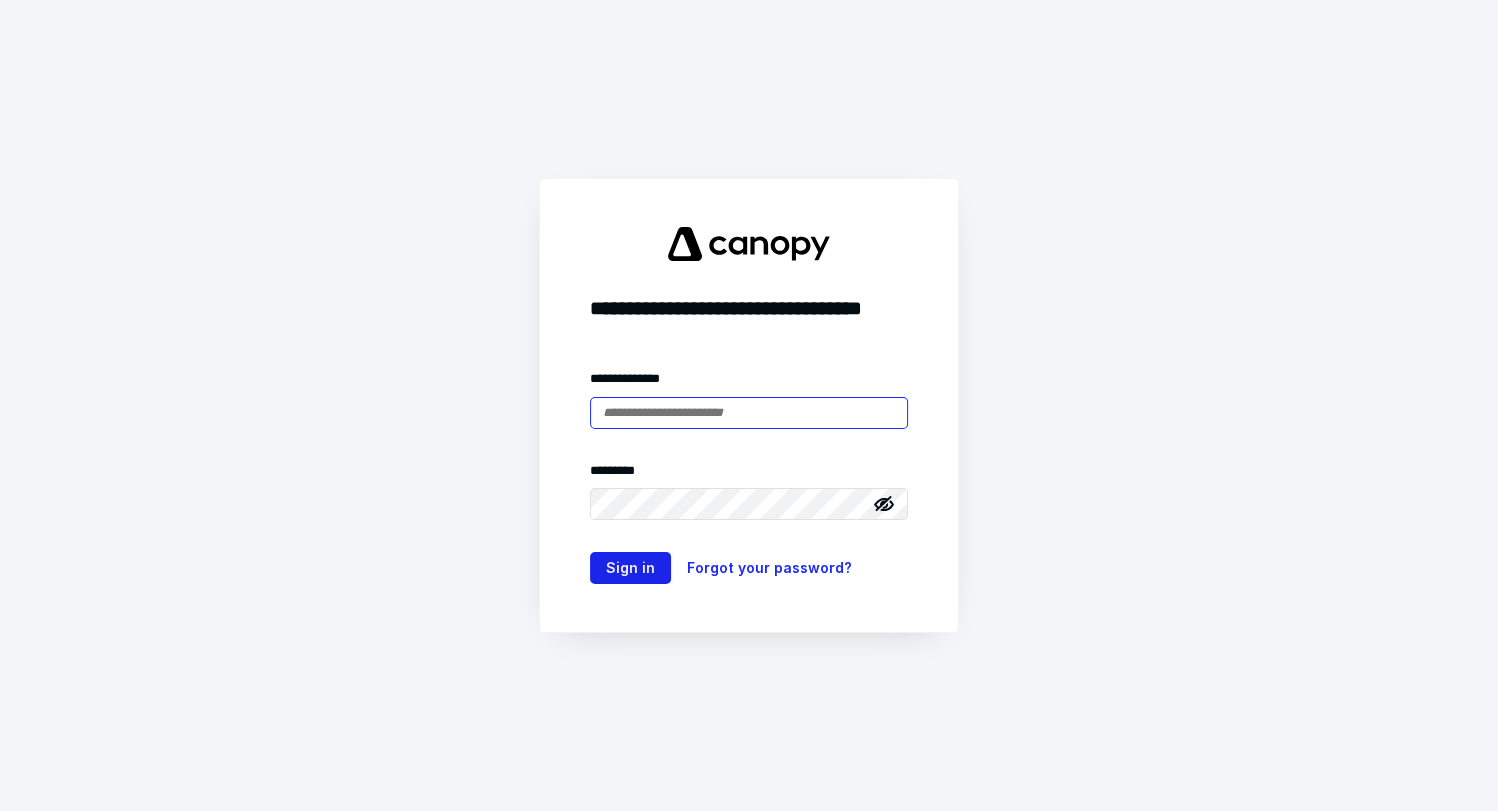 type on "**********" 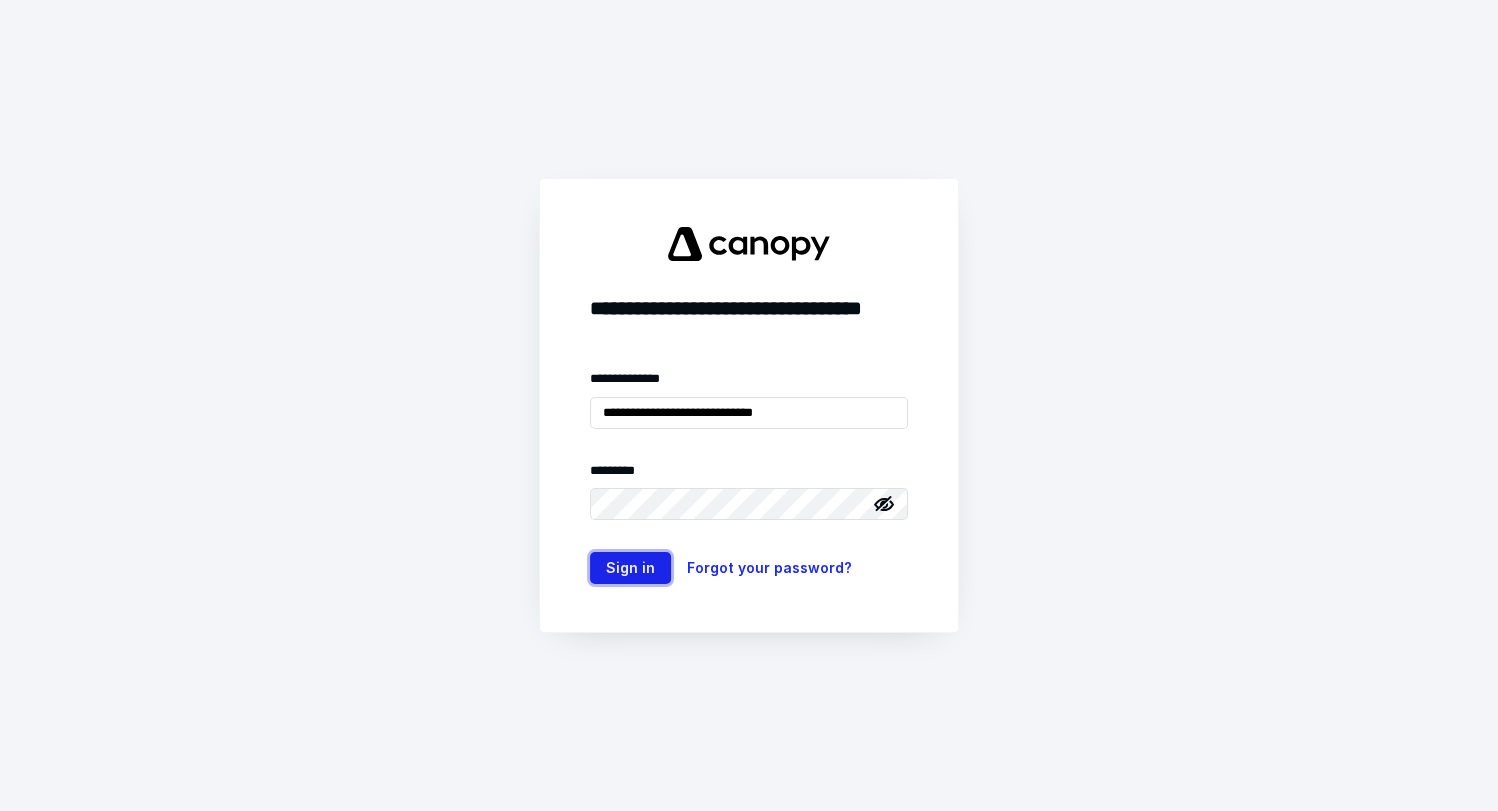 click on "Sign in" at bounding box center (630, 568) 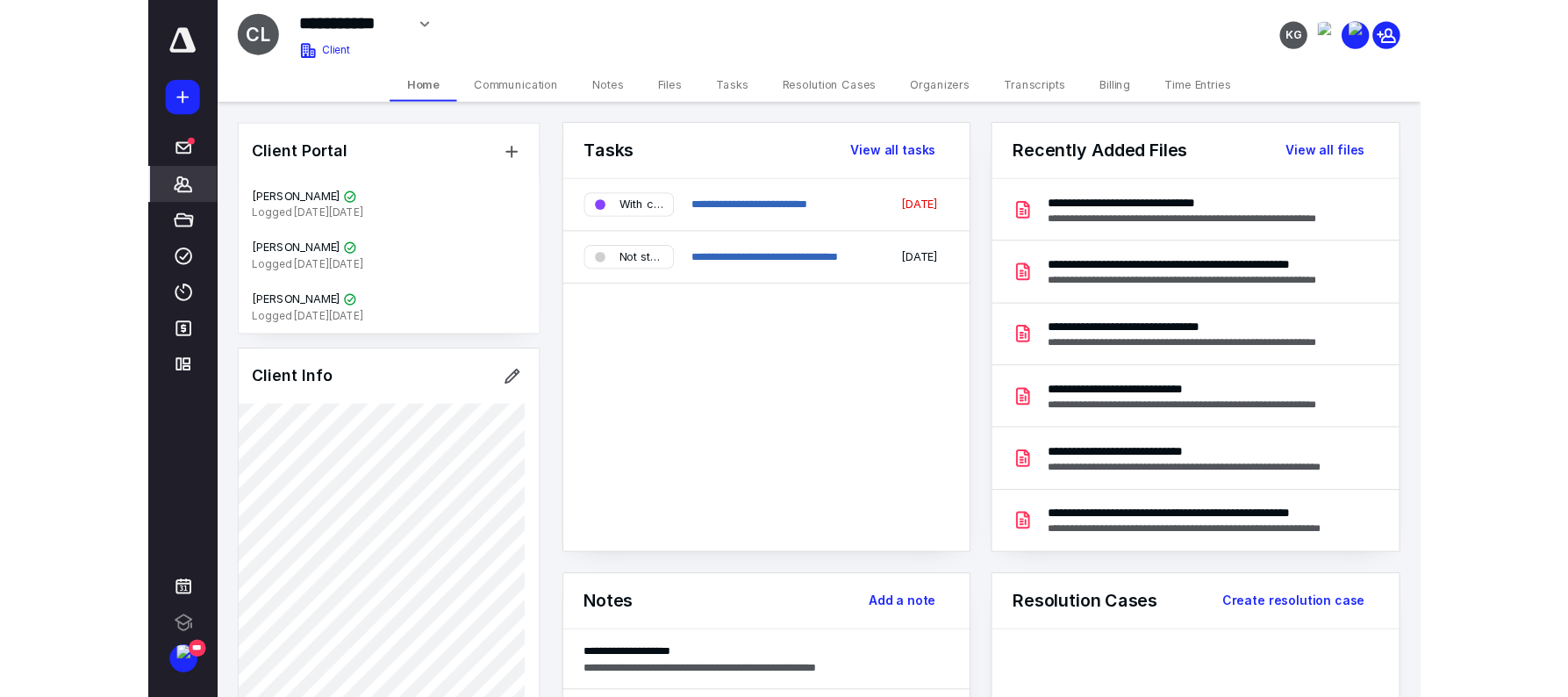 scroll, scrollTop: 0, scrollLeft: 0, axis: both 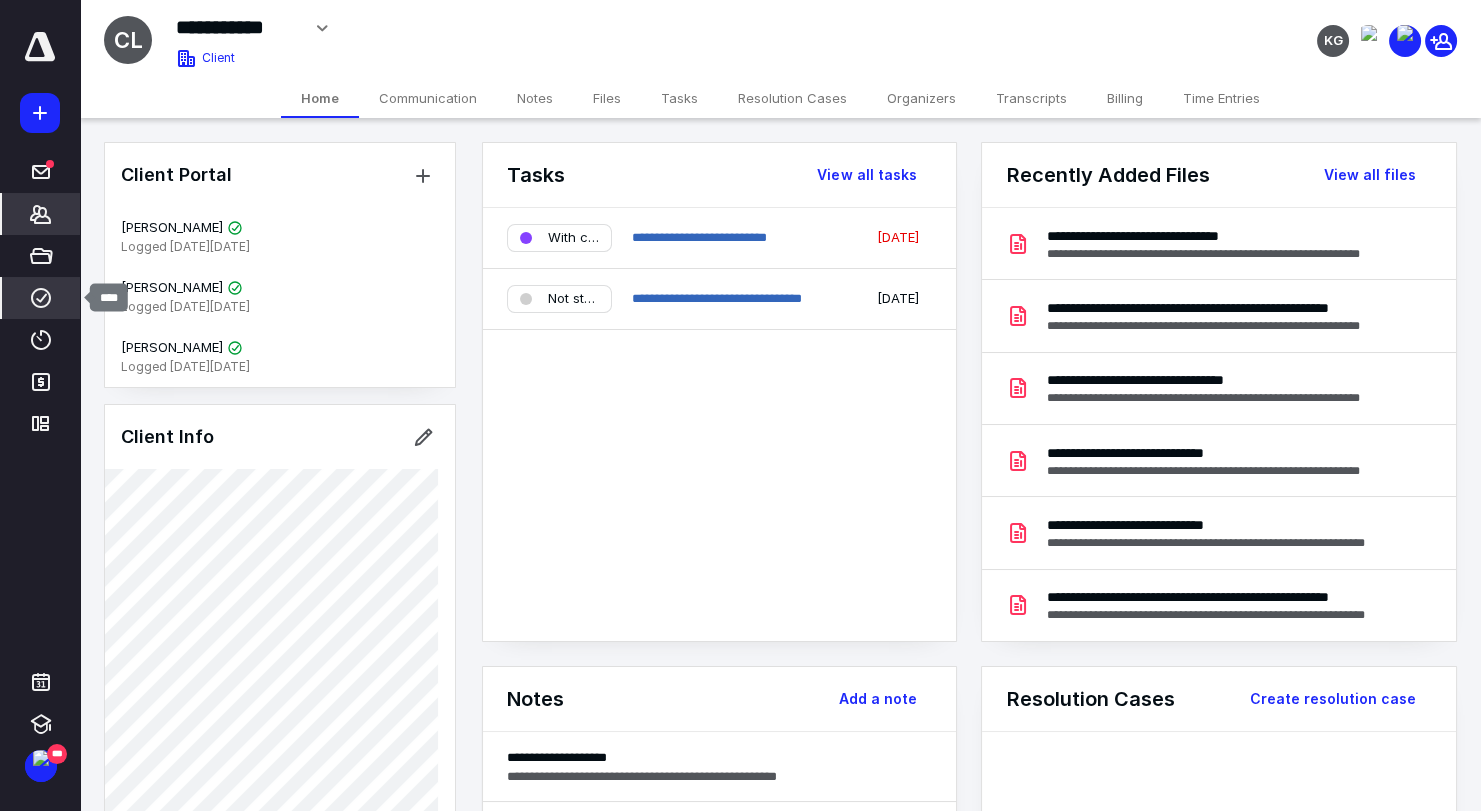click on "****" at bounding box center [41, 298] 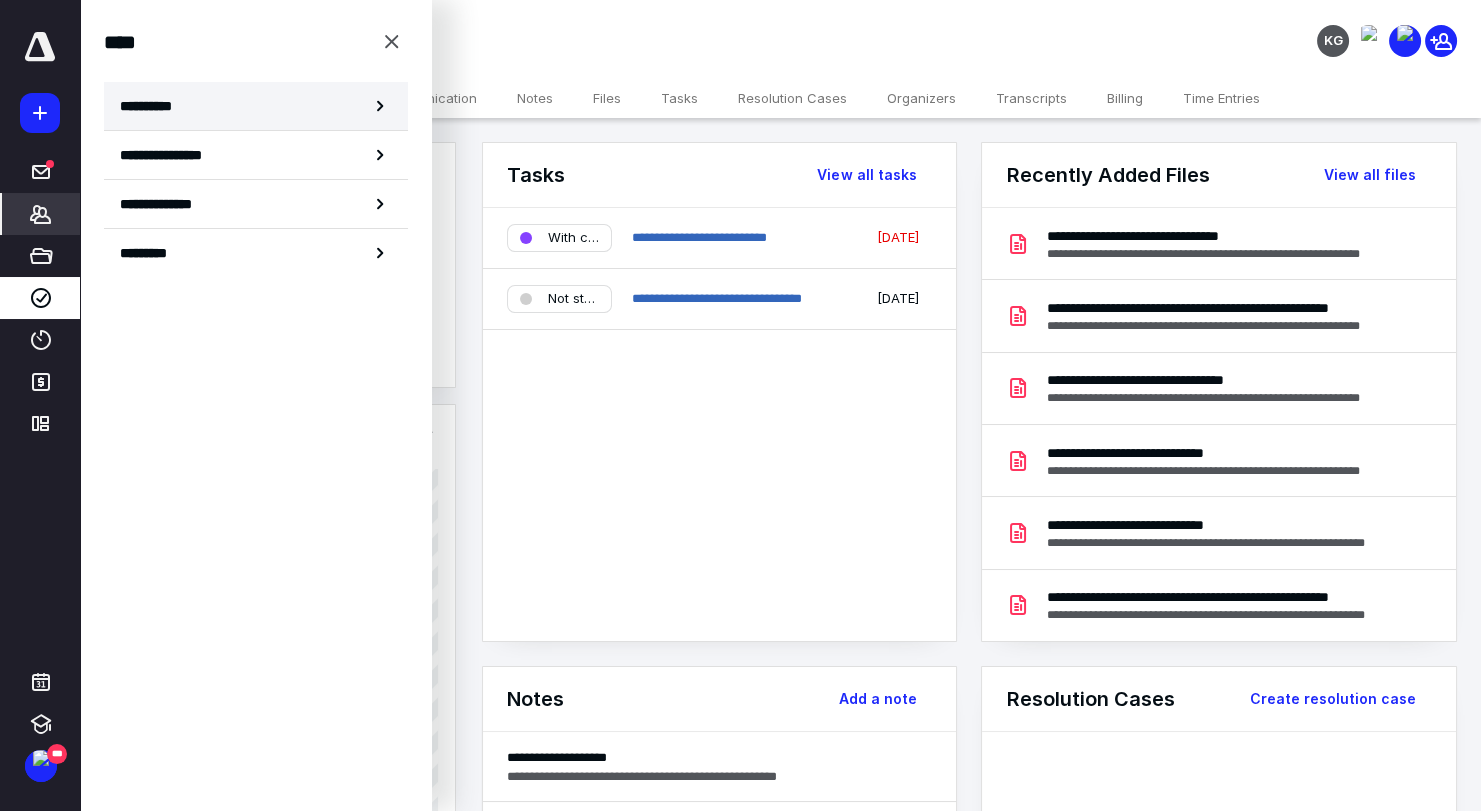 click on "**********" at bounding box center (256, 106) 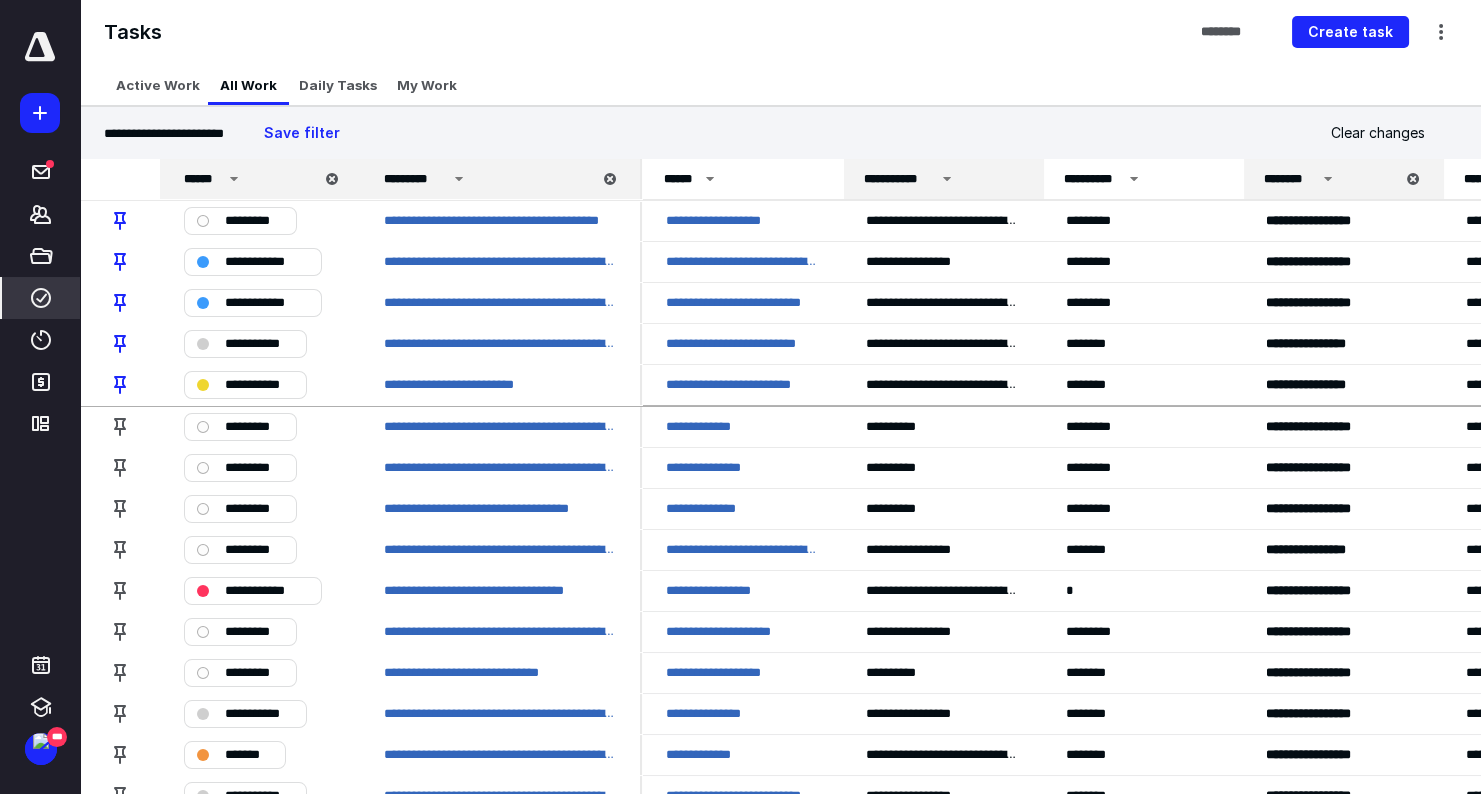 click on "**********" at bounding box center (944, 179) 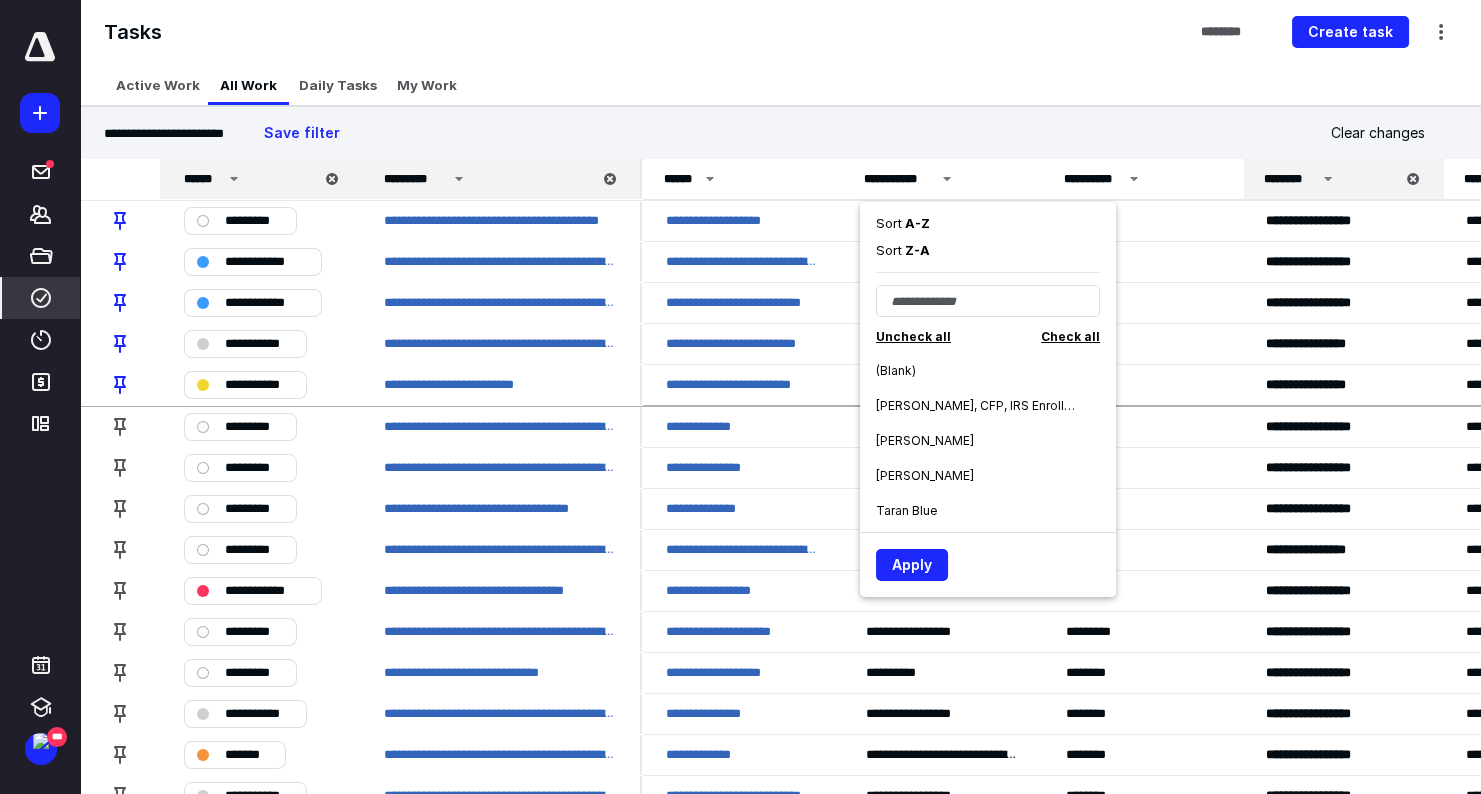 click on "Sarah Ward" at bounding box center (996, 475) 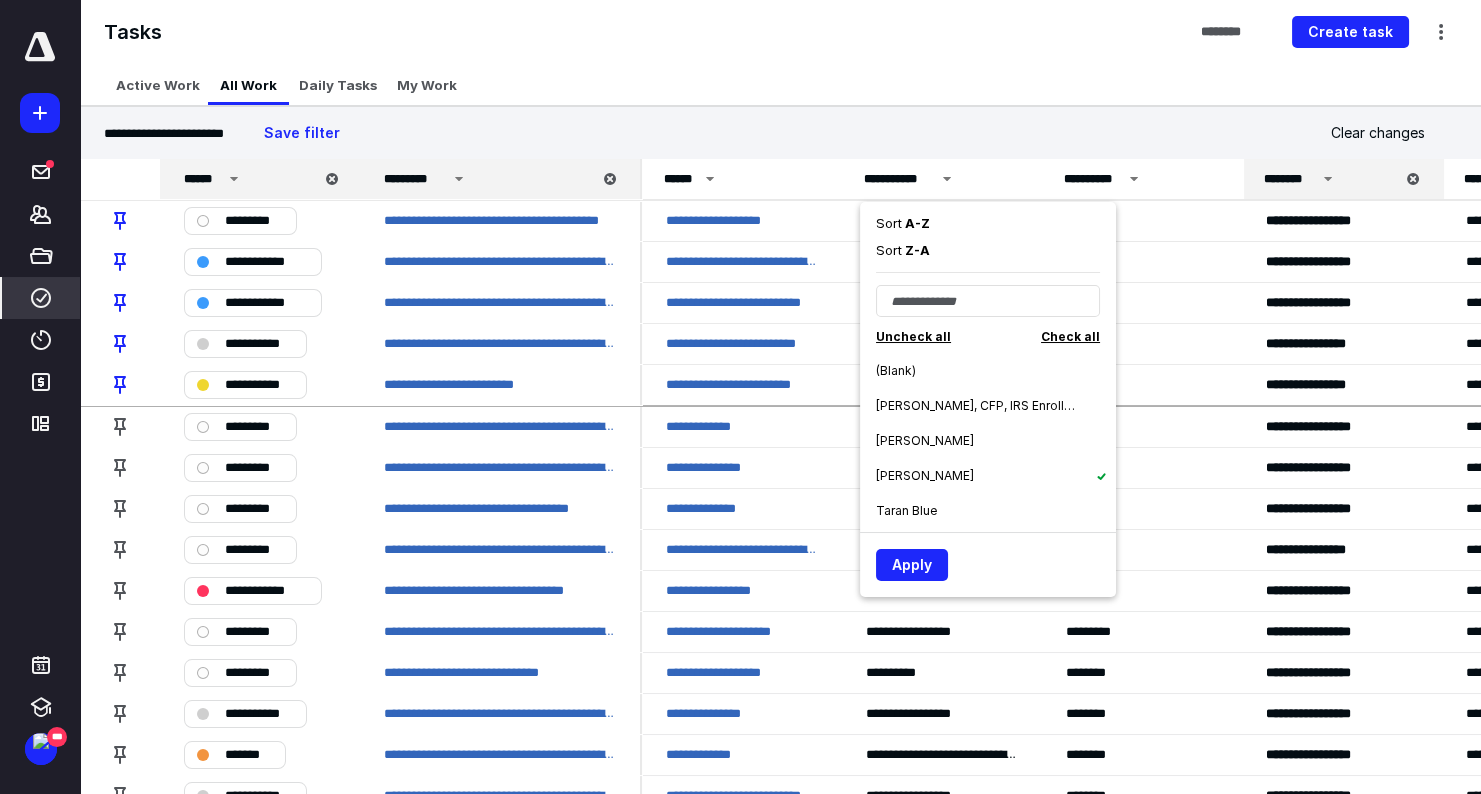 click on "Apply" at bounding box center (988, 560) 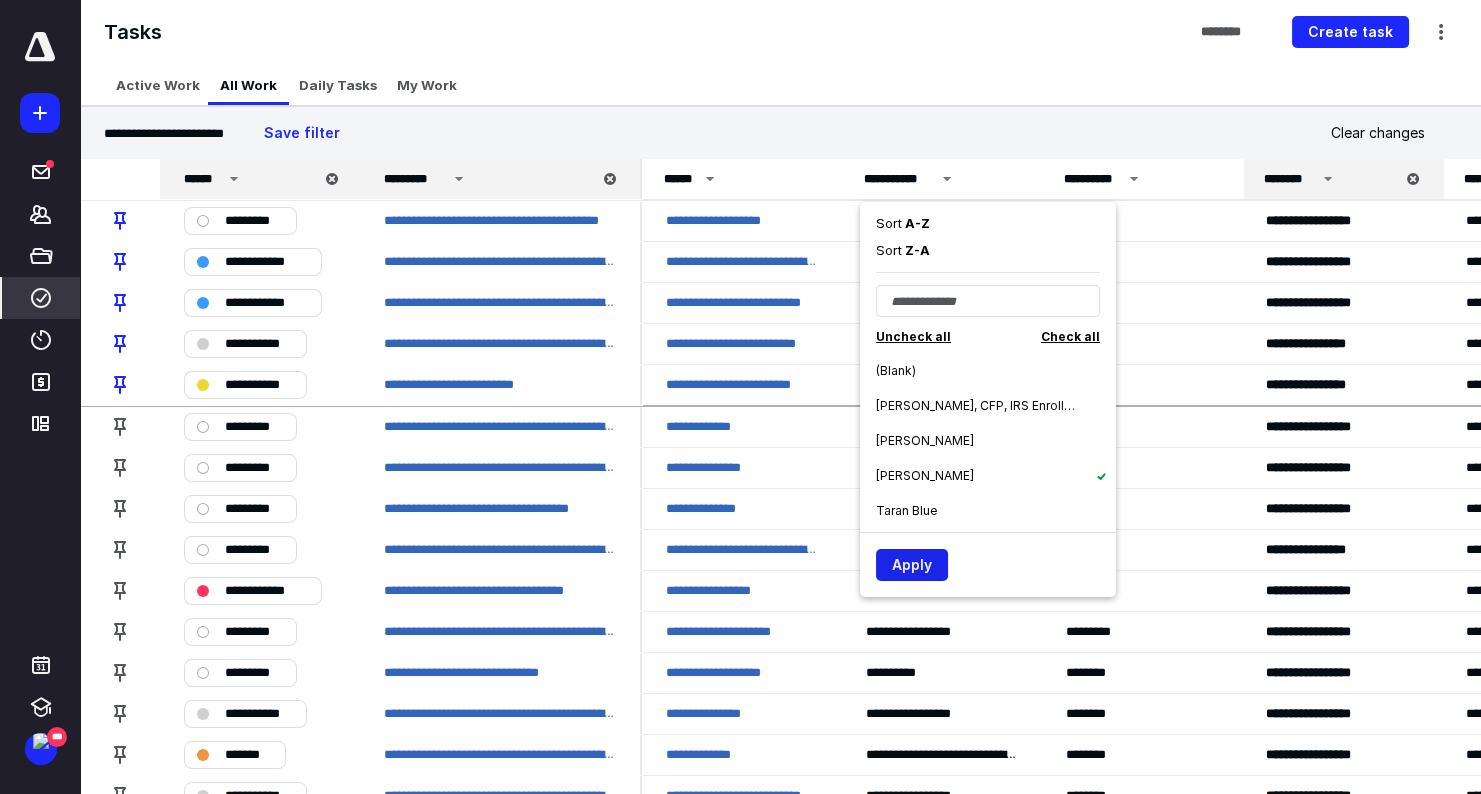 click on "Apply" at bounding box center (912, 565) 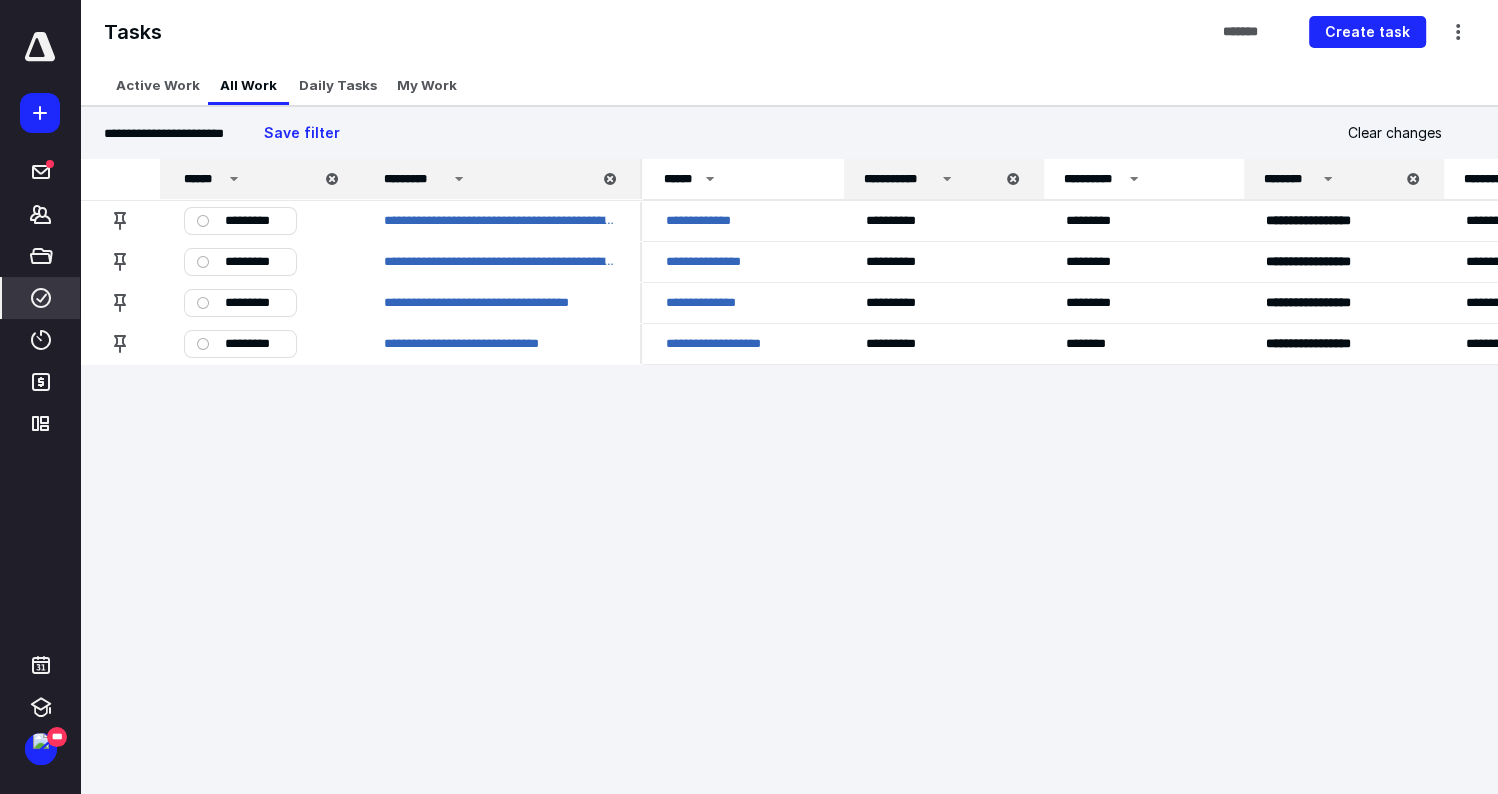 click on "********" at bounding box center (1329, 179) 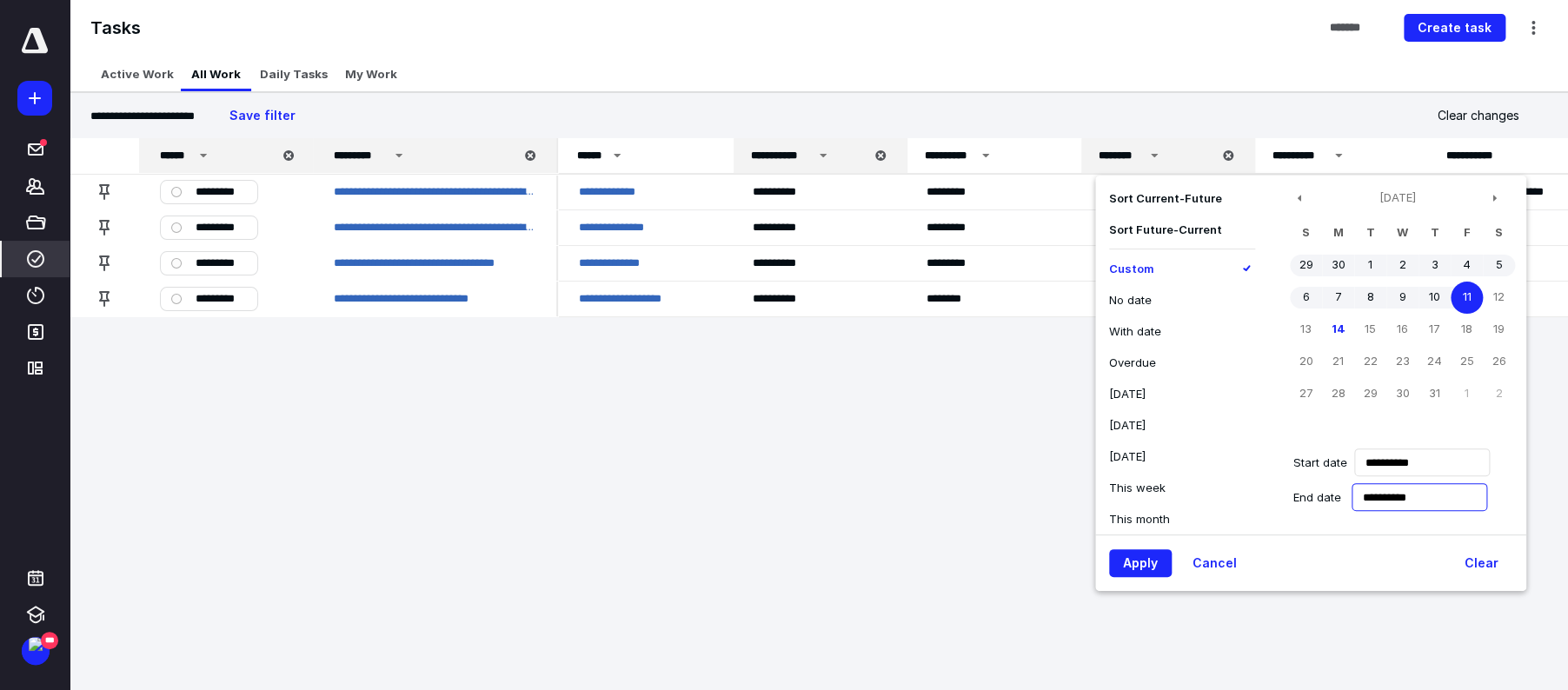 click on "**********" at bounding box center (1419, 497) 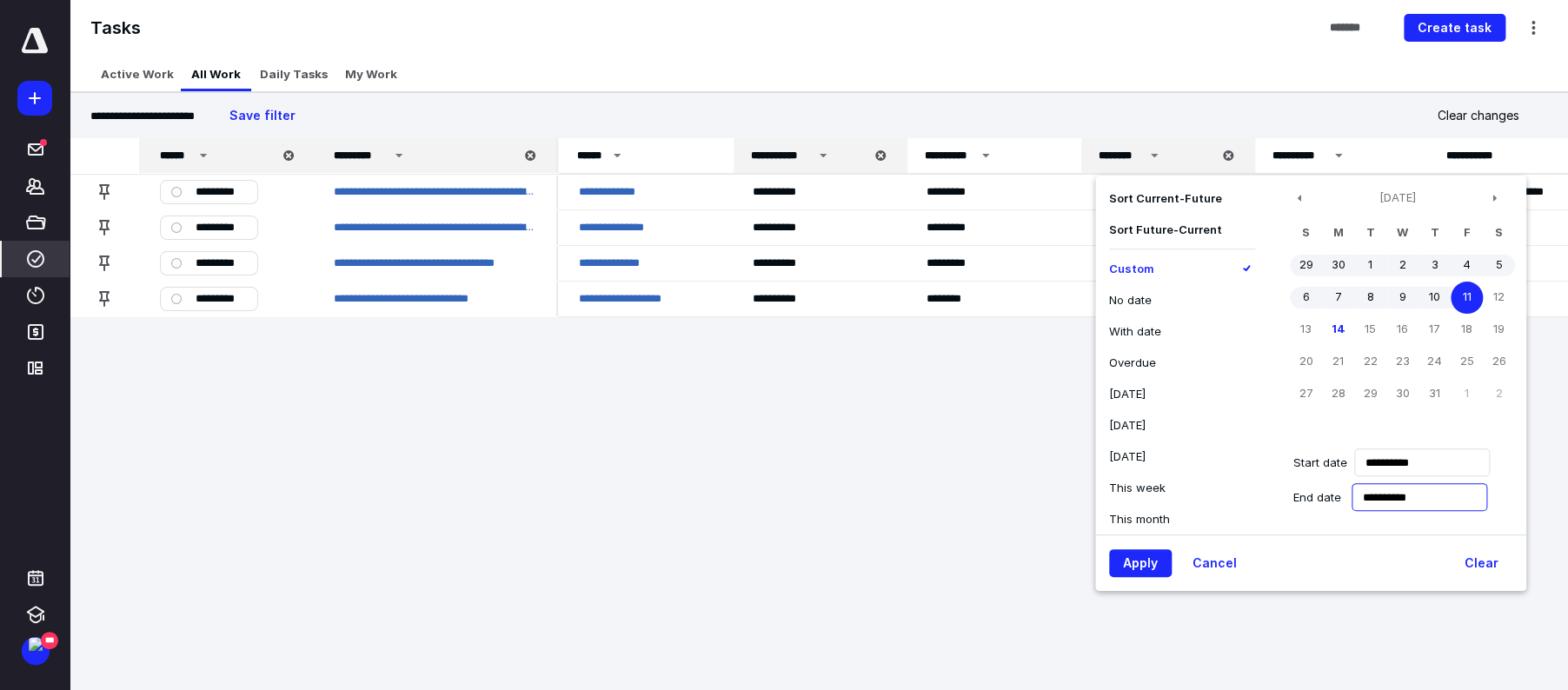 click on "**********" at bounding box center [1419, 497] 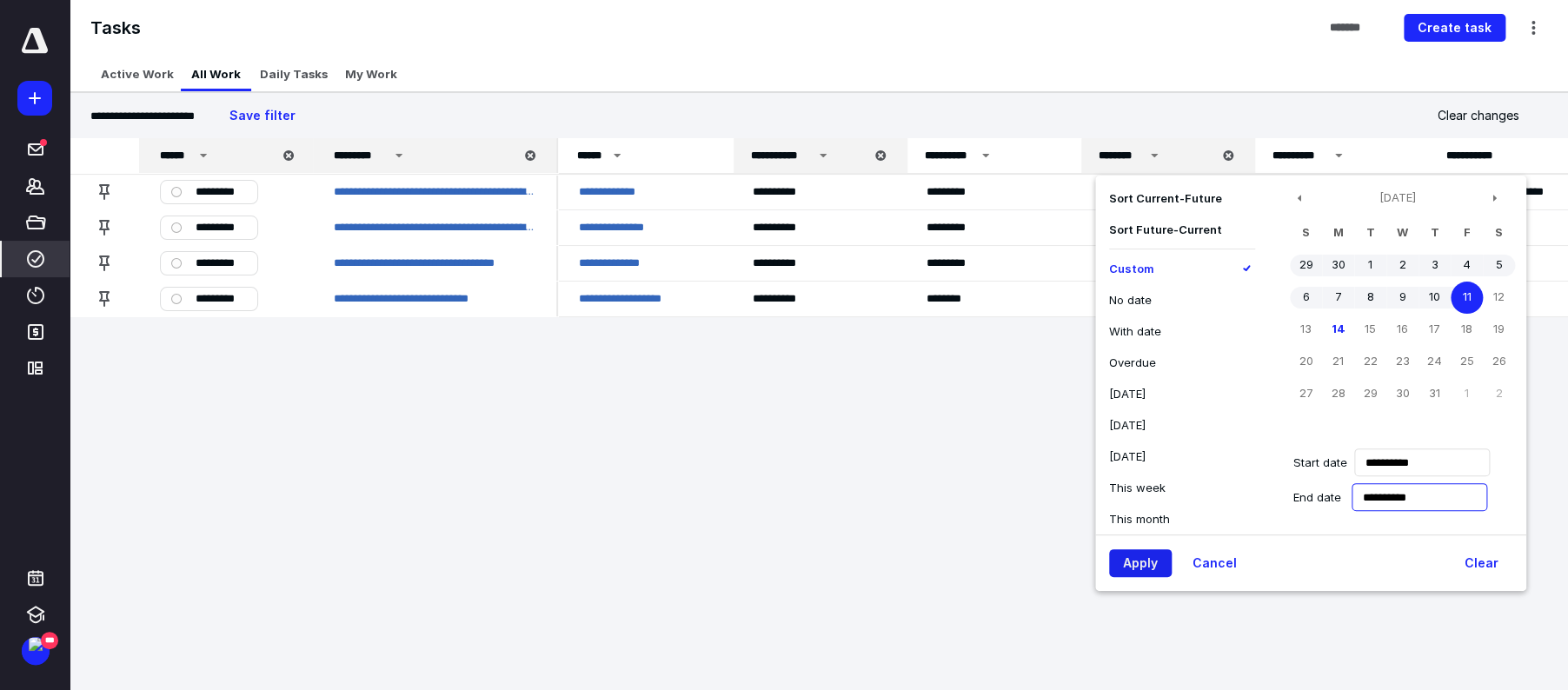 type on "**********" 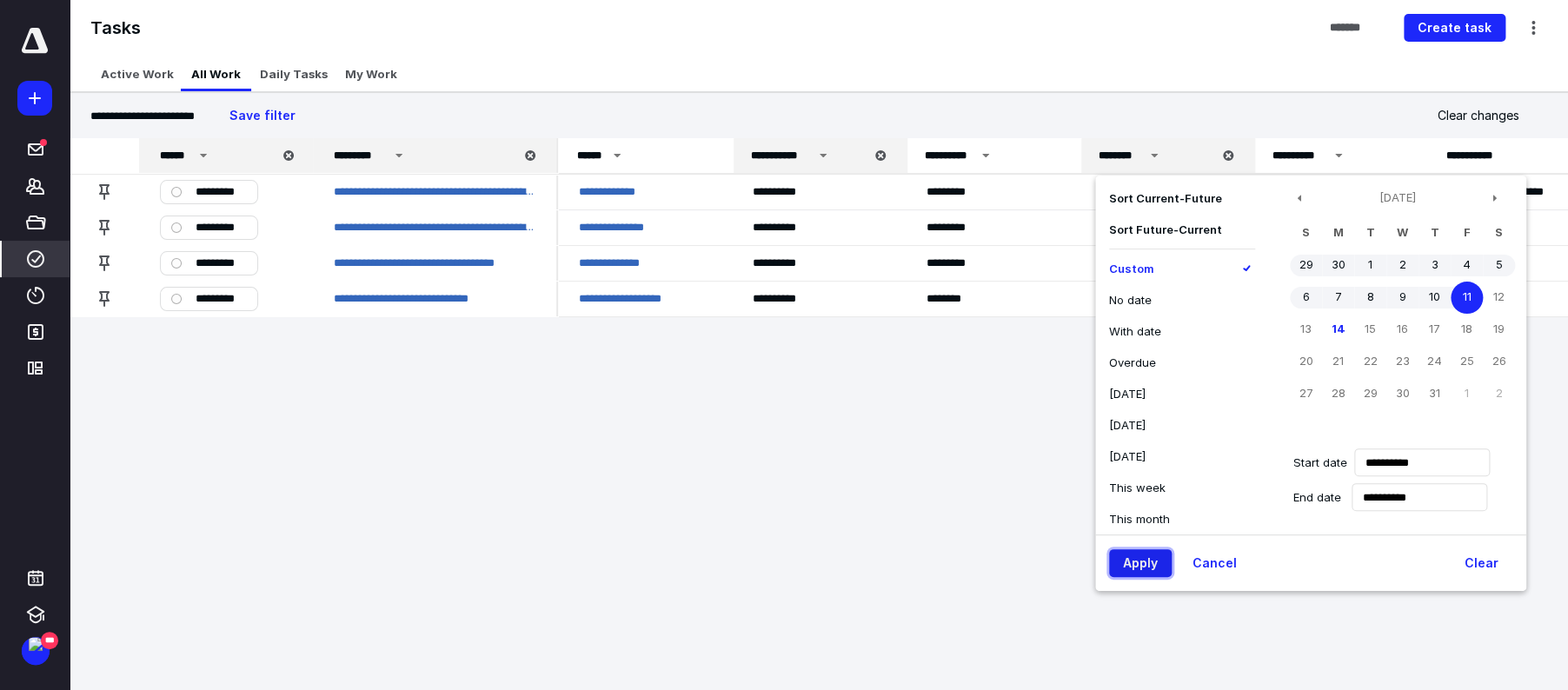 click on "Apply" at bounding box center [1140, 563] 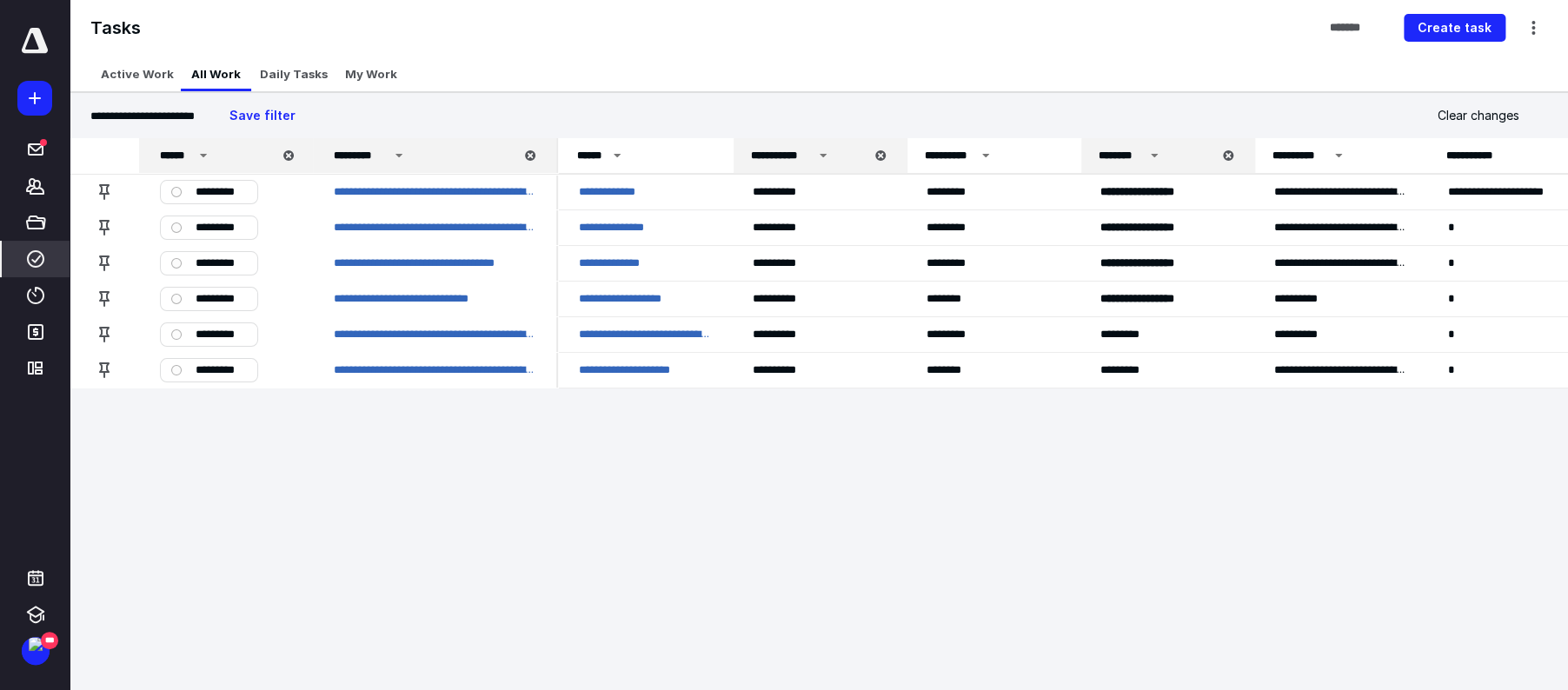 click on "**********" at bounding box center (784, 345) 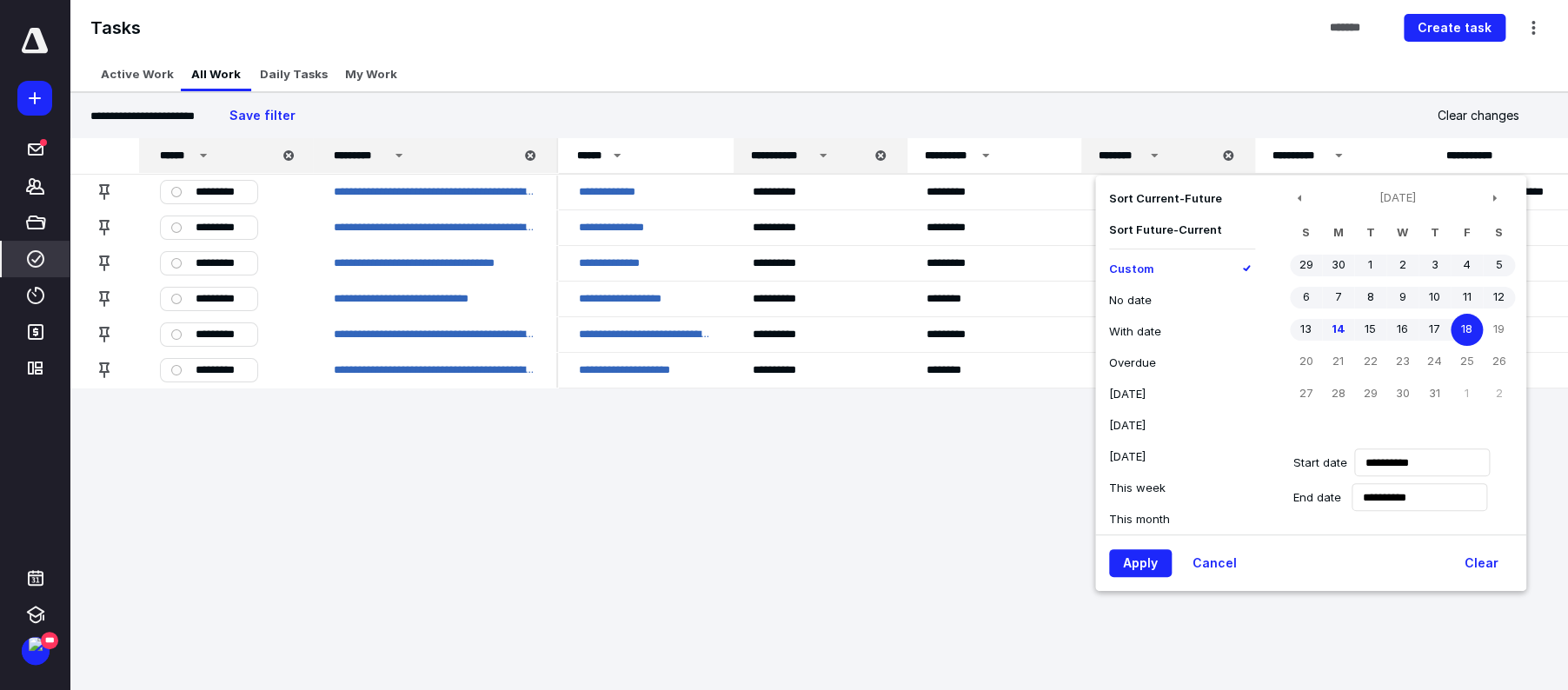 type on "**********" 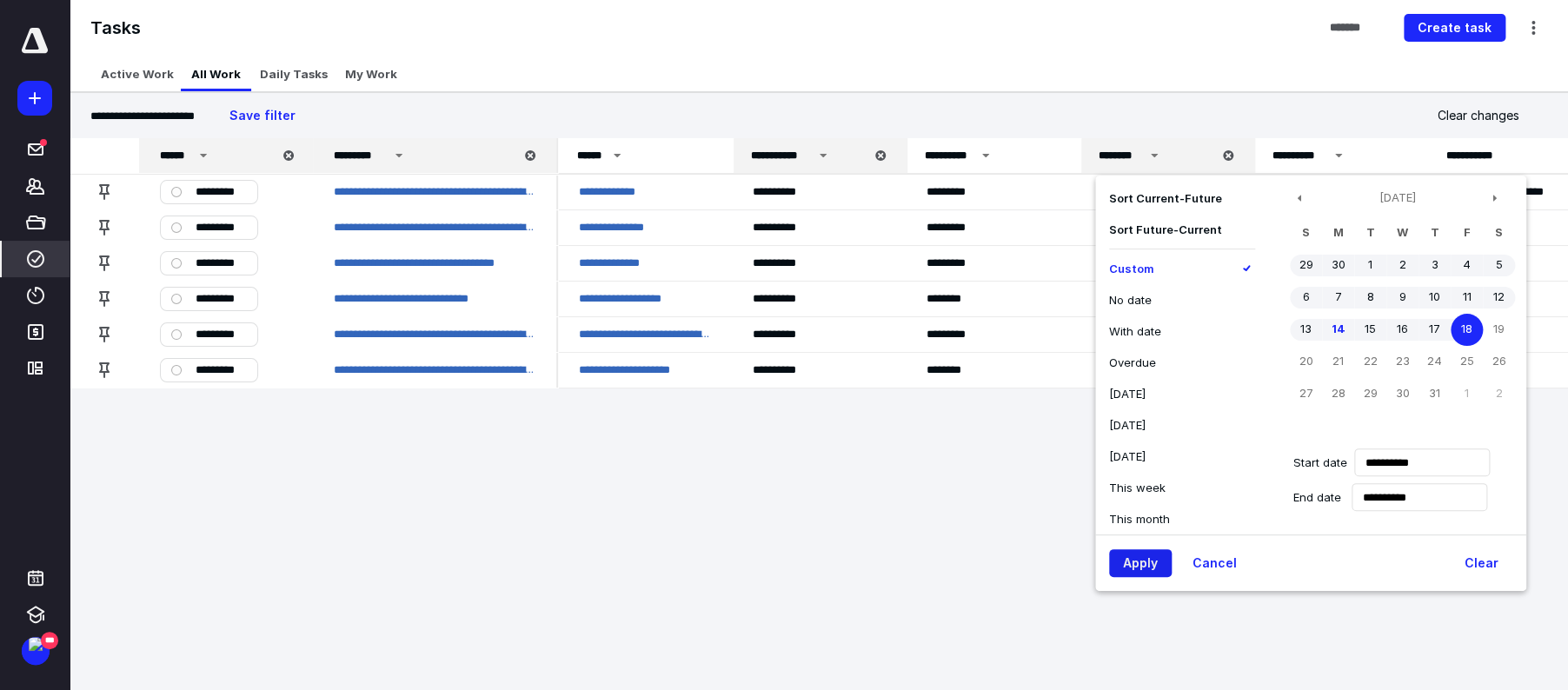 click on "Apply" at bounding box center [1140, 563] 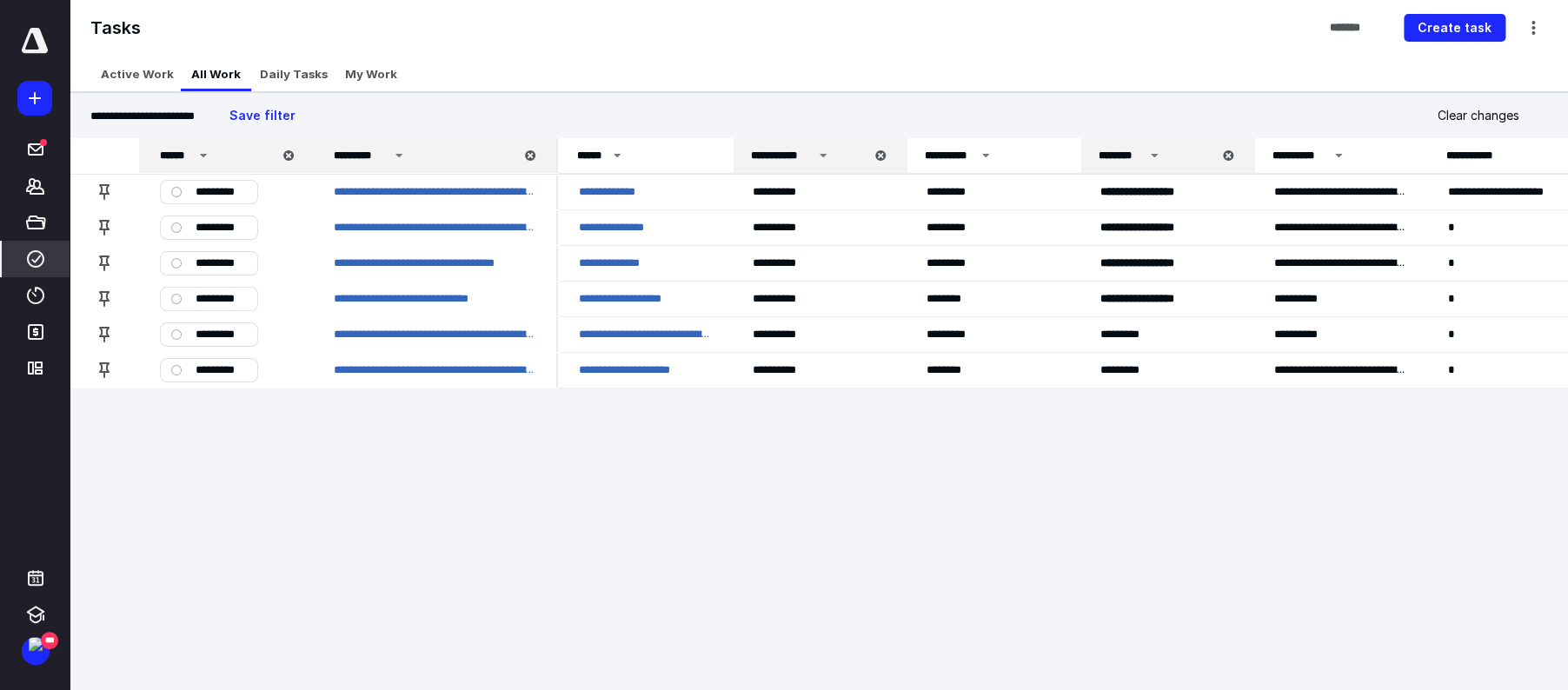 click 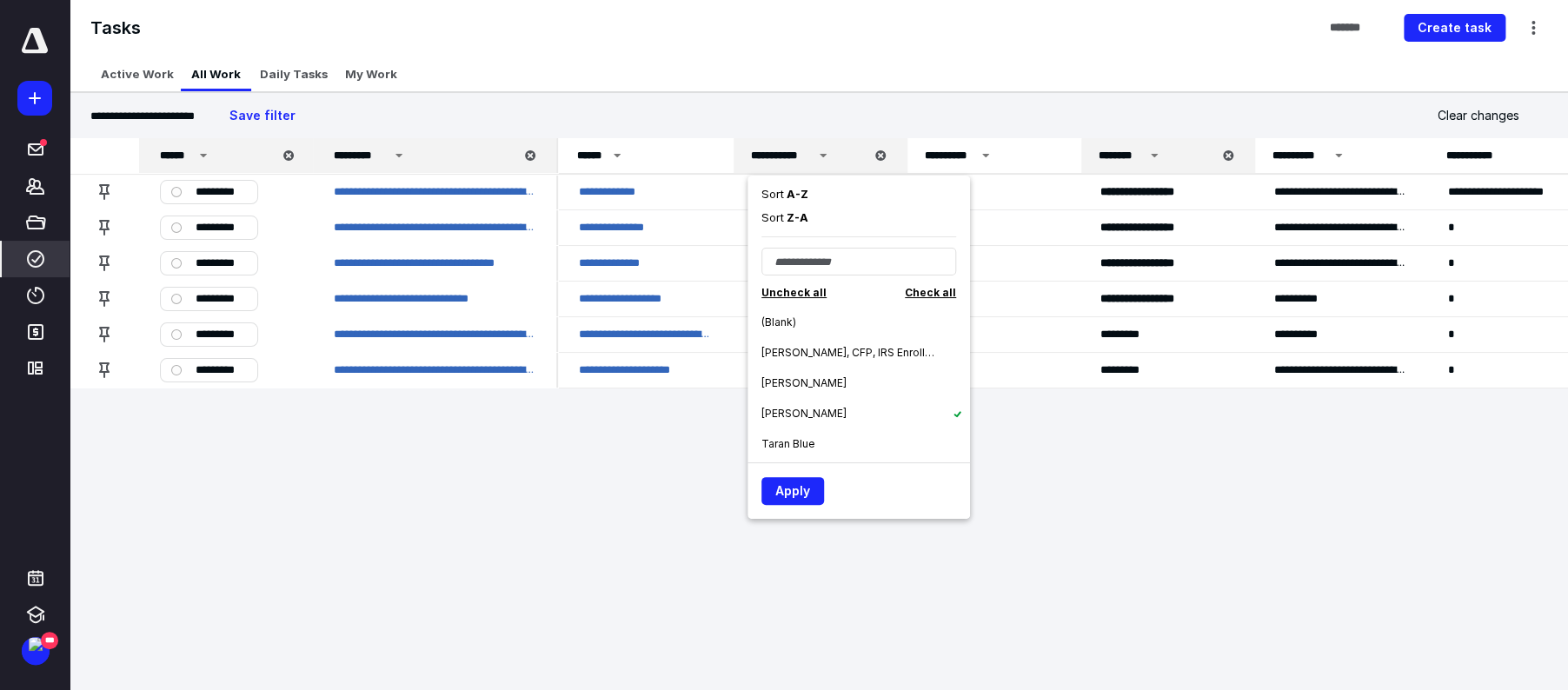 click on "Karlee  Greenwell" at bounding box center [804, 383] 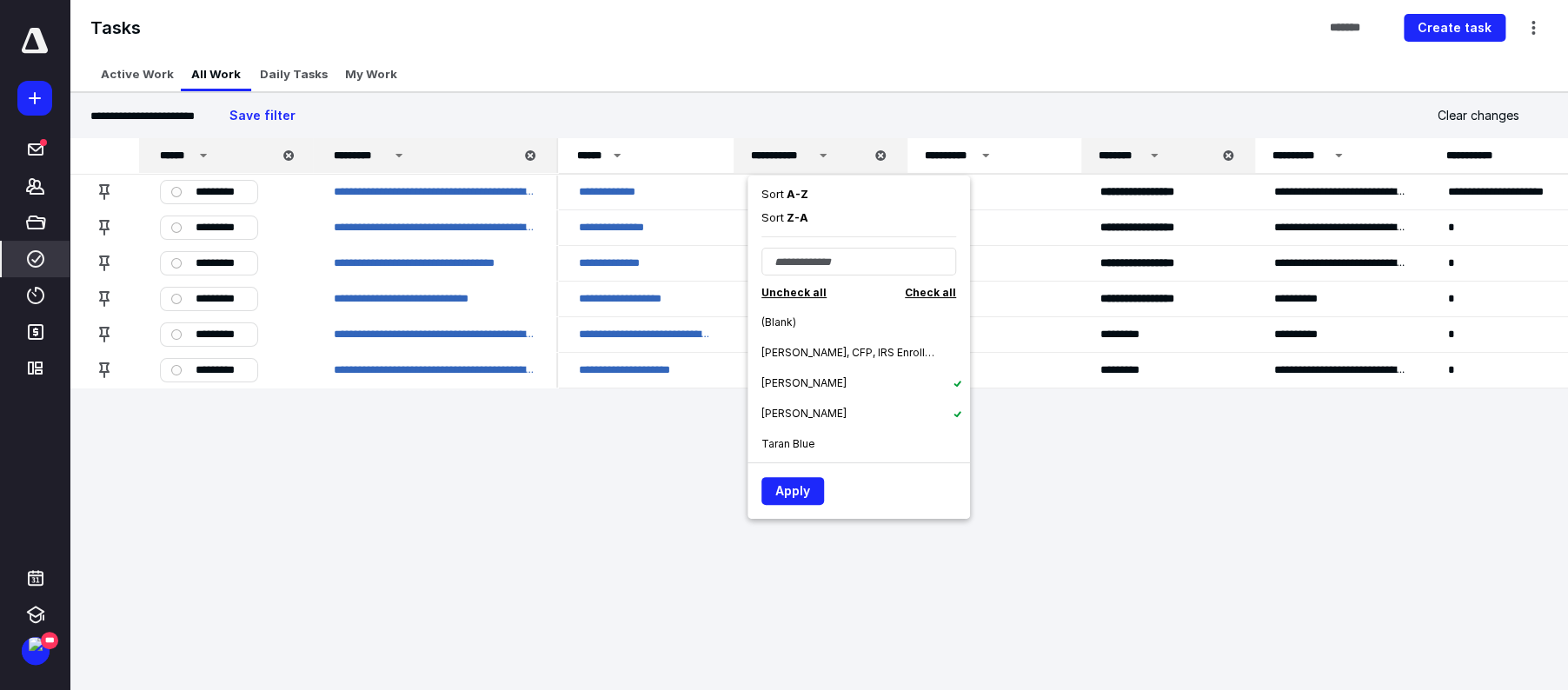 click on "Sarah Ward" at bounding box center (866, 413) 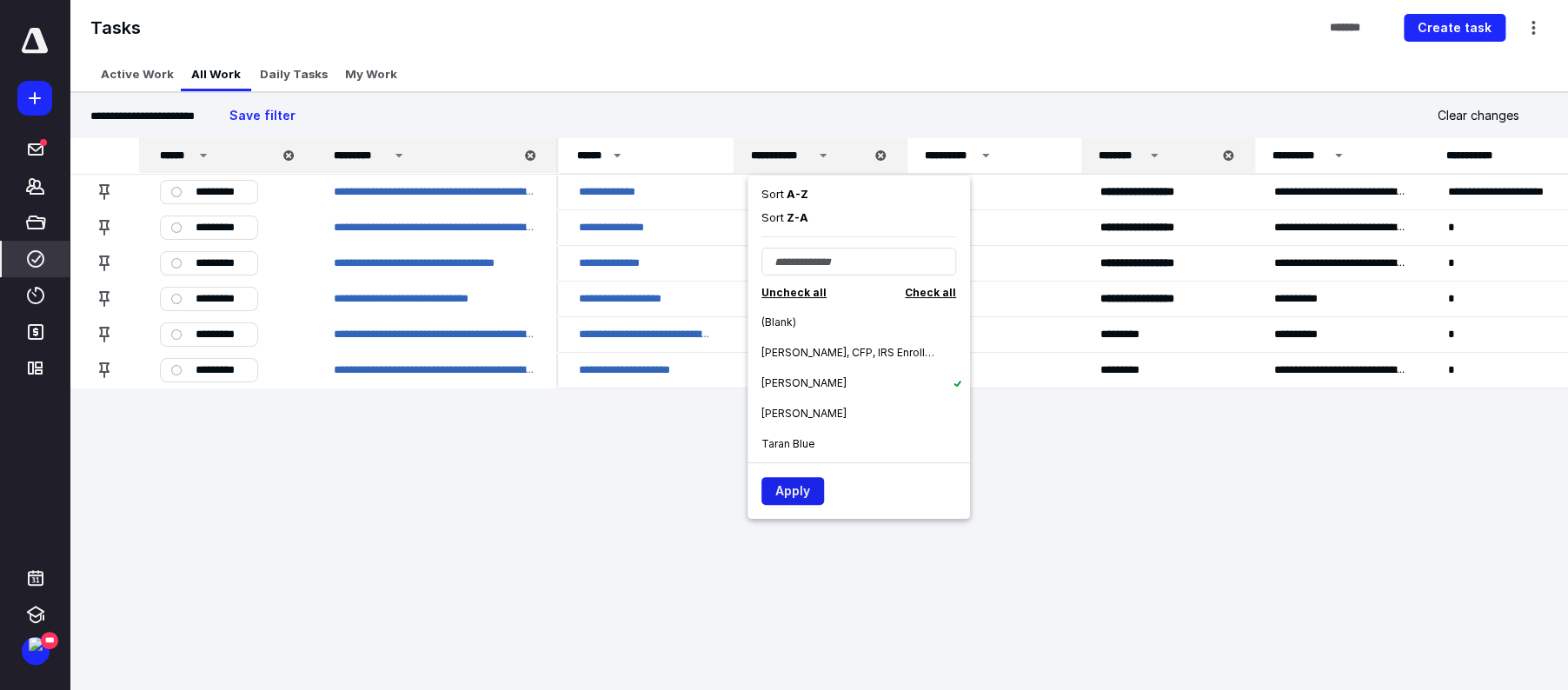 click on "Apply" at bounding box center [793, 491] 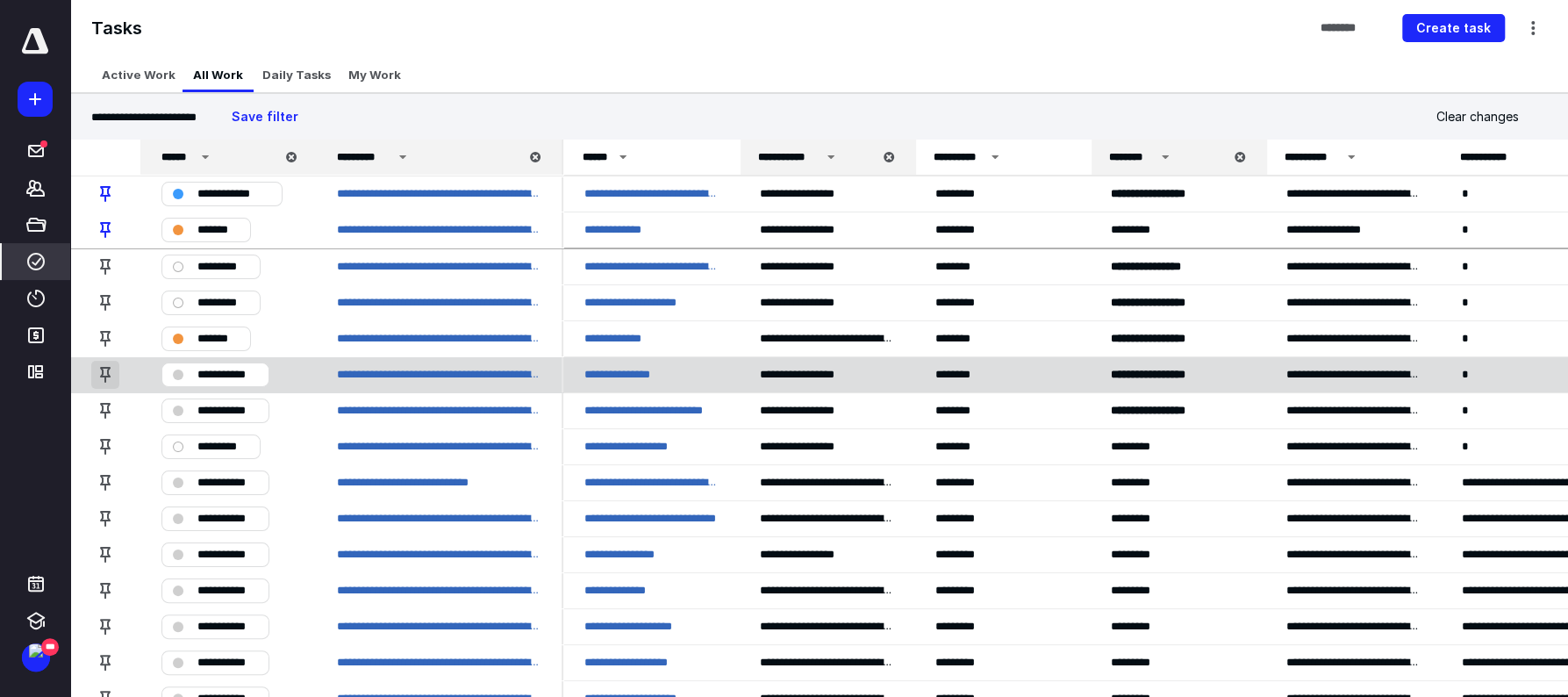 click at bounding box center (105, 375) 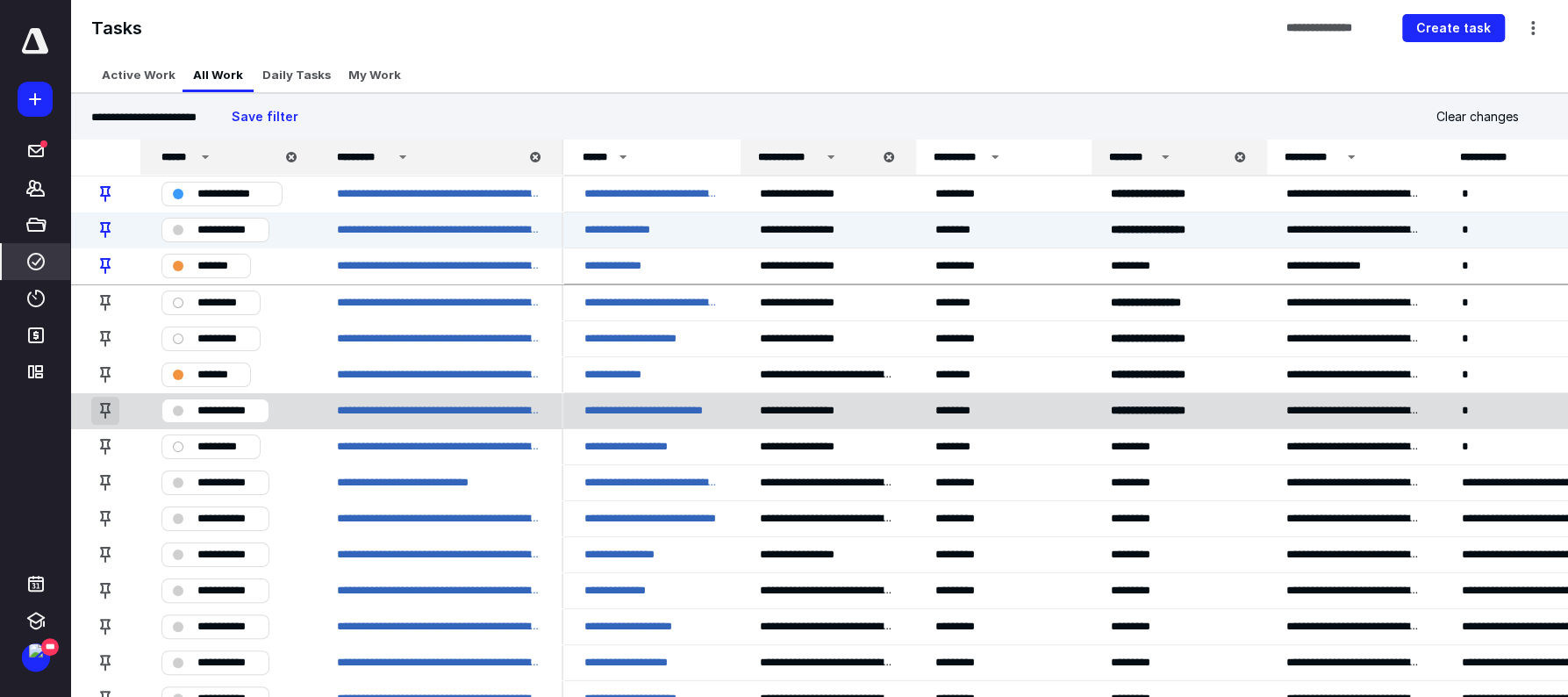 click at bounding box center [105, 411] 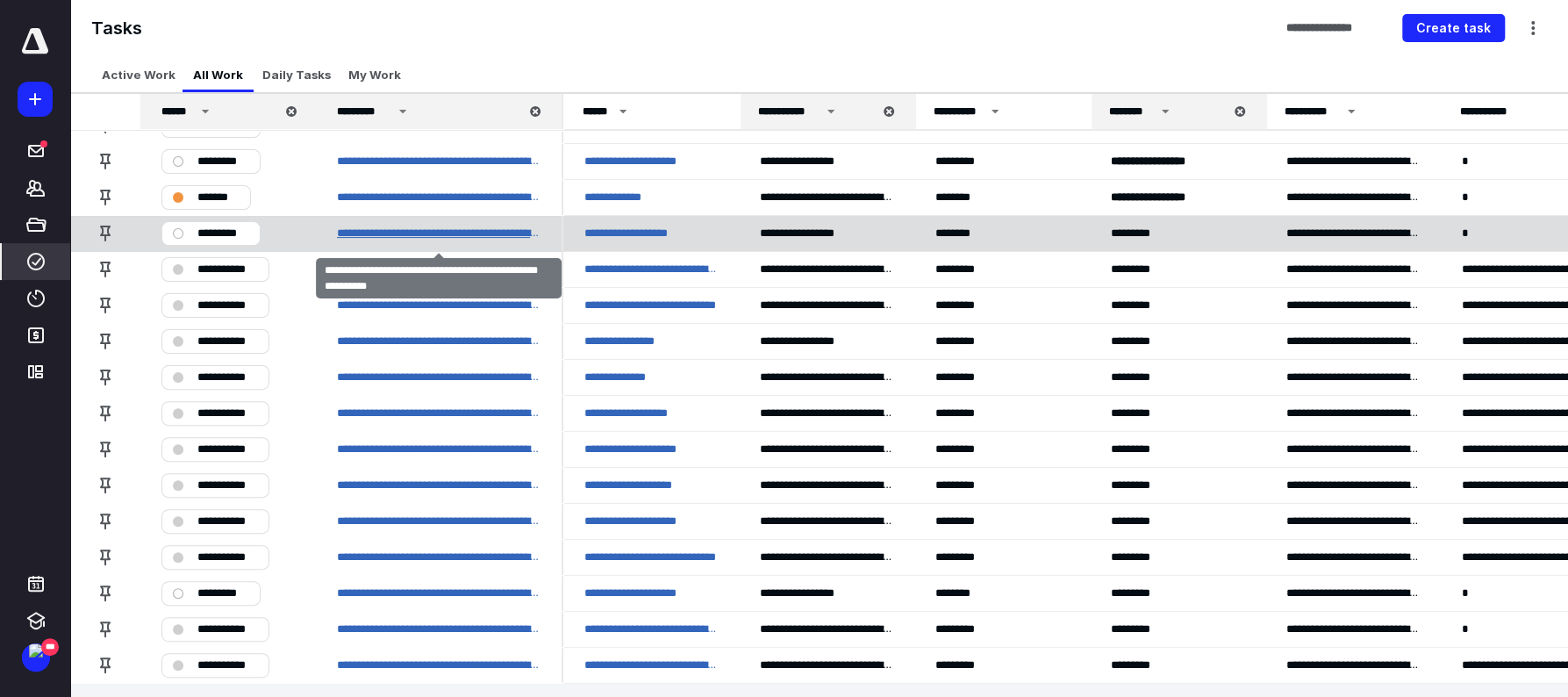 scroll, scrollTop: 219, scrollLeft: 0, axis: vertical 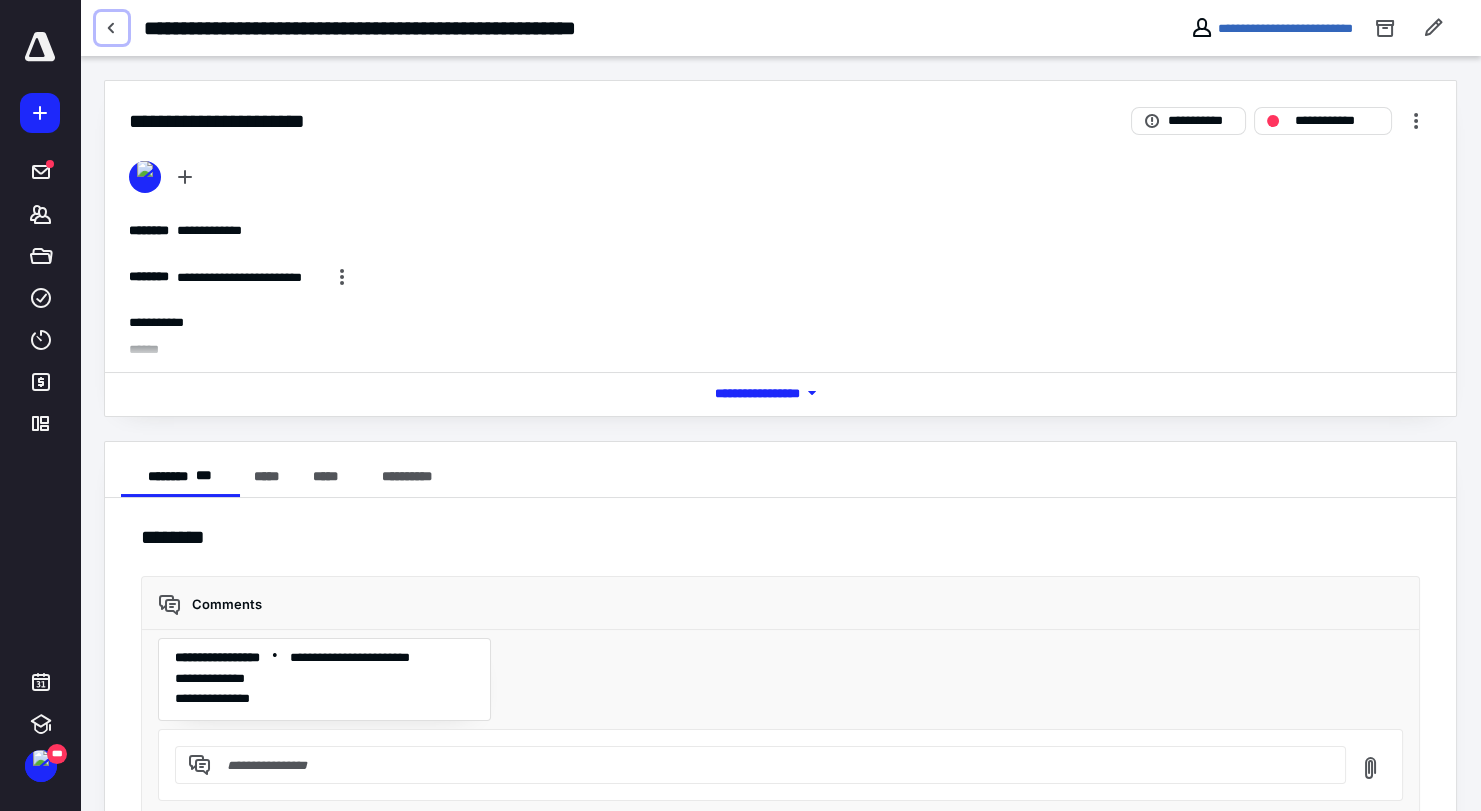 type 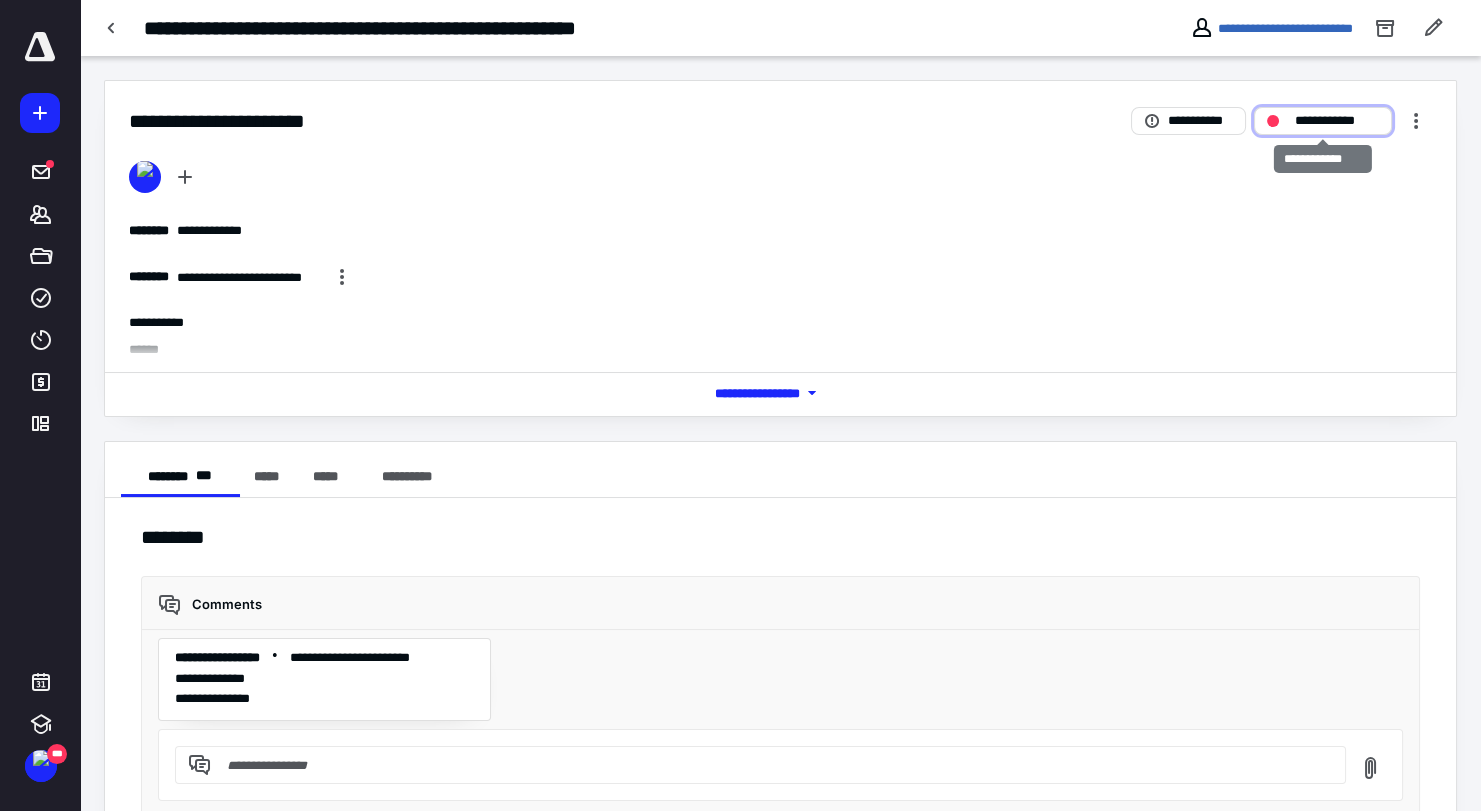 click on "**********" at bounding box center (1337, 121) 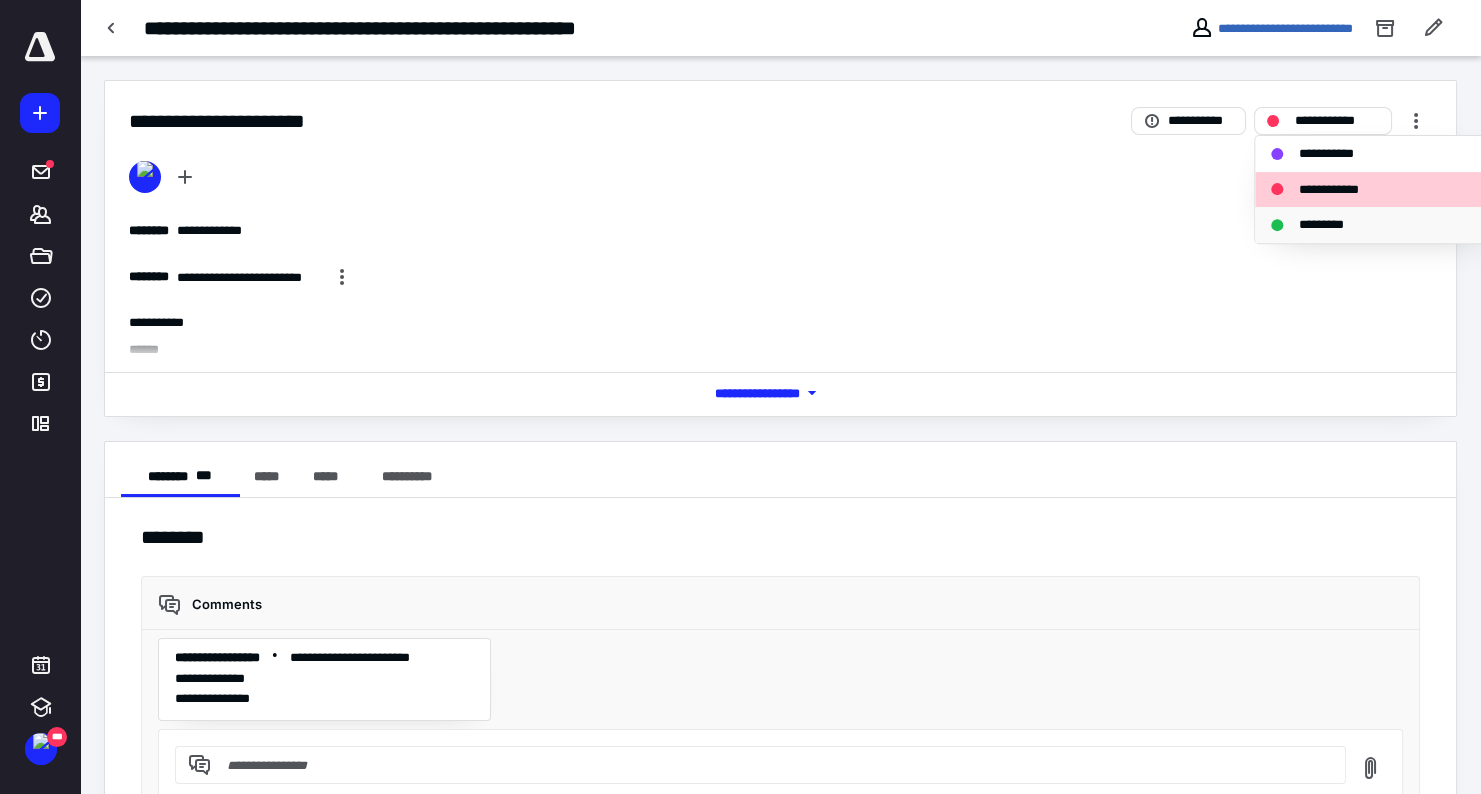 click on "*********" at bounding box center [1332, 225] 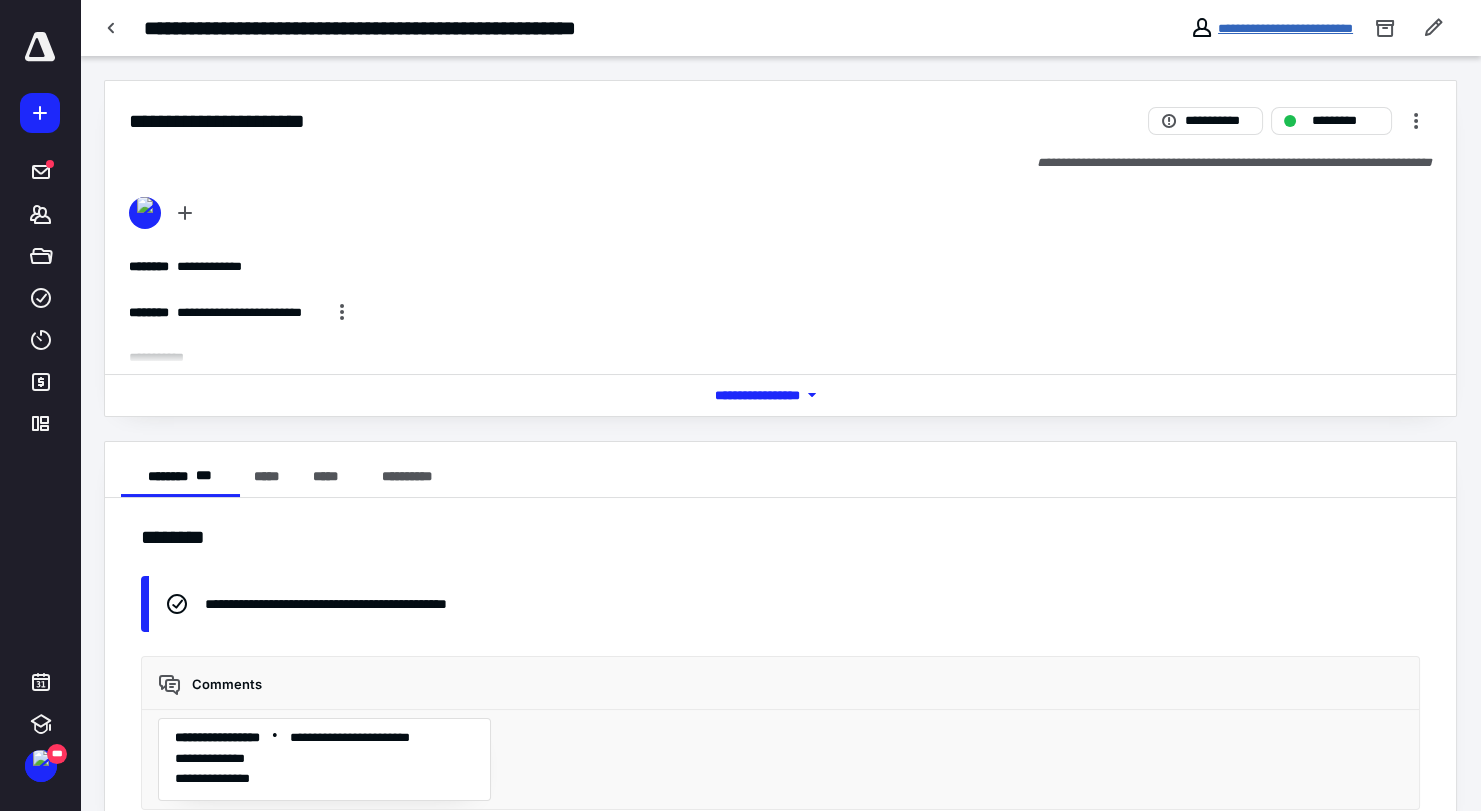 click on "**********" at bounding box center (1285, 28) 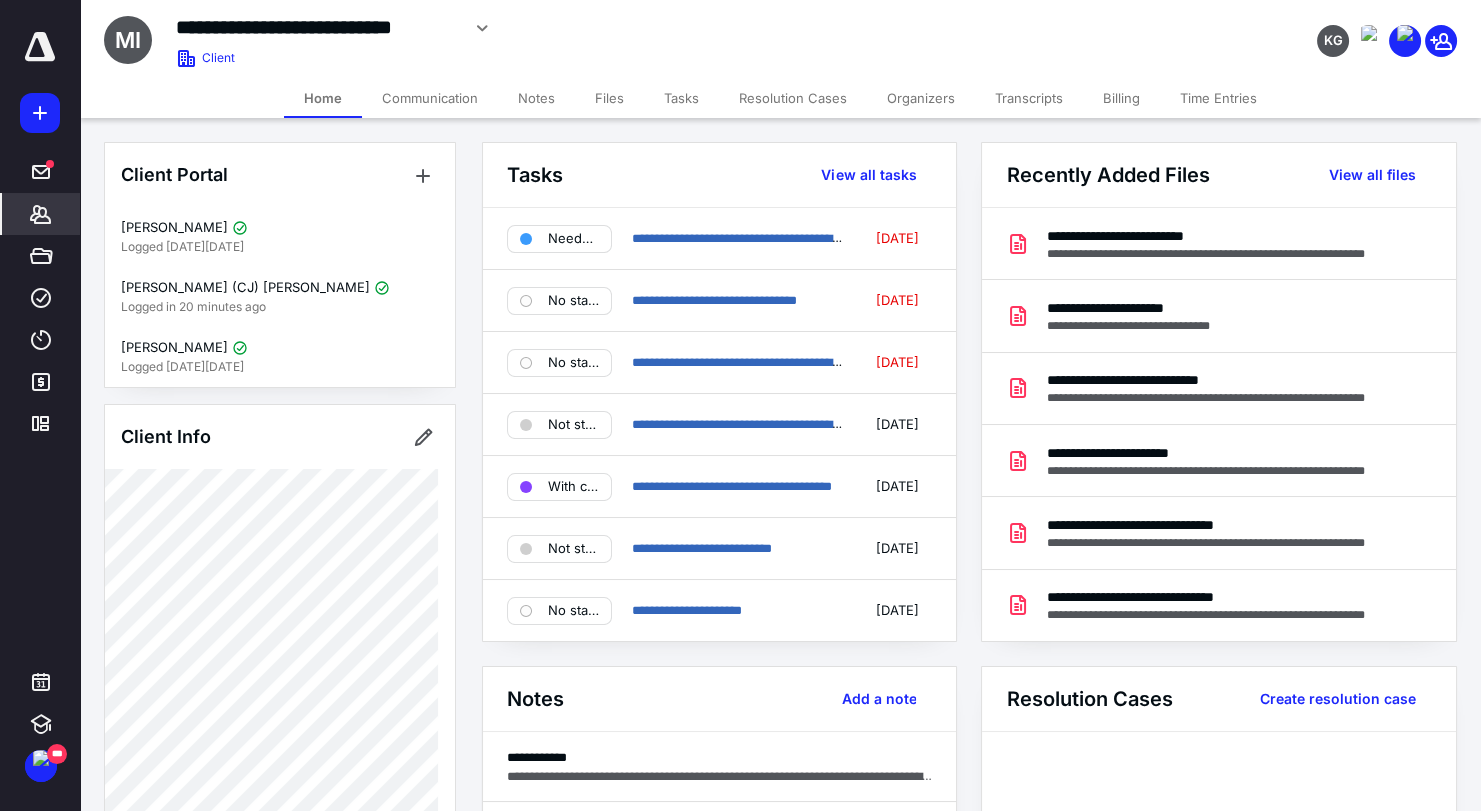 click on "Tasks" at bounding box center (681, 98) 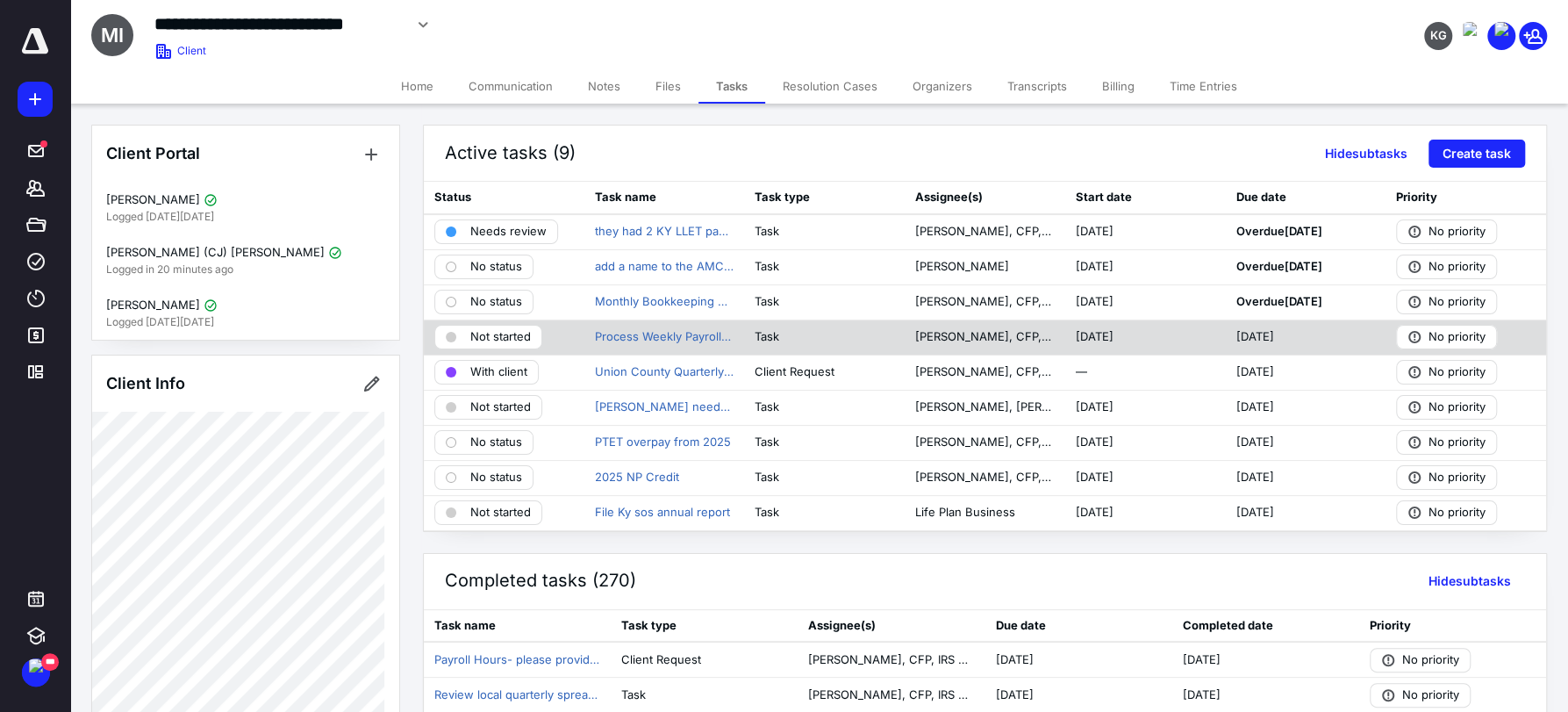 click on "Not started" at bounding box center [500, 337] 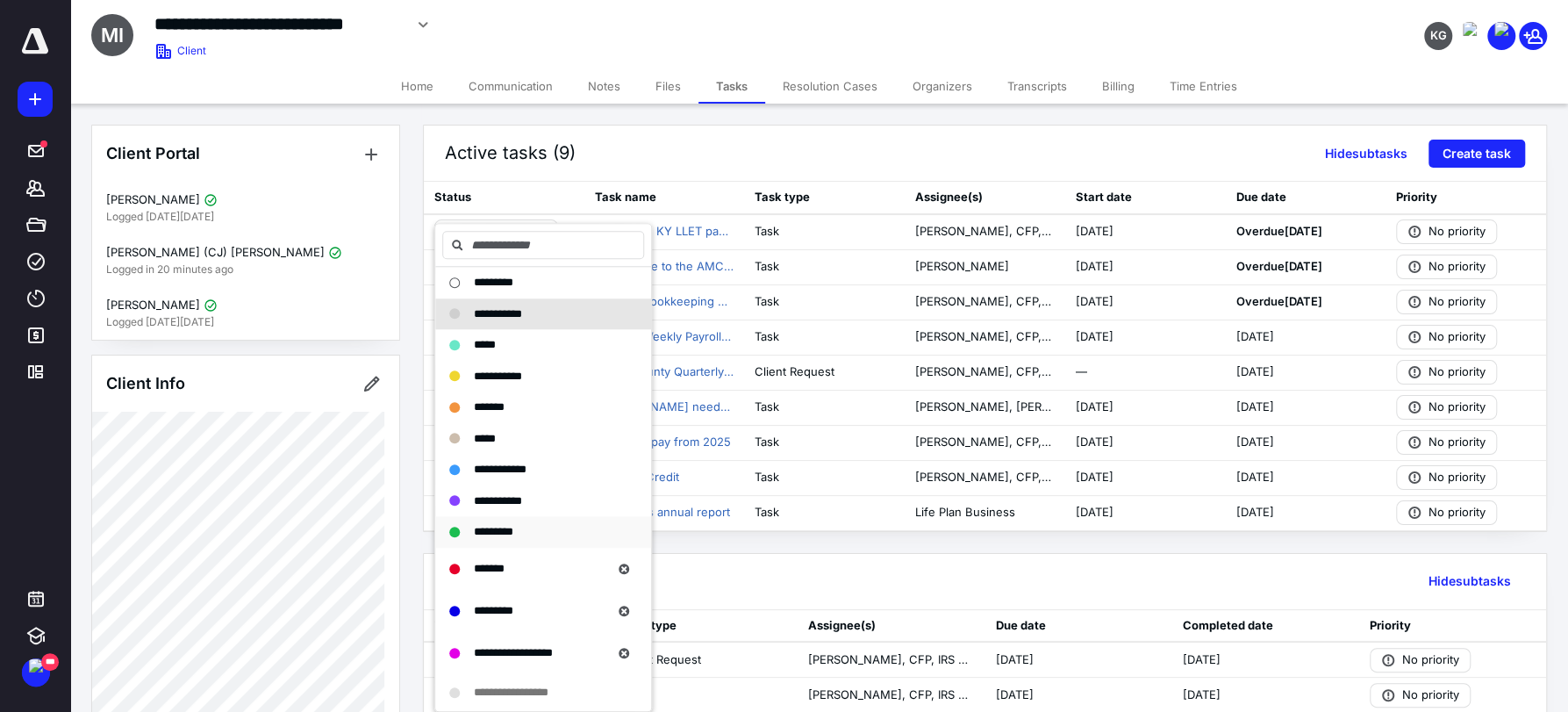 click on "*********" at bounding box center (493, 531) 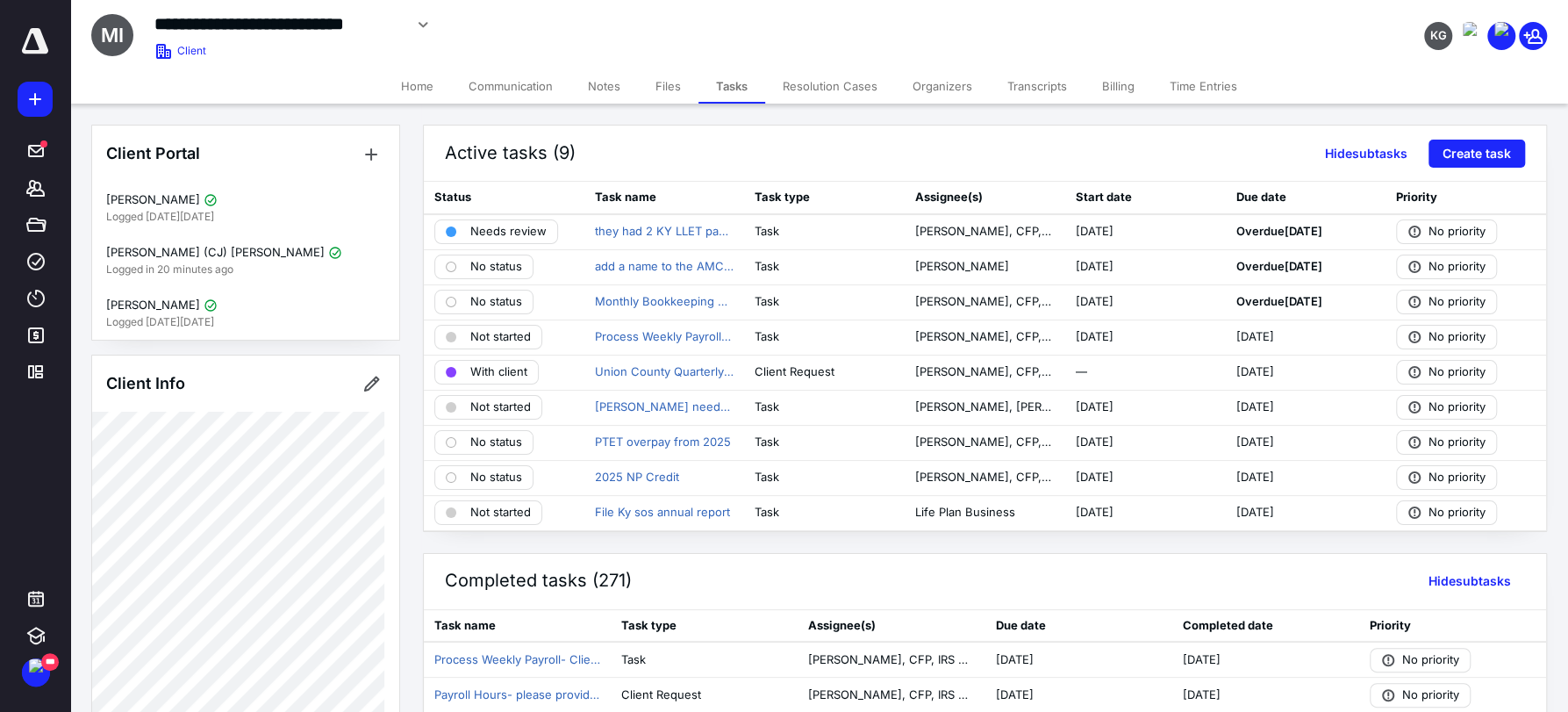 click on "Files" at bounding box center (668, 86) 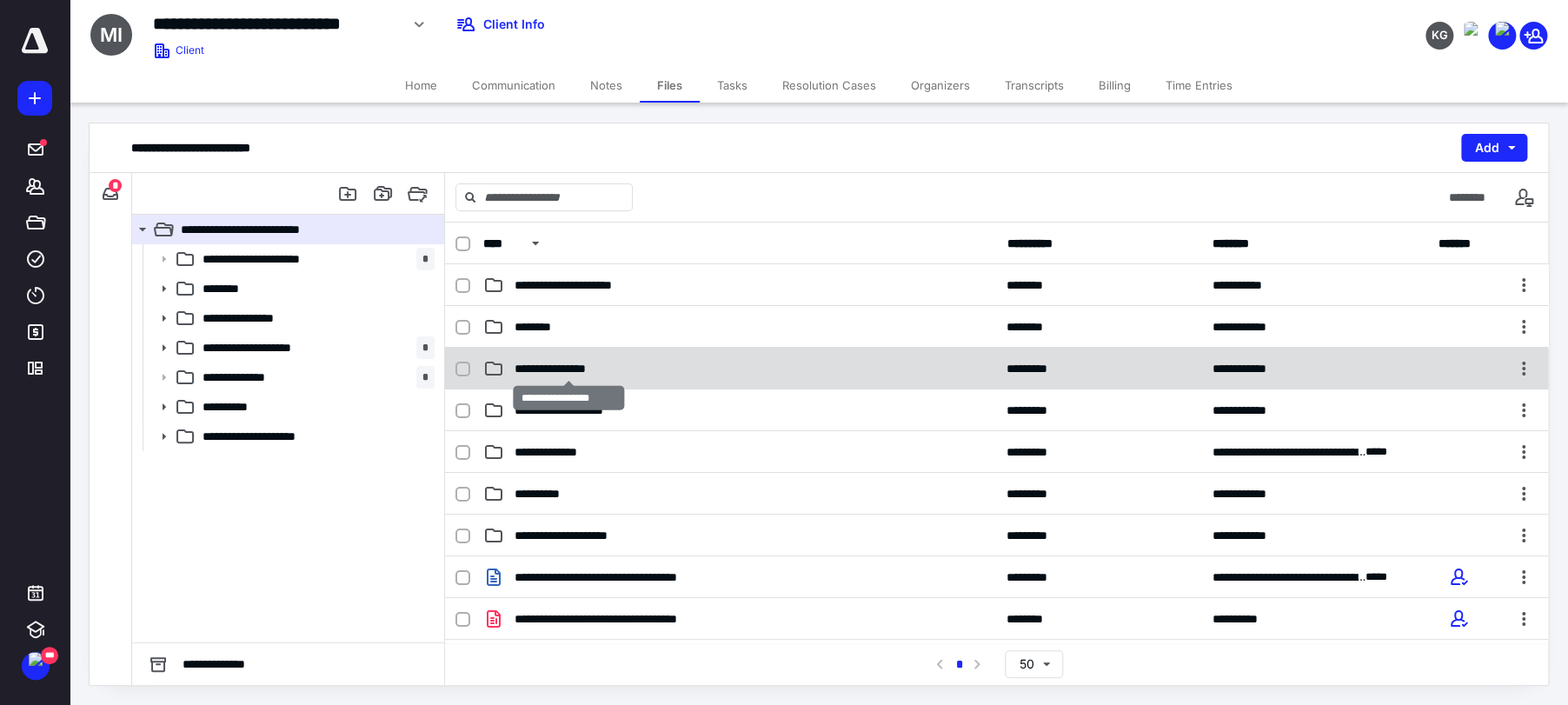 click on "**********" at bounding box center (568, 369) 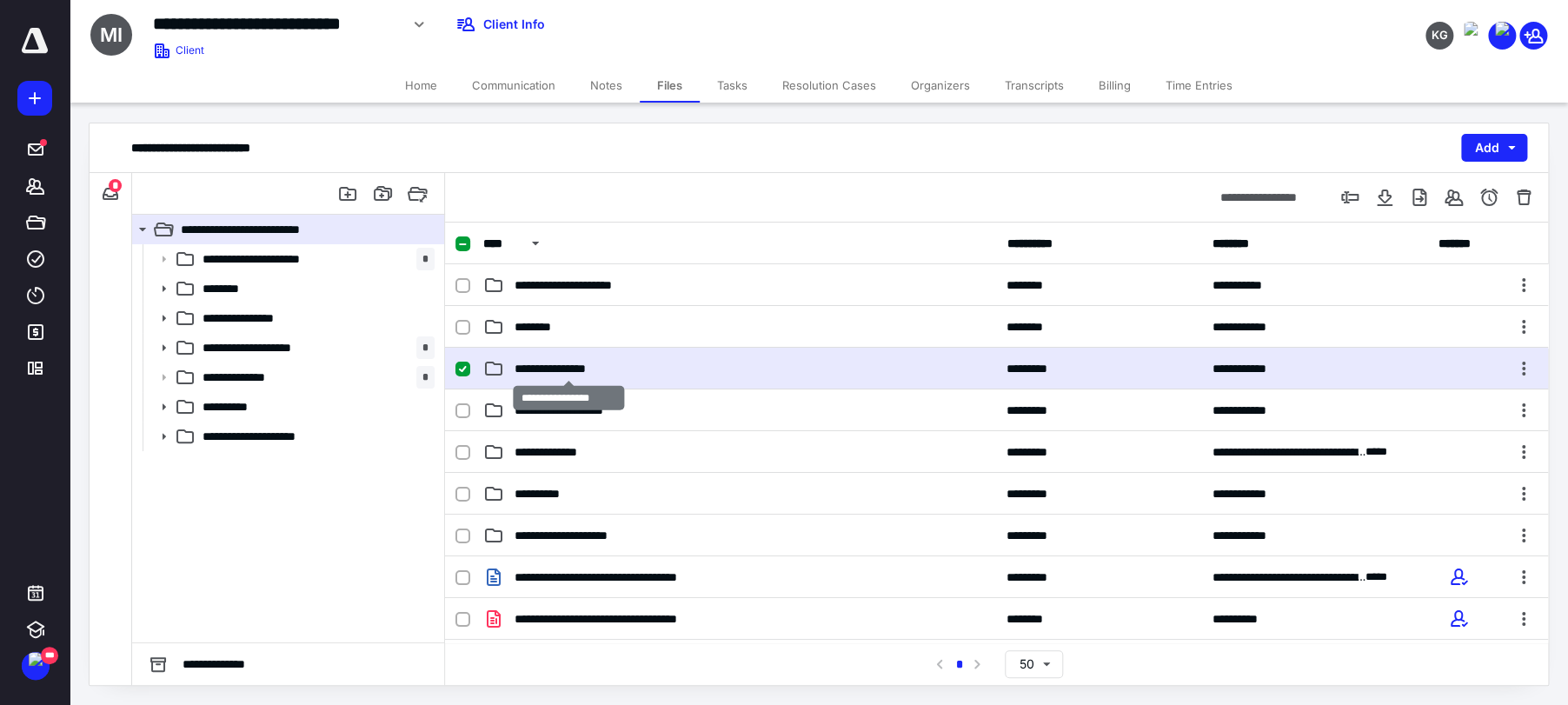 click on "**********" at bounding box center [568, 369] 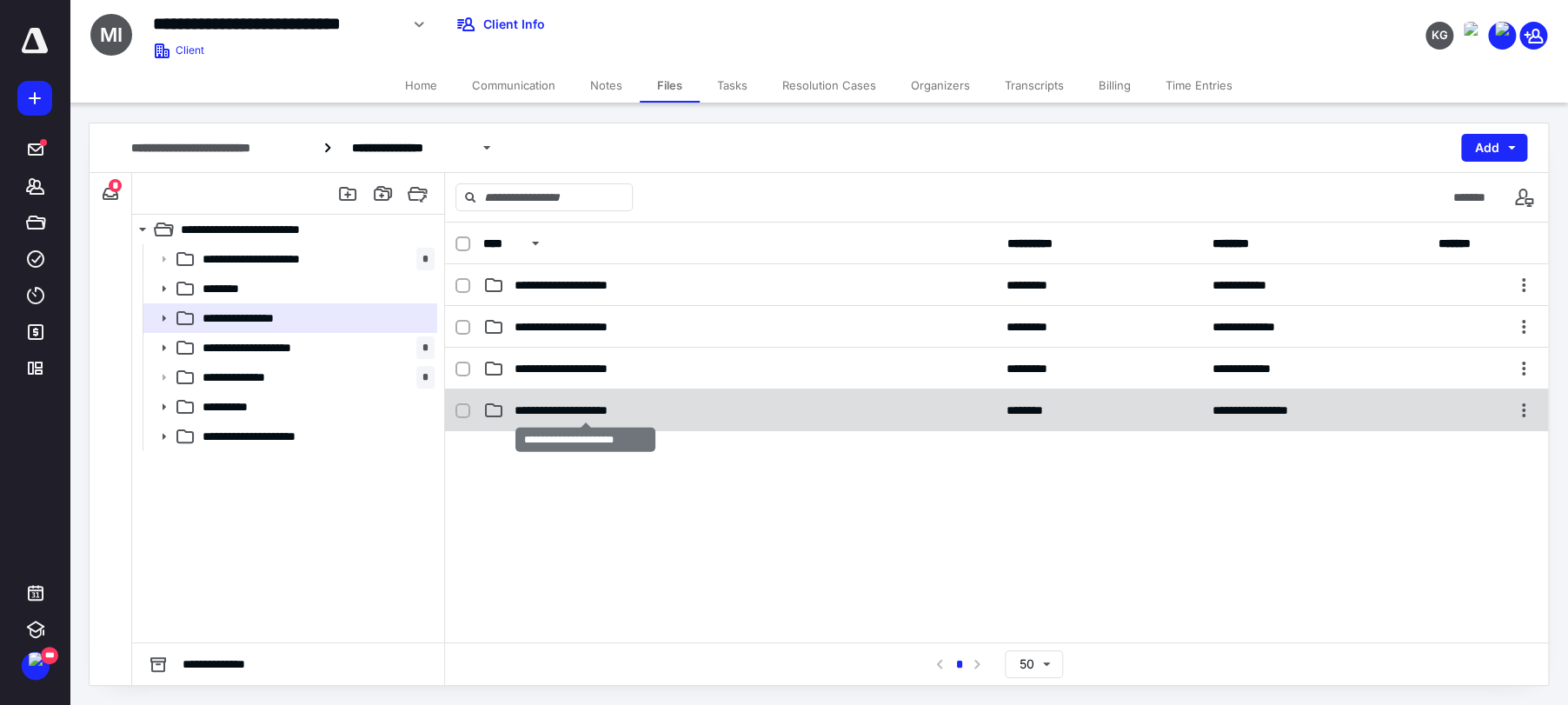 click on "**********" at bounding box center [586, 410] 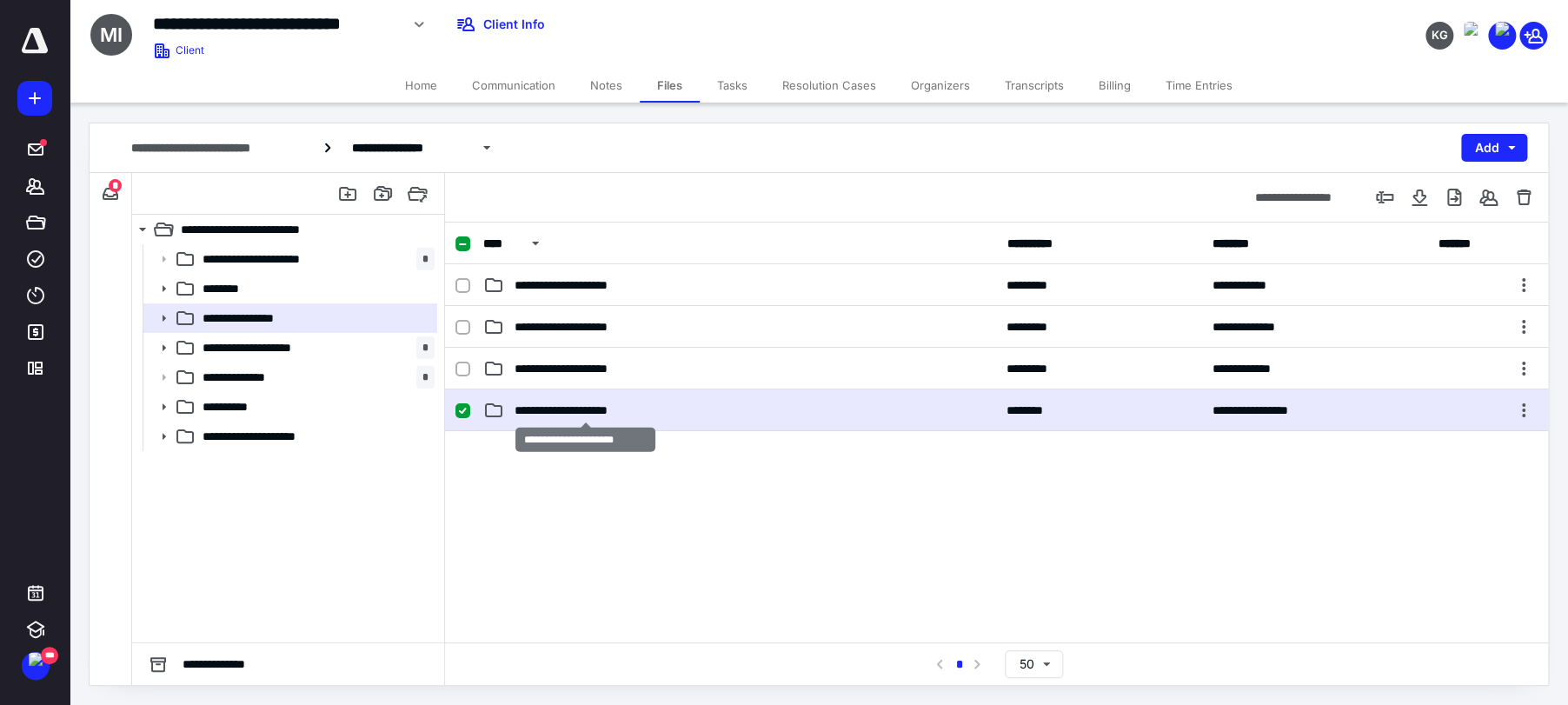 click on "**********" at bounding box center [586, 410] 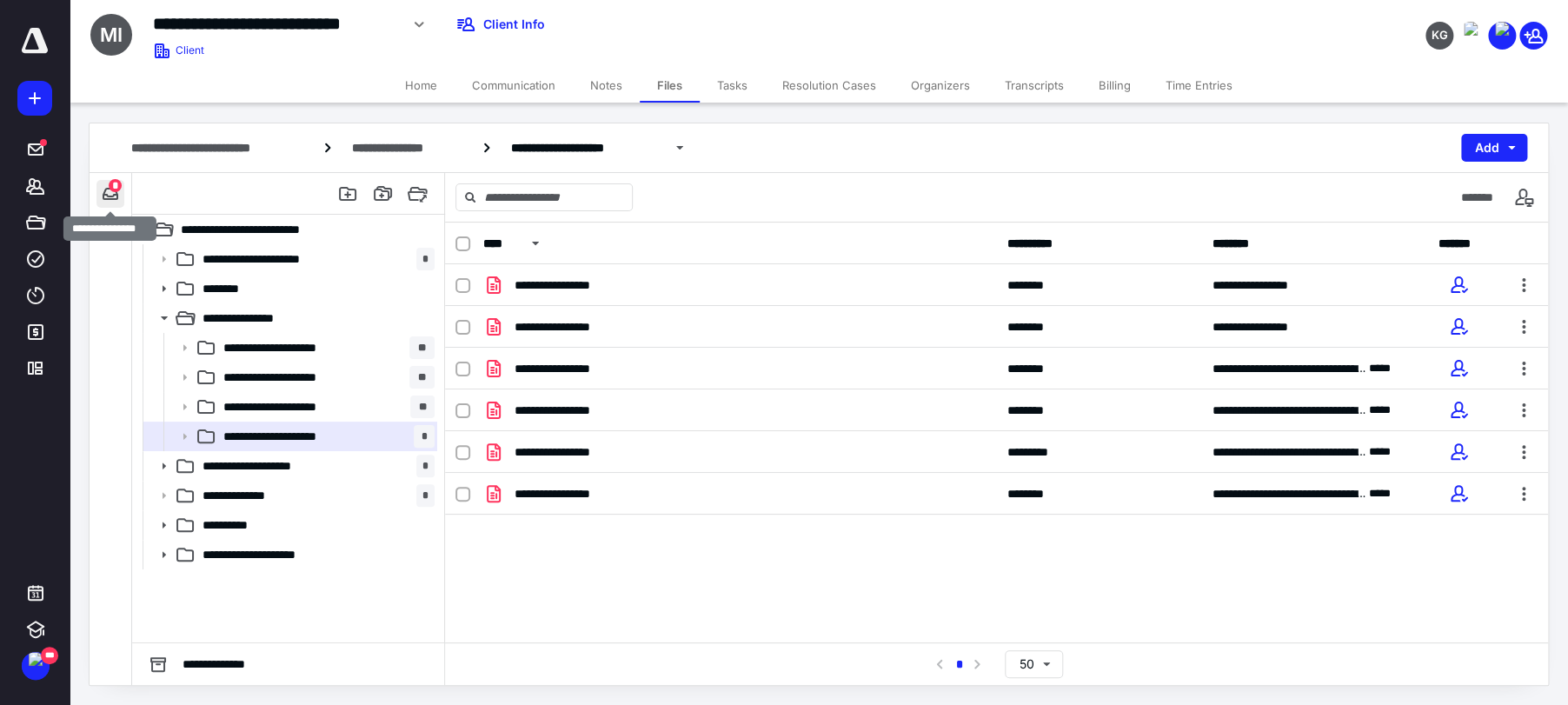 click at bounding box center [110, 194] 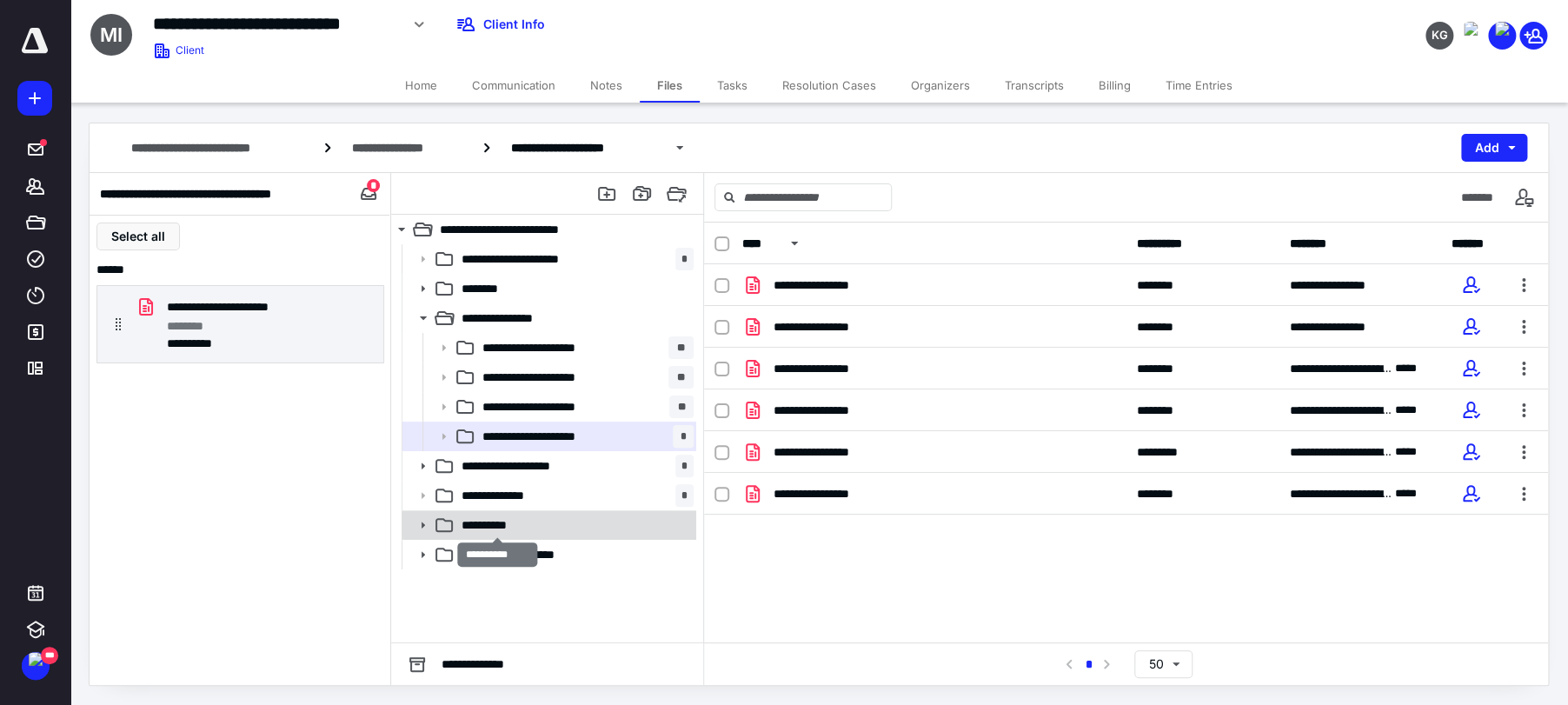click on "**********" at bounding box center (498, 525) 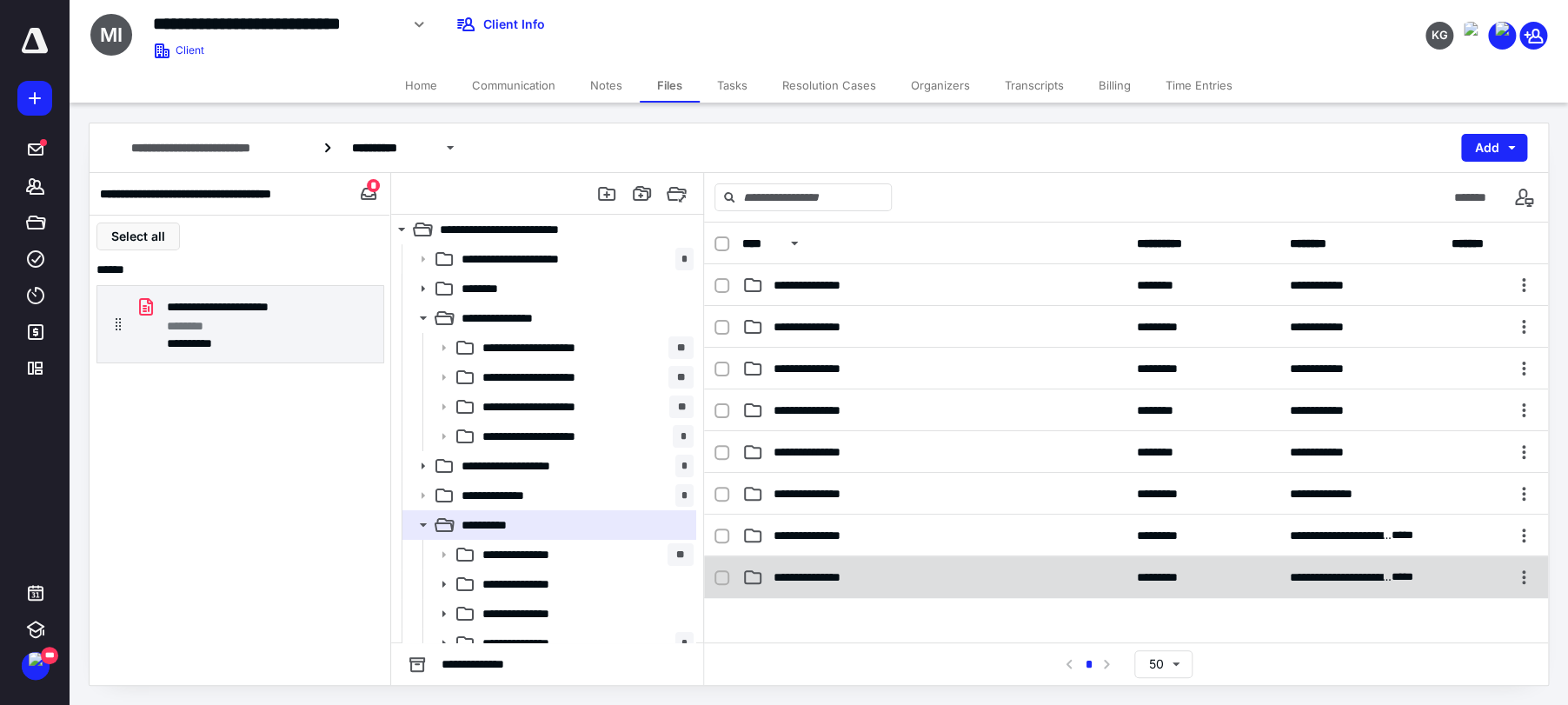 click on "**********" at bounding box center [1126, 577] 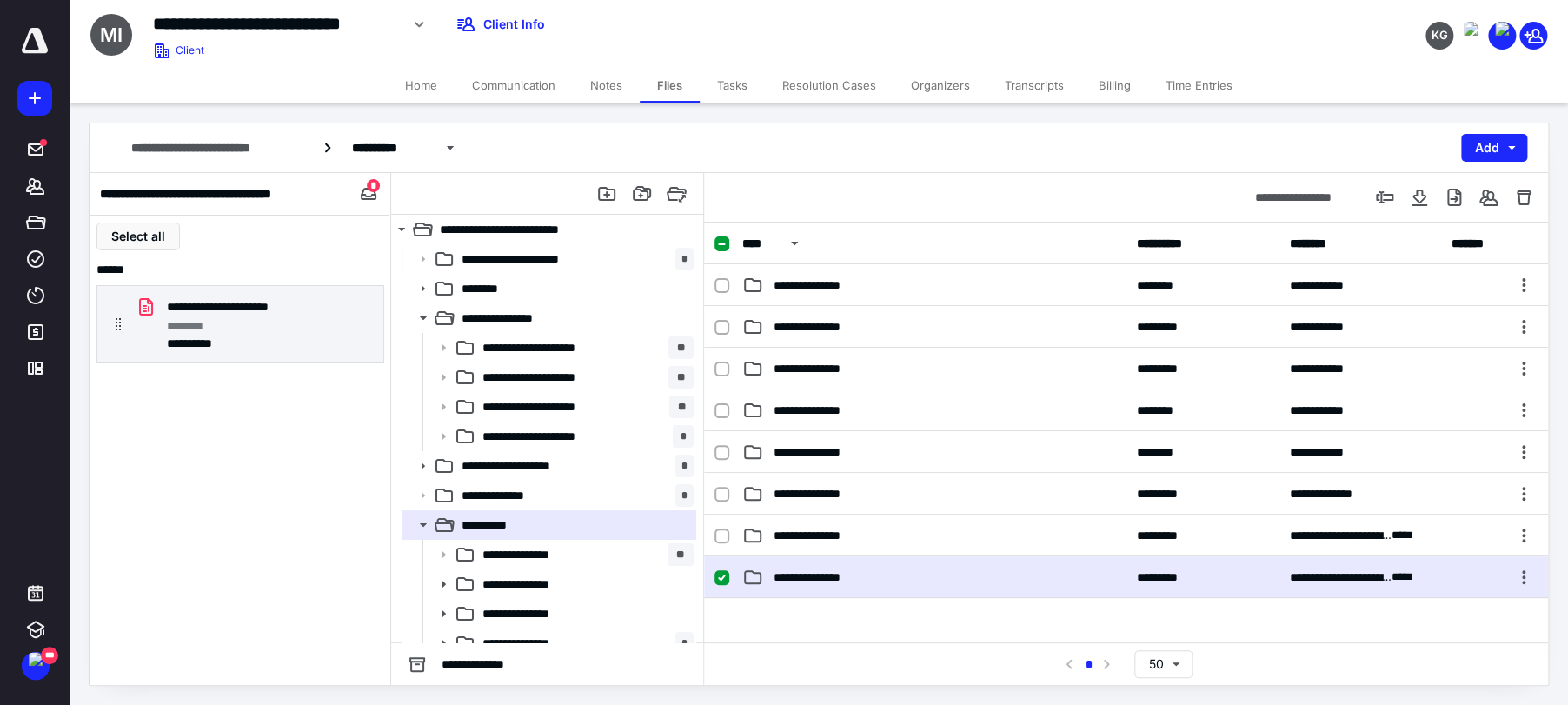 click on "**********" at bounding box center (1126, 577) 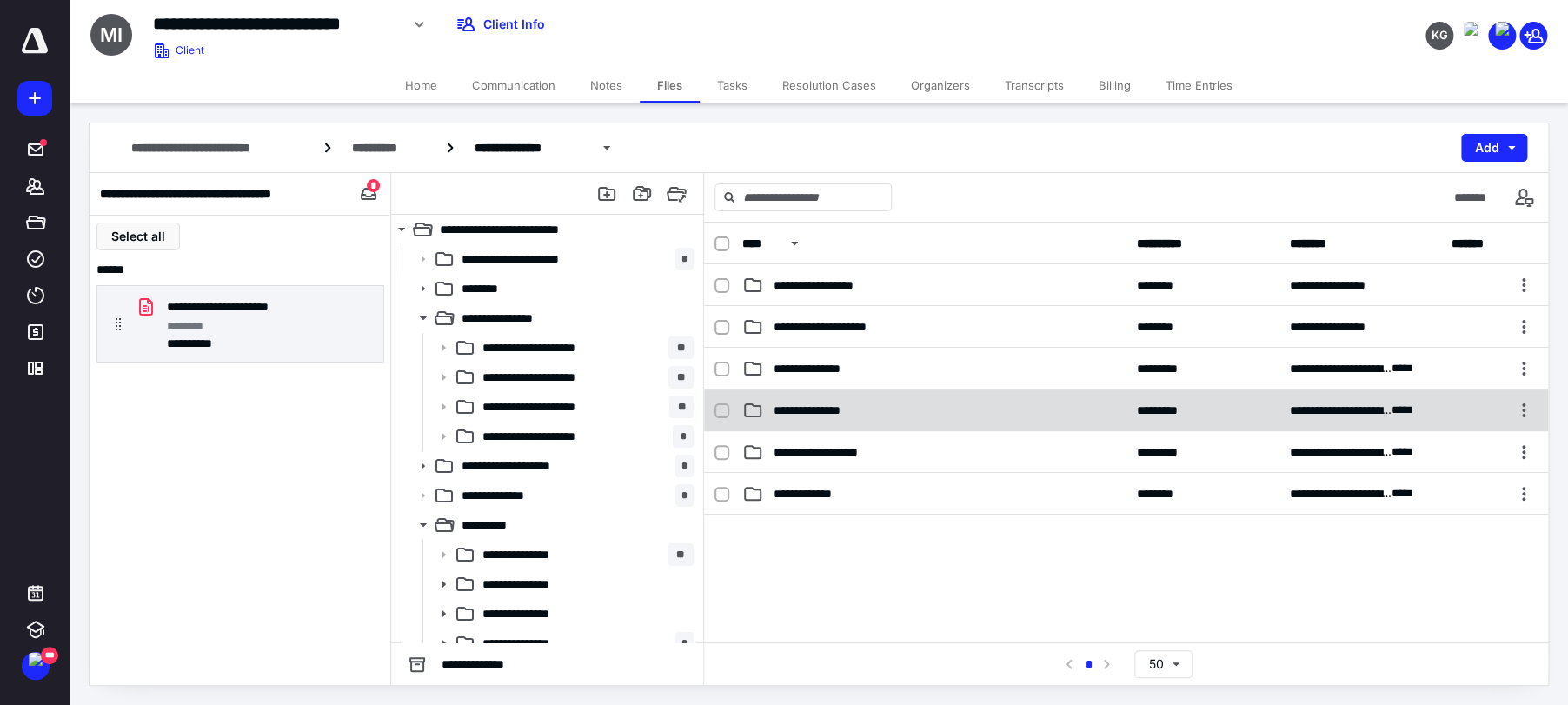 click on "**********" at bounding box center [1126, 410] 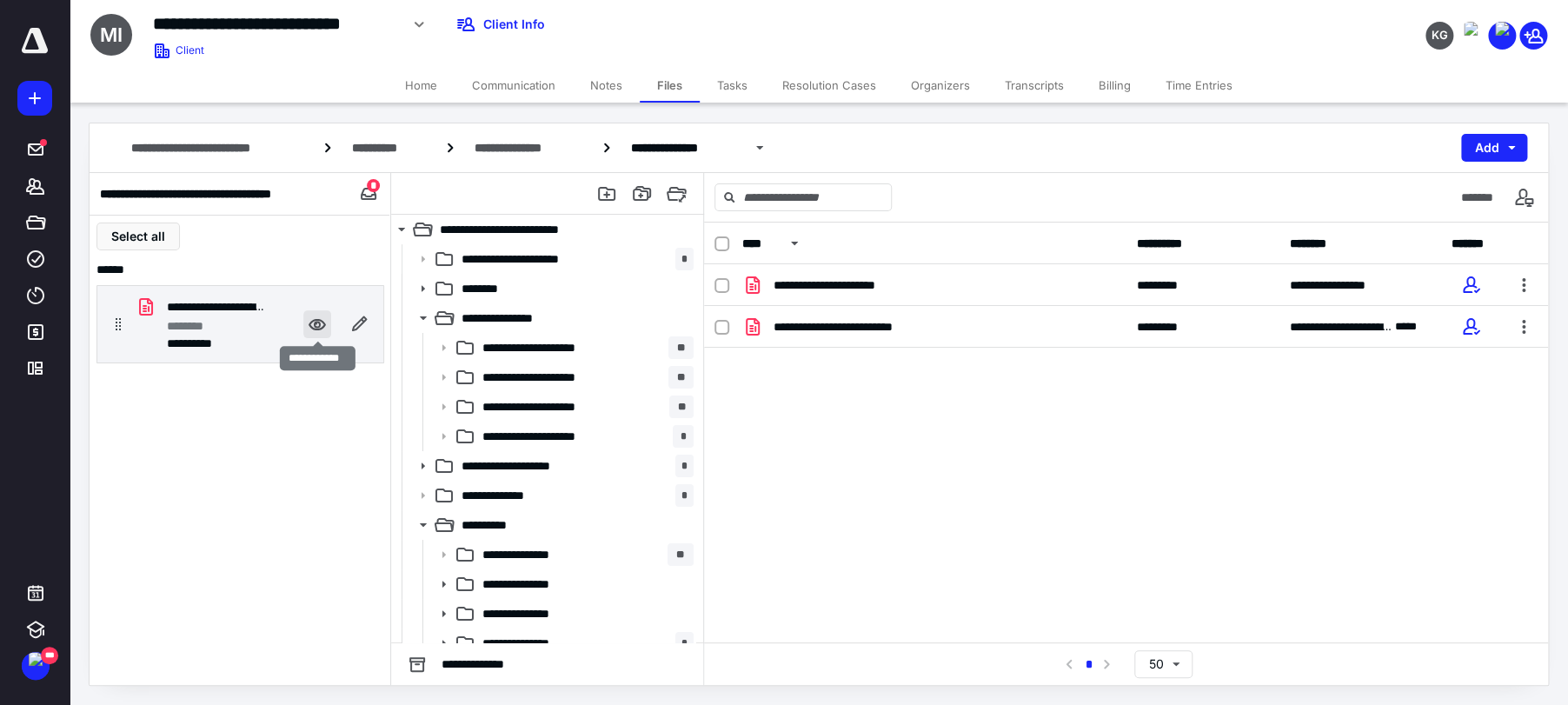 click at bounding box center [317, 324] 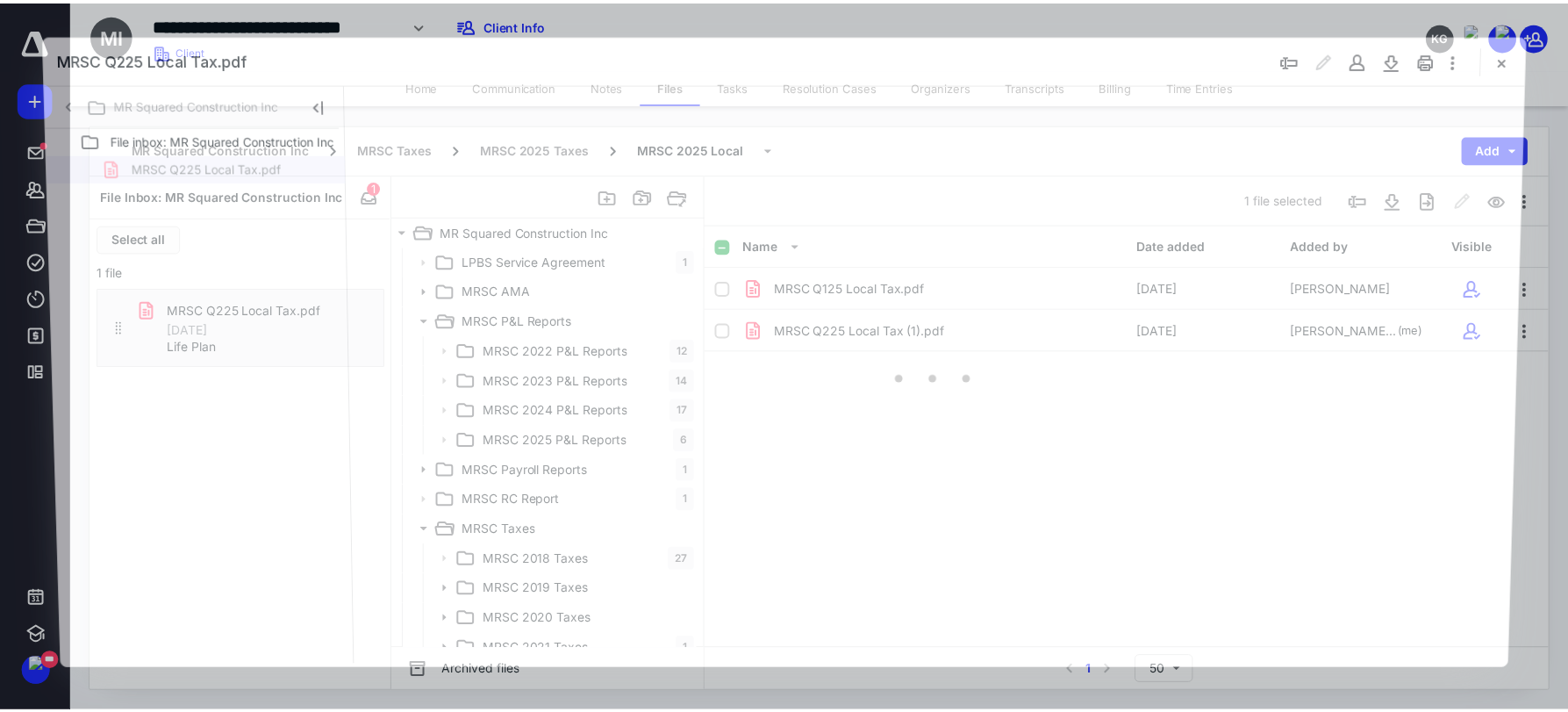 scroll, scrollTop: 0, scrollLeft: 0, axis: both 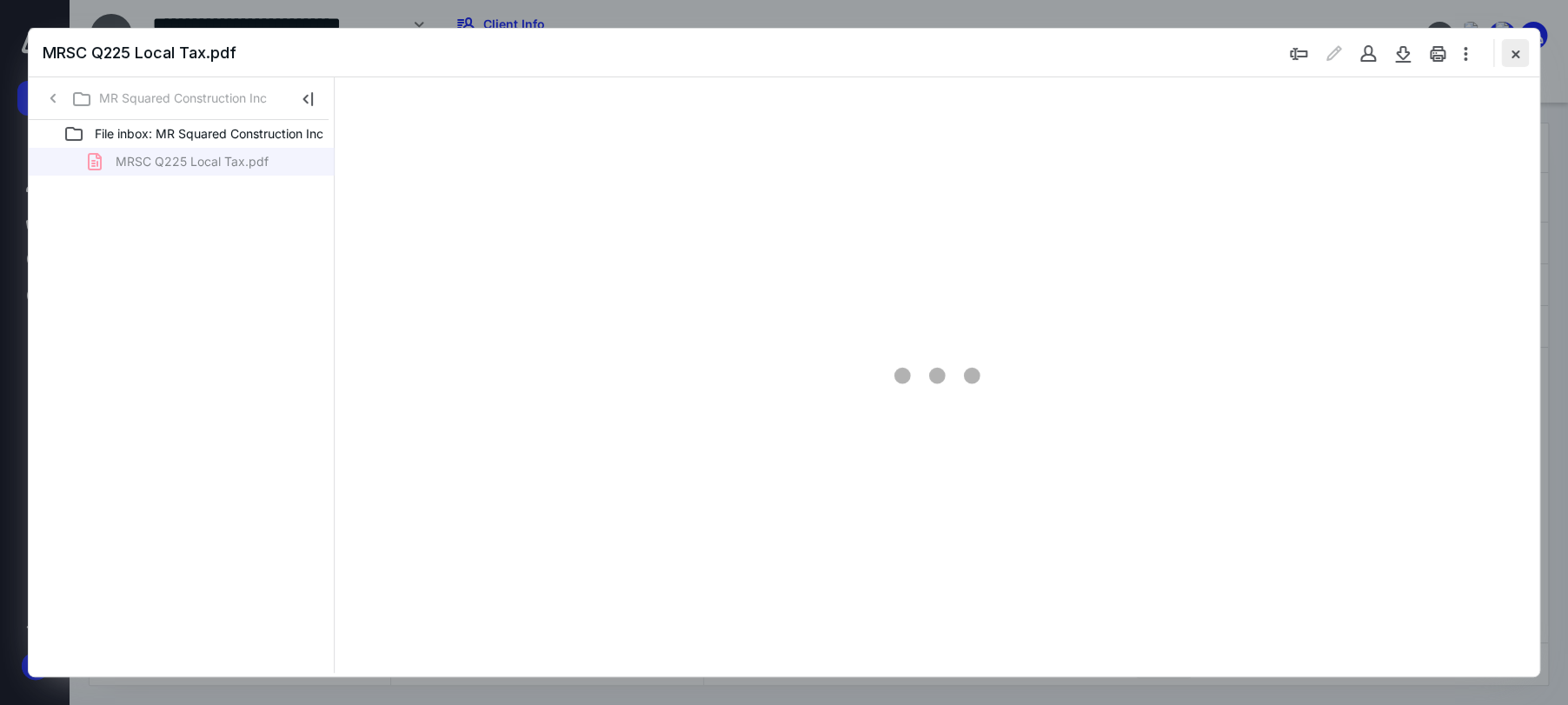 type on "77" 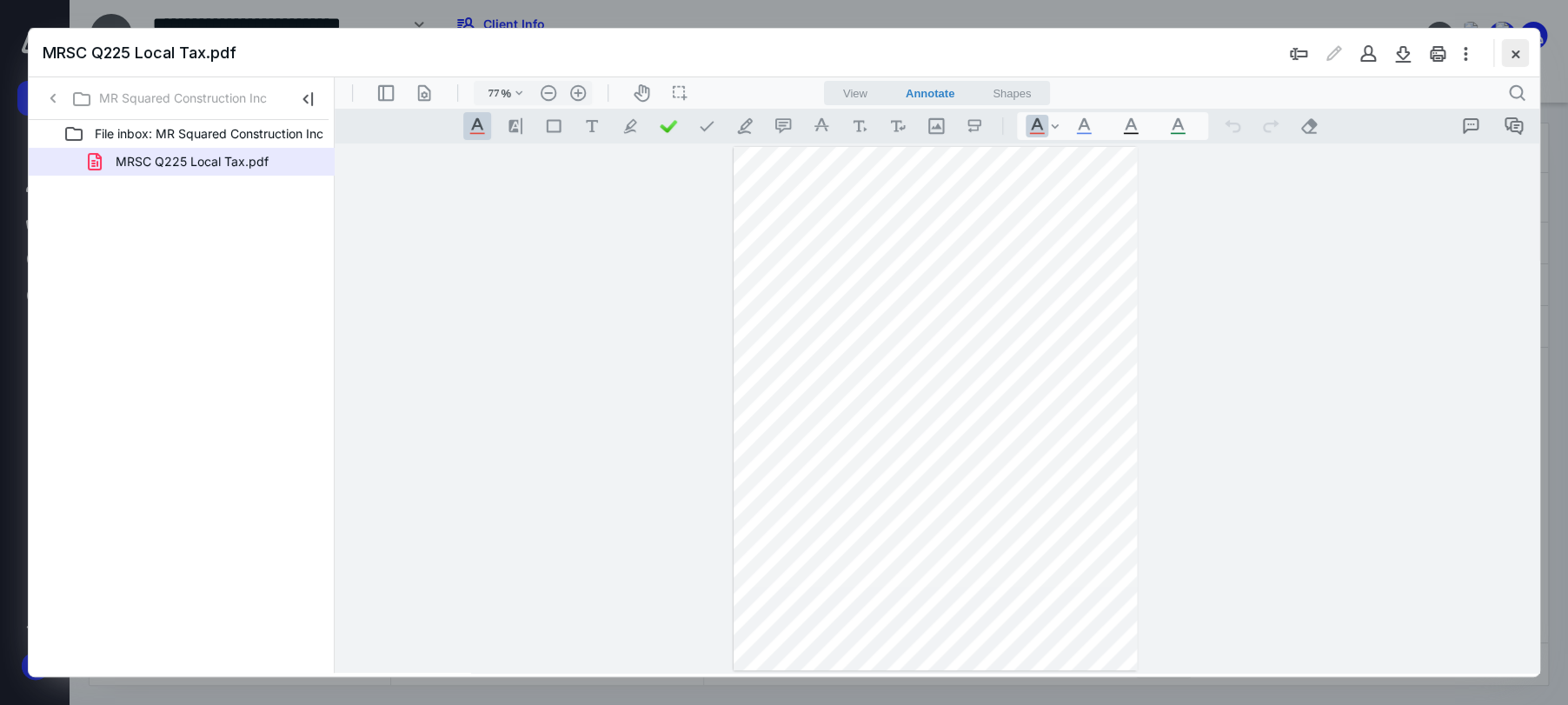 click at bounding box center [1515, 53] 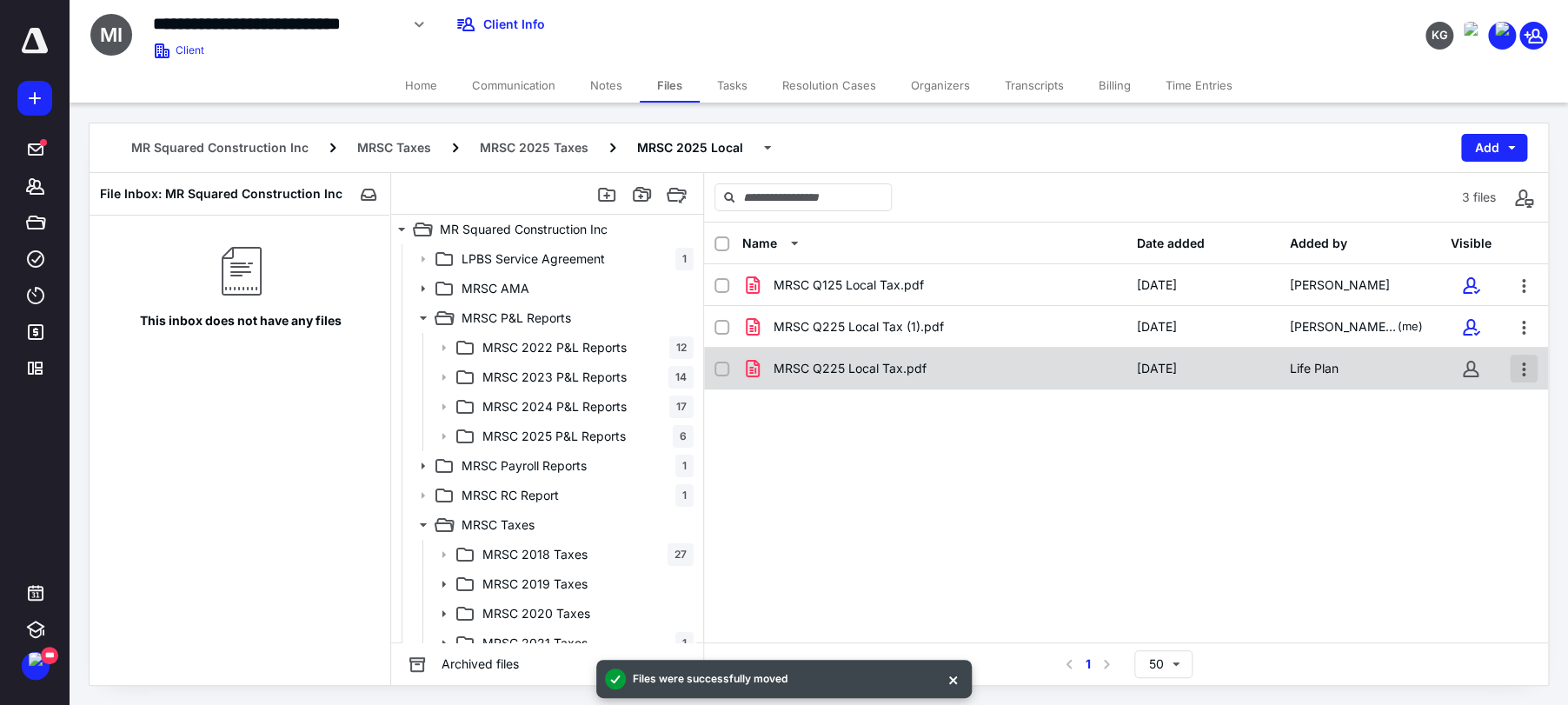 click at bounding box center (1524, 369) 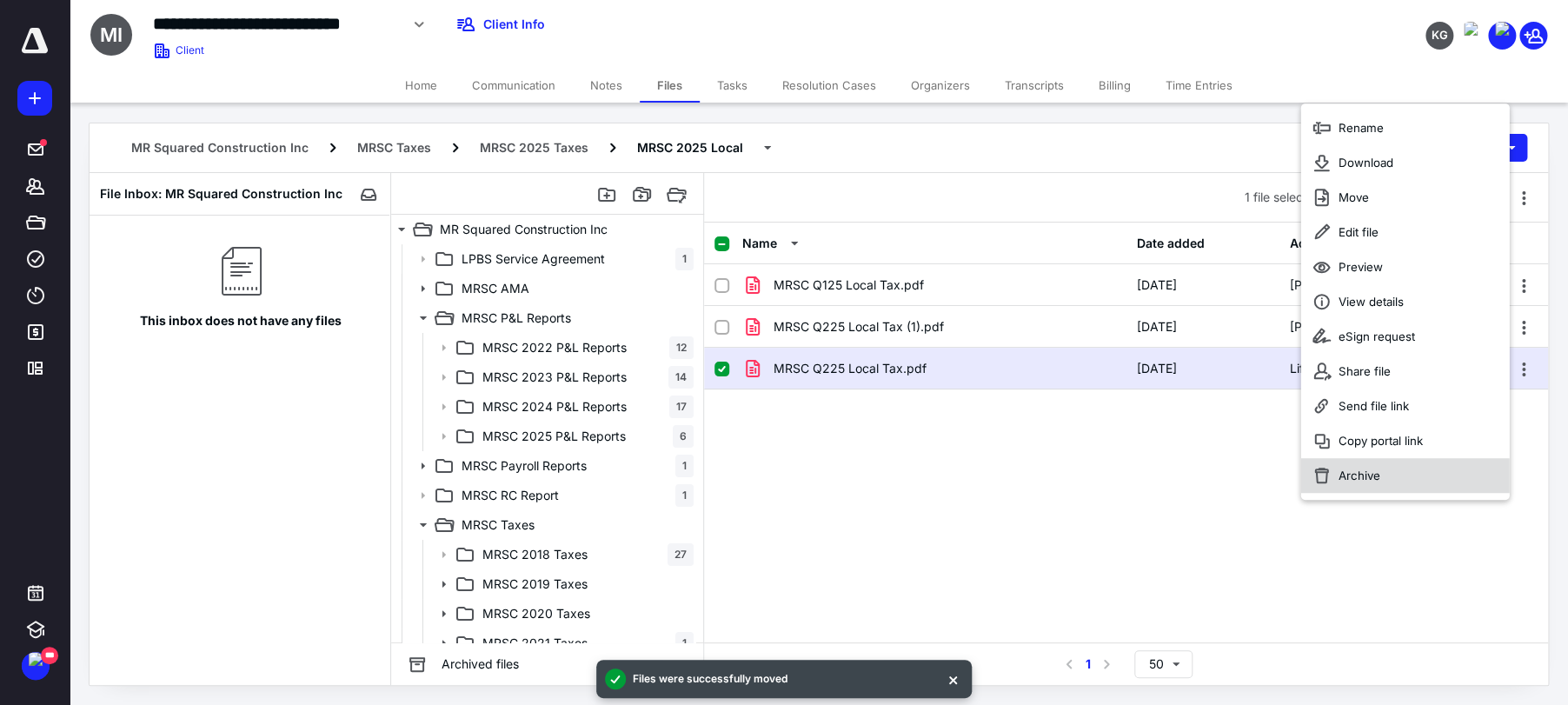 click on "Archive" at bounding box center (1405, 476) 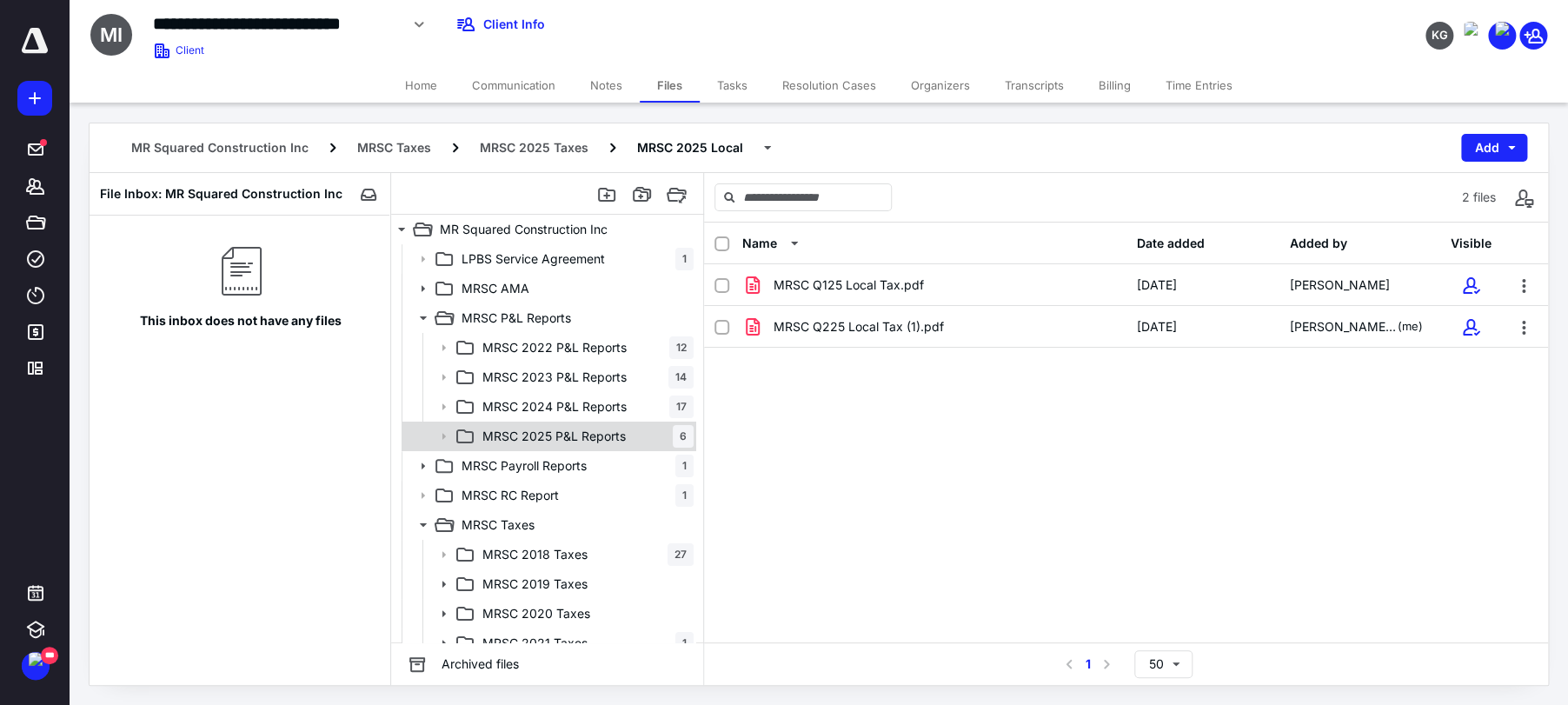 click on "MRSC 2025 P&L Reports 6" at bounding box center (584, 436) 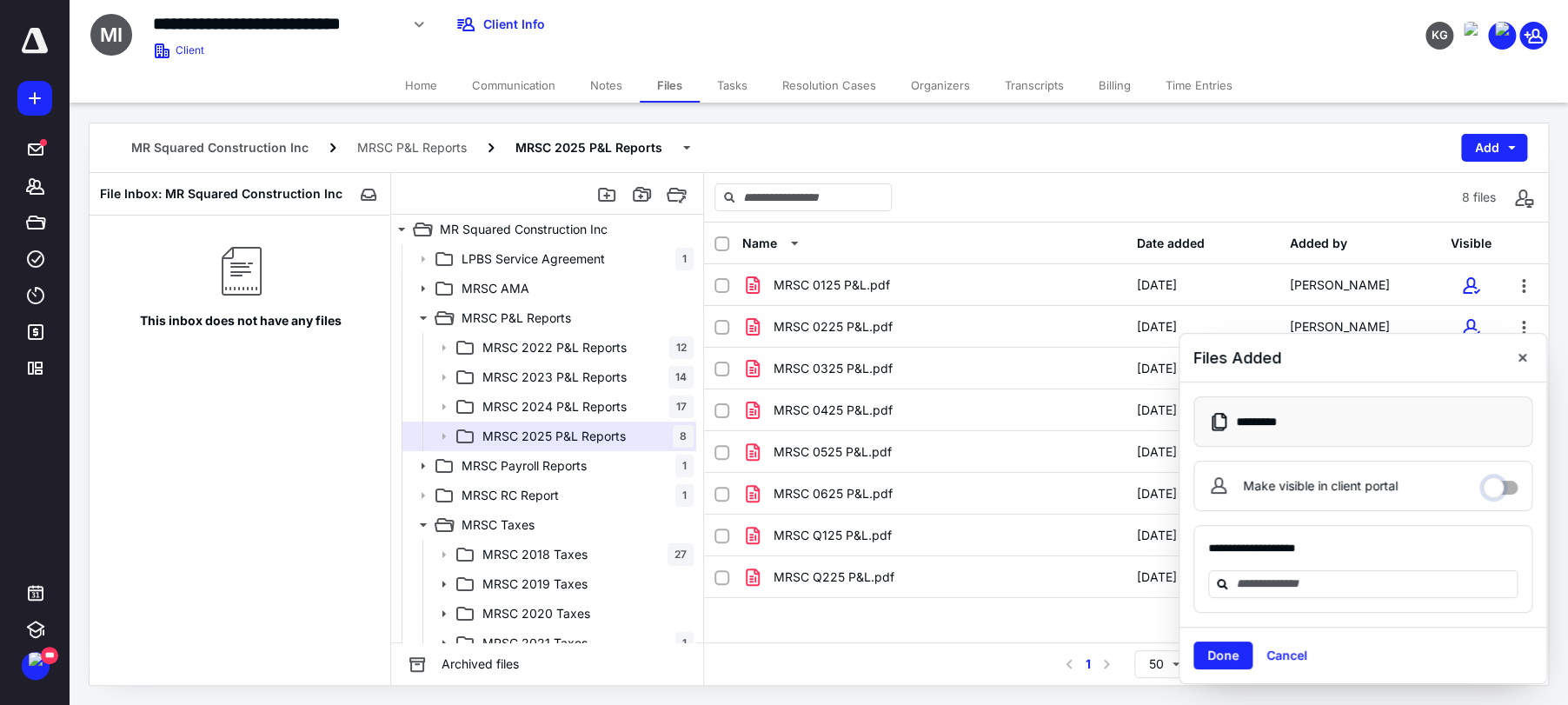 click on "Make visible in client portal" at bounding box center (1500, 483) 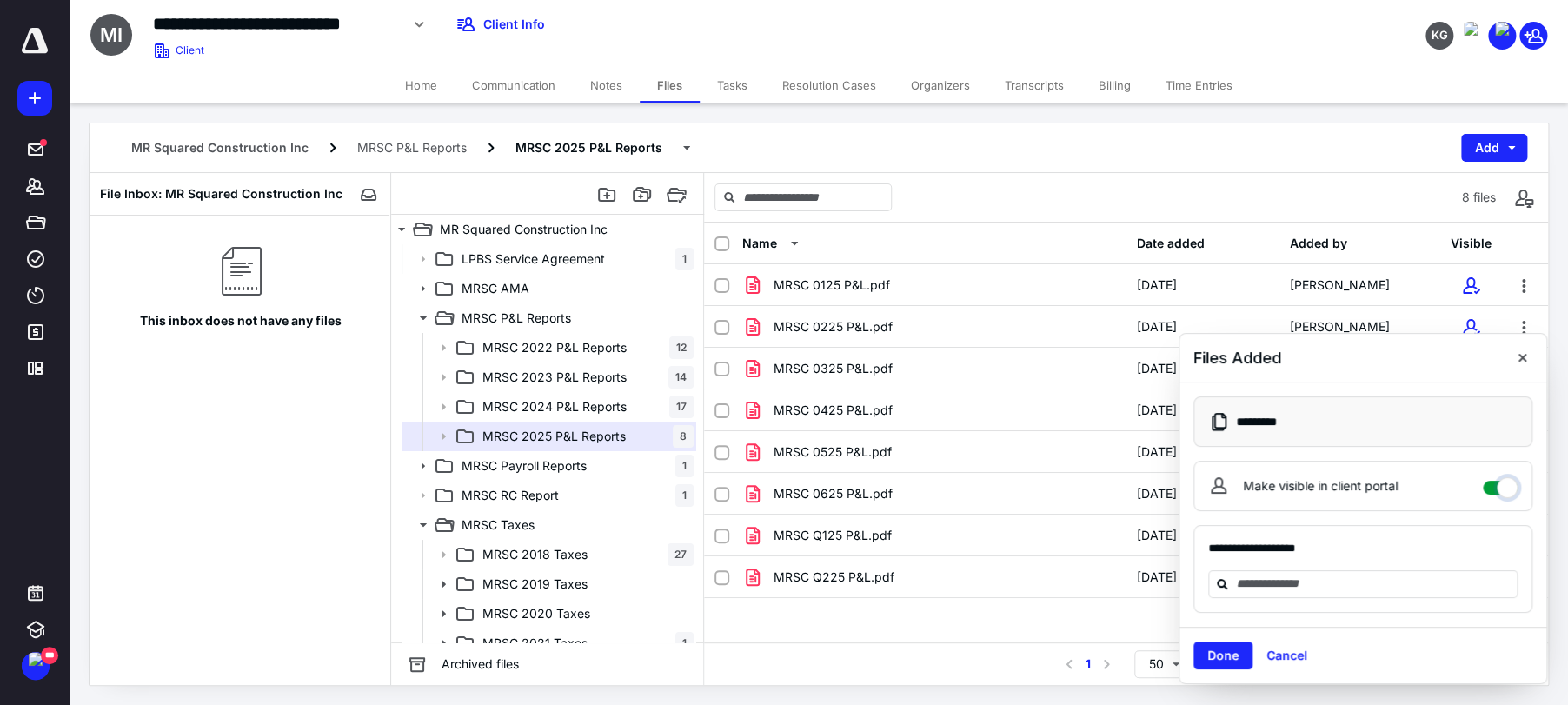 checkbox on "****" 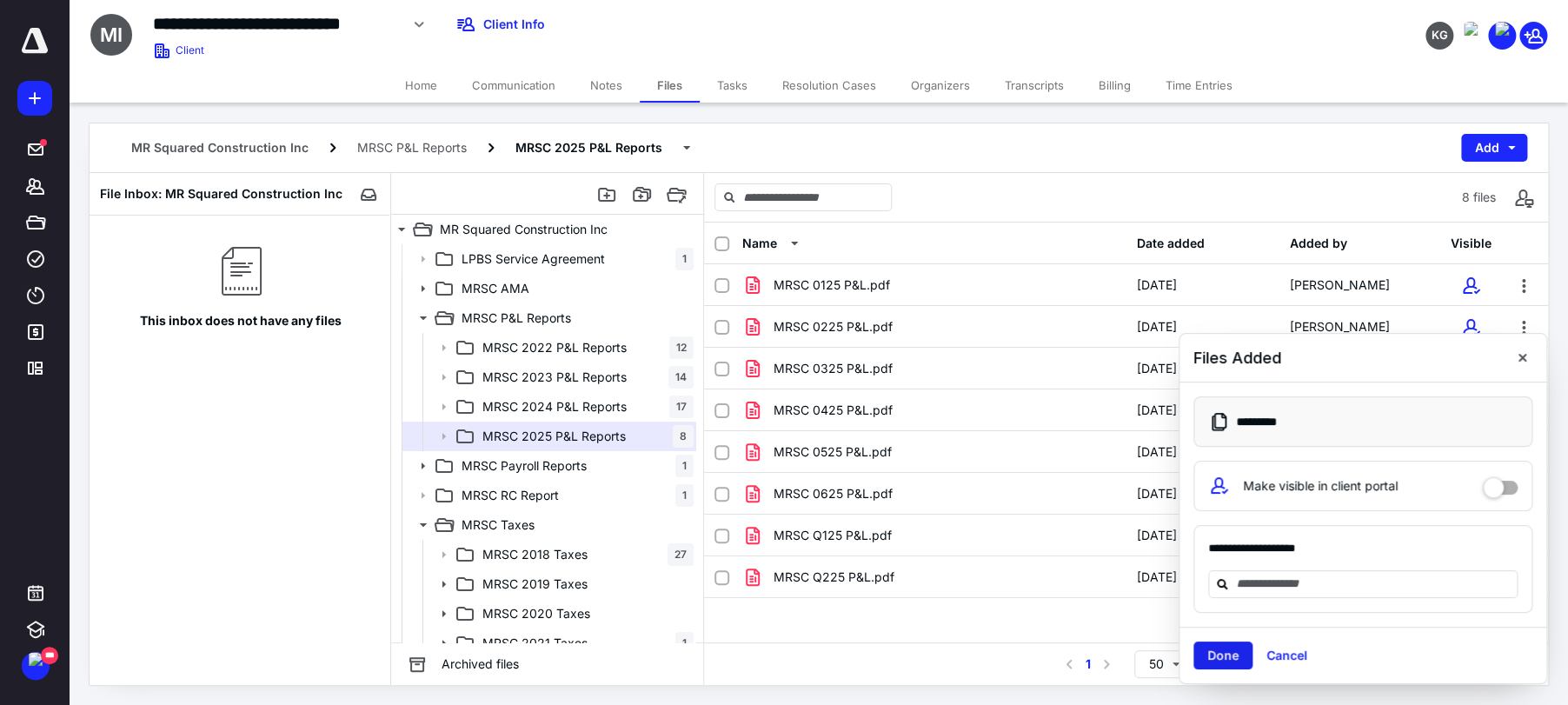 click on "Done" at bounding box center [1223, 655] 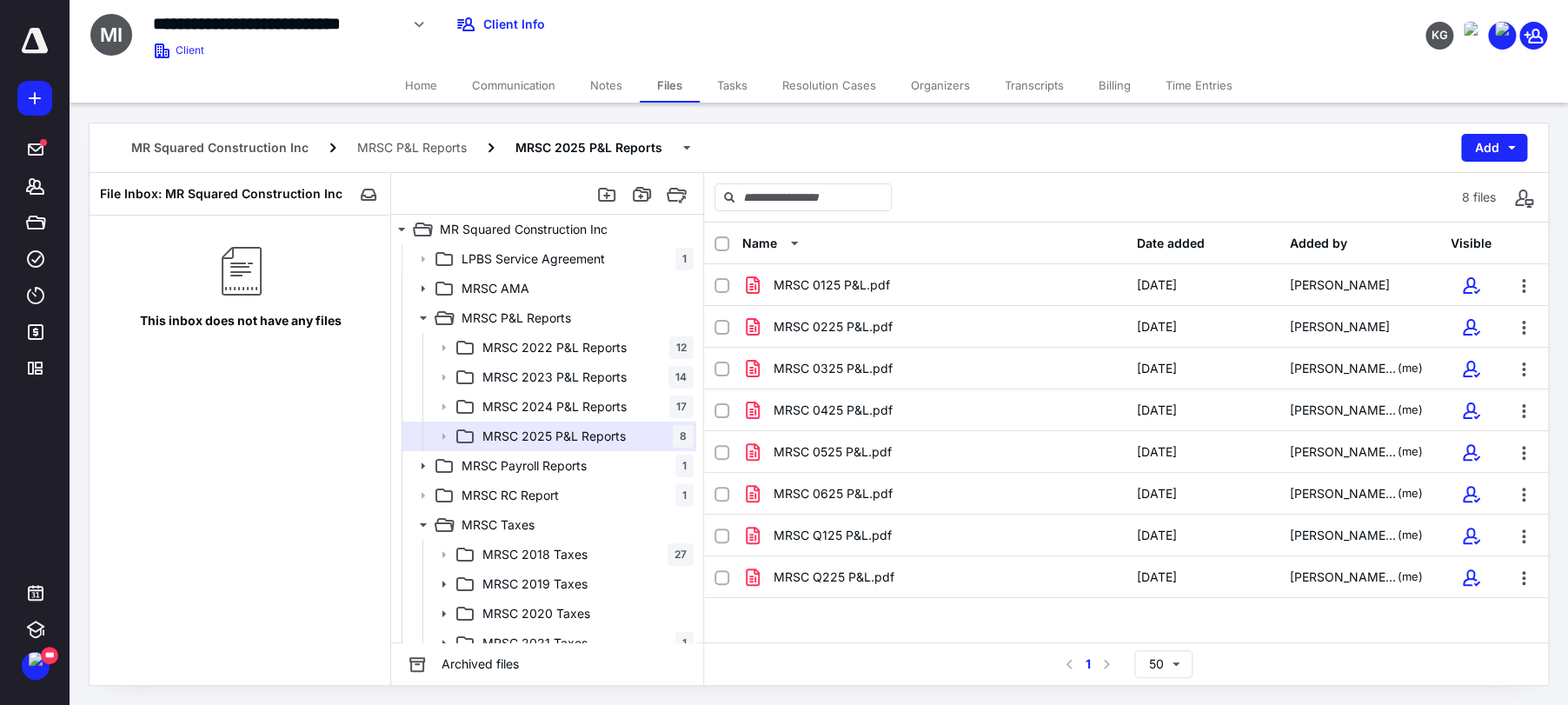 click on "Tasks" at bounding box center [732, 85] 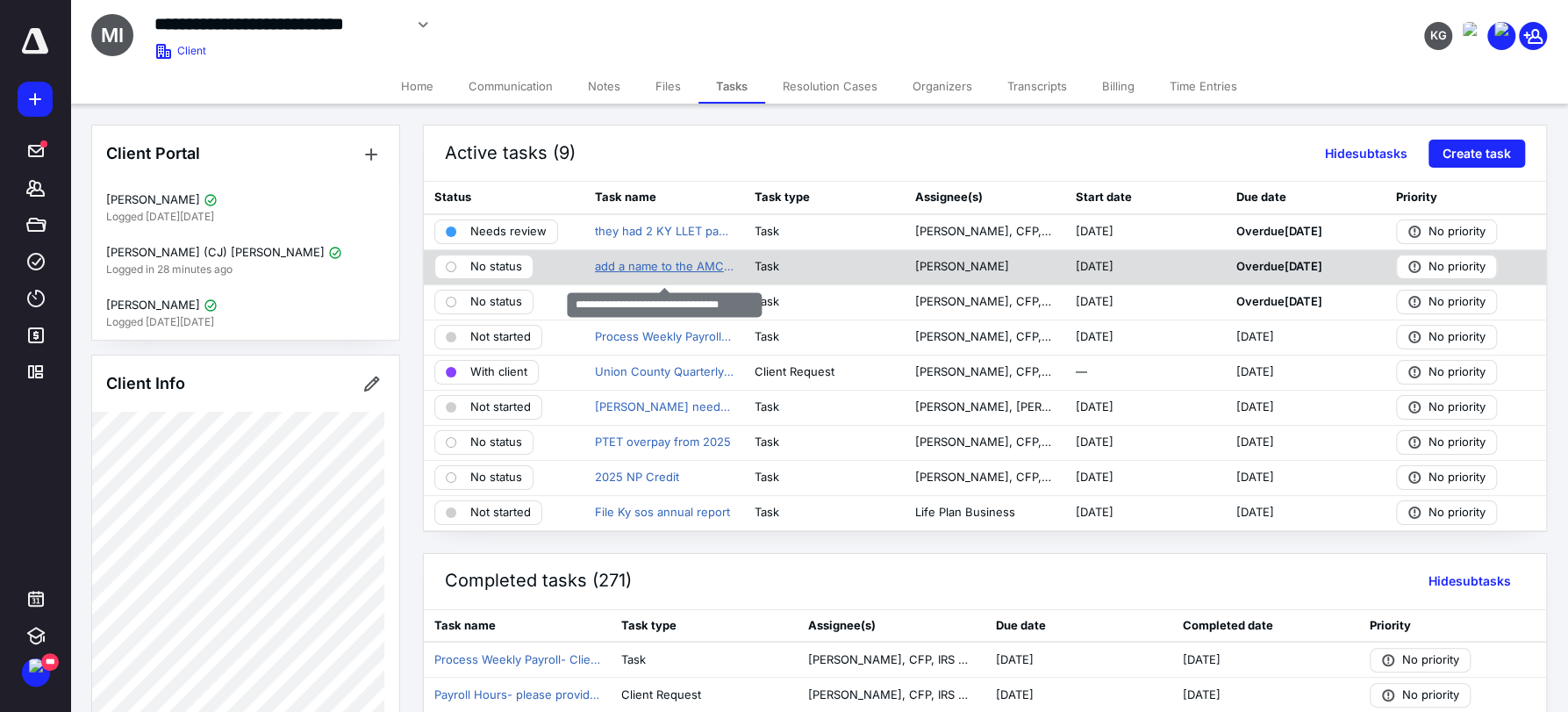 click on "add a name to the AMC transaction" at bounding box center [664, 267] 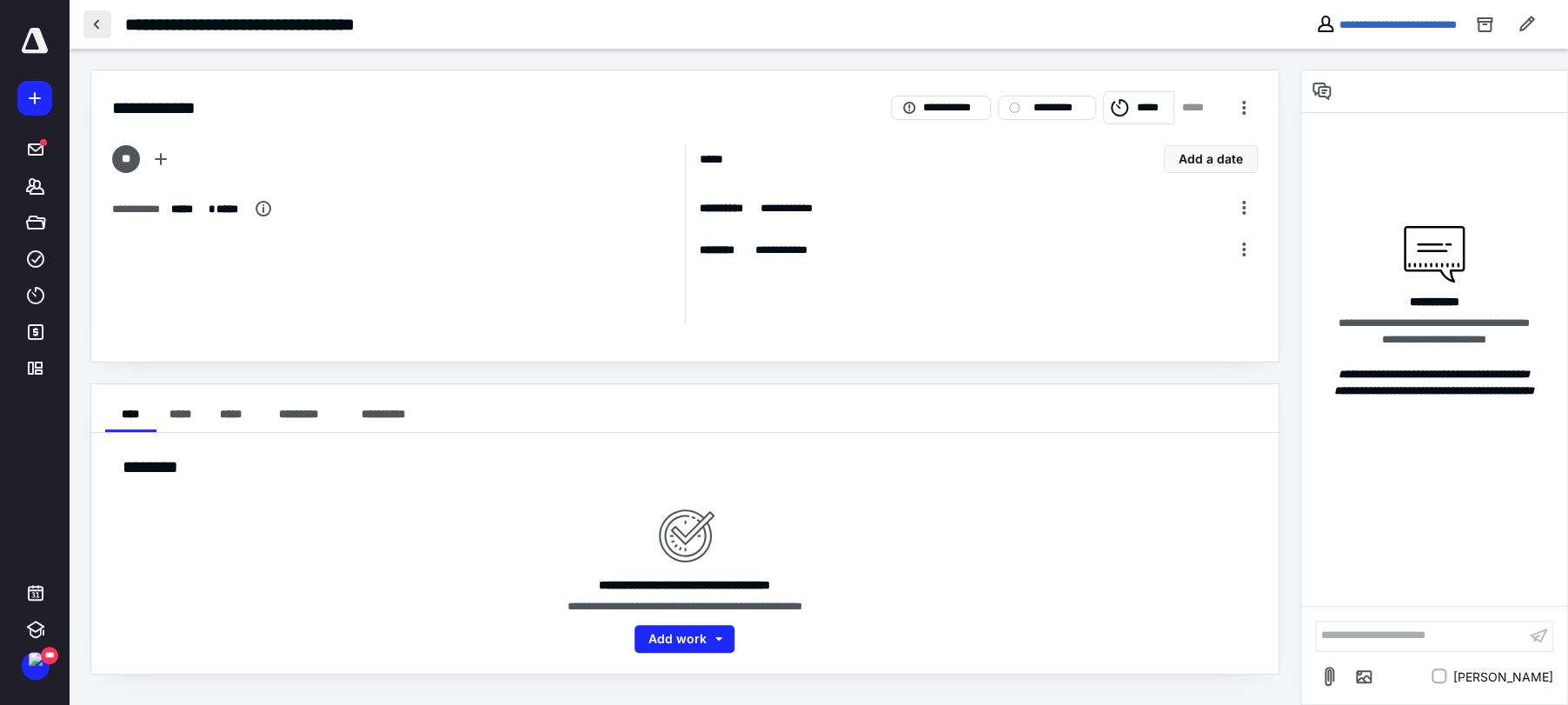 click at bounding box center (97, 24) 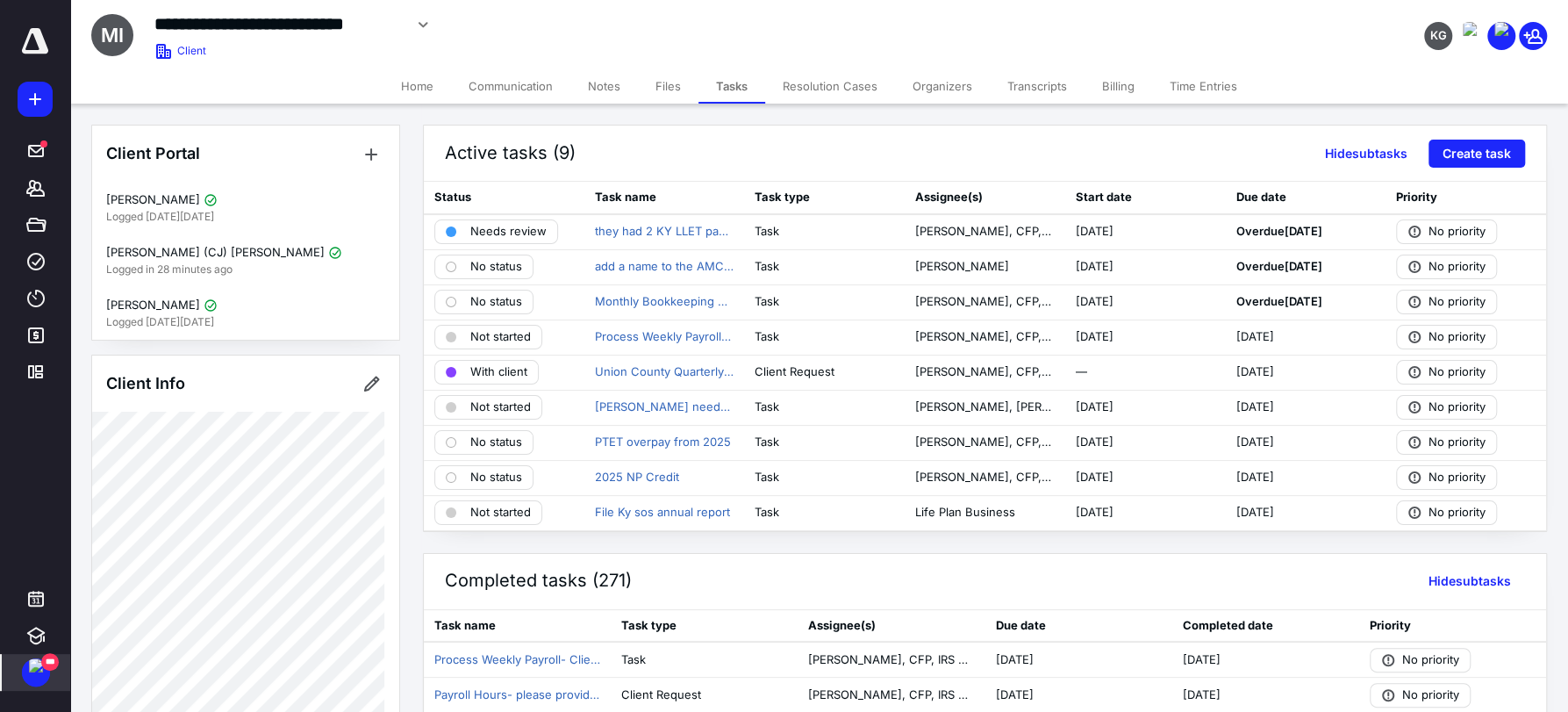 click at bounding box center (36, 665) 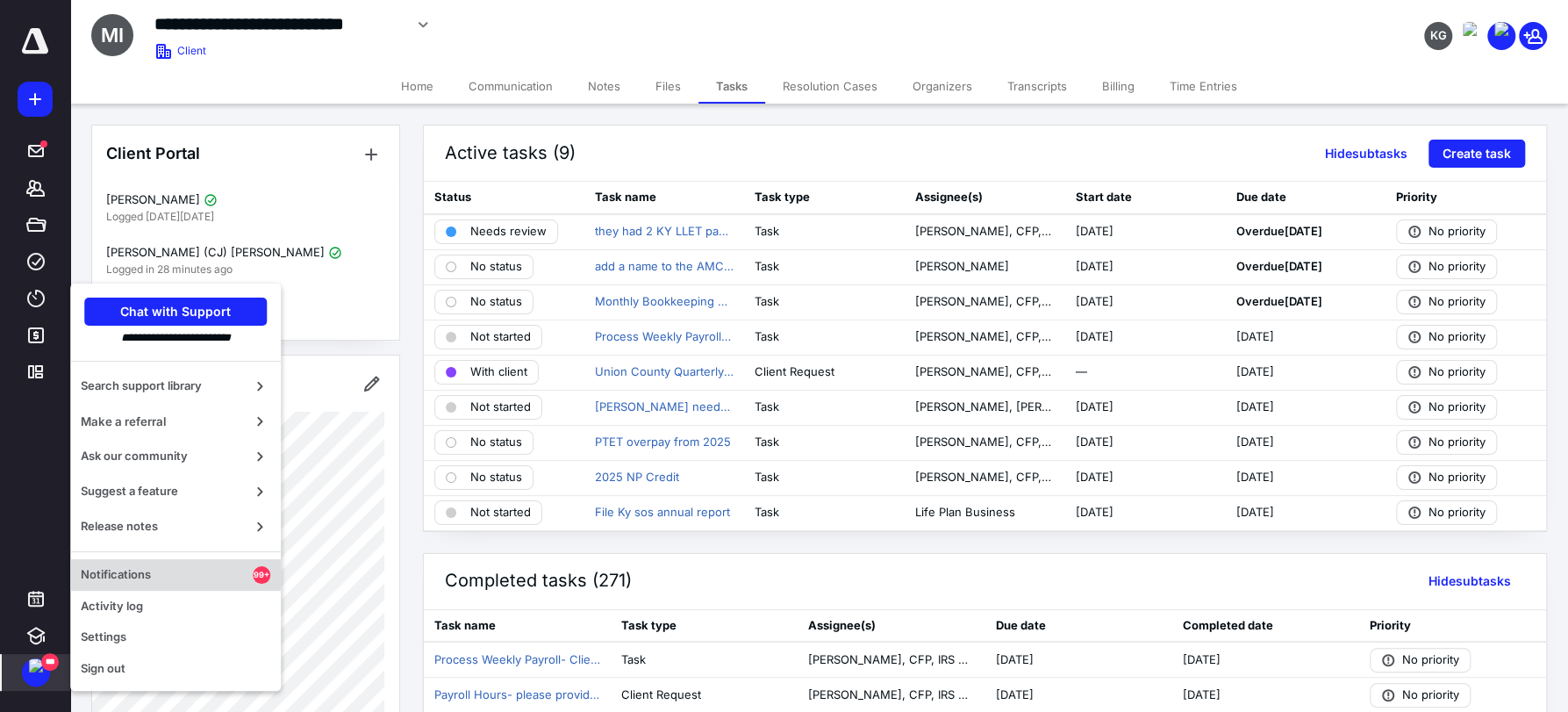 click on "Notifications" at bounding box center [167, 575] 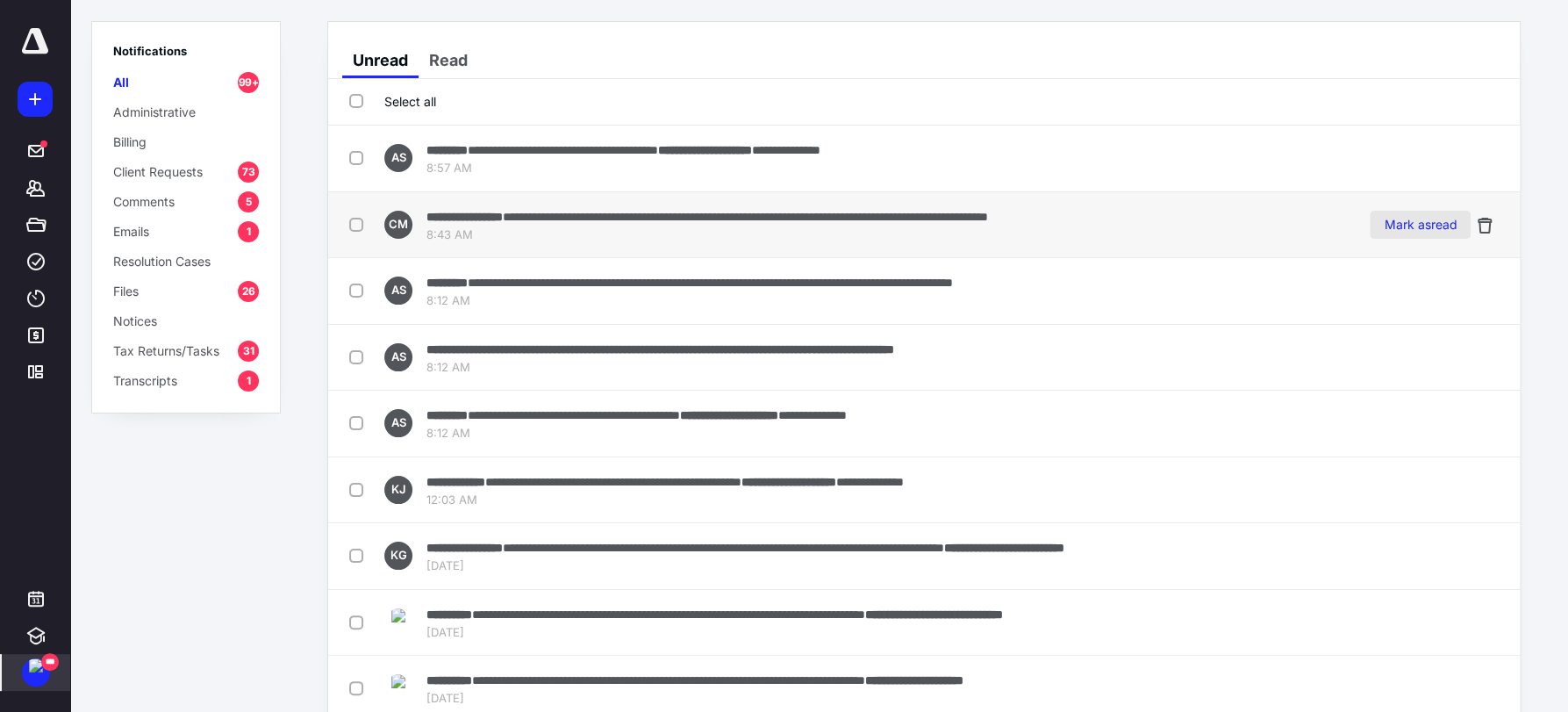 click on "Mark as  read" at bounding box center [1420, 225] 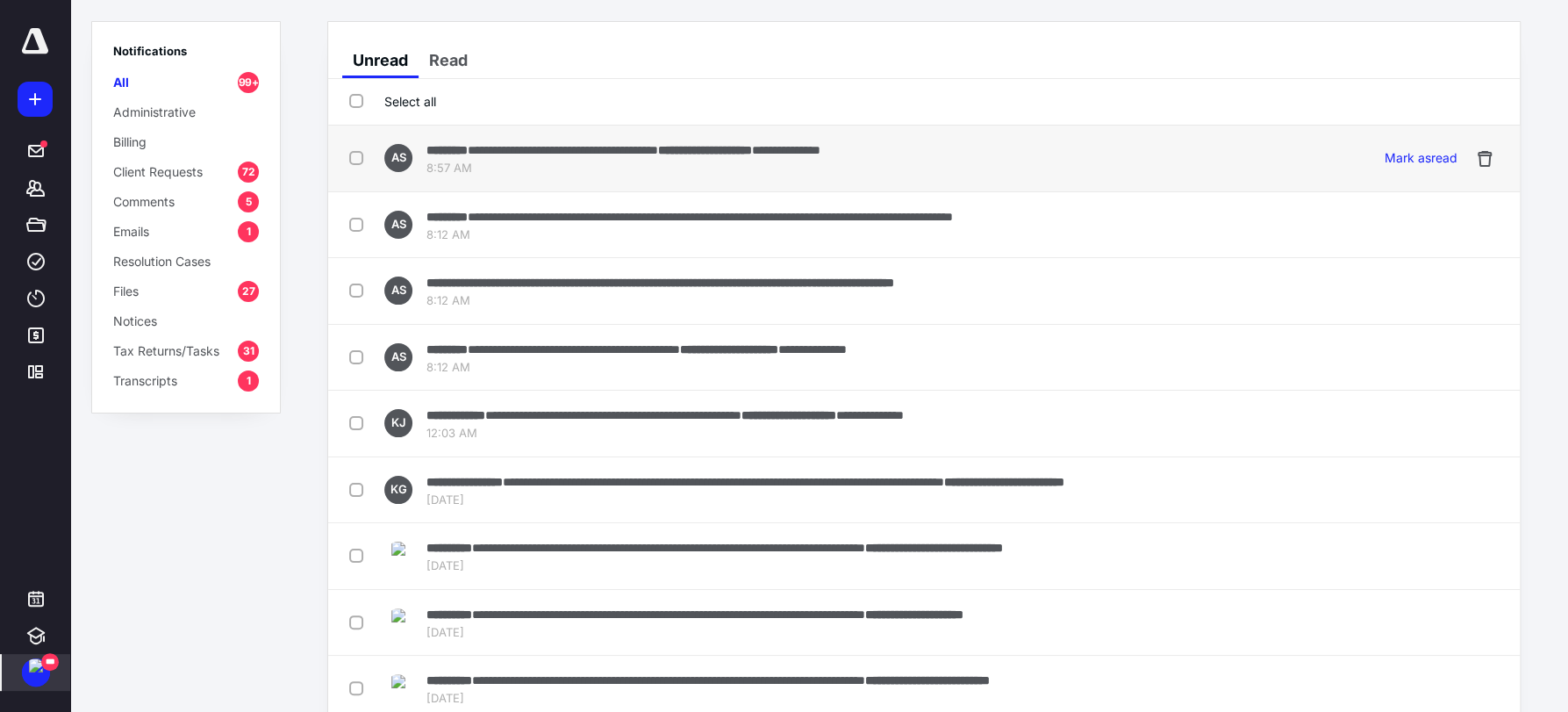 click on "8:57 AM" at bounding box center (623, 169) 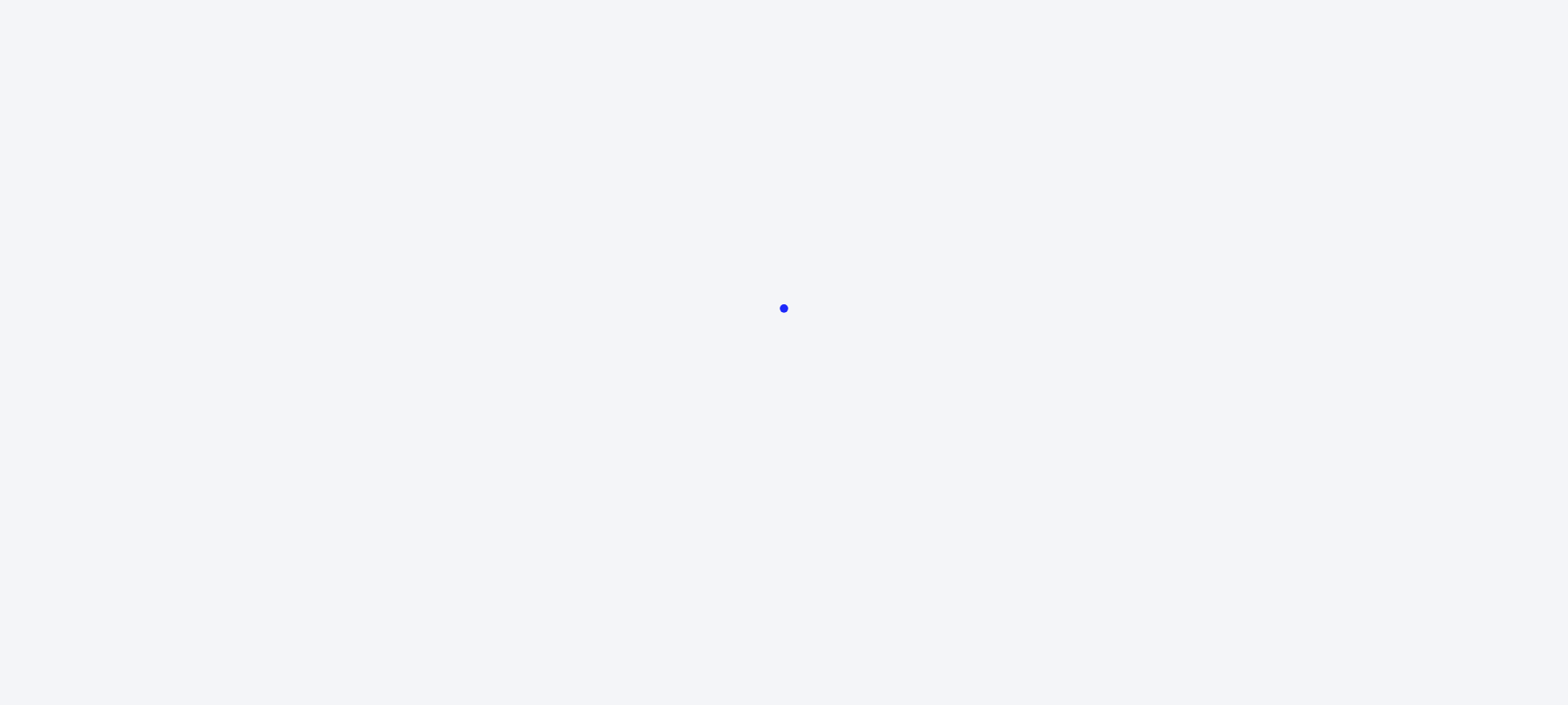 scroll, scrollTop: 0, scrollLeft: 0, axis: both 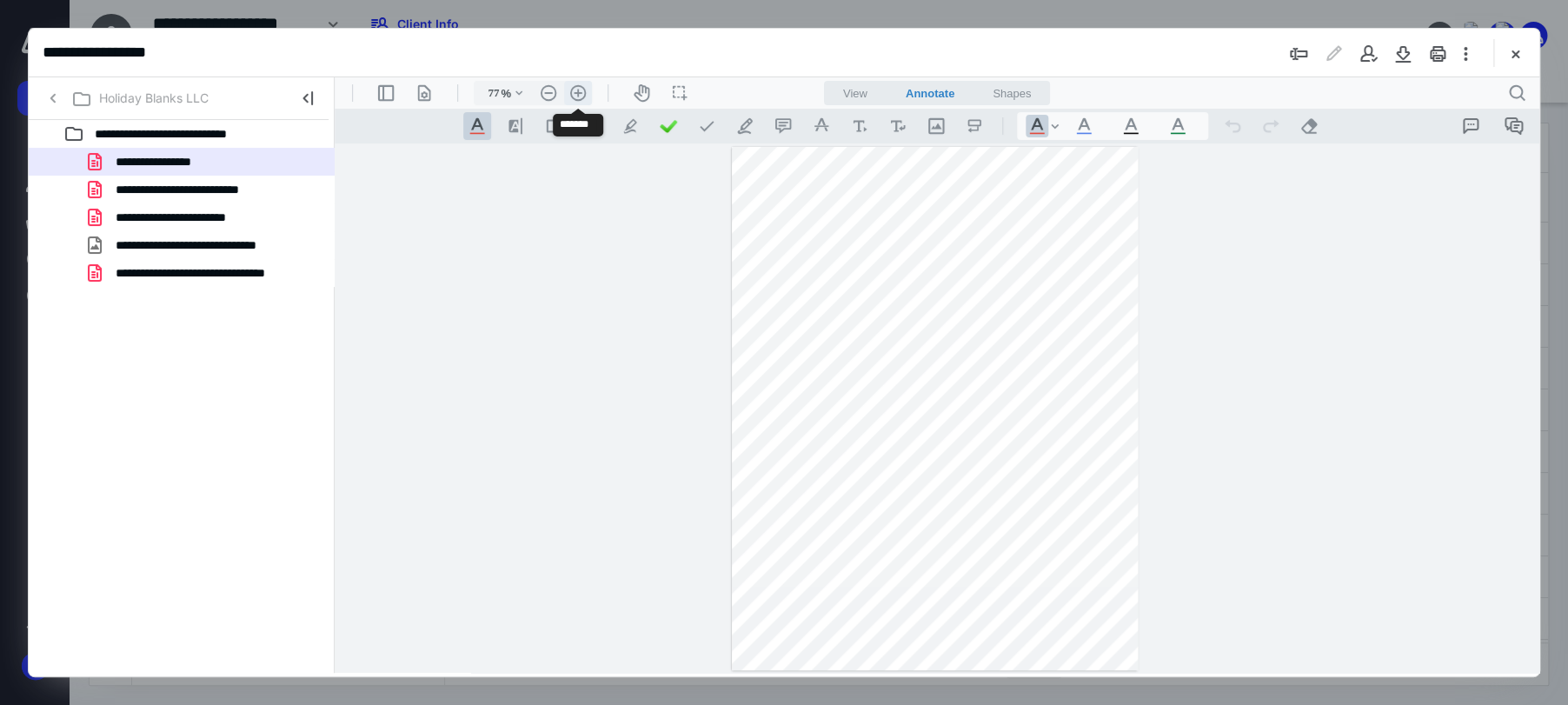 click on ".cls-1{fill:#abb0c4;} icon - header - zoom - in - line" at bounding box center (578, 93) 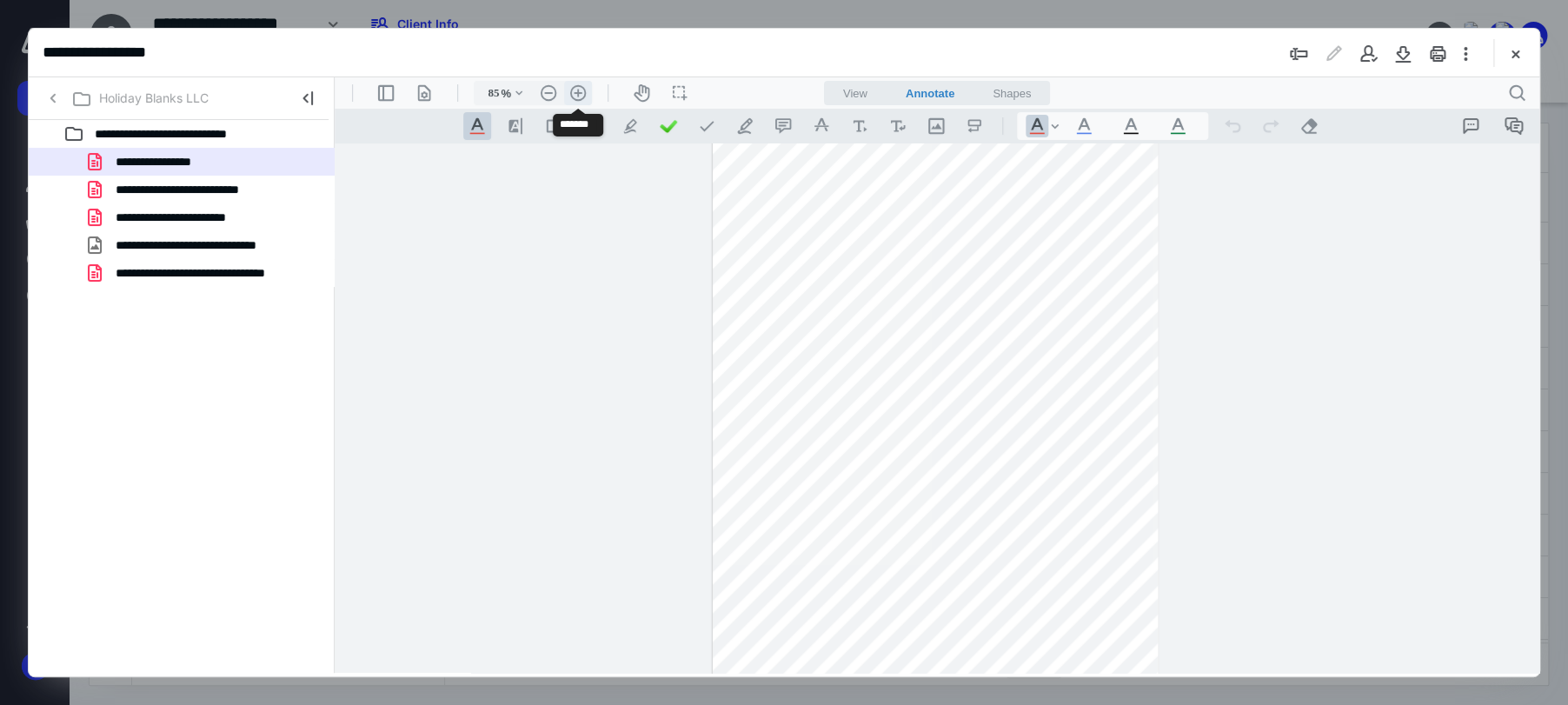 click on ".cls-1{fill:#abb0c4;} icon - header - zoom - in - line" at bounding box center [578, 93] 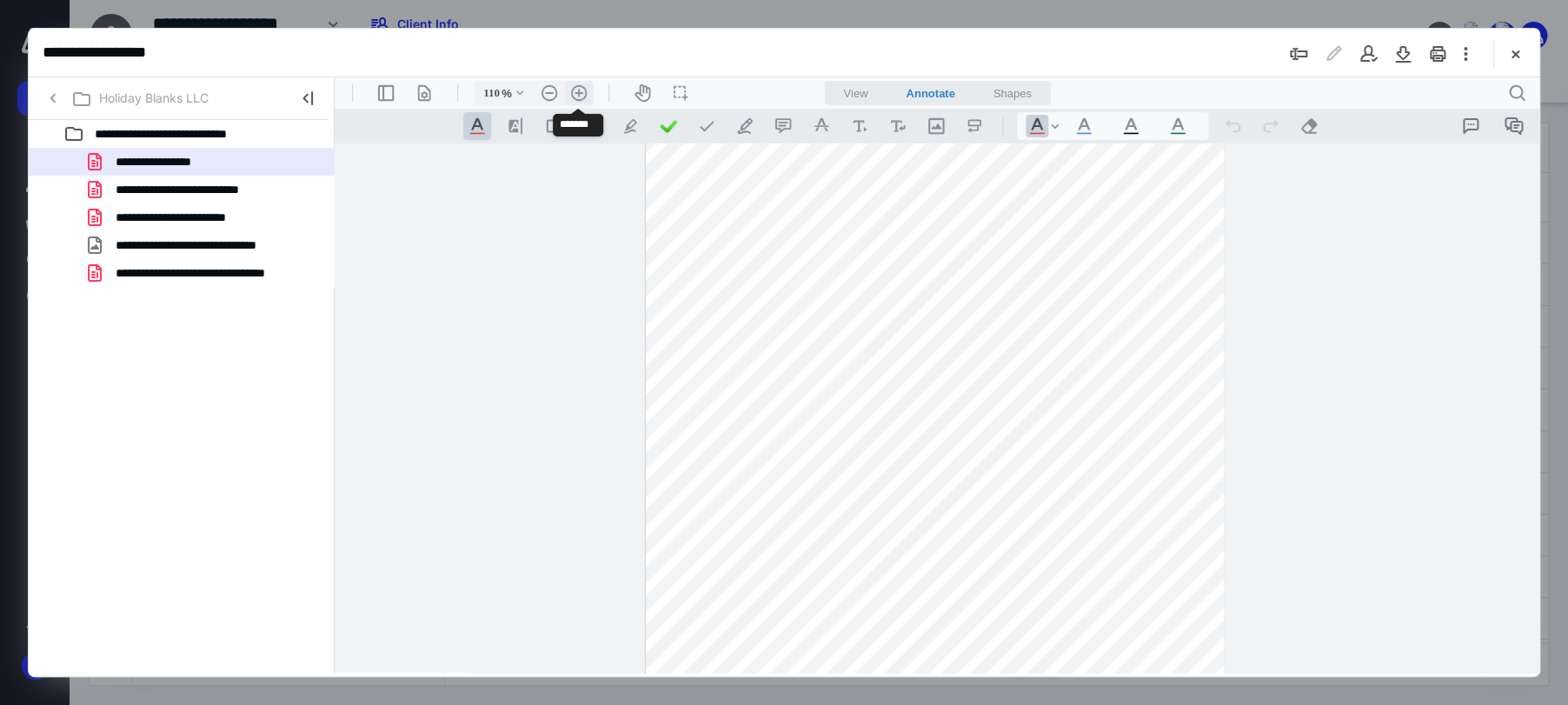 click on ".cls-1{fill:#abb0c4;} icon - header - zoom - in - line" at bounding box center [579, 93] 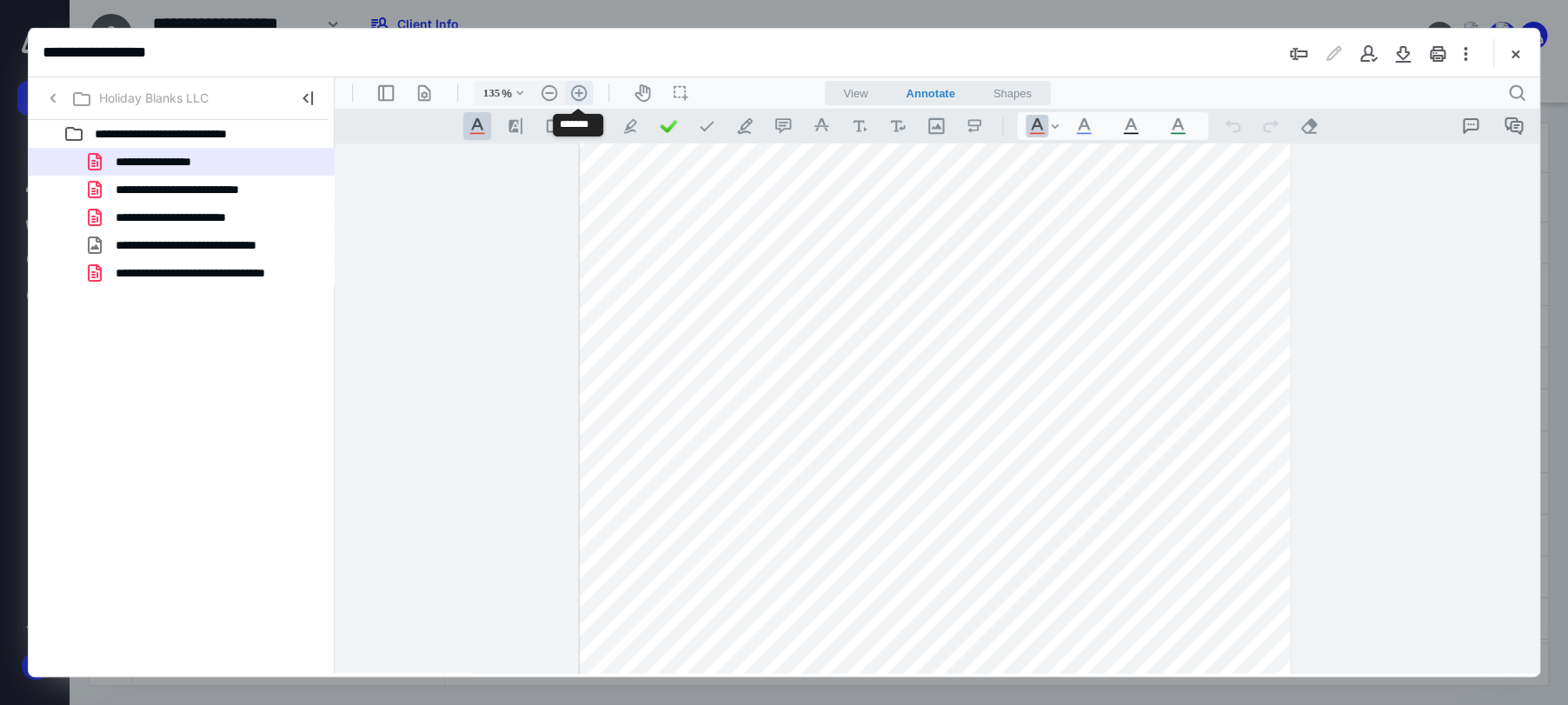 click on ".cls-1{fill:#abb0c4;} icon - header - zoom - in - line" at bounding box center (579, 93) 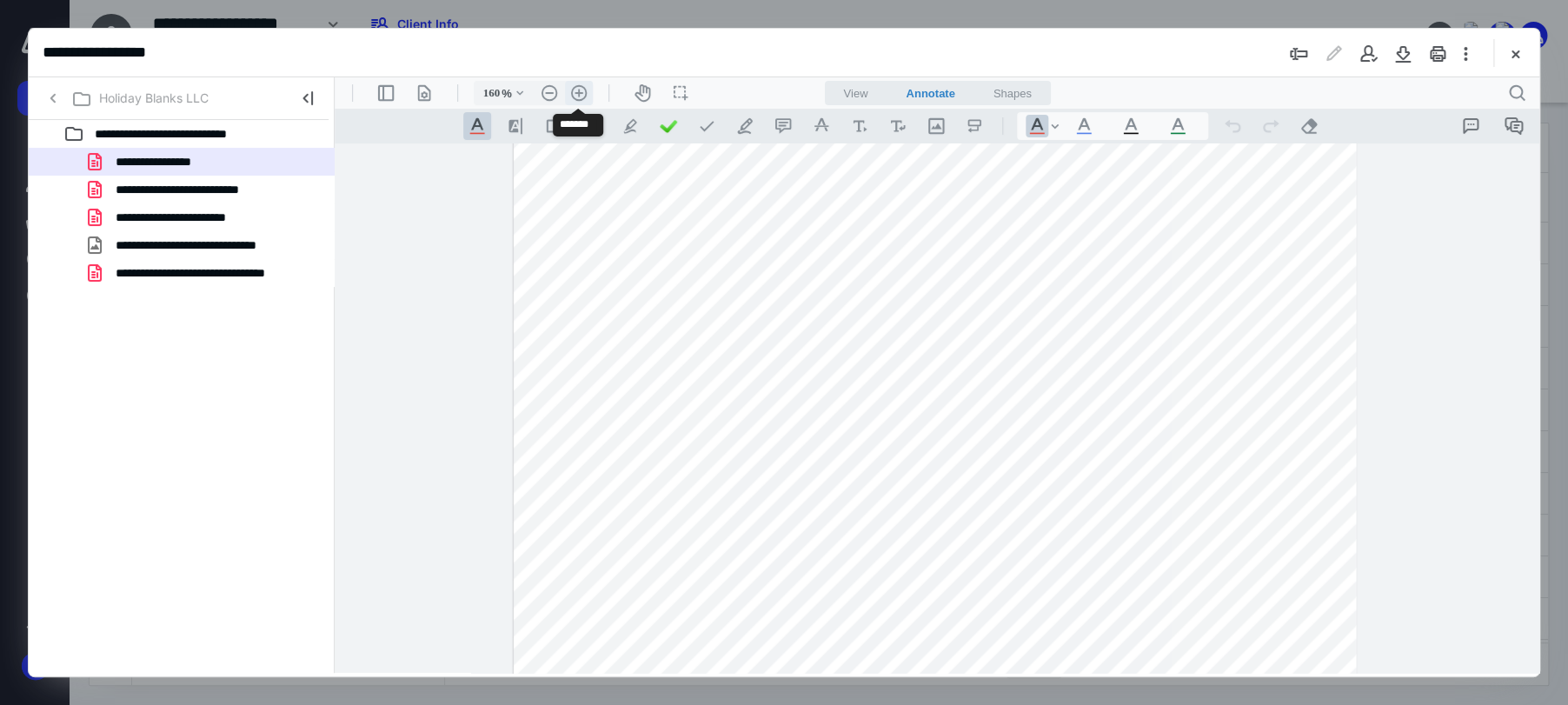 click on ".cls-1{fill:#abb0c4;} icon - header - zoom - in - line" at bounding box center [579, 93] 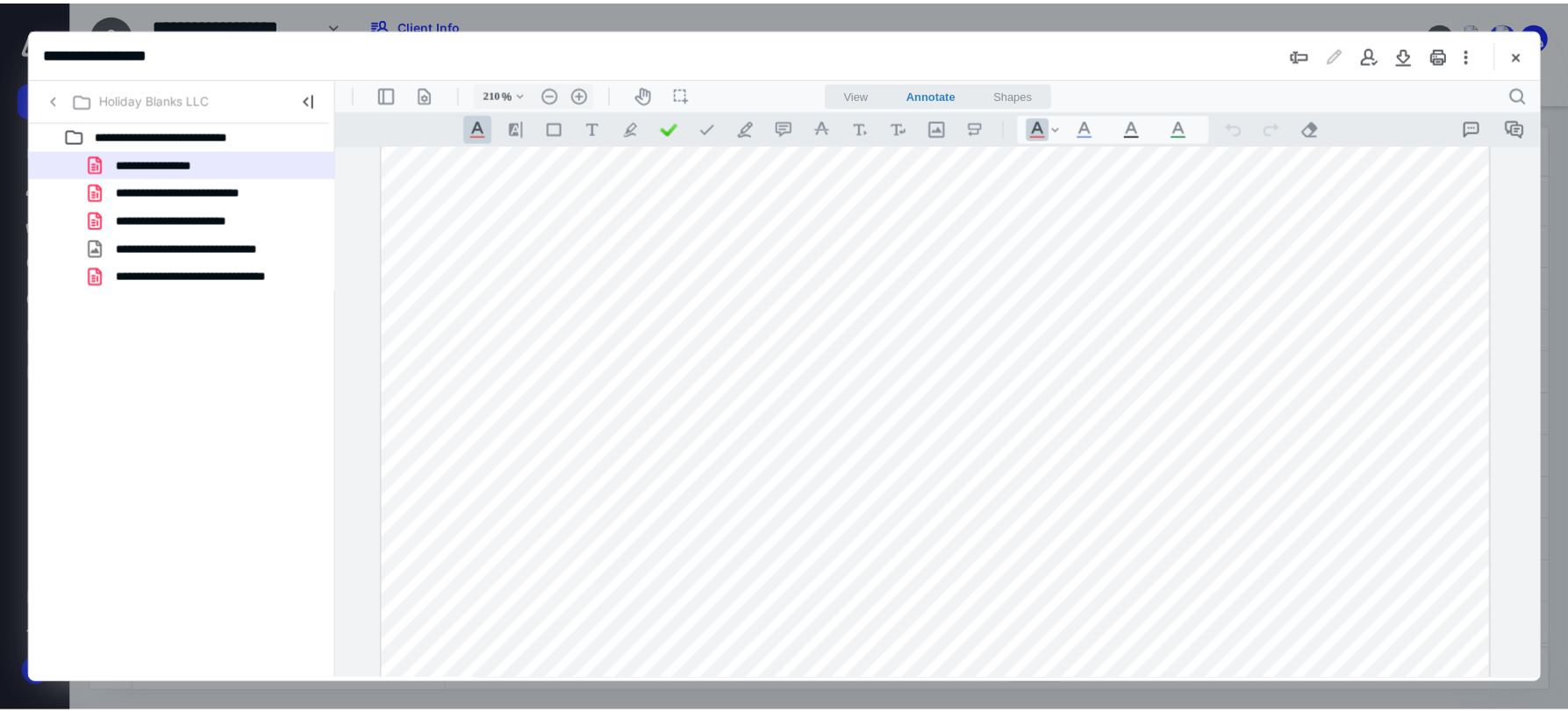 scroll, scrollTop: 922, scrollLeft: 0, axis: vertical 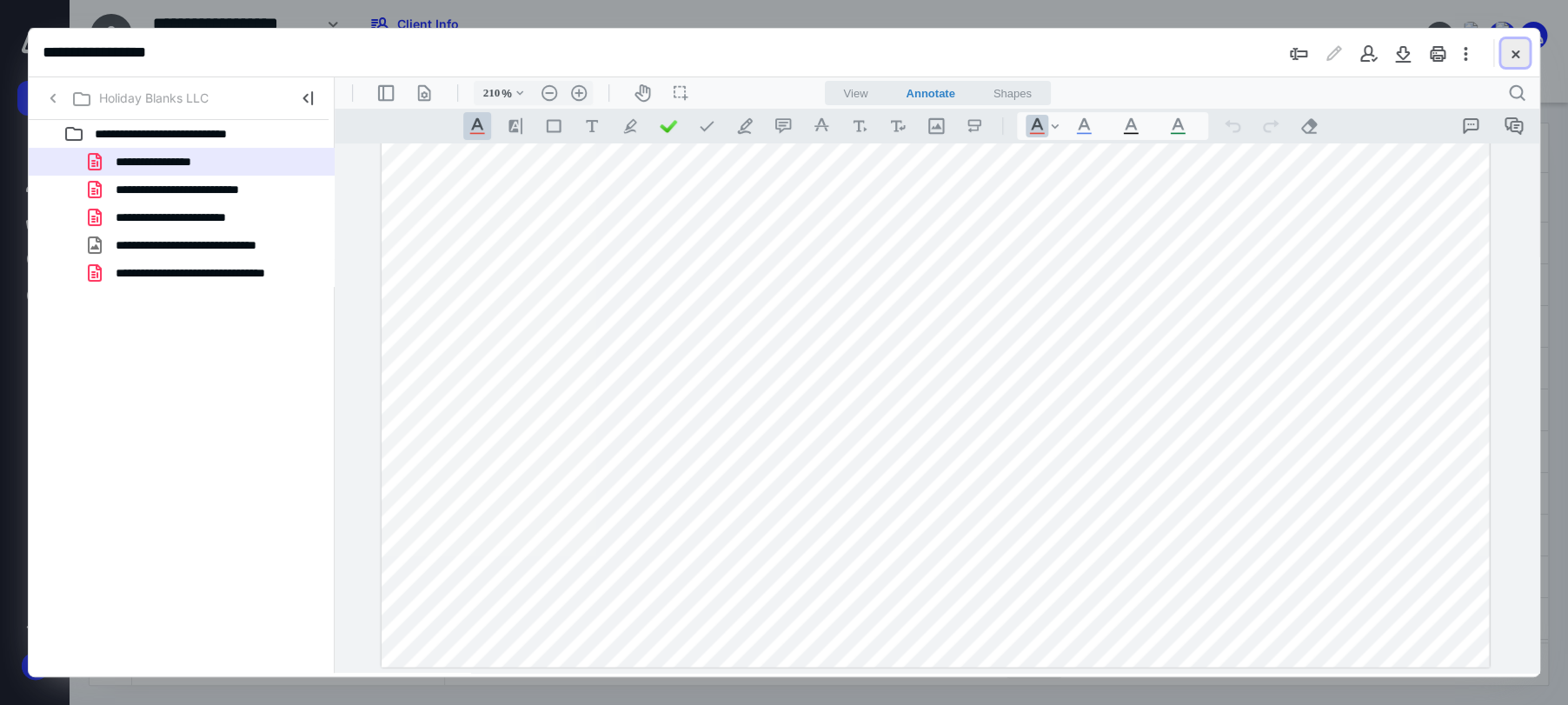 click at bounding box center [1515, 53] 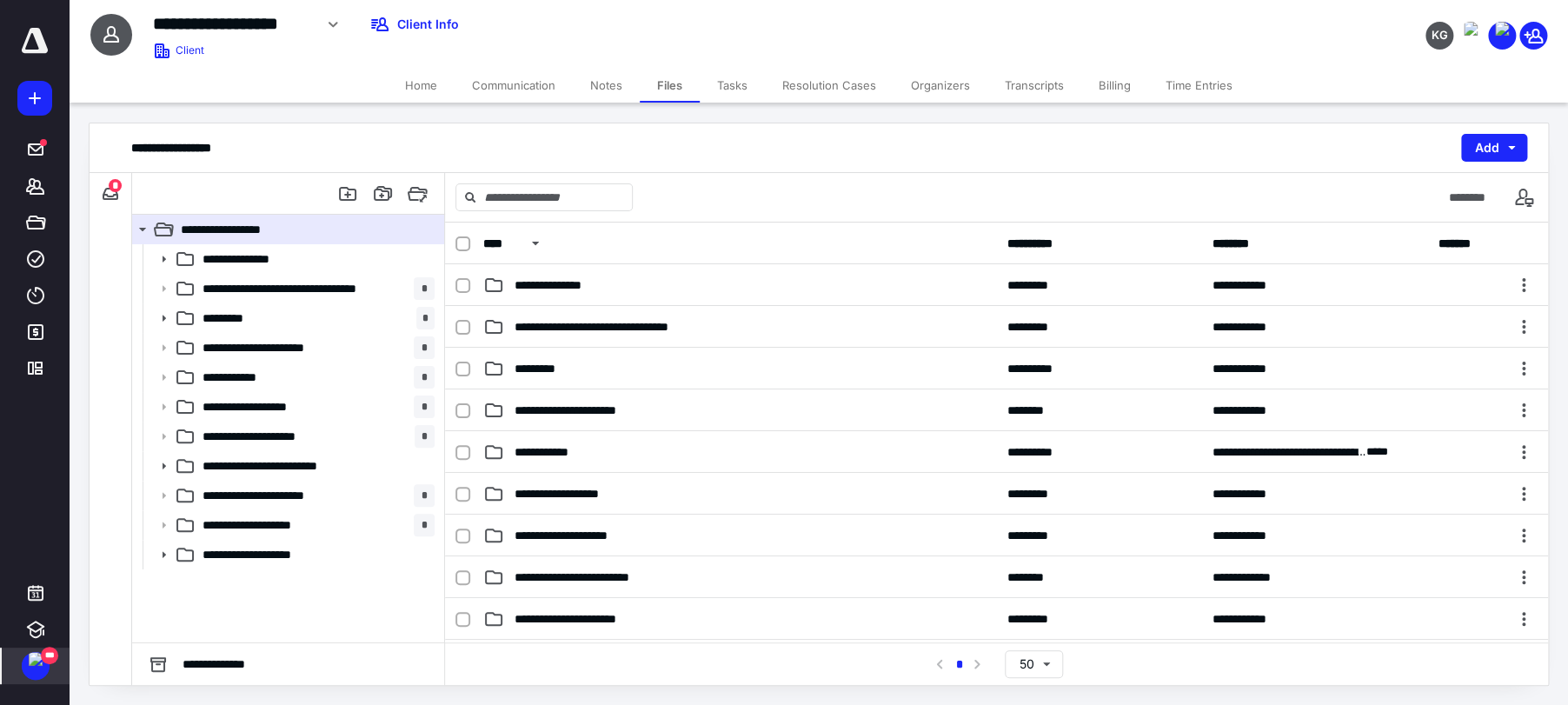 click at bounding box center [36, 659] 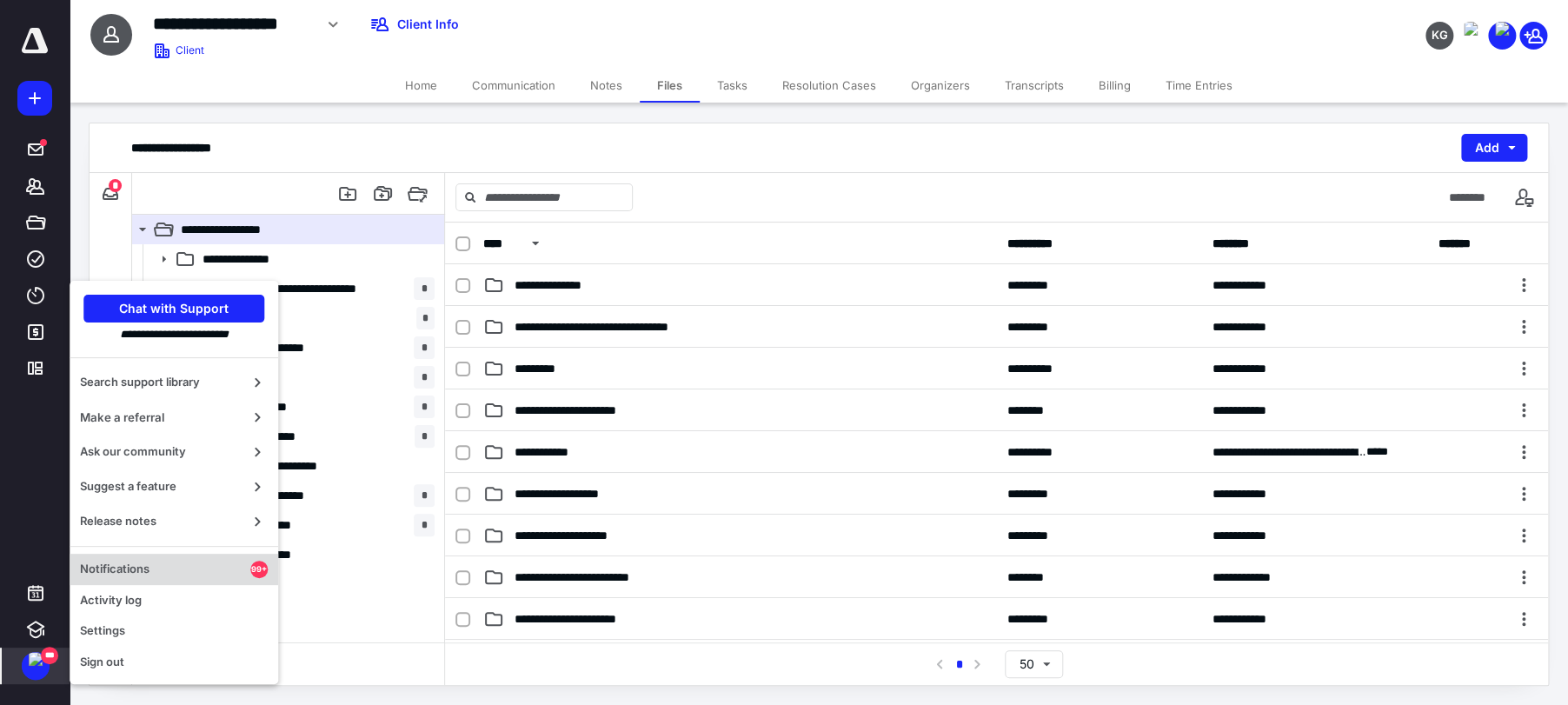 click on "Notifications" at bounding box center (165, 569) 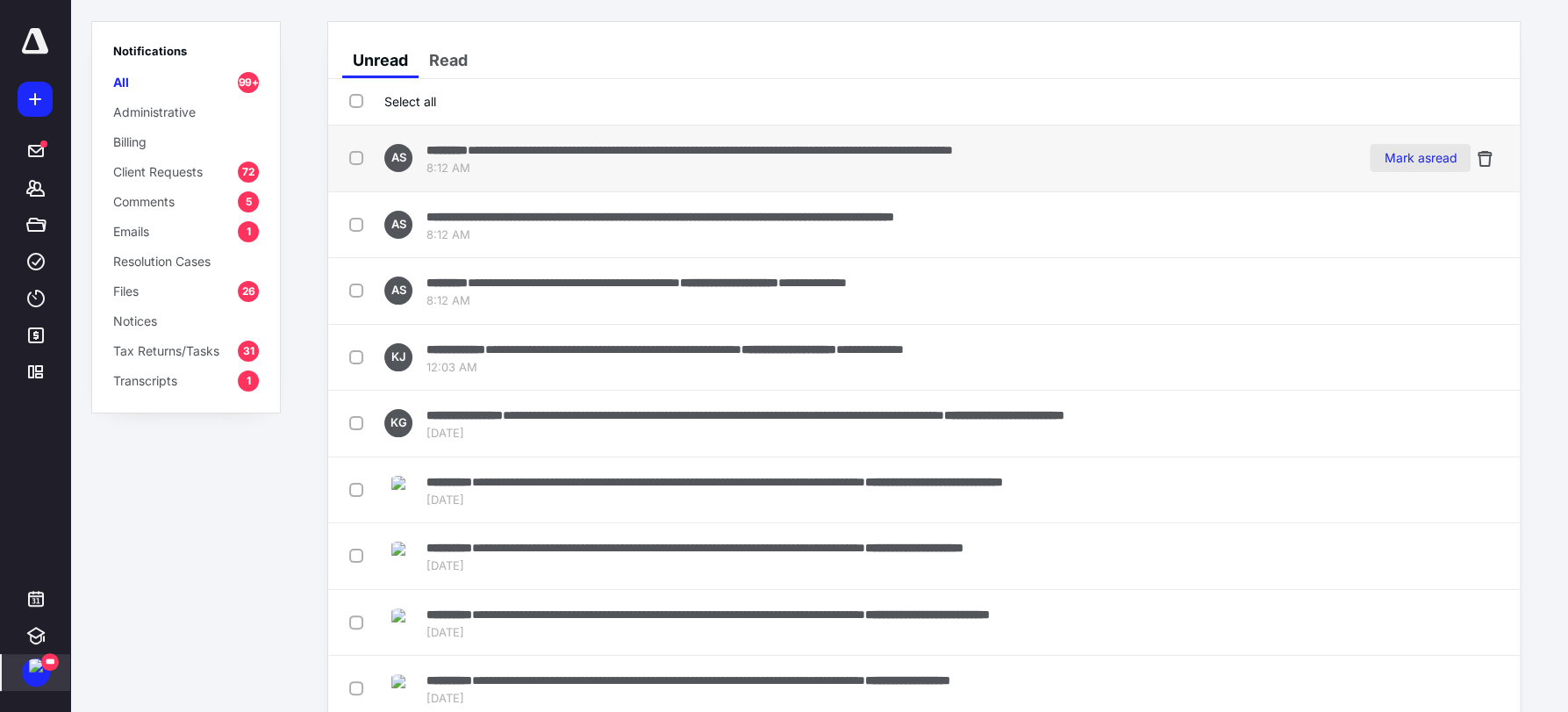 click on "Mark as  read" at bounding box center [1420, 158] 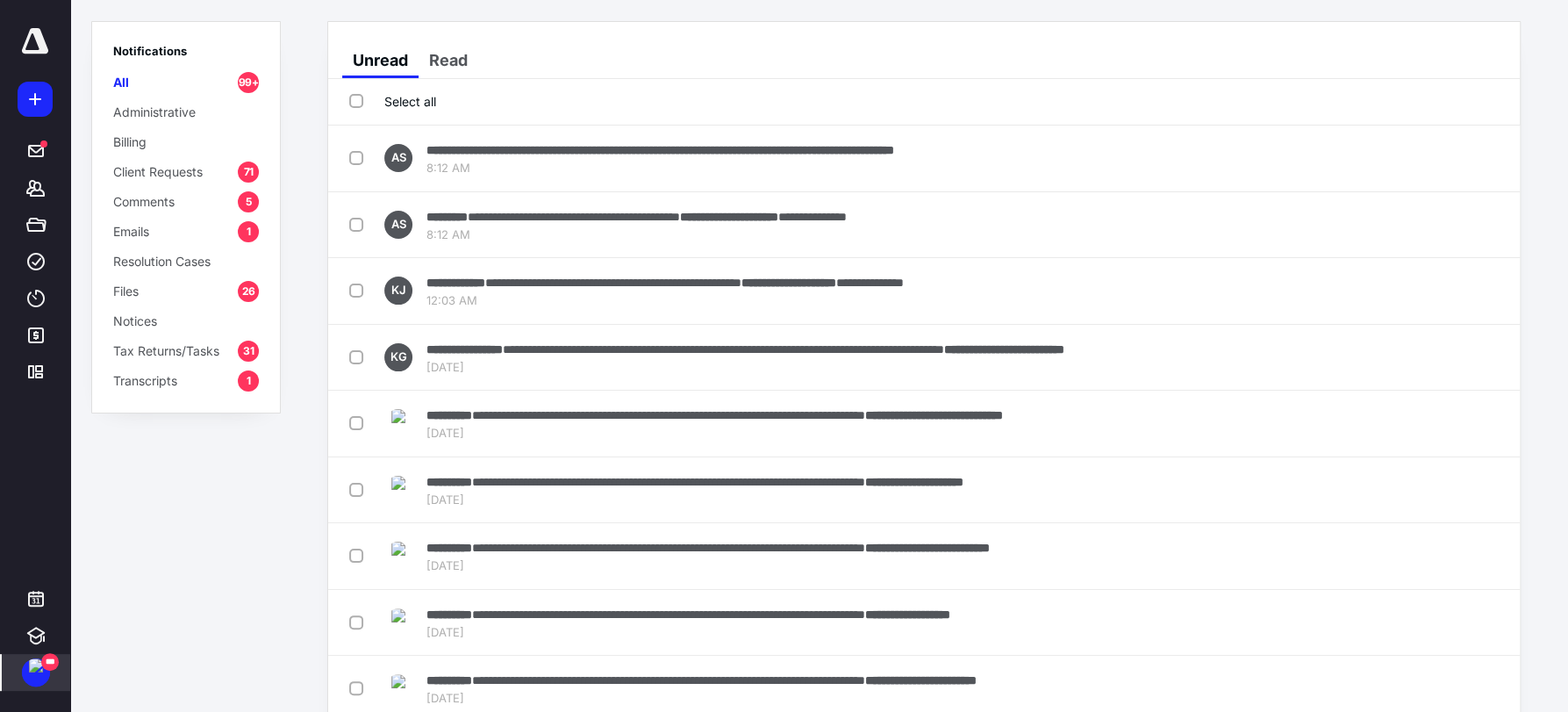 click on "Mark as  read" at bounding box center [1420, 158] 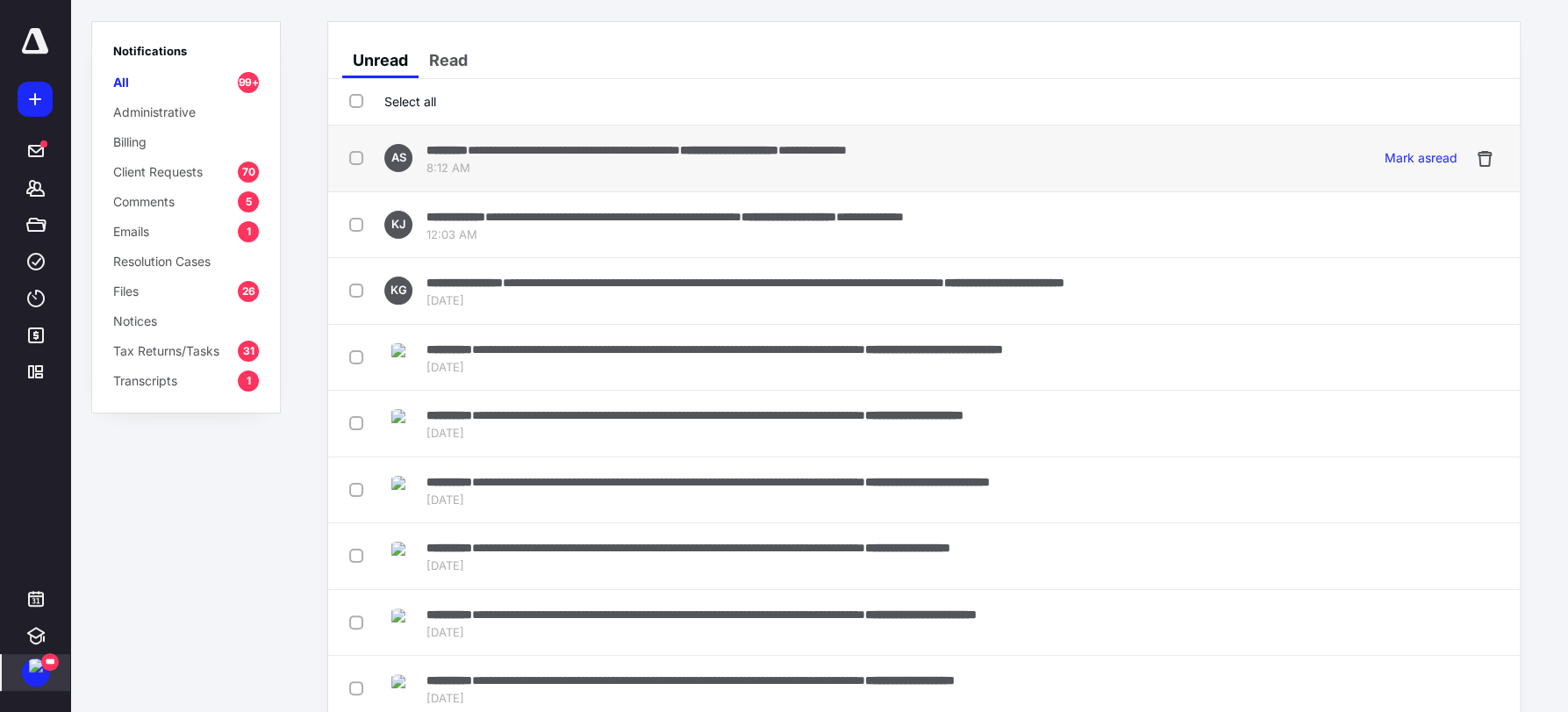 click on "**********" at bounding box center [574, 150] 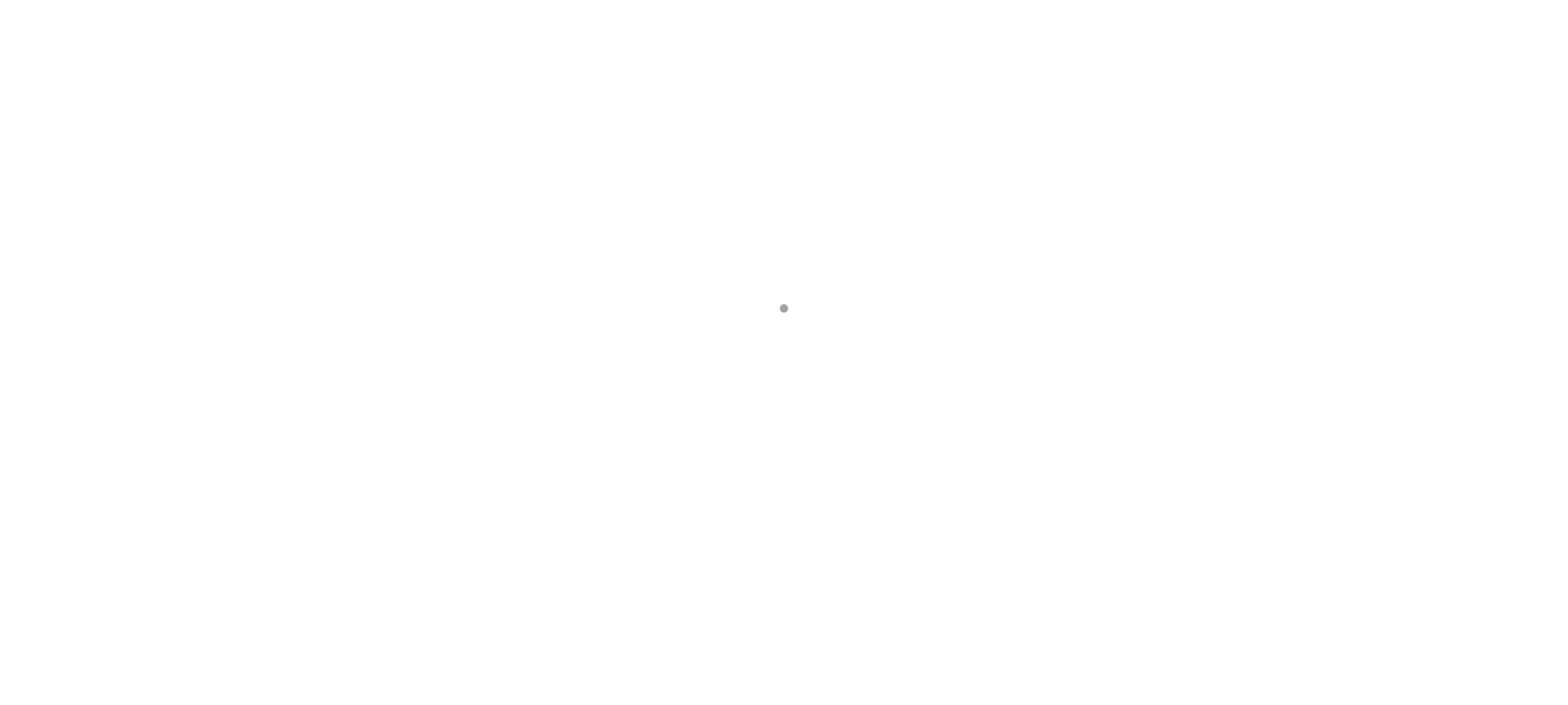 scroll, scrollTop: 0, scrollLeft: 0, axis: both 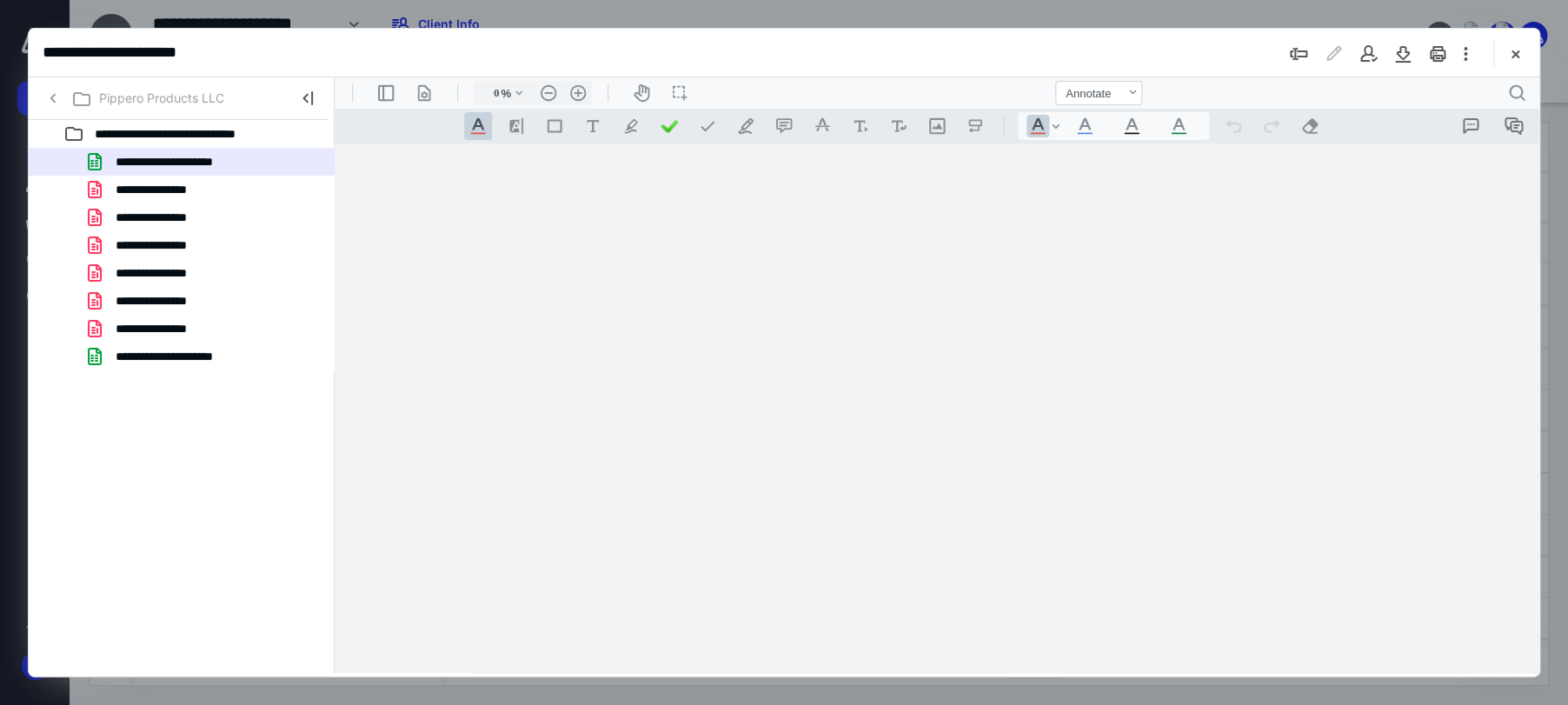 type on "89" 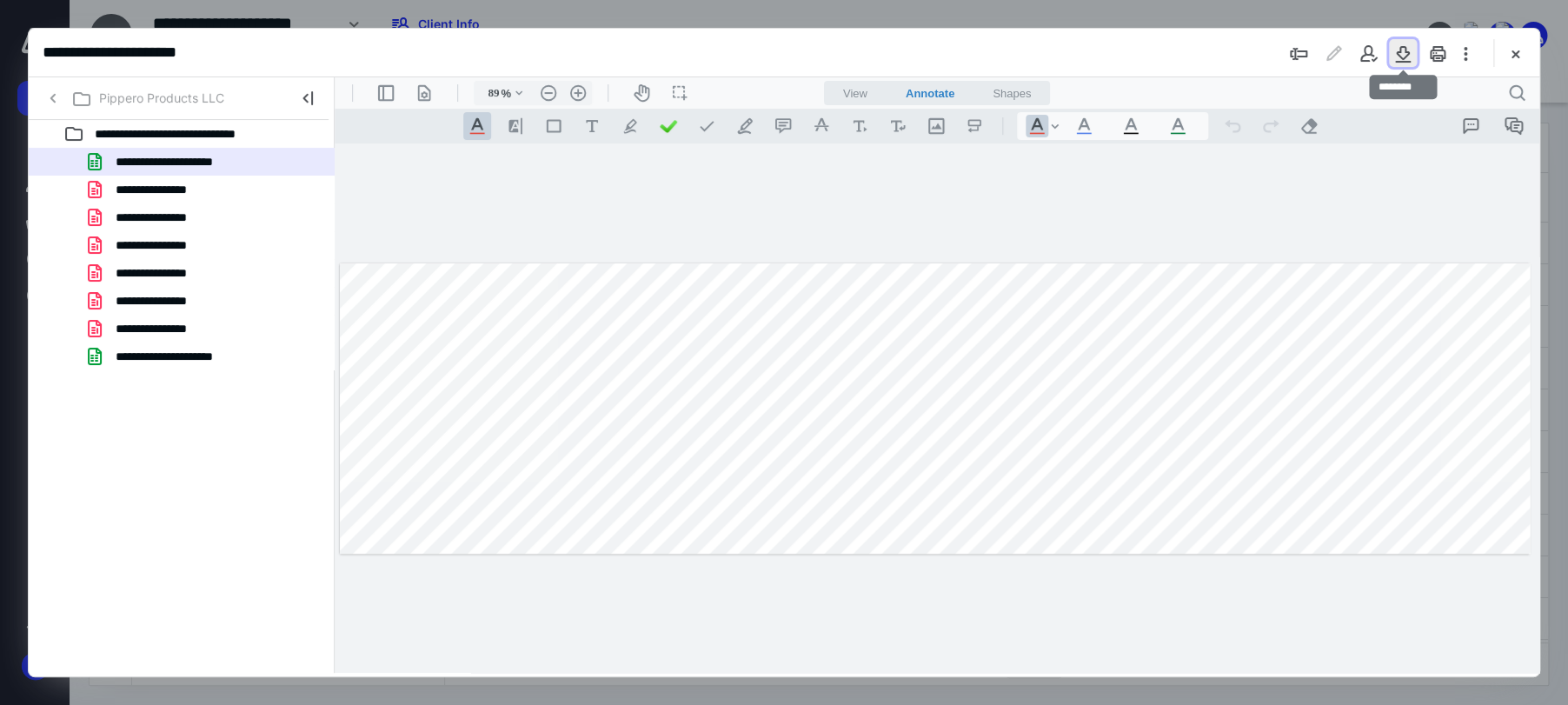 click at bounding box center (1403, 53) 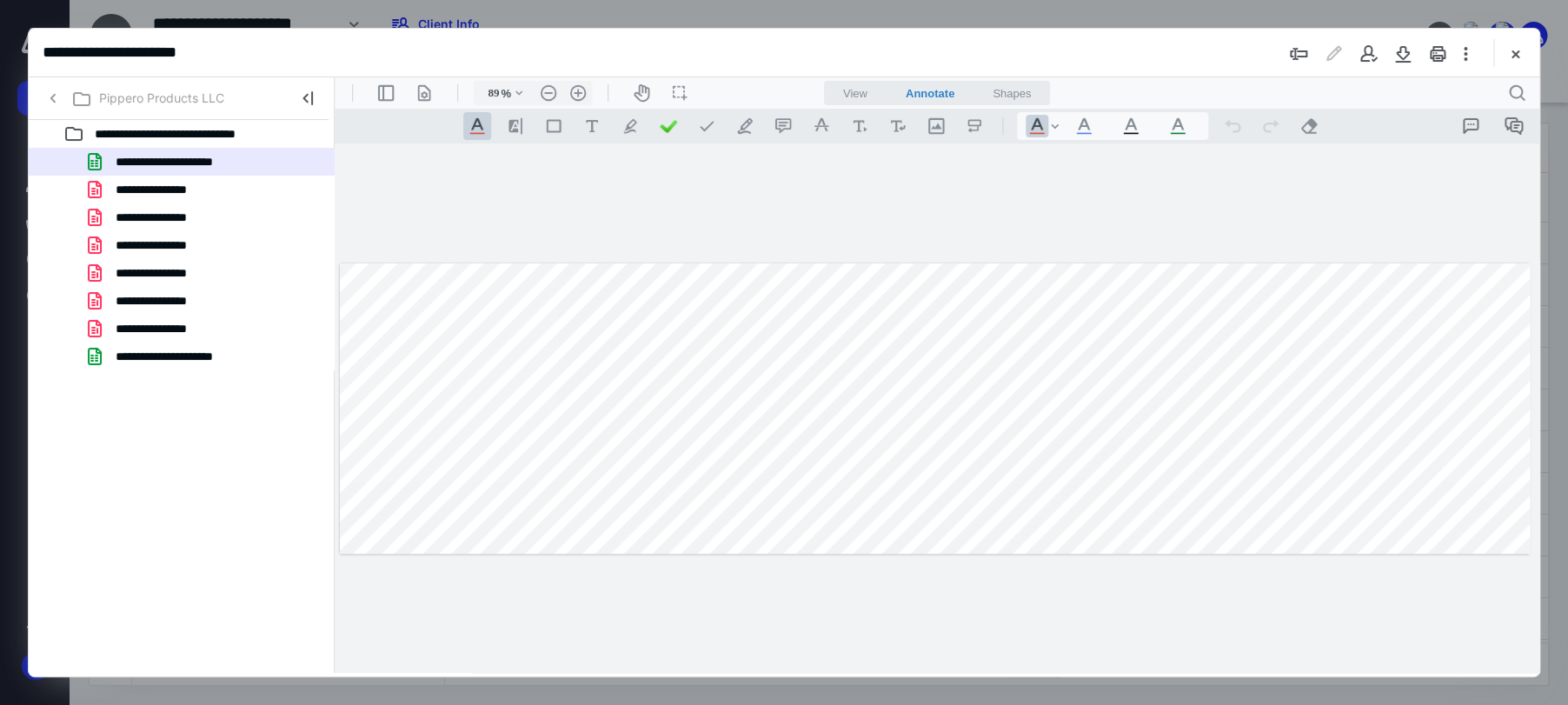 click on "**********" at bounding box center (784, 53) 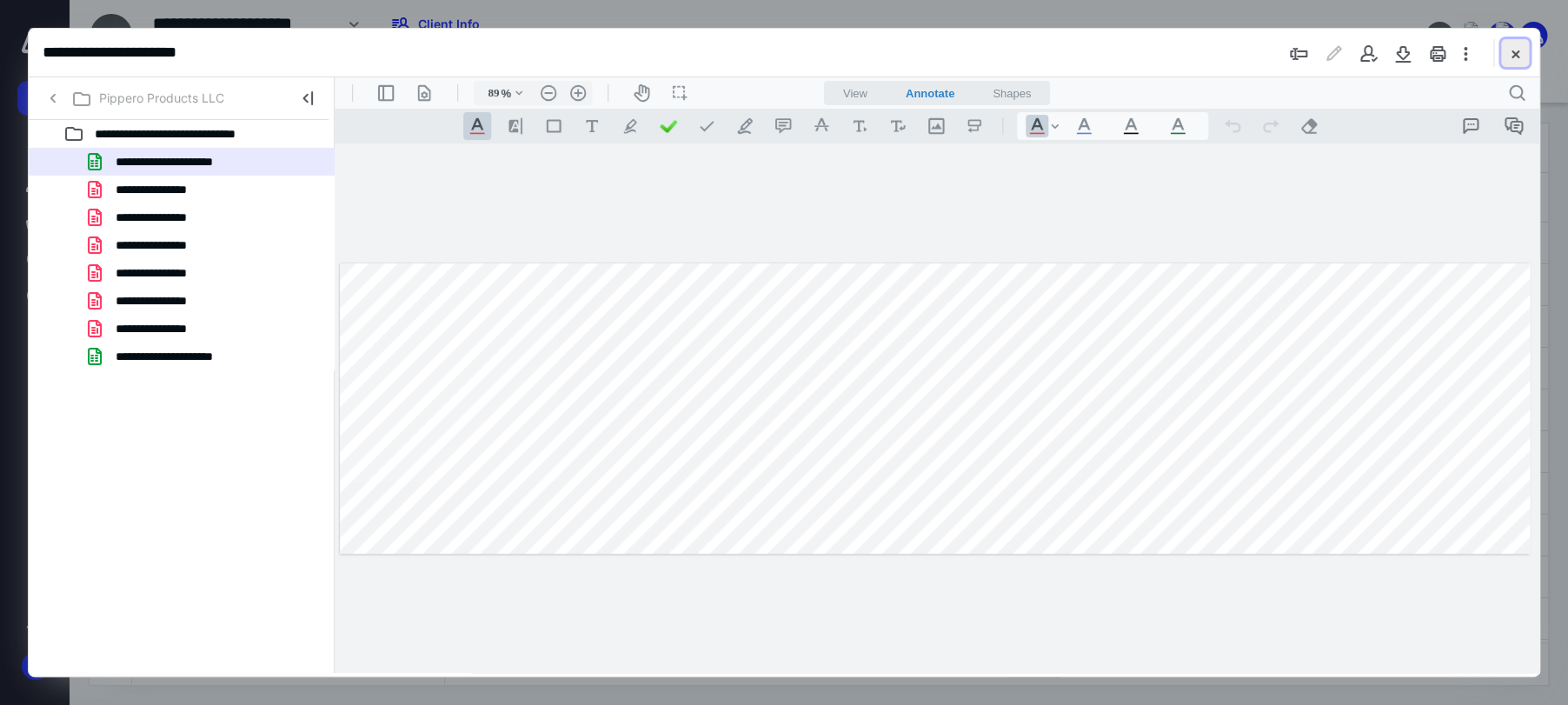 click at bounding box center [1515, 53] 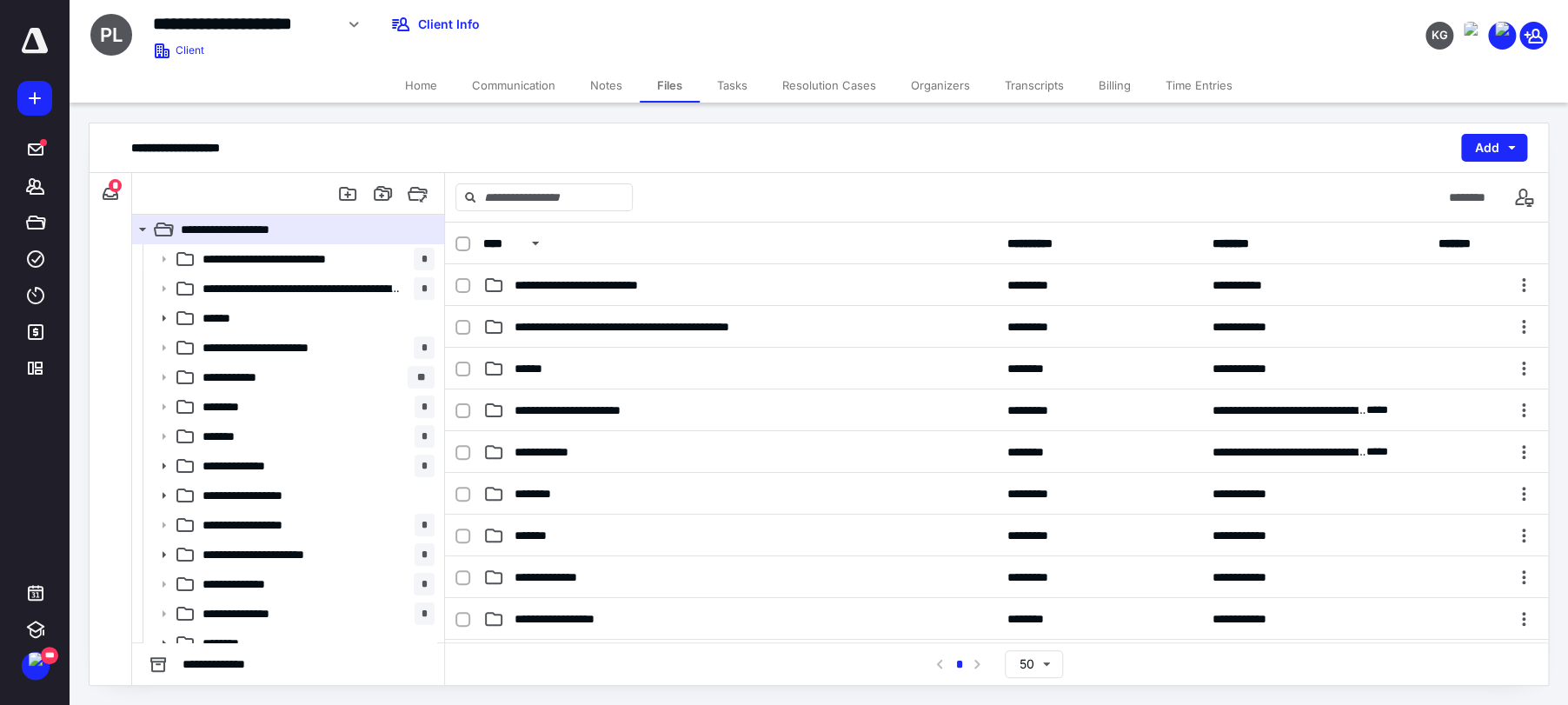 click on "Tasks" at bounding box center [732, 85] 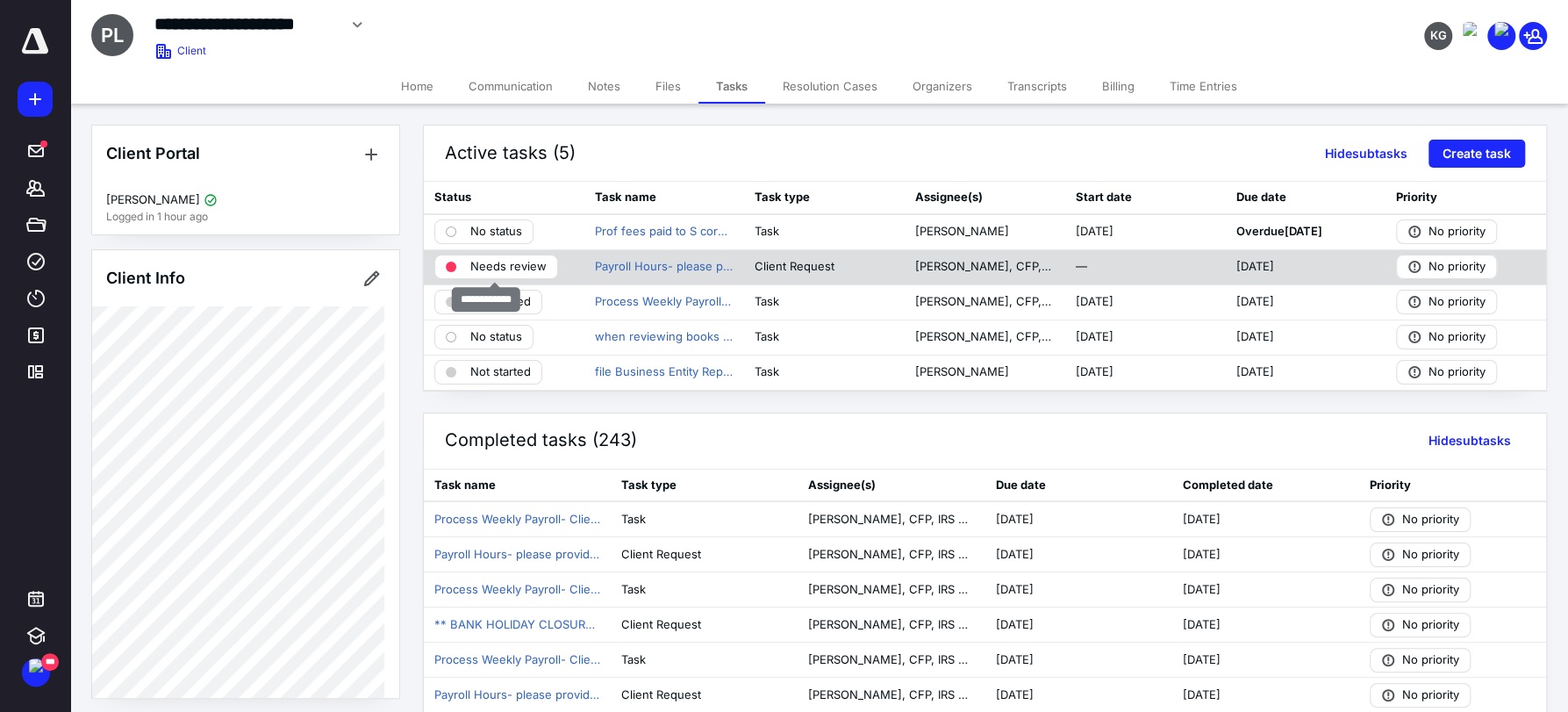 click on "Needs review" at bounding box center (508, 267) 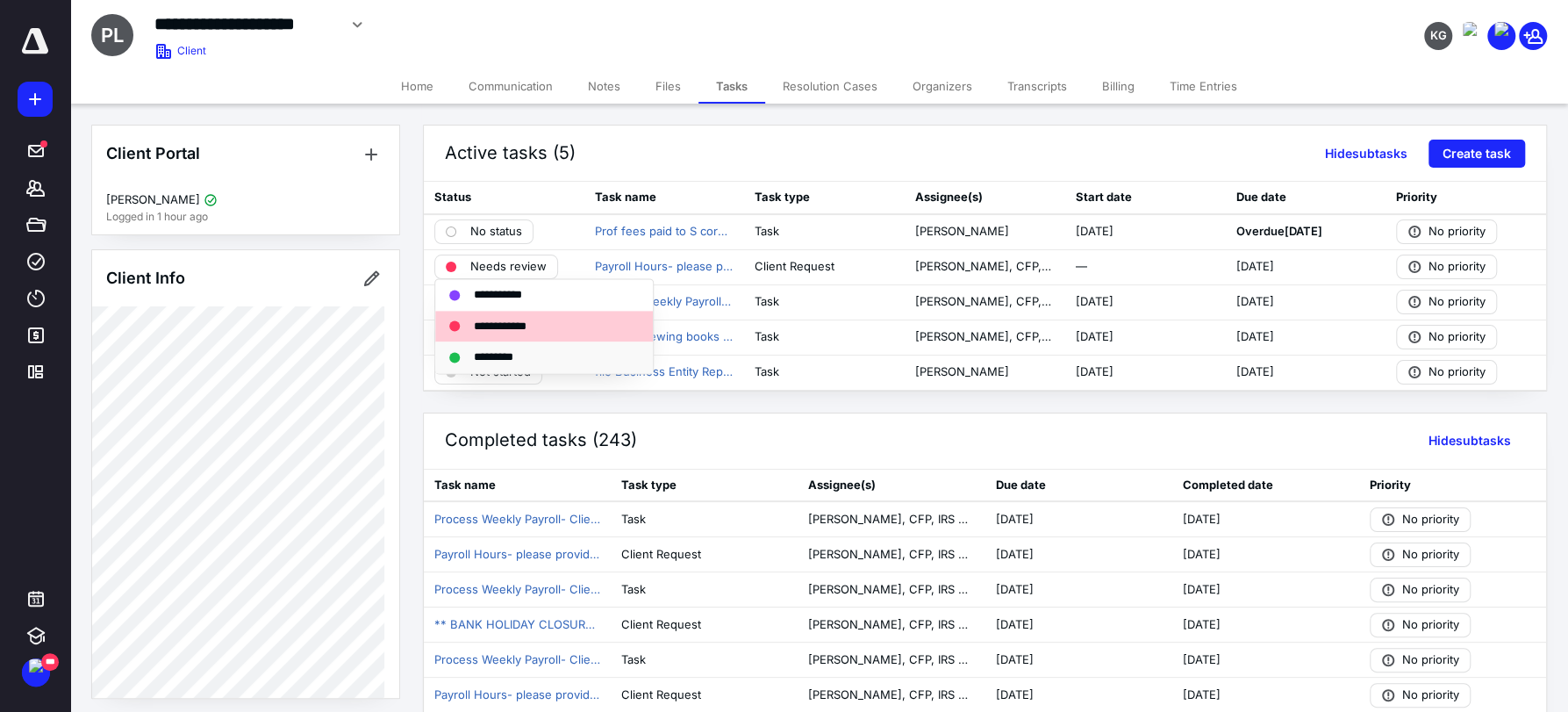 click on "*********" at bounding box center [503, 357] 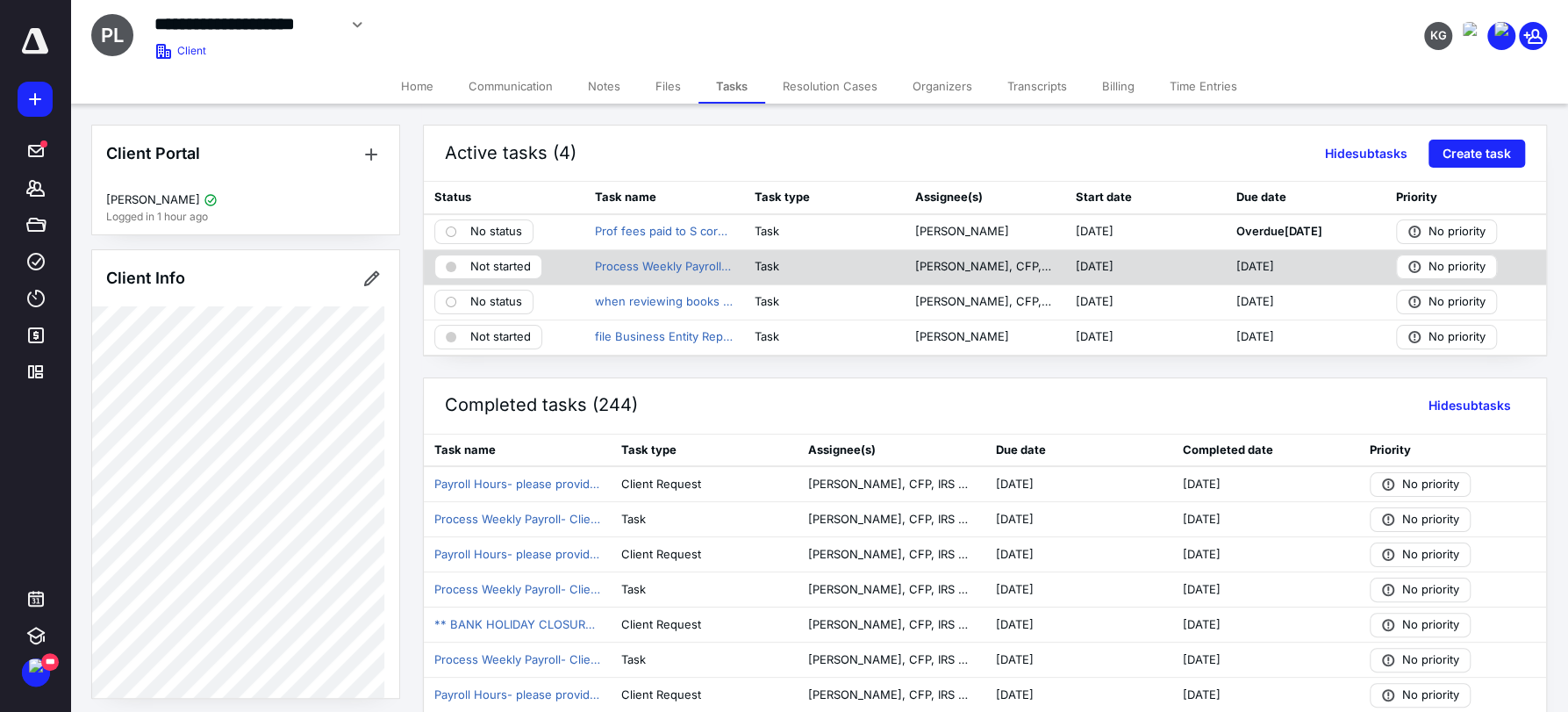 click on "Not started" at bounding box center (500, 267) 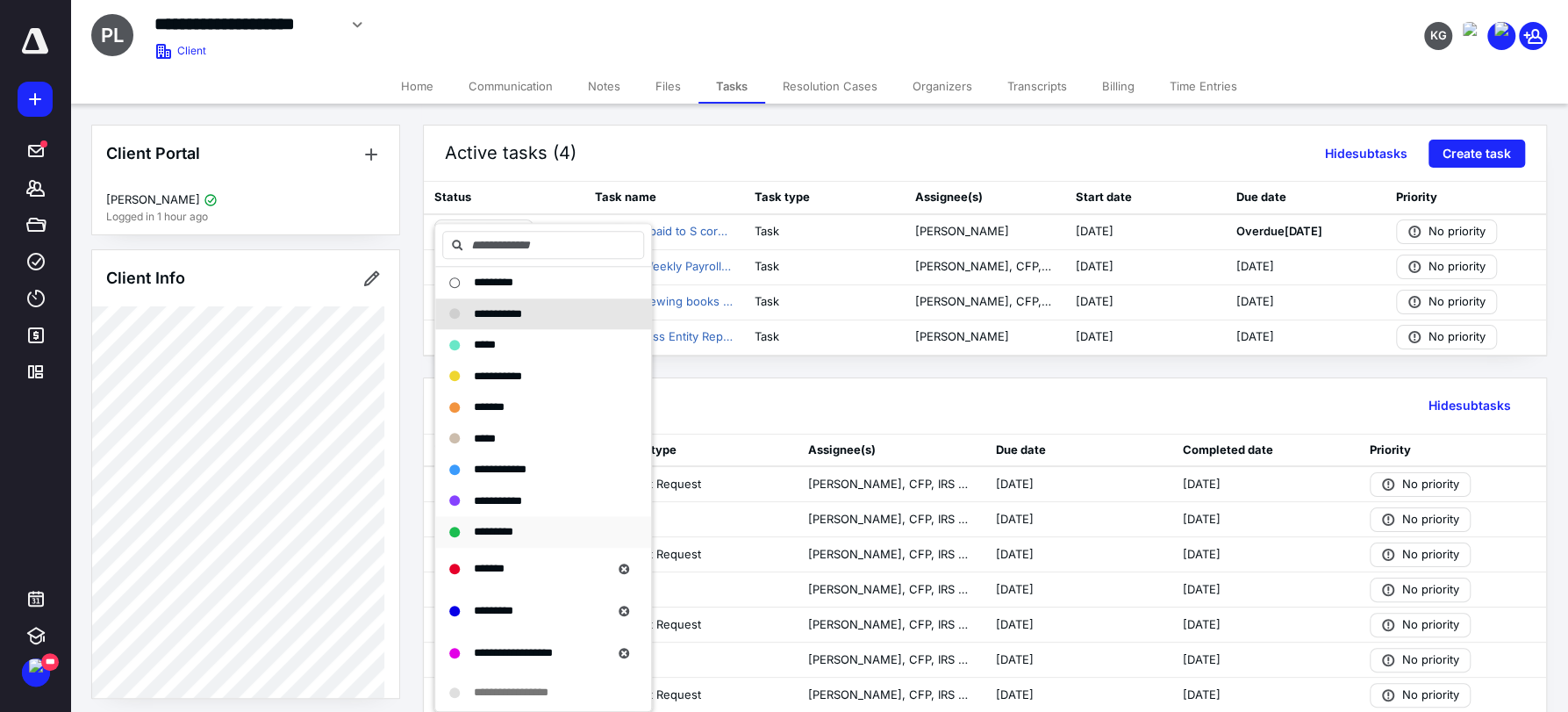 click on "*********" at bounding box center [543, 532] 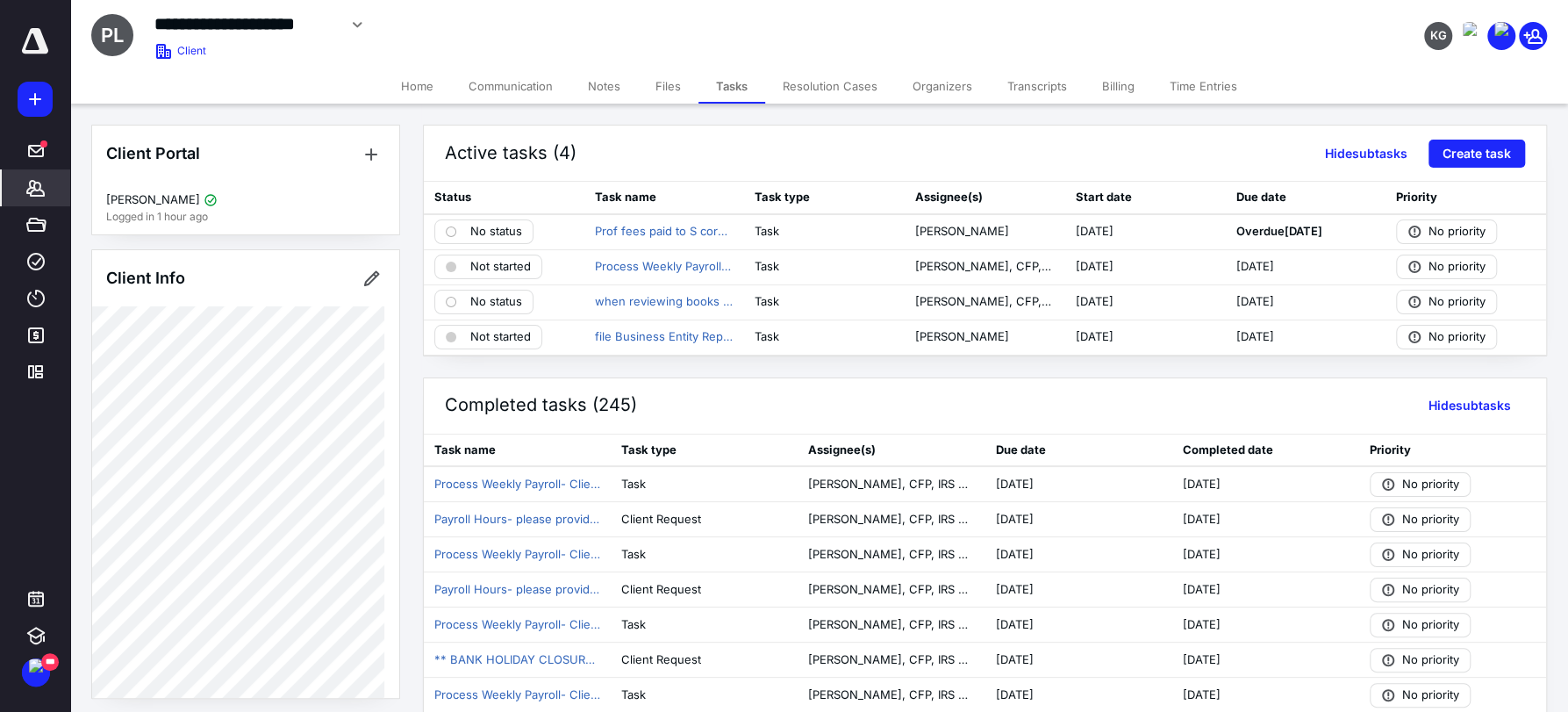 click 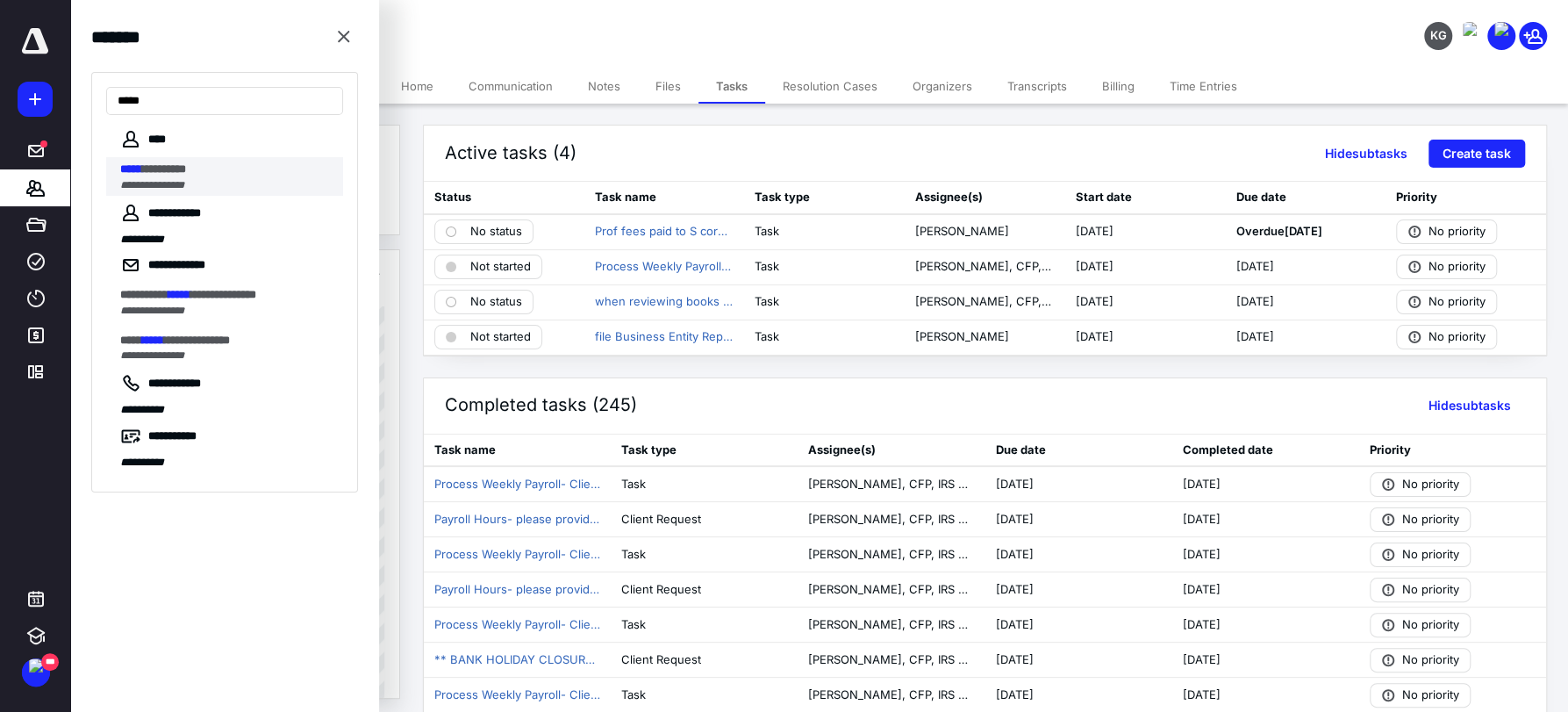 type on "*****" 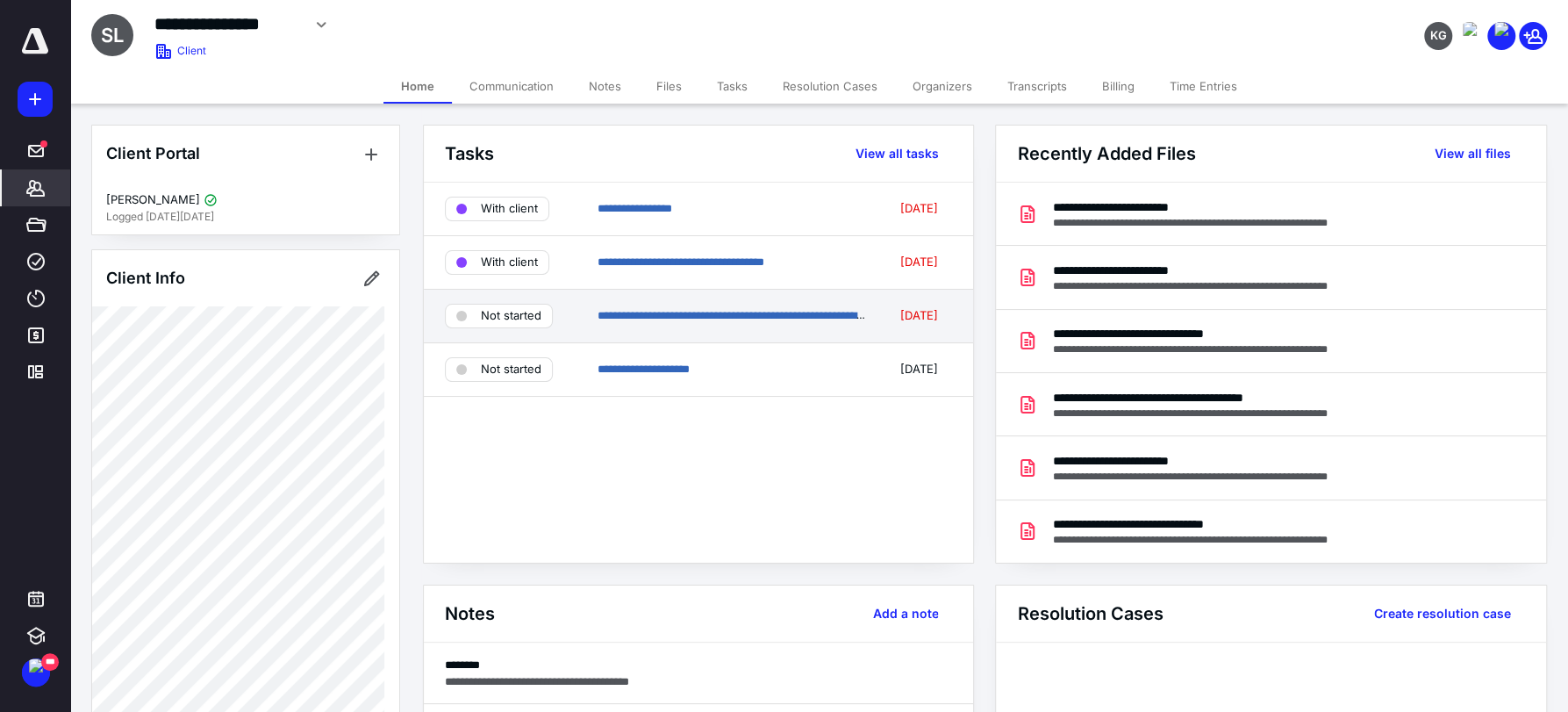 click on "Not started" at bounding box center [511, 316] 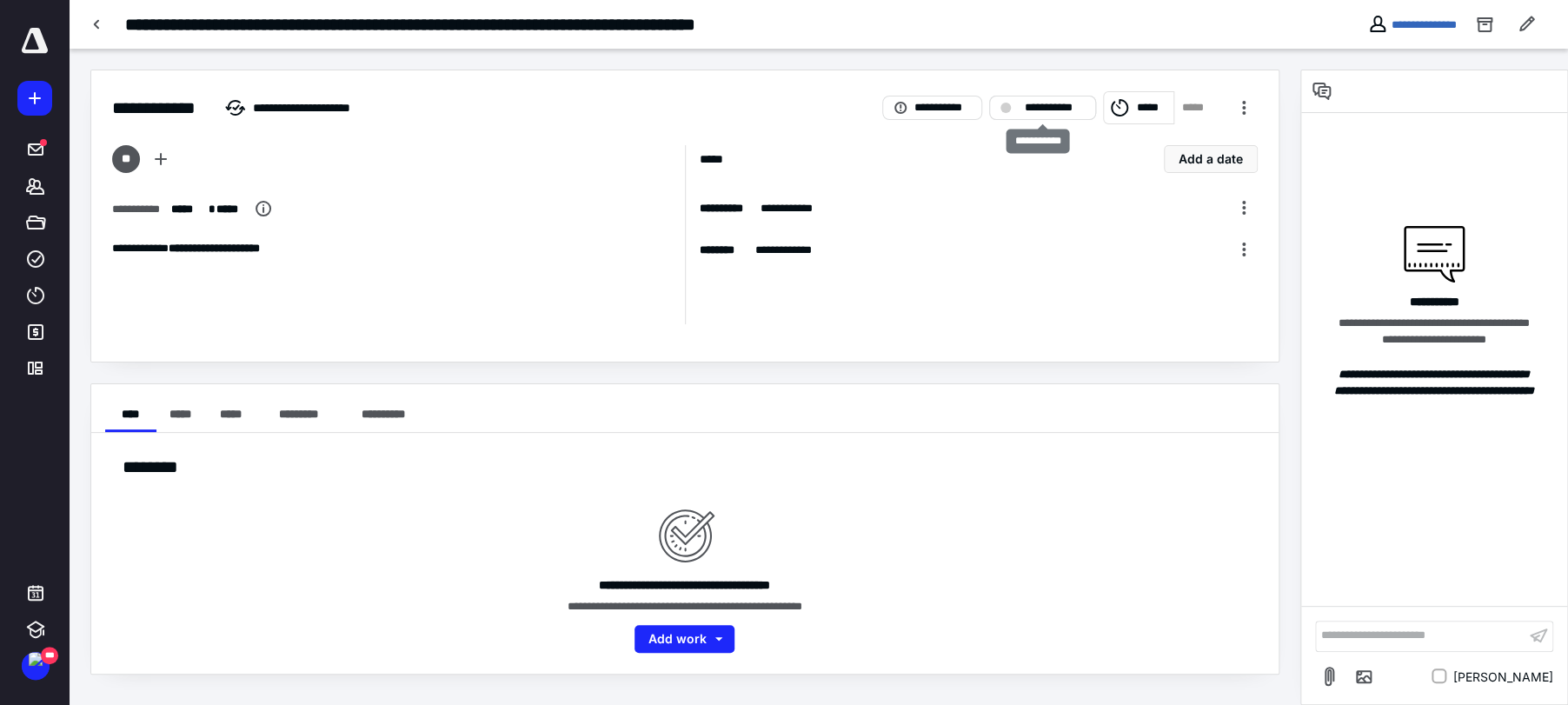 click on "**********" at bounding box center (1054, 108) 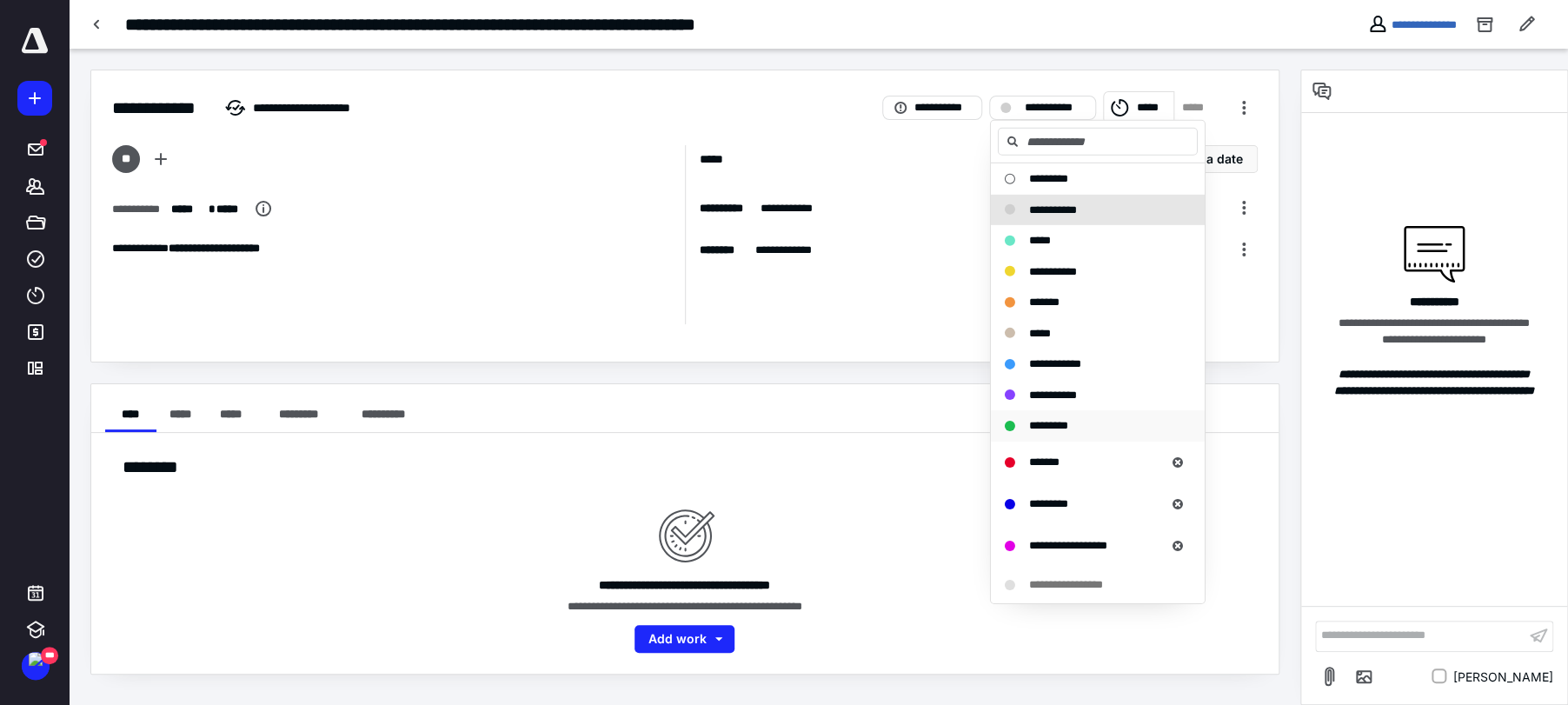 click on "*********" at bounding box center [1087, 426] 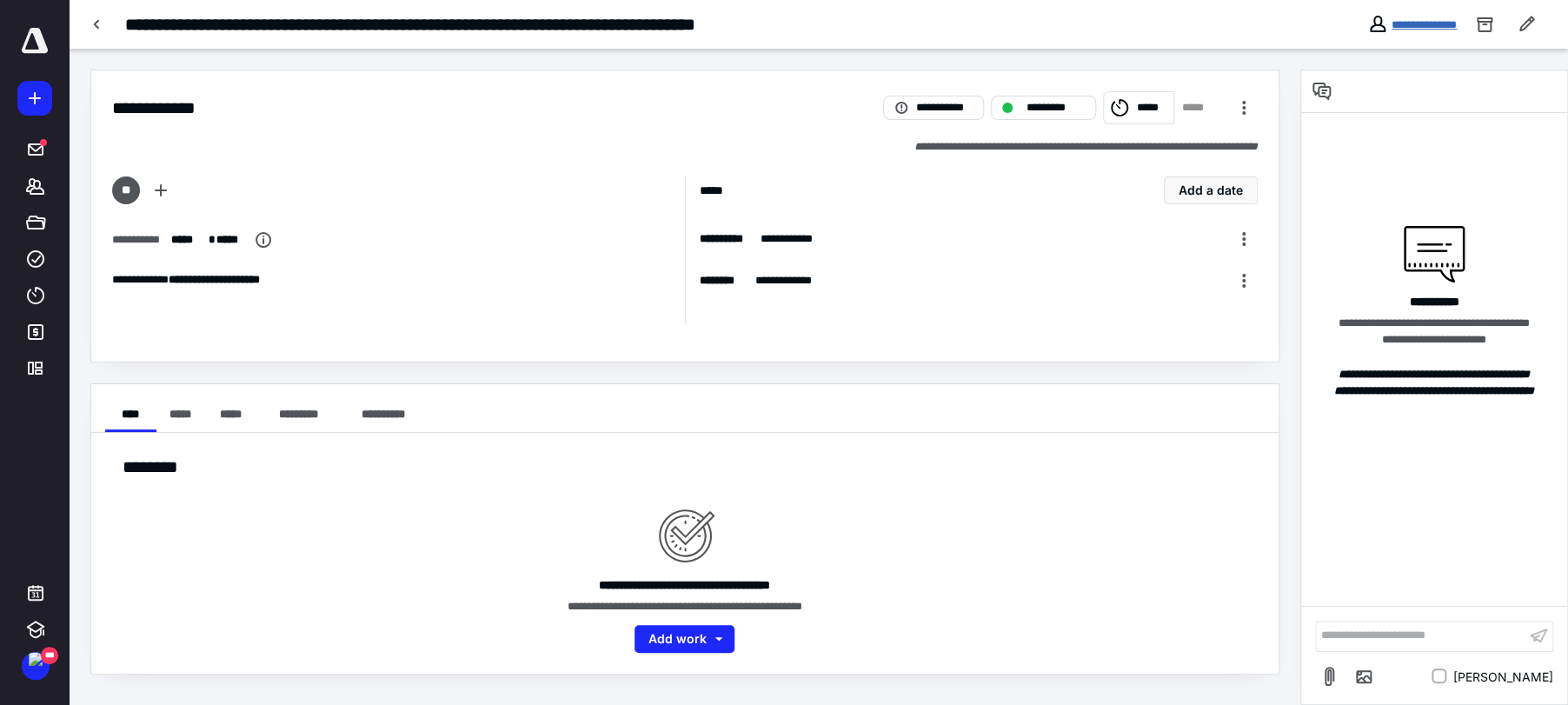 click on "**********" at bounding box center (1424, 24) 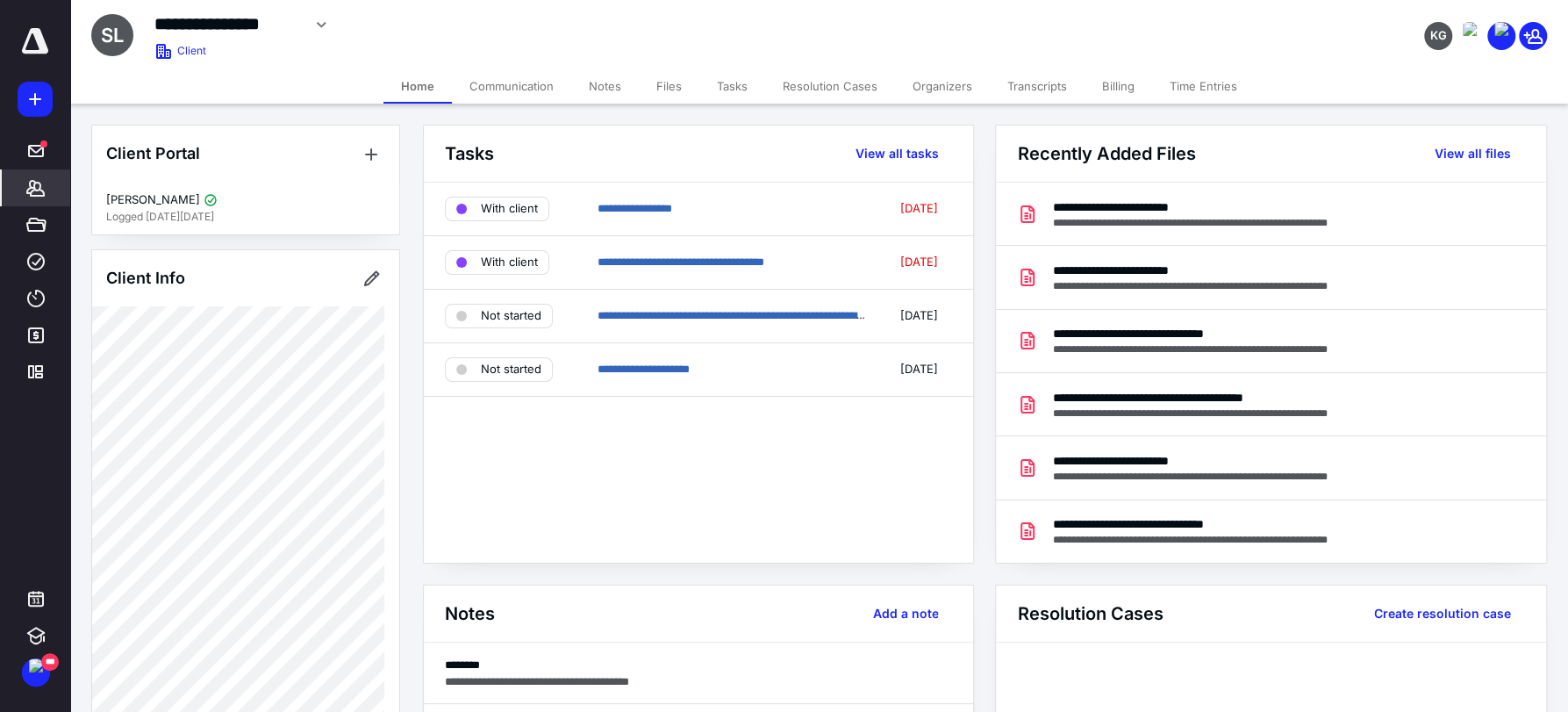 click on "**********" at bounding box center (574, 31) 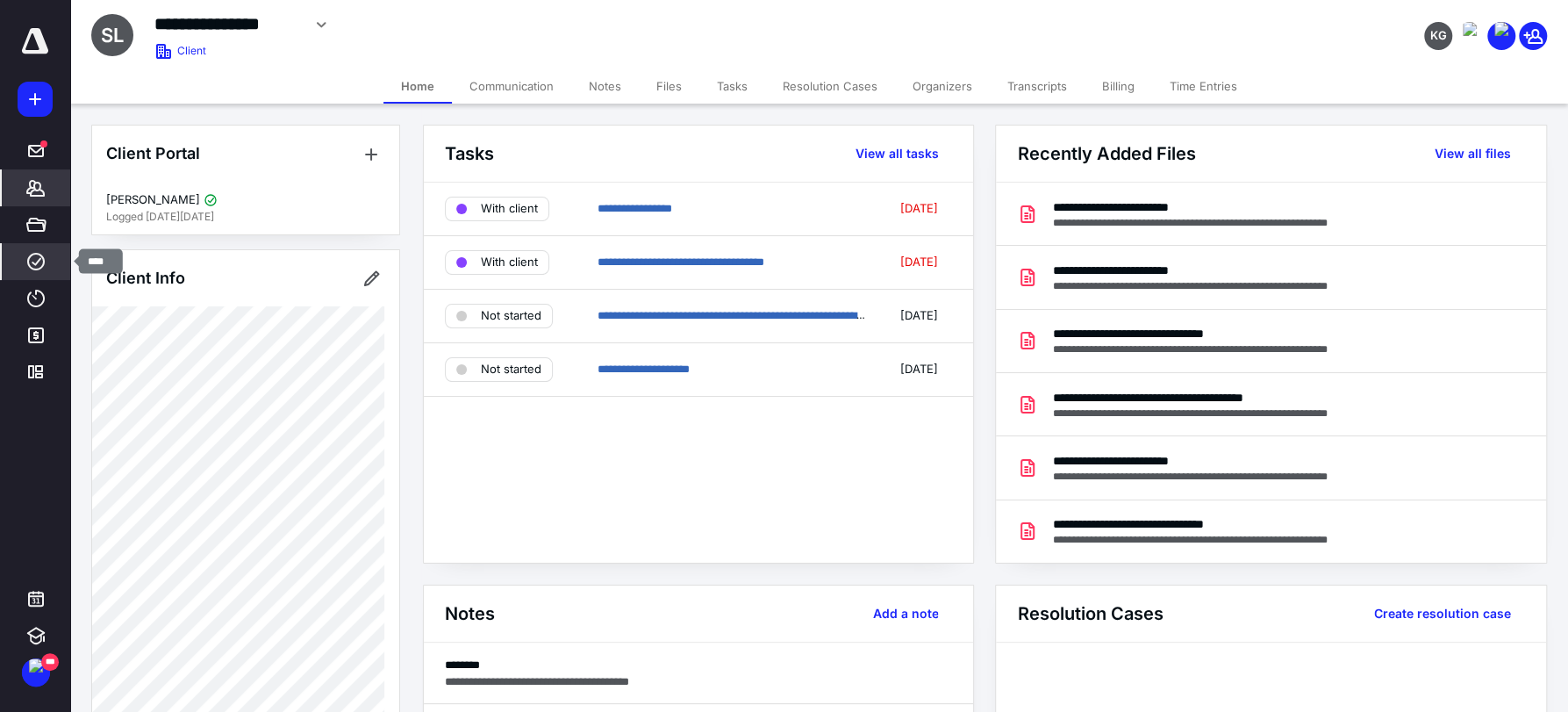 click 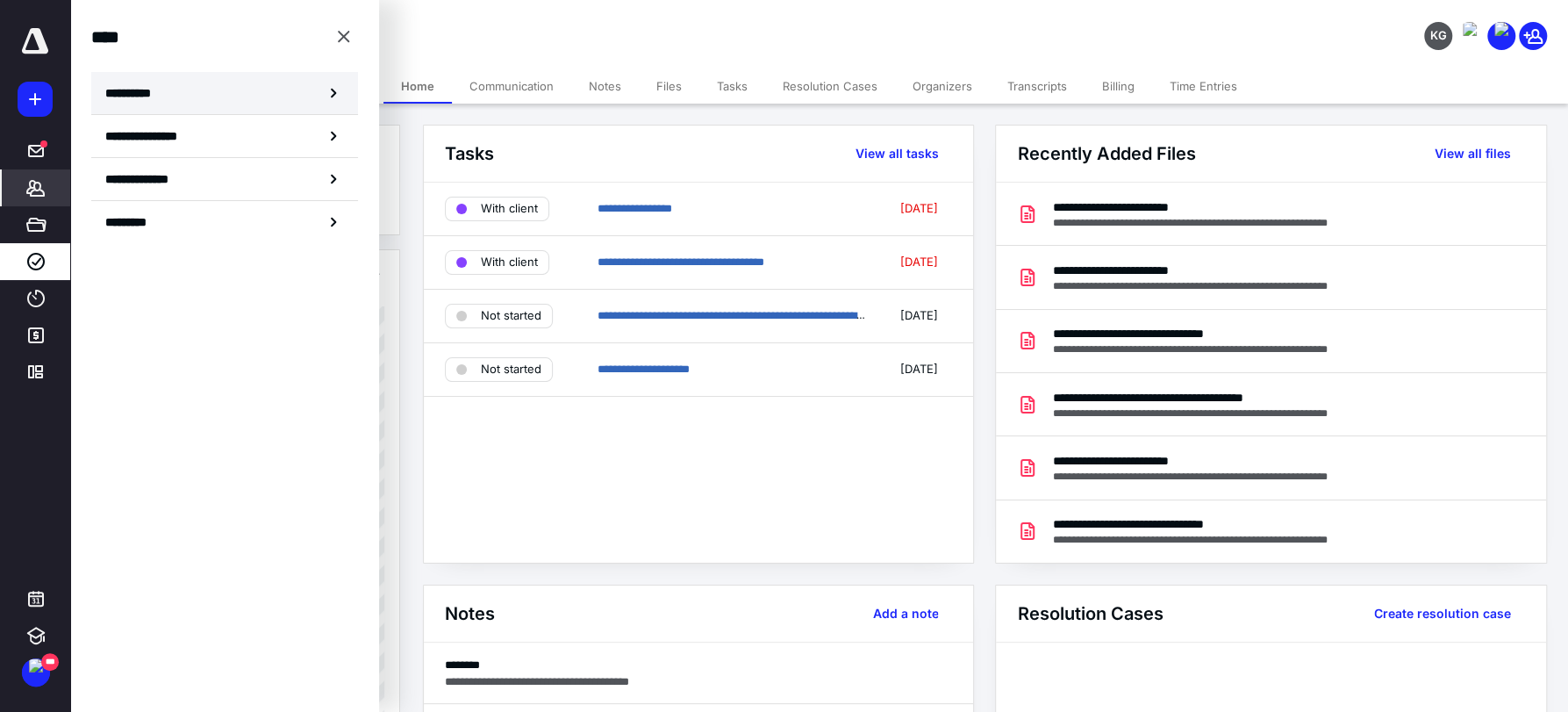 click on "**********" at bounding box center [225, 93] 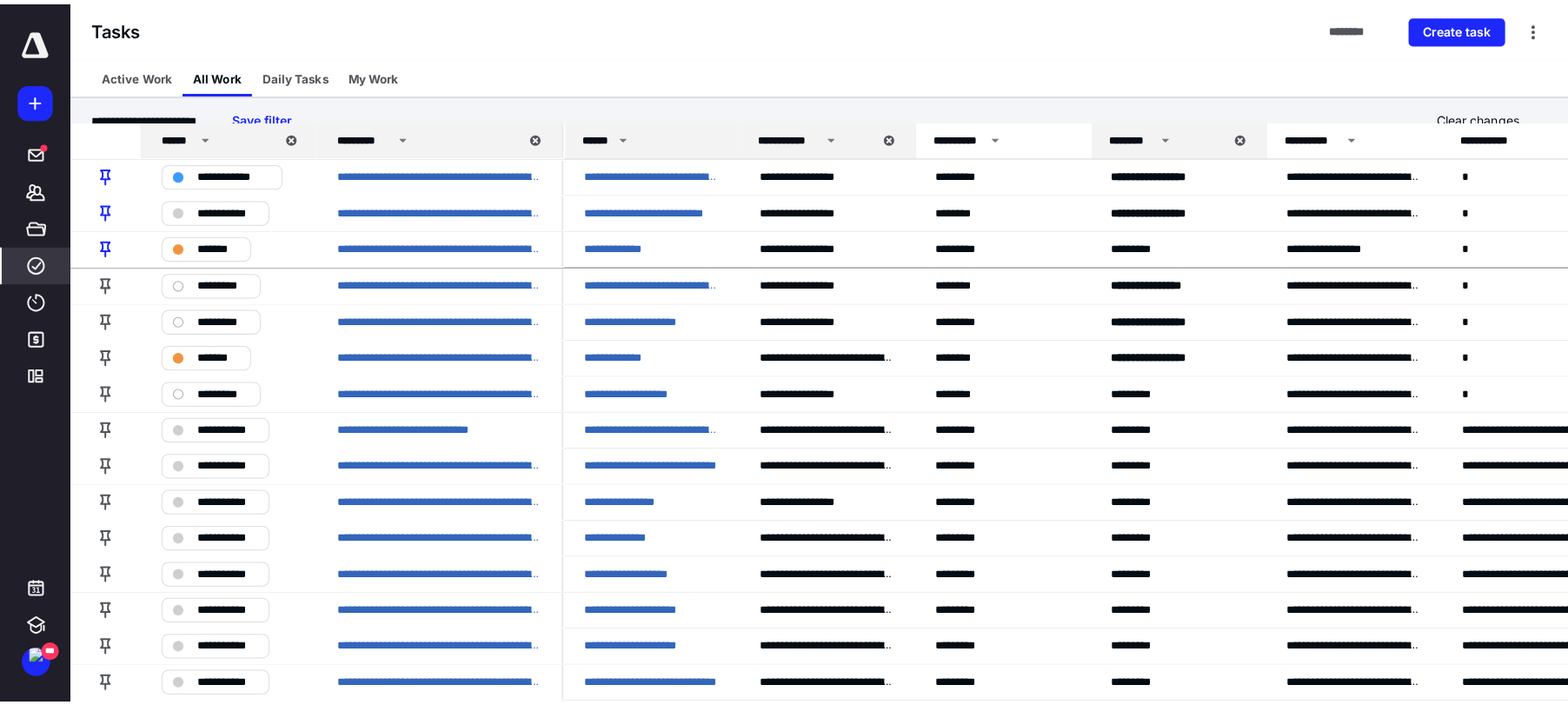 scroll, scrollTop: 0, scrollLeft: 0, axis: both 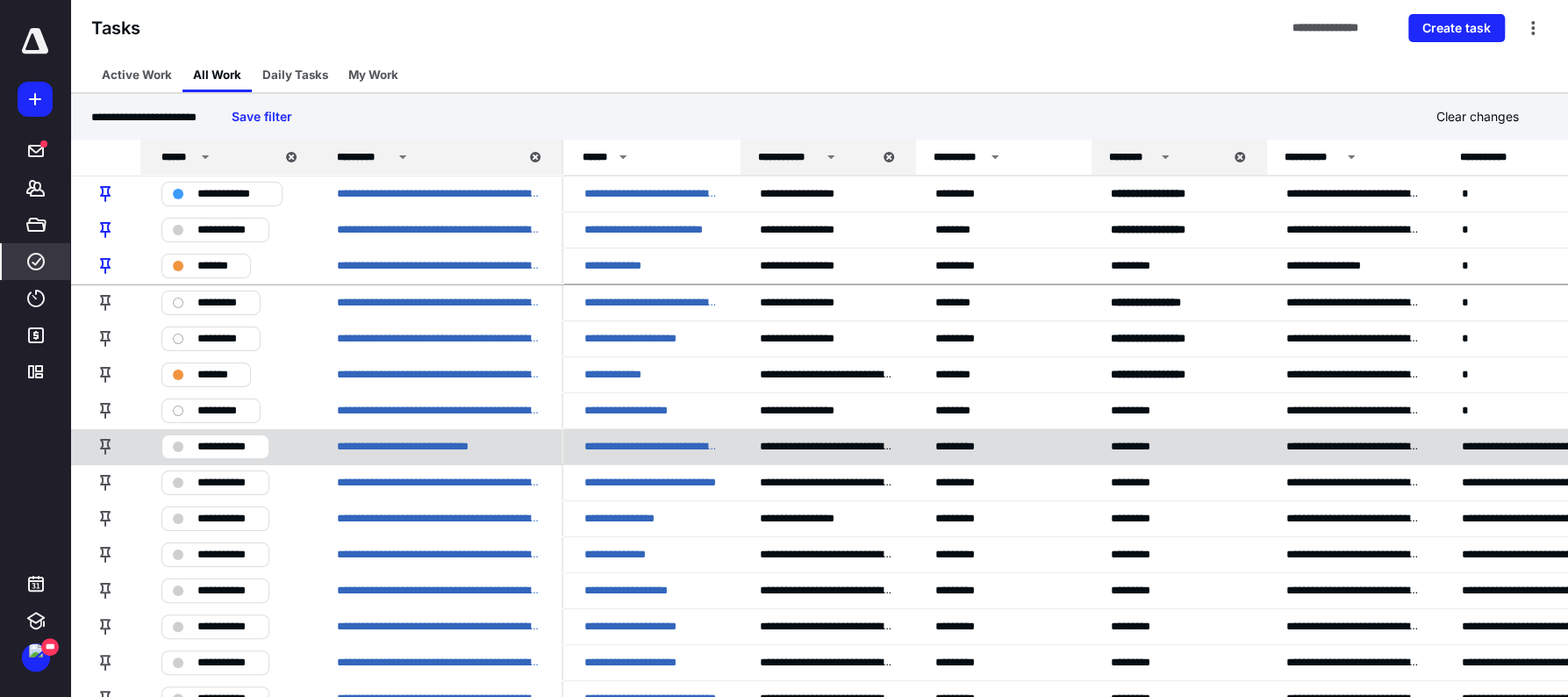 click on "**********" at bounding box center [651, 447] 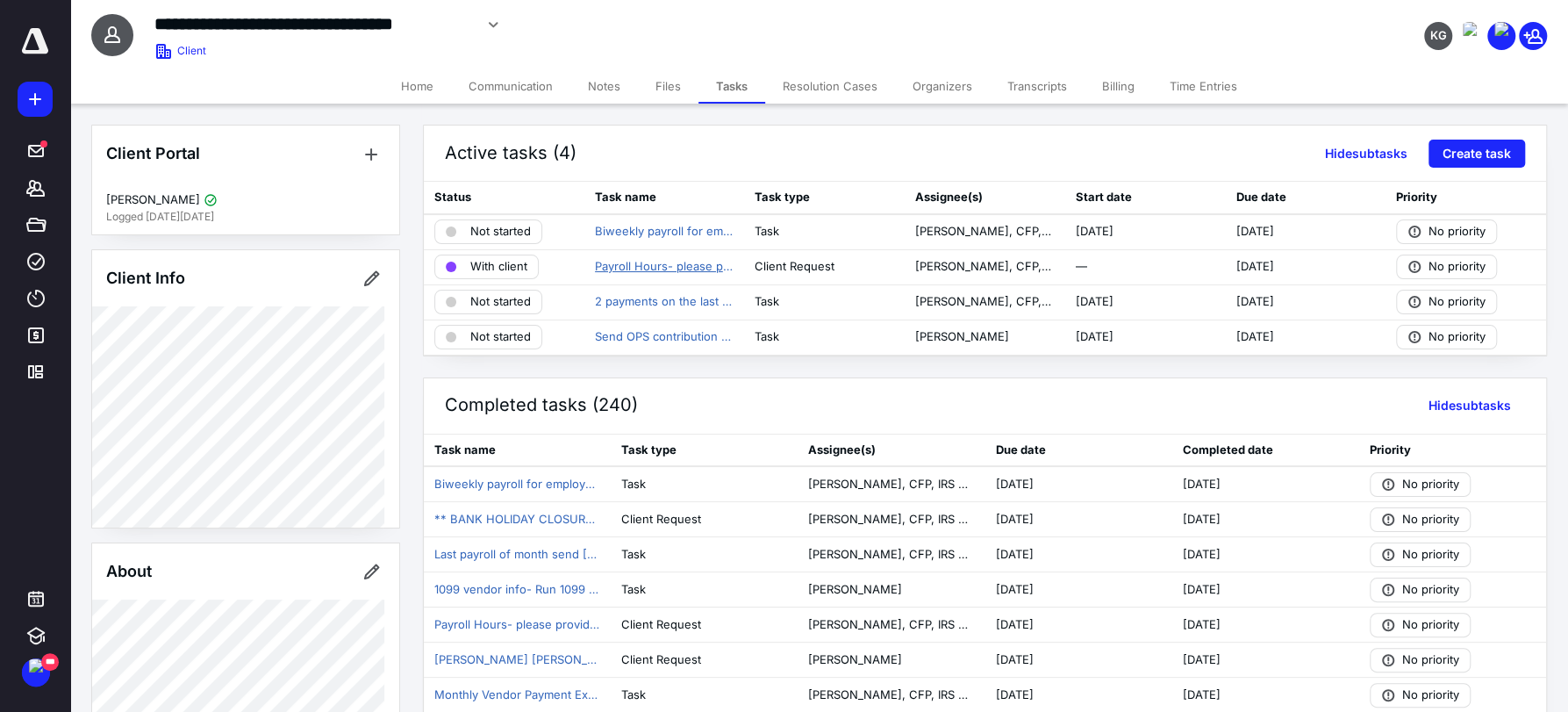 click on "Payroll Hours- please provide by Wednesday at 12pm CST" at bounding box center (664, 267) 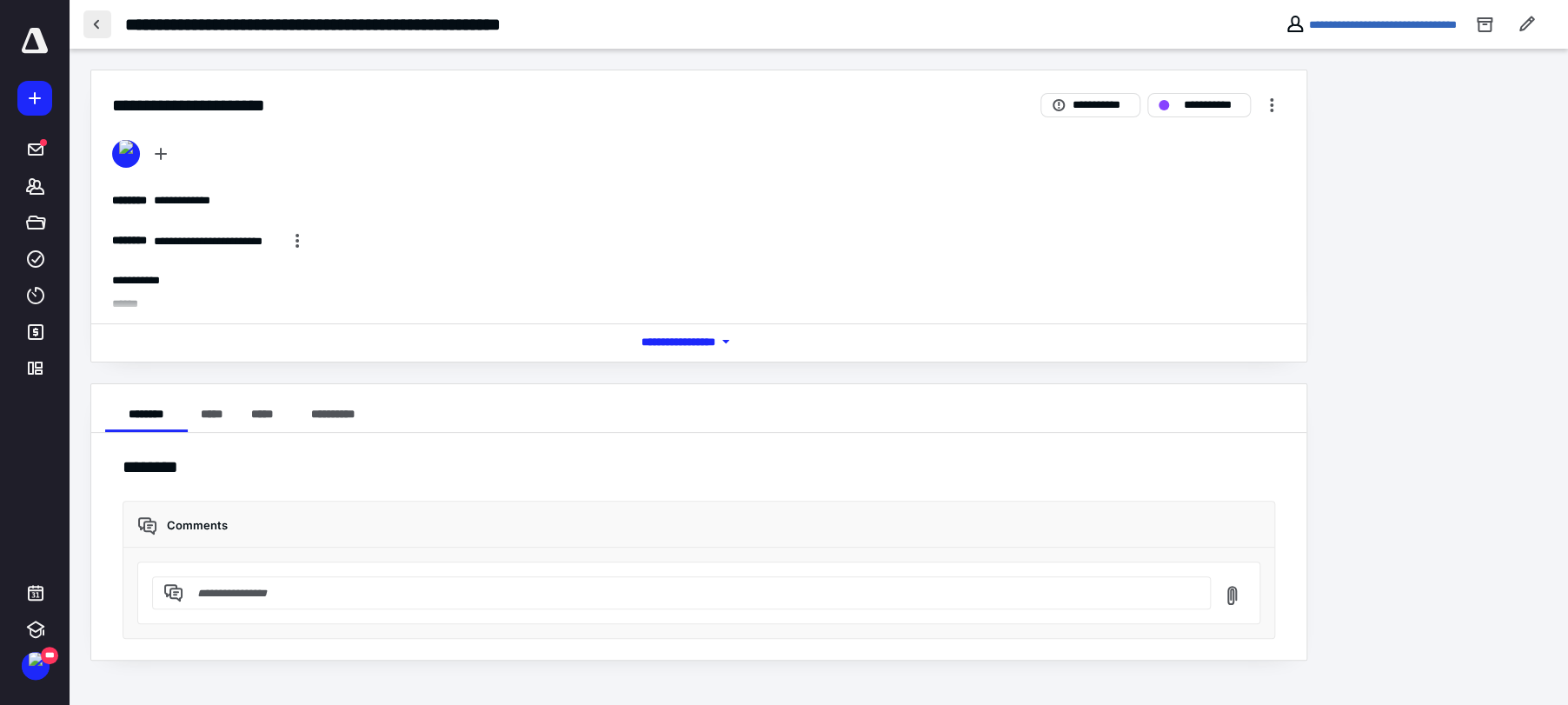 click at bounding box center [97, 24] 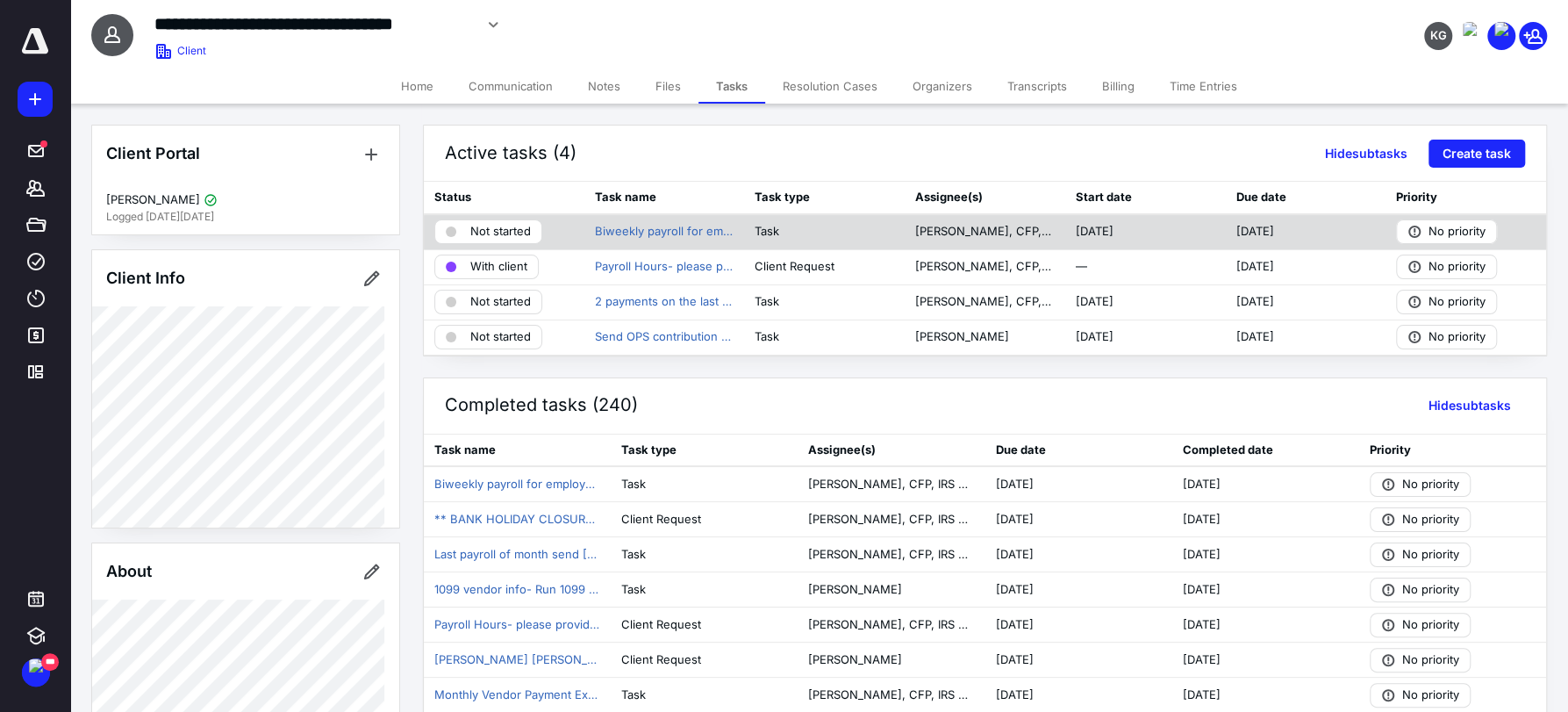 click on "Not started" at bounding box center [500, 232] 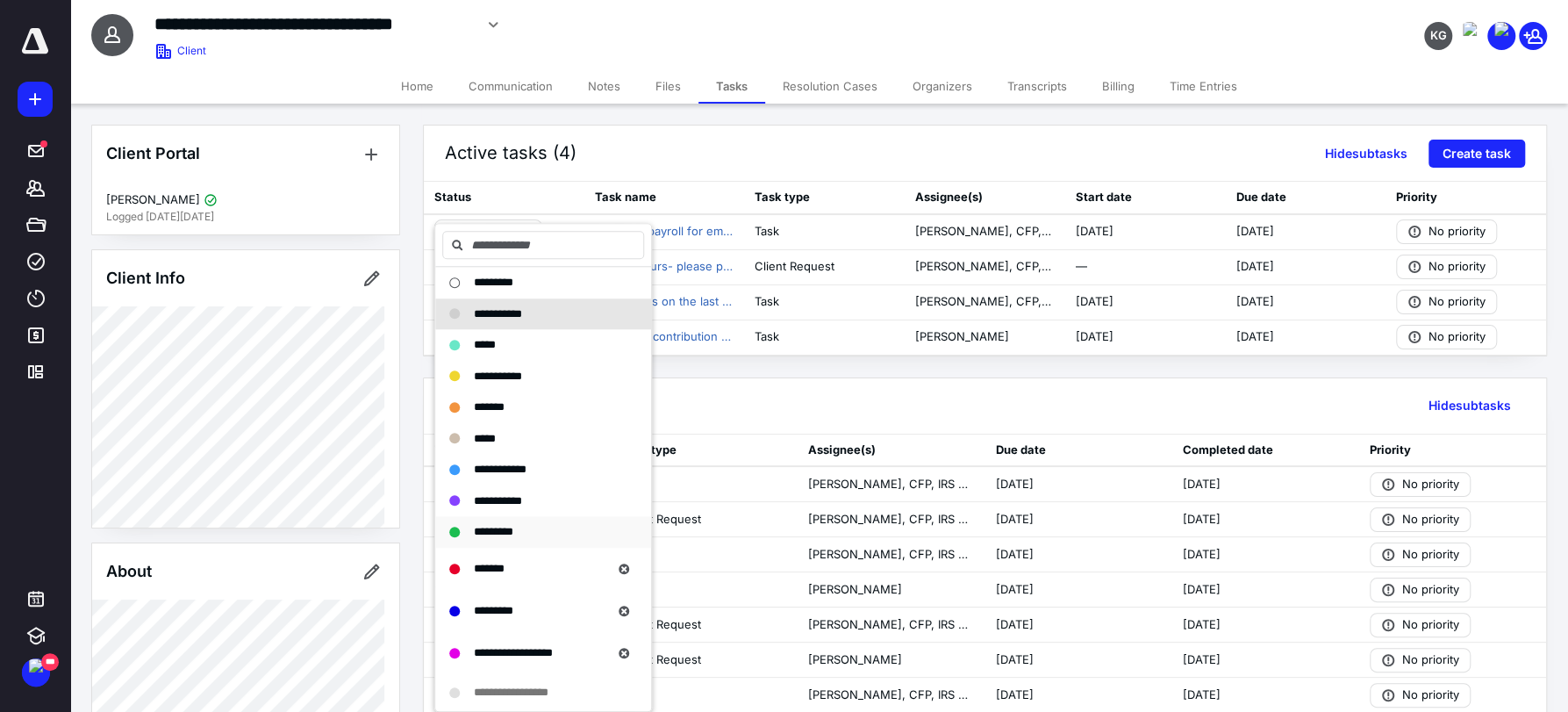 drag, startPoint x: 528, startPoint y: 525, endPoint x: 517, endPoint y: 525, distance: 11 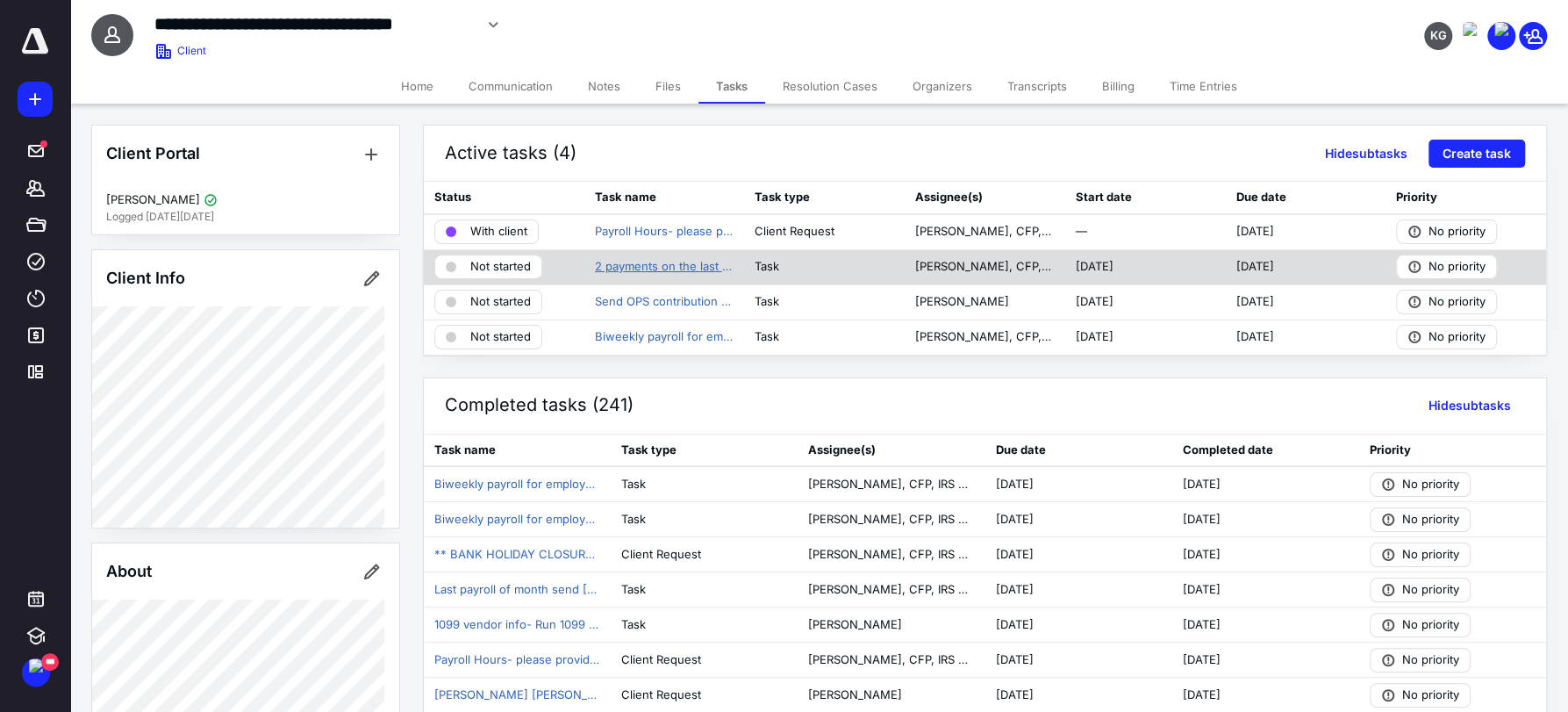 click on "2 payments on the last employee payroll of the month: Pay Brian's monthly salary and monthly Vendor Payment Except $1200 of Brian's monthly $4610 dist should be rent.  July and Dec should be 2 $1200 line items." at bounding box center (664, 267) 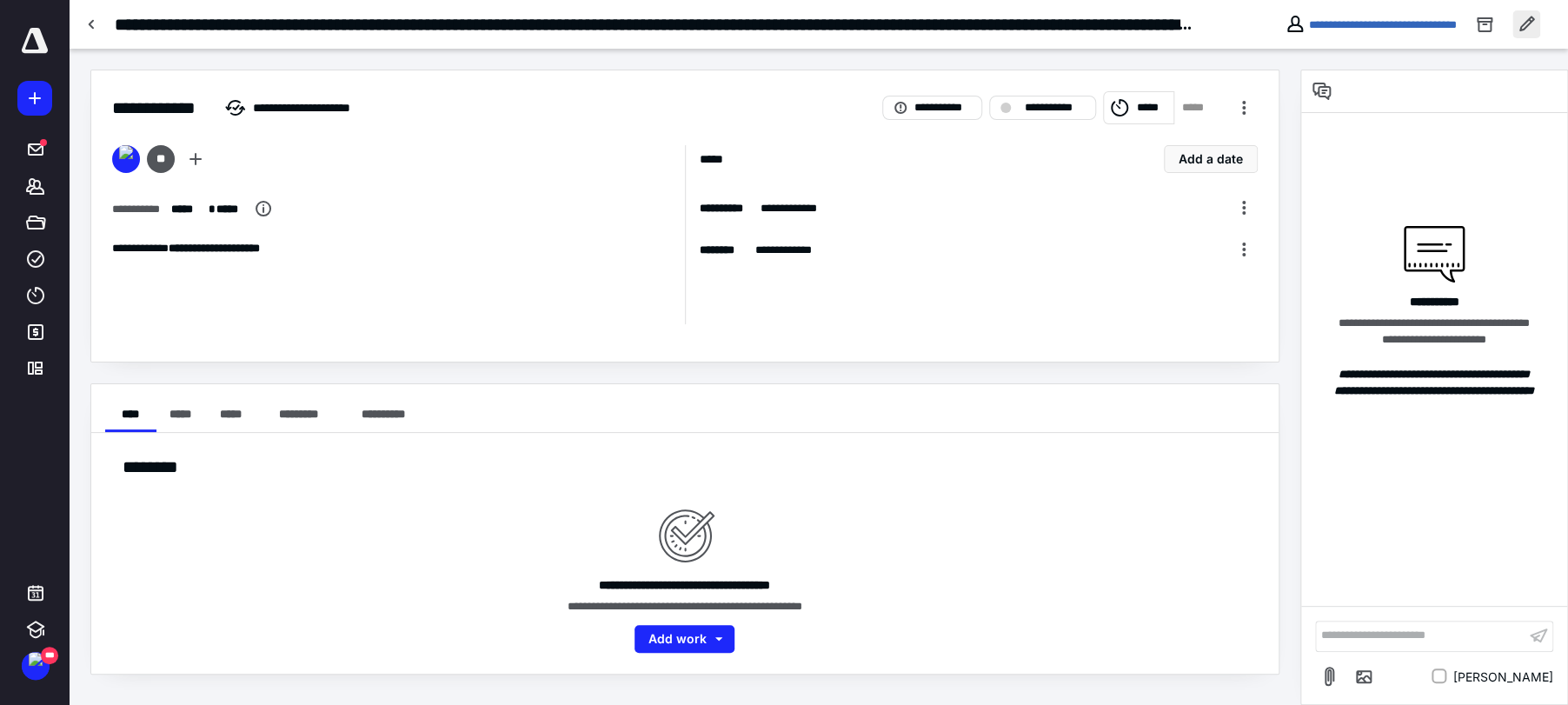 click at bounding box center [1526, 24] 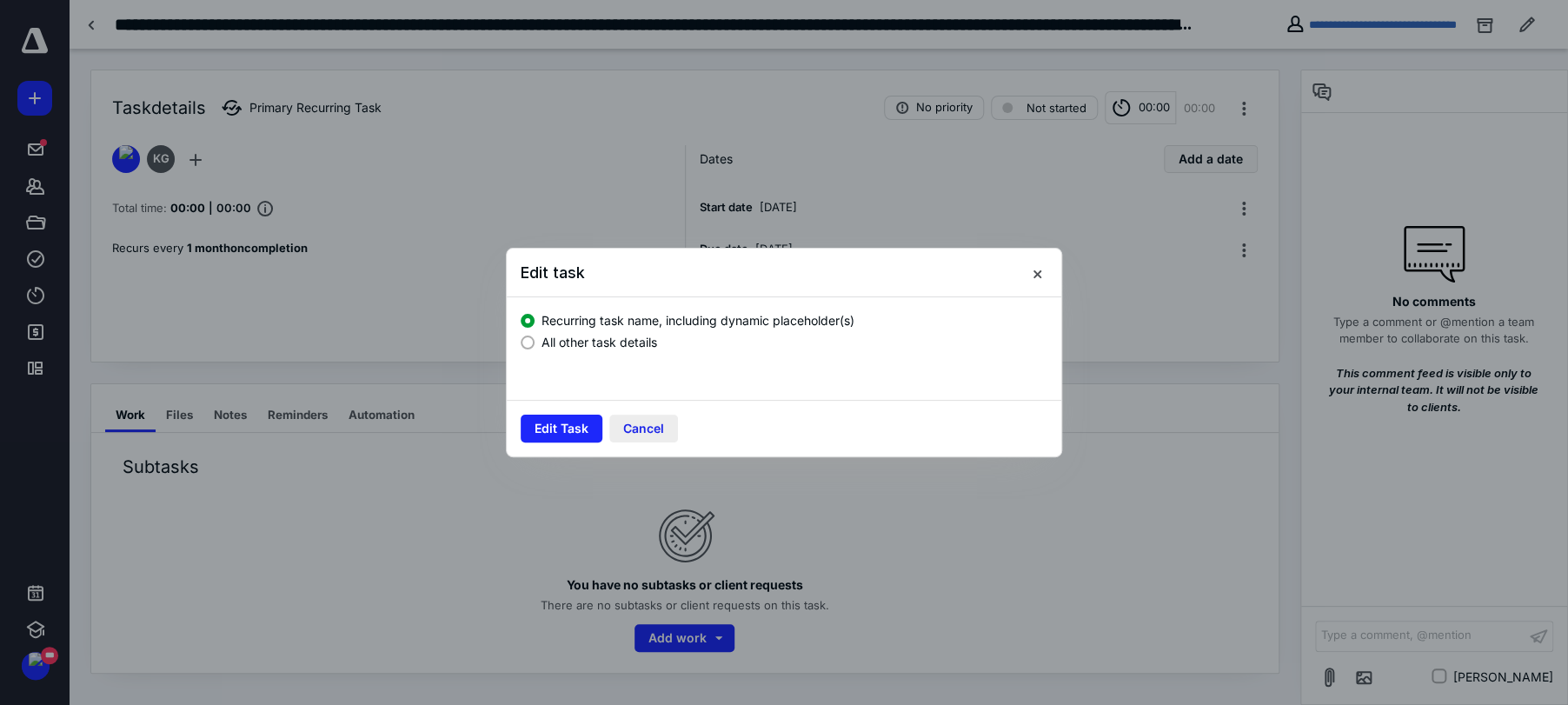 click on "Cancel" at bounding box center [643, 429] 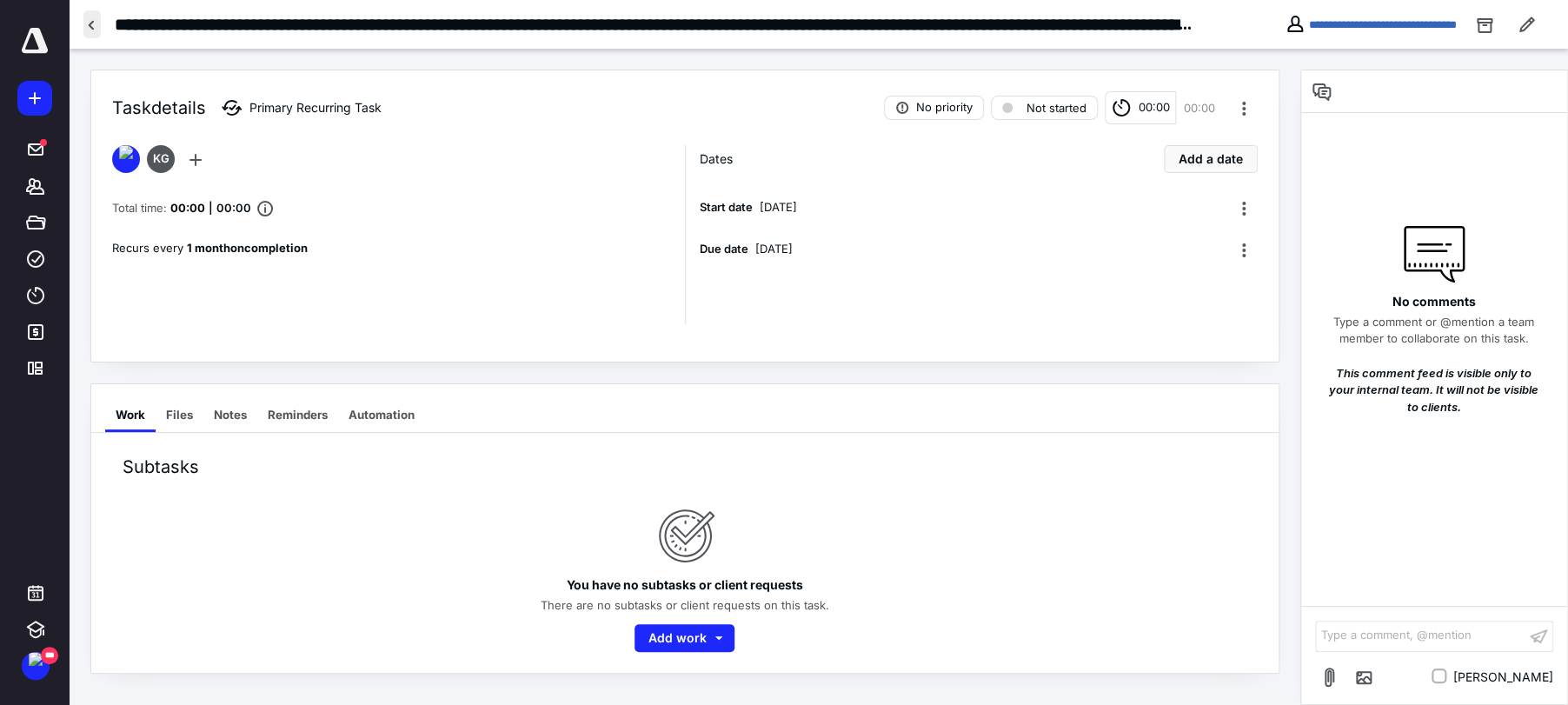 click at bounding box center [92, 24] 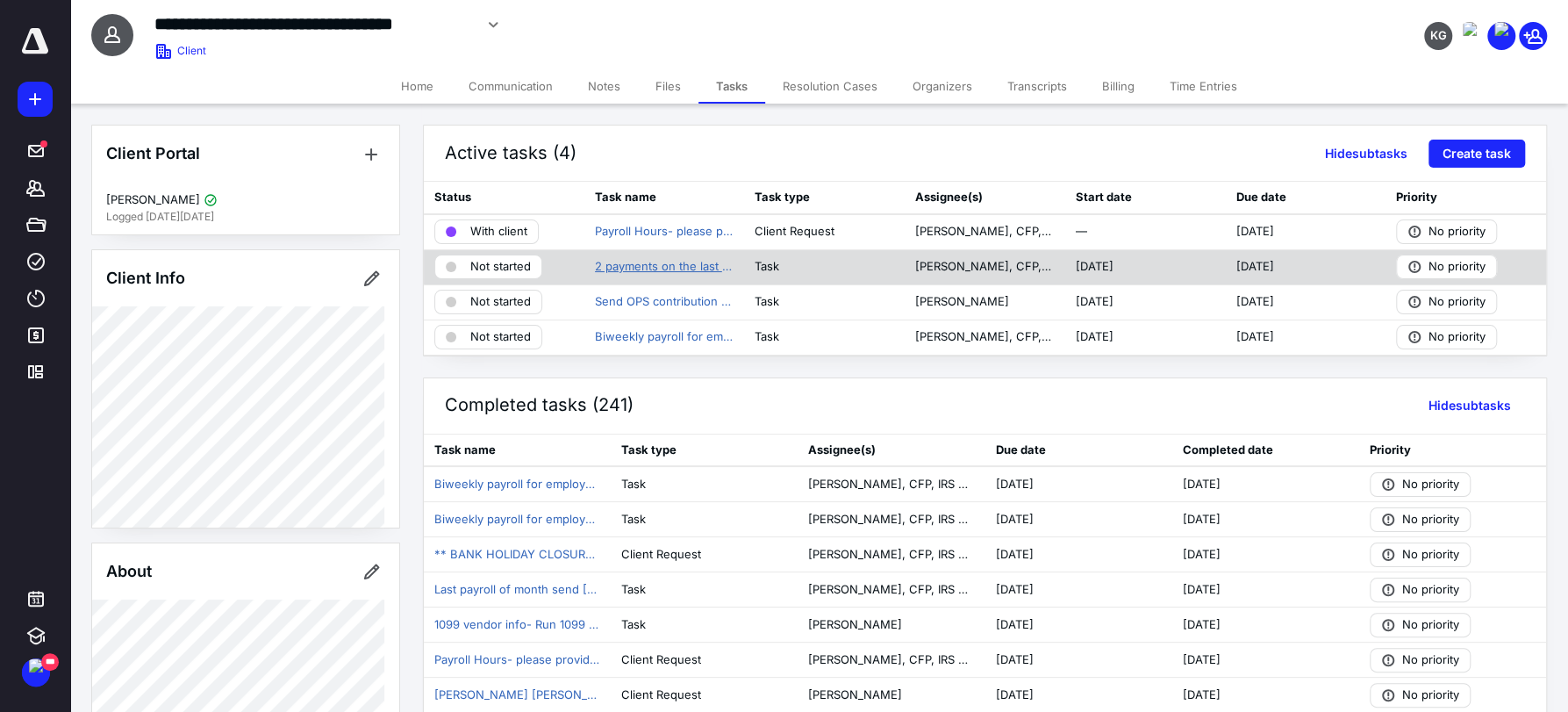 click on "2 payments on the last employee payroll of the month: Pay Brian's monthly salary and monthly Vendor Payment Except $1200 of Brian's monthly $4610 dist should be rent.  July and Dec should be 2 $1200 line items." at bounding box center [664, 267] 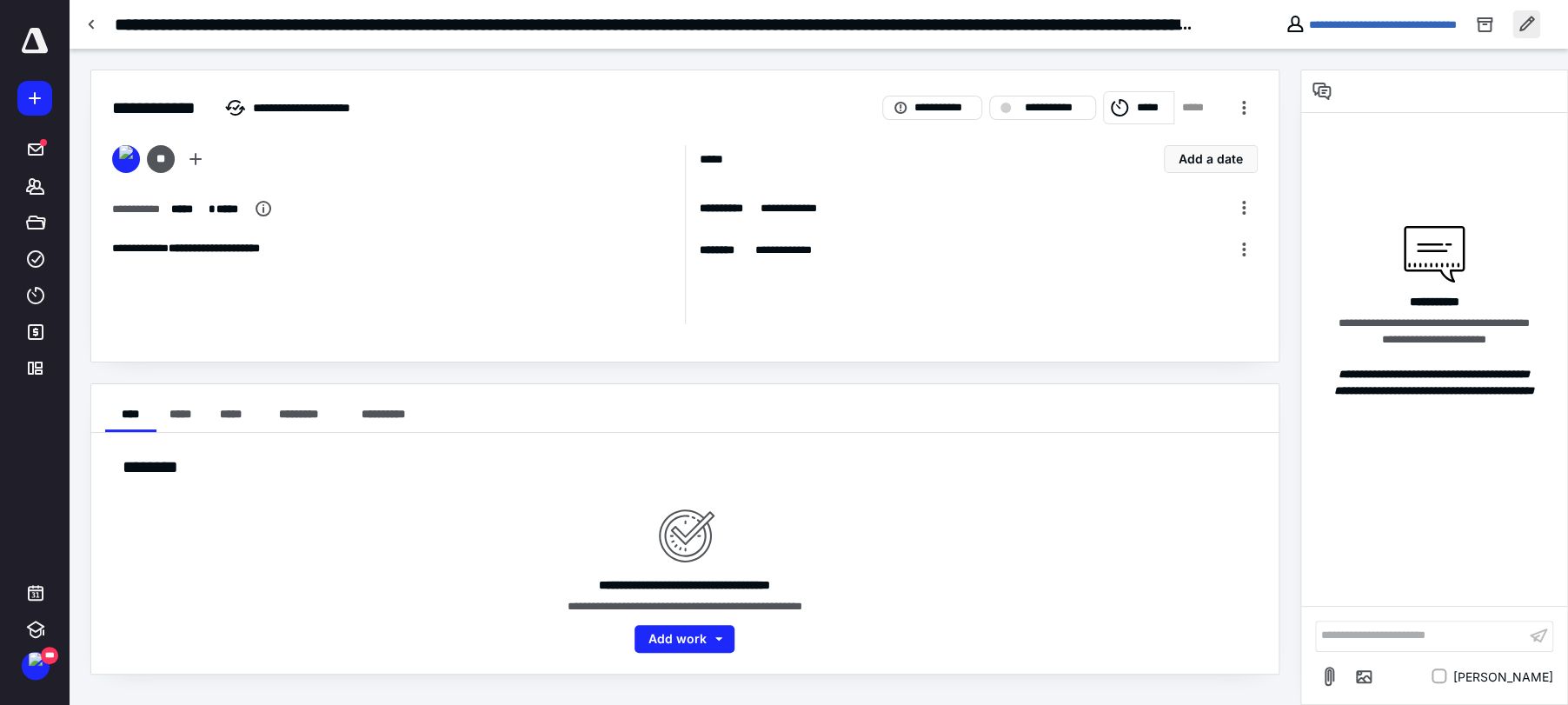click at bounding box center [1526, 24] 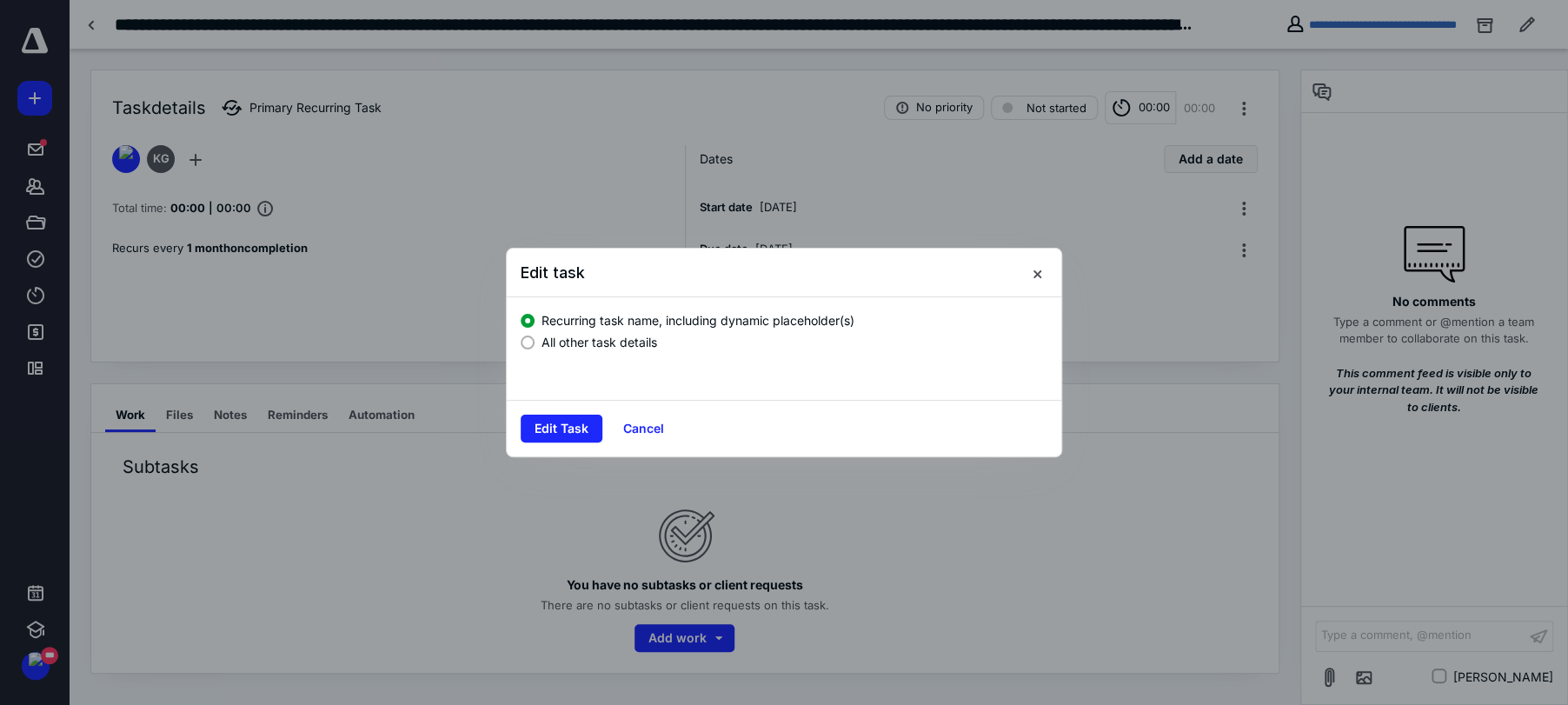 drag, startPoint x: 607, startPoint y: 336, endPoint x: 601, endPoint y: 355, distance: 19.924859 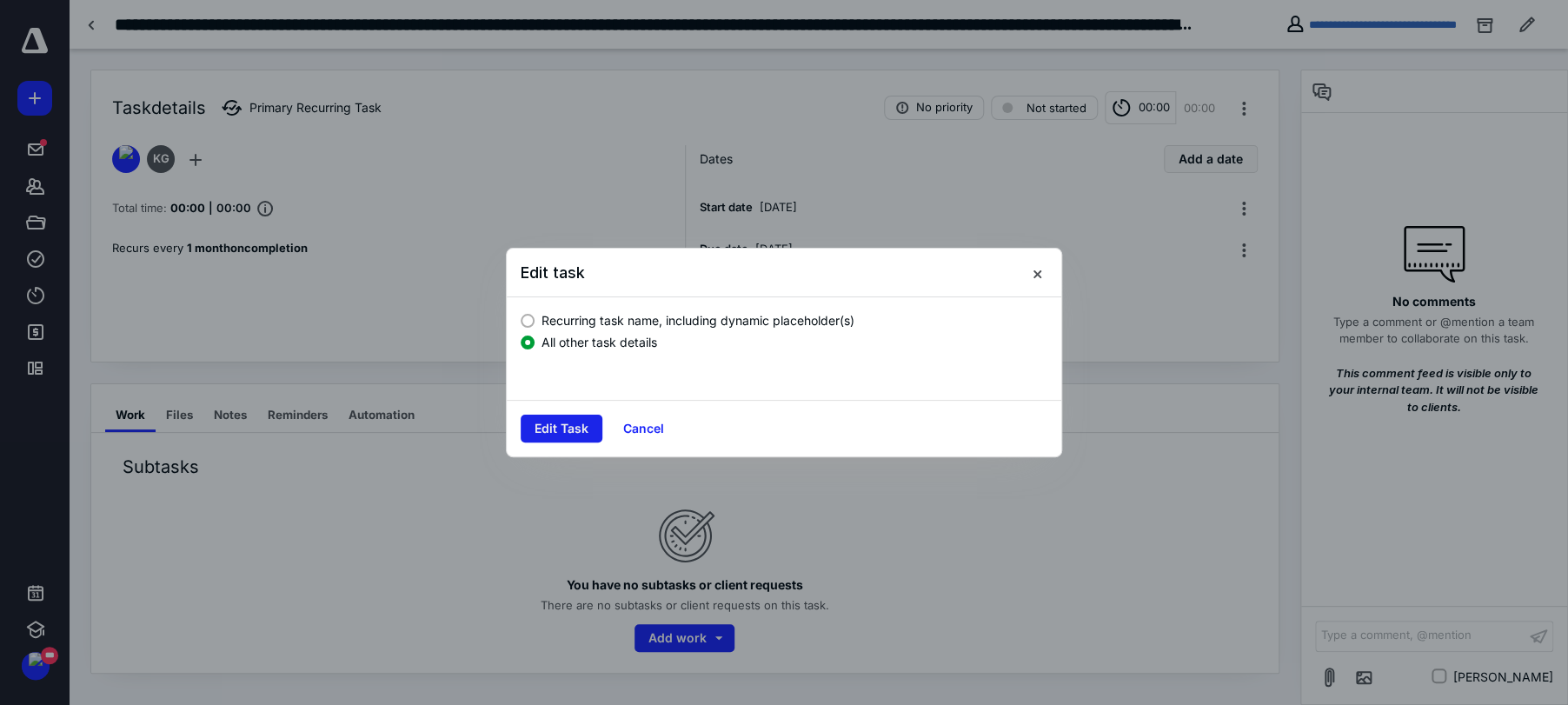 click on "Edit Task" at bounding box center [561, 429] 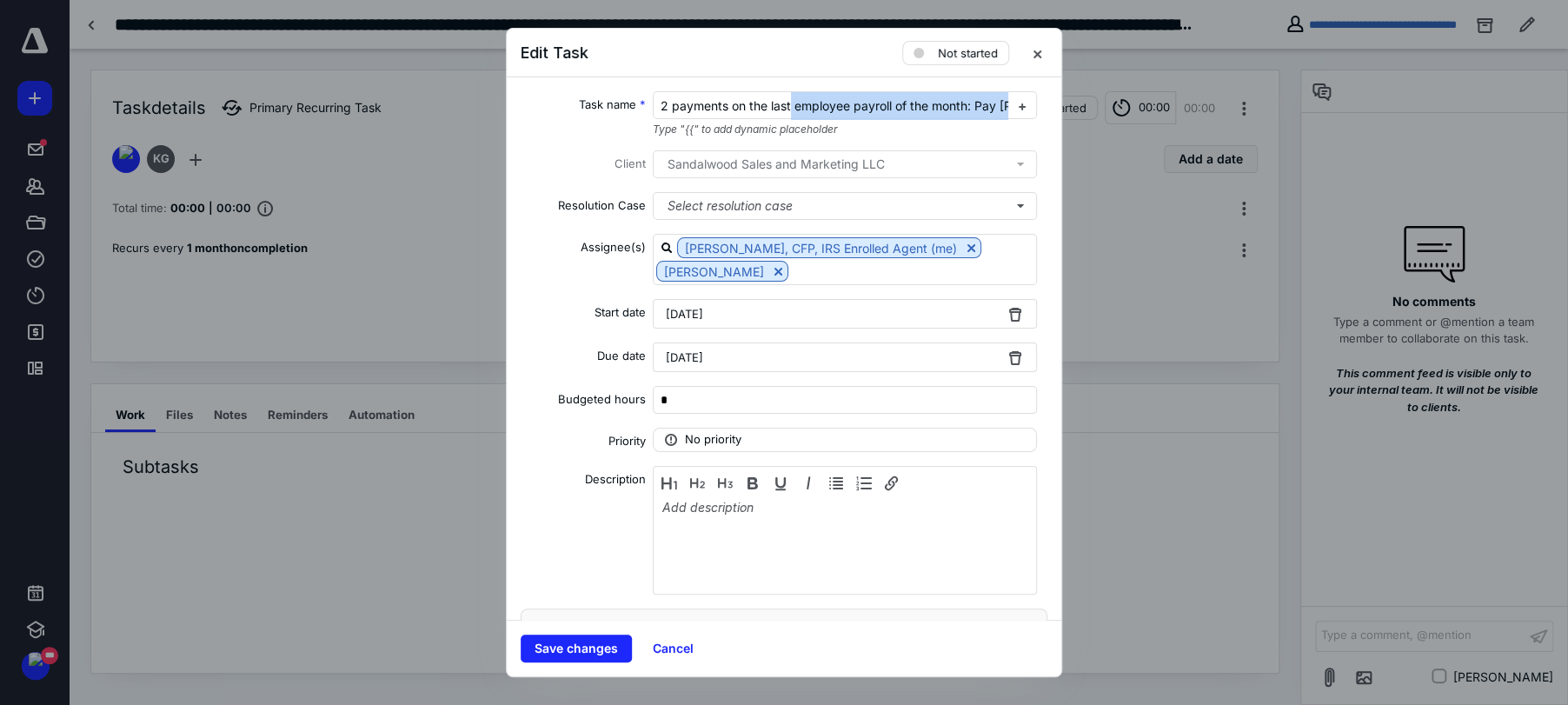 scroll, scrollTop: 0, scrollLeft: 898, axis: horizontal 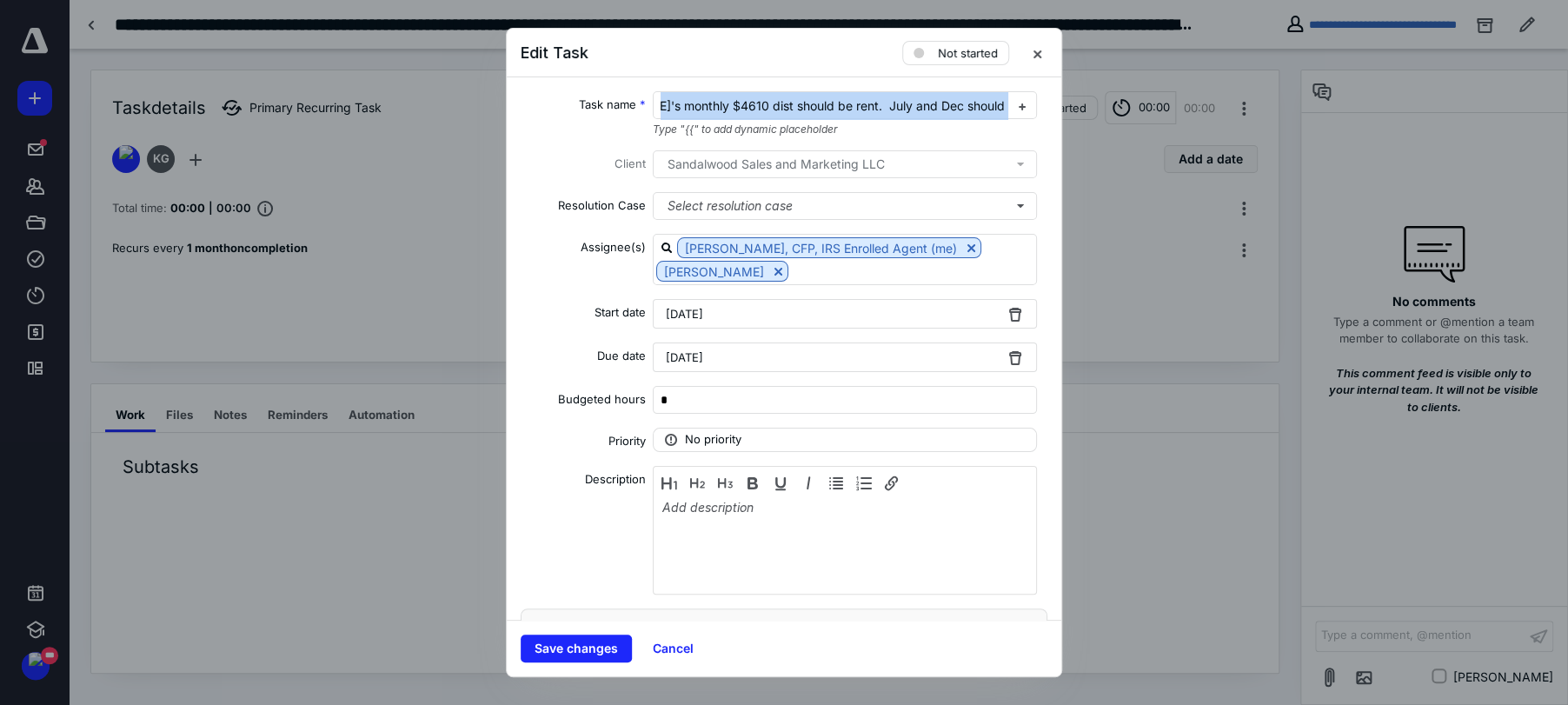drag, startPoint x: 787, startPoint y: 111, endPoint x: 1124, endPoint y: 121, distance: 337.1483 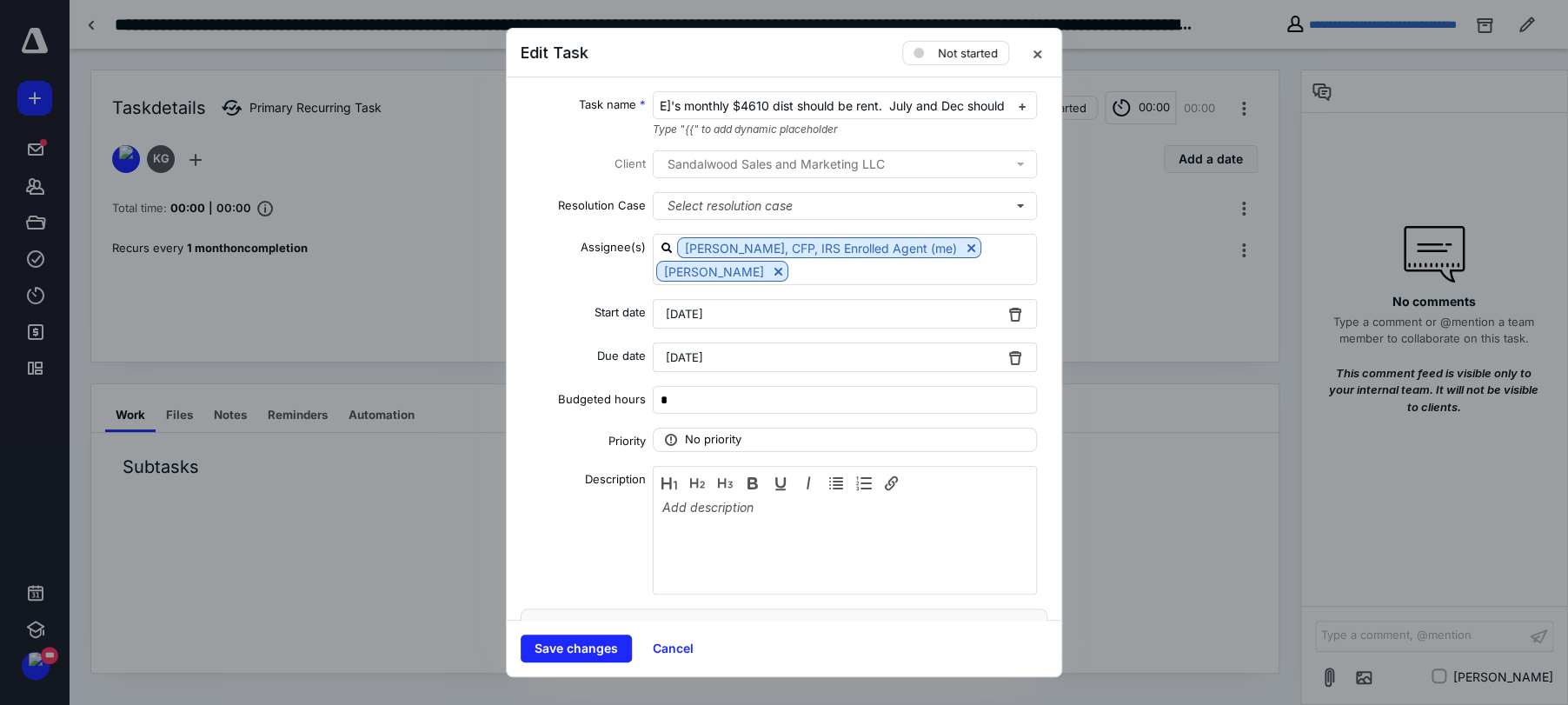 scroll, scrollTop: 0, scrollLeft: 0, axis: both 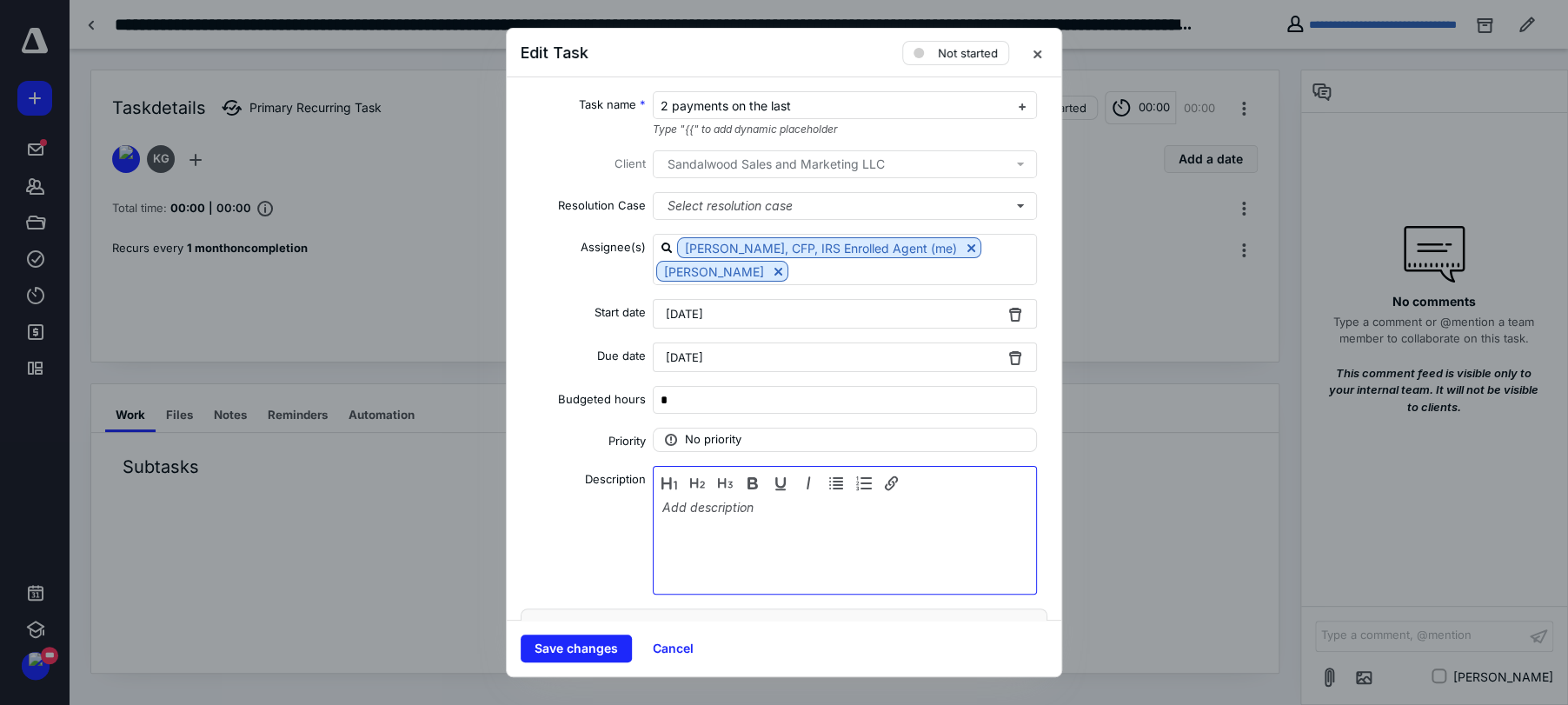 click at bounding box center [845, 543] 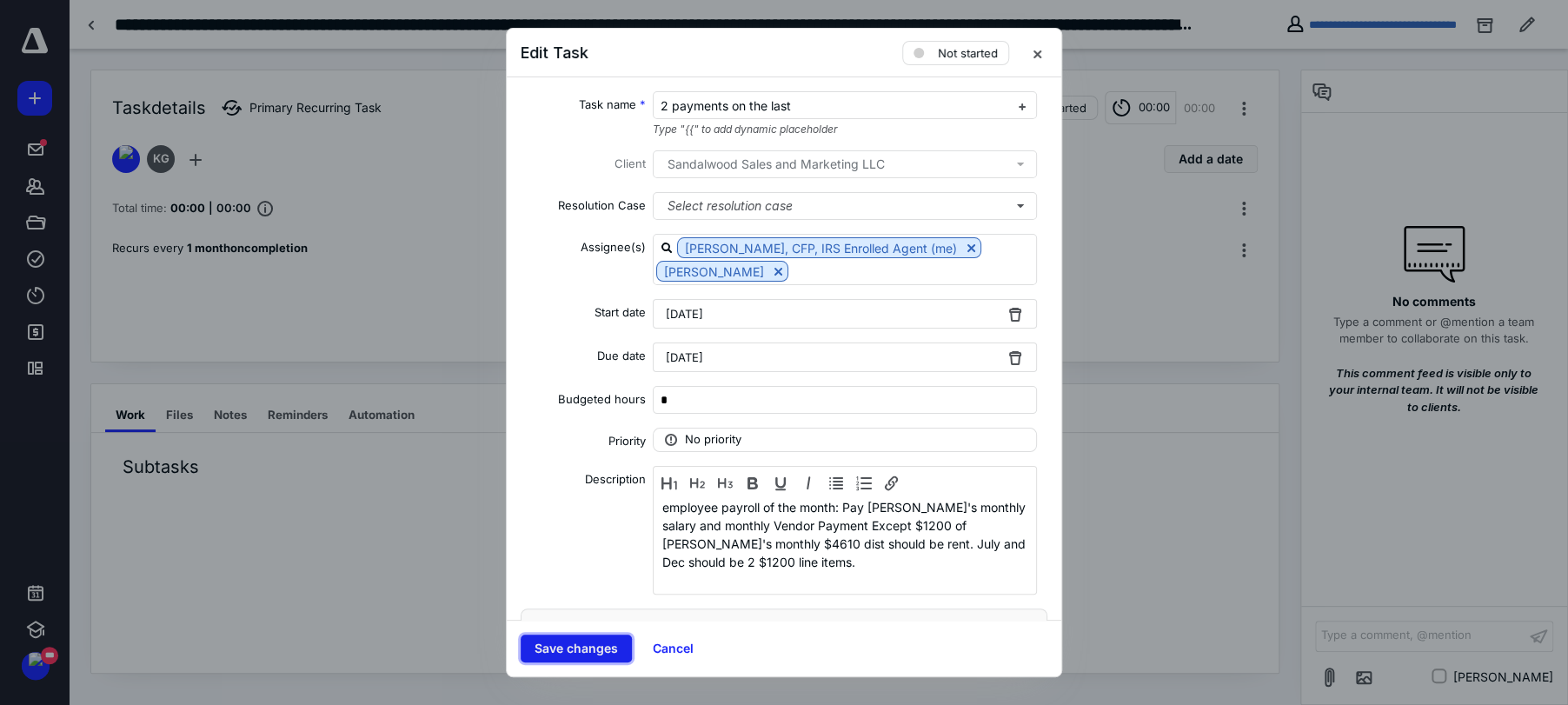 click on "Save changes" at bounding box center (576, 648) 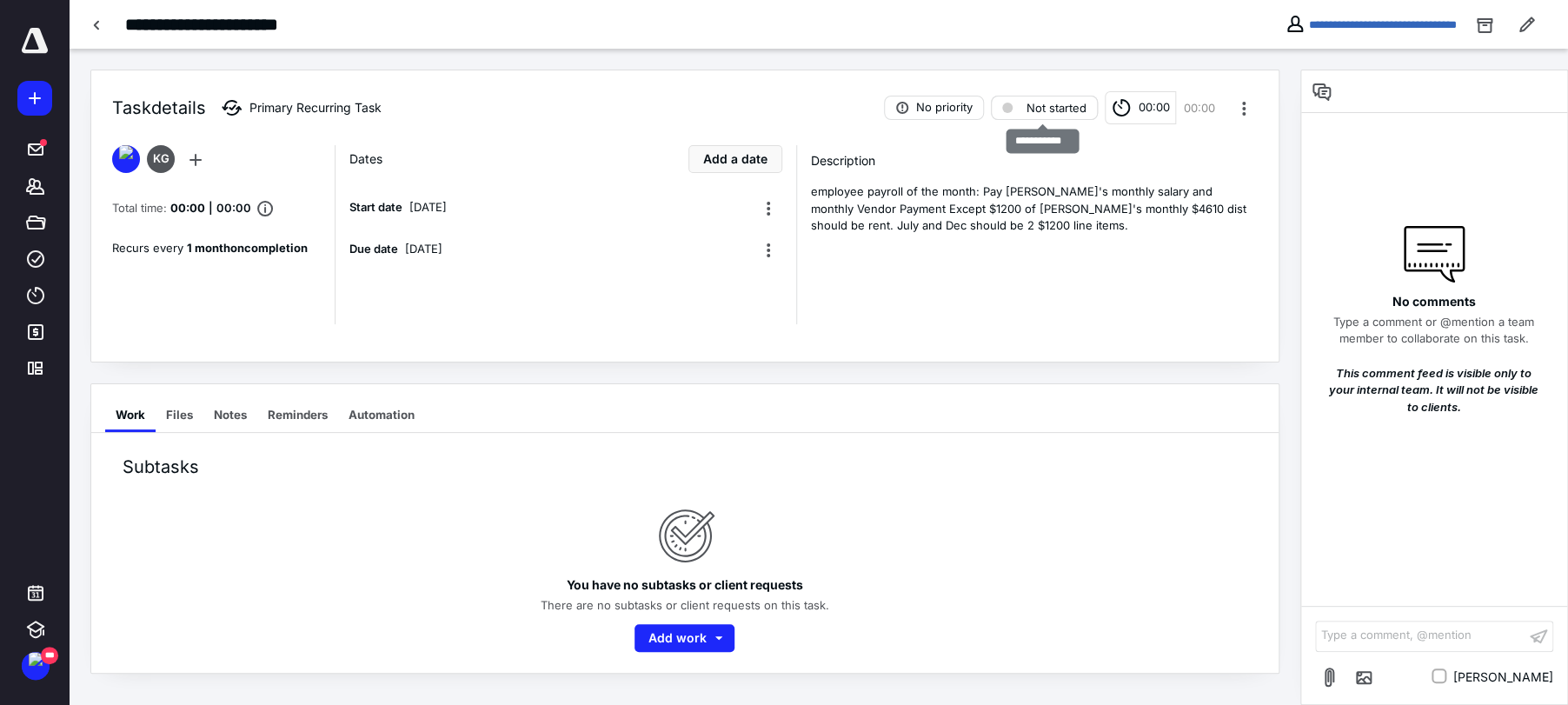 click on "Not started" at bounding box center [1056, 108] 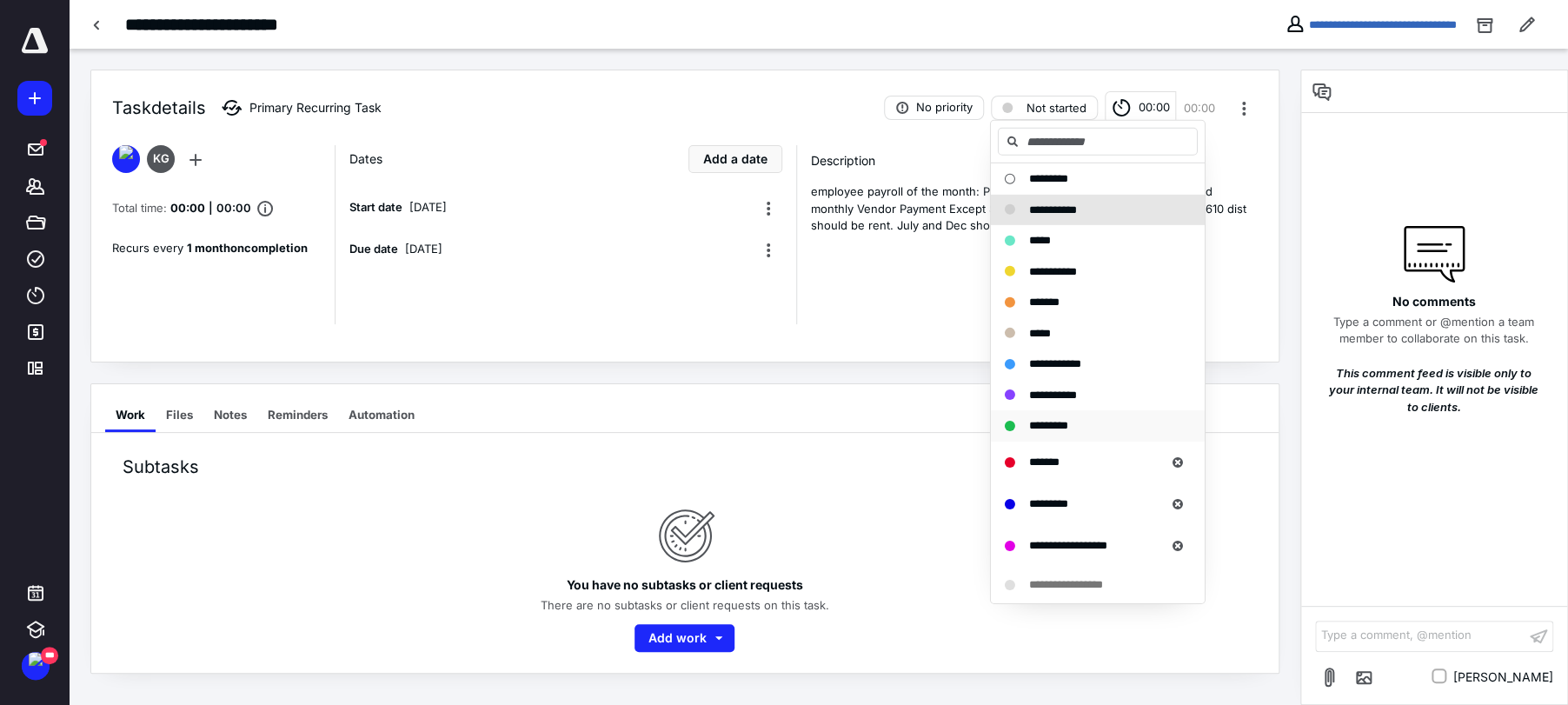 click on "*********" at bounding box center [1048, 425] 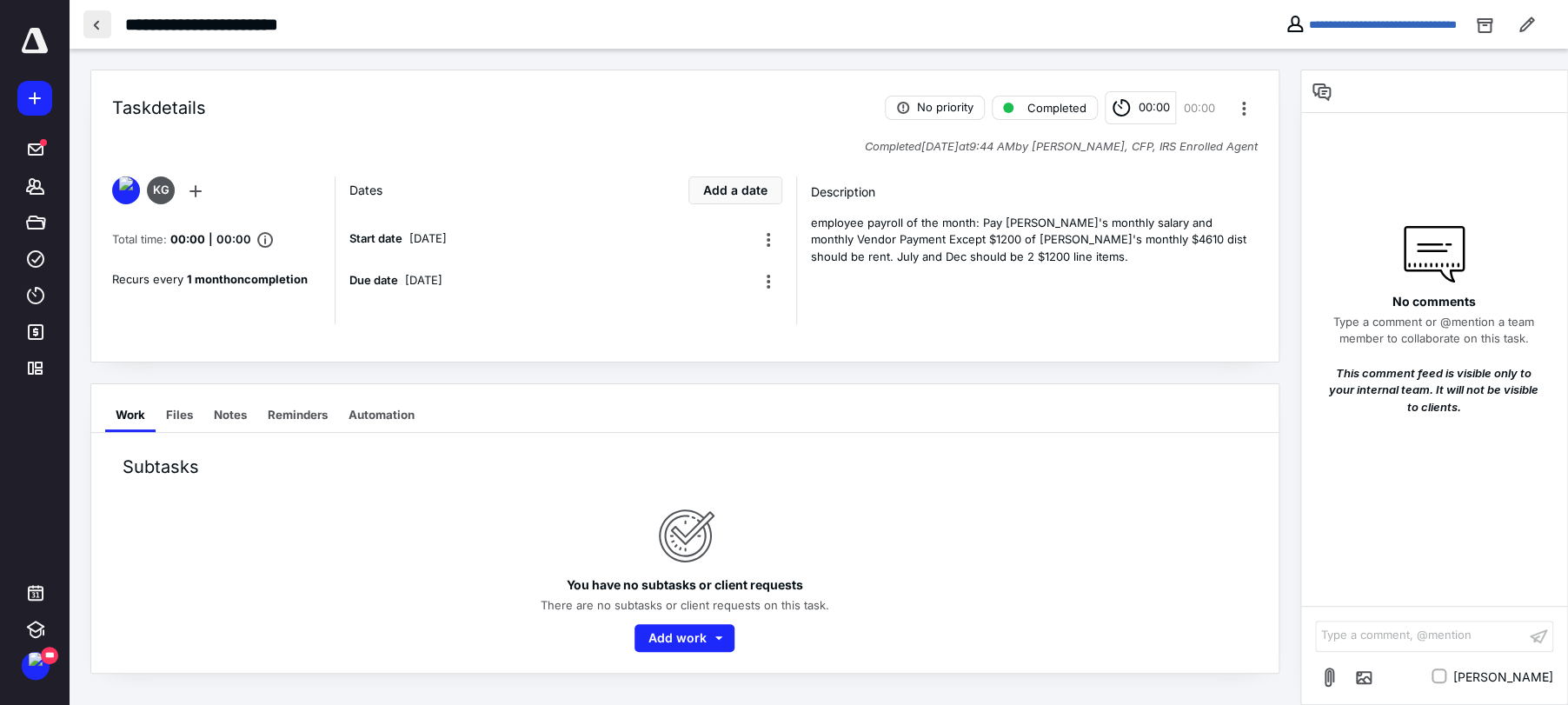 click at bounding box center (97, 24) 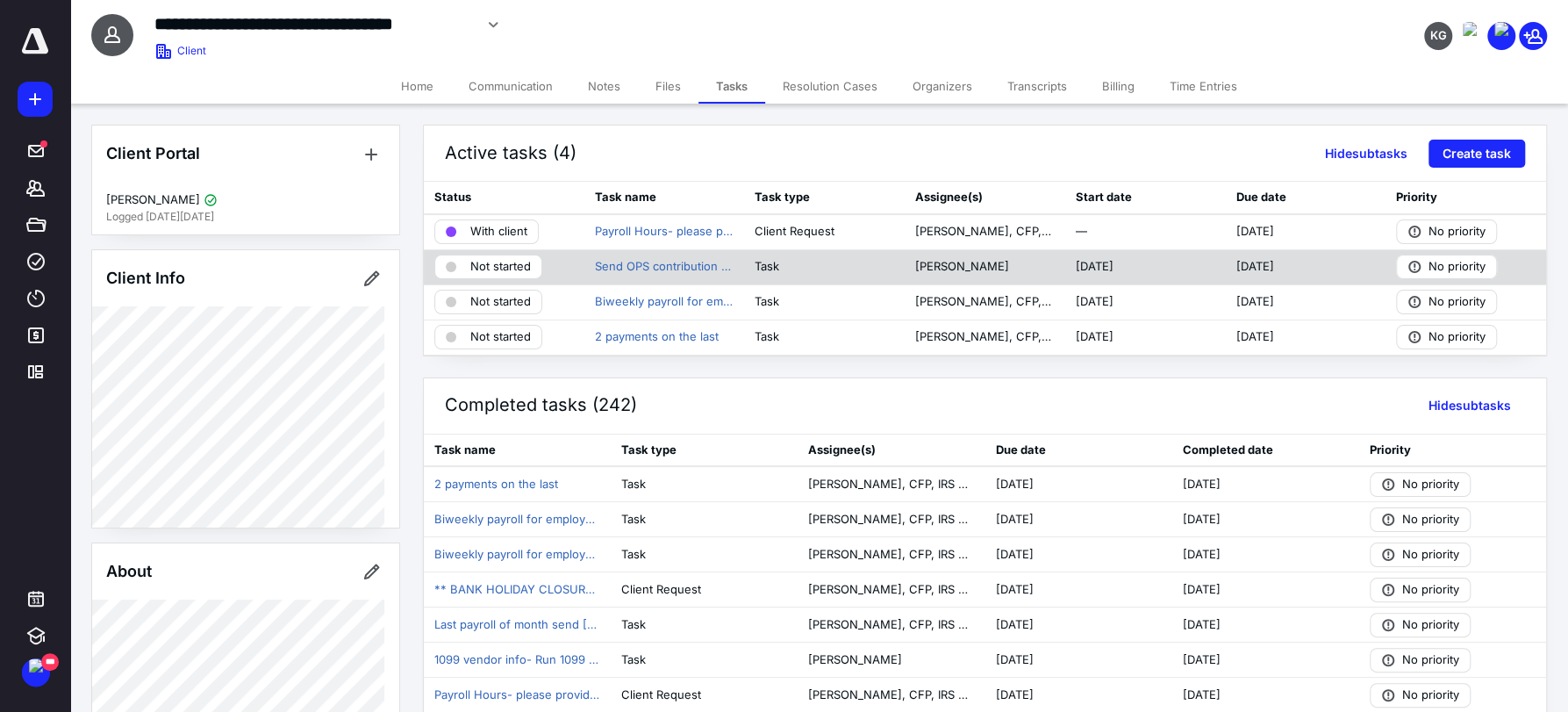 click on "Not started" at bounding box center (500, 267) 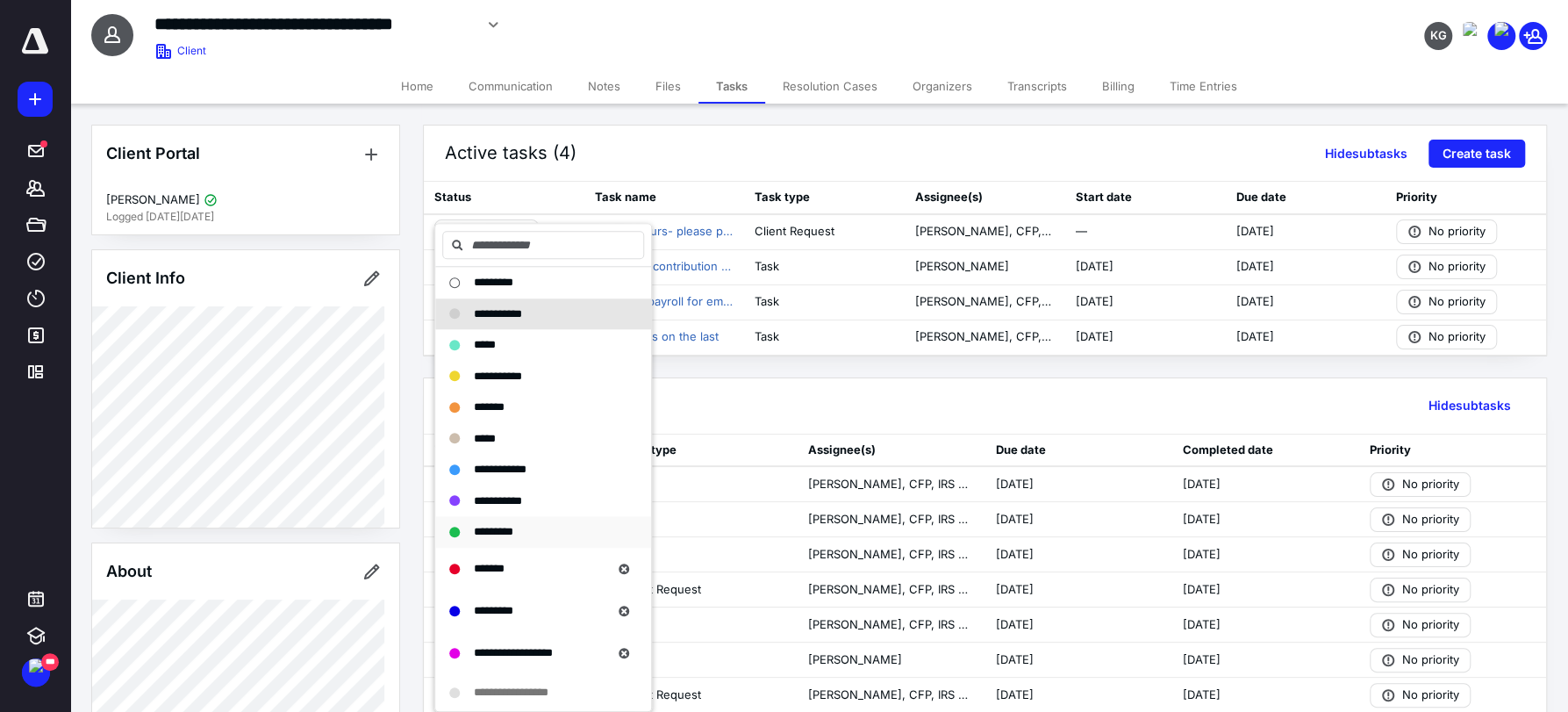 click on "*********" at bounding box center [543, 532] 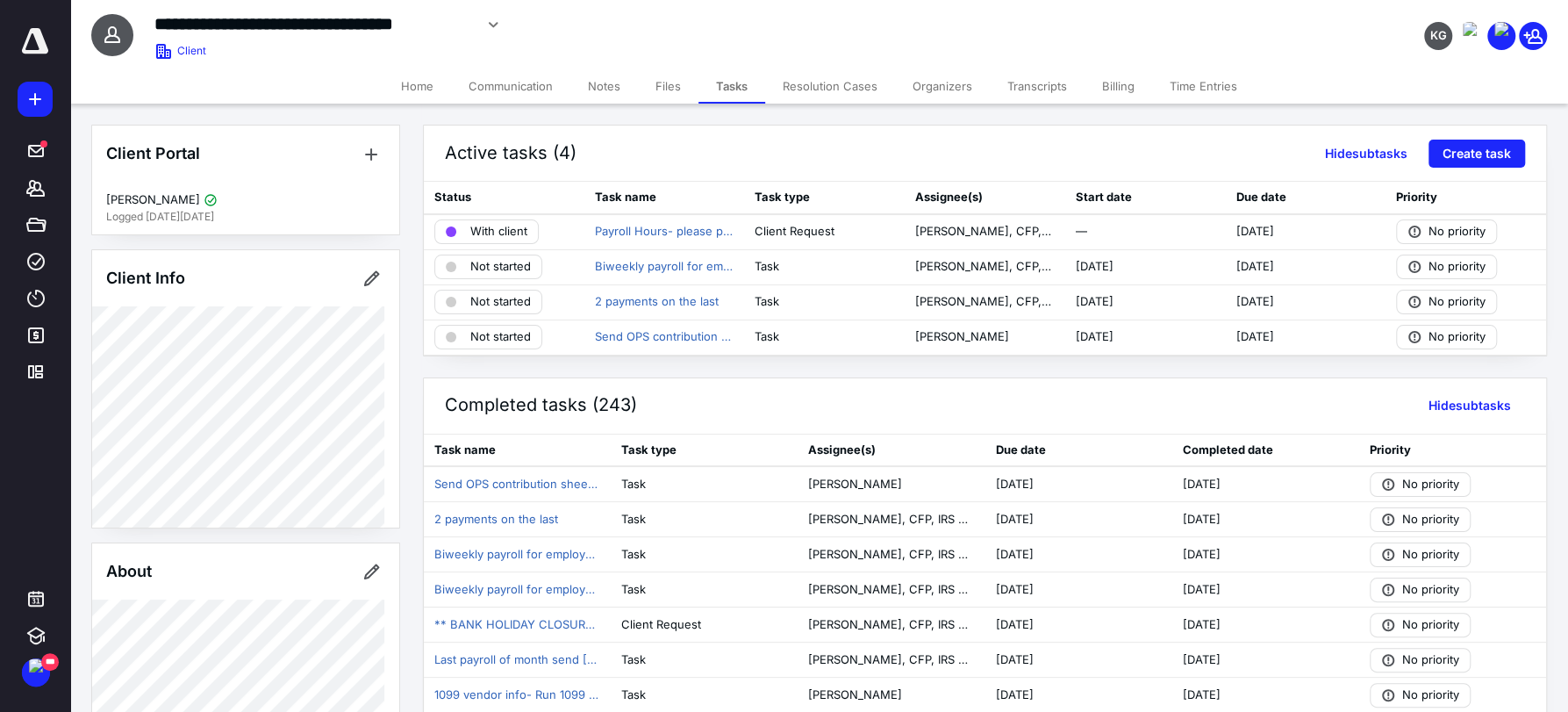 click on "Files" at bounding box center [668, 86] 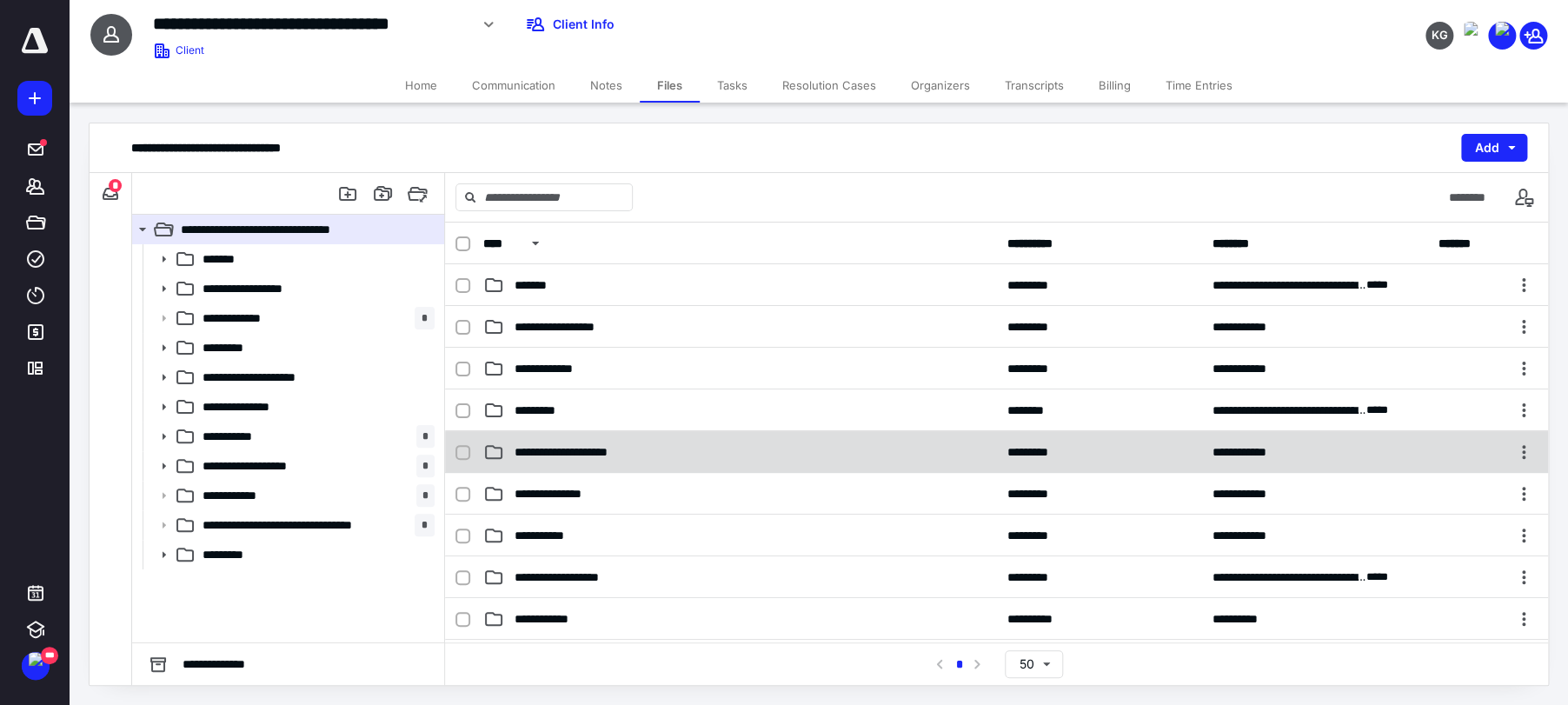 click on "**********" at bounding box center [996, 452] 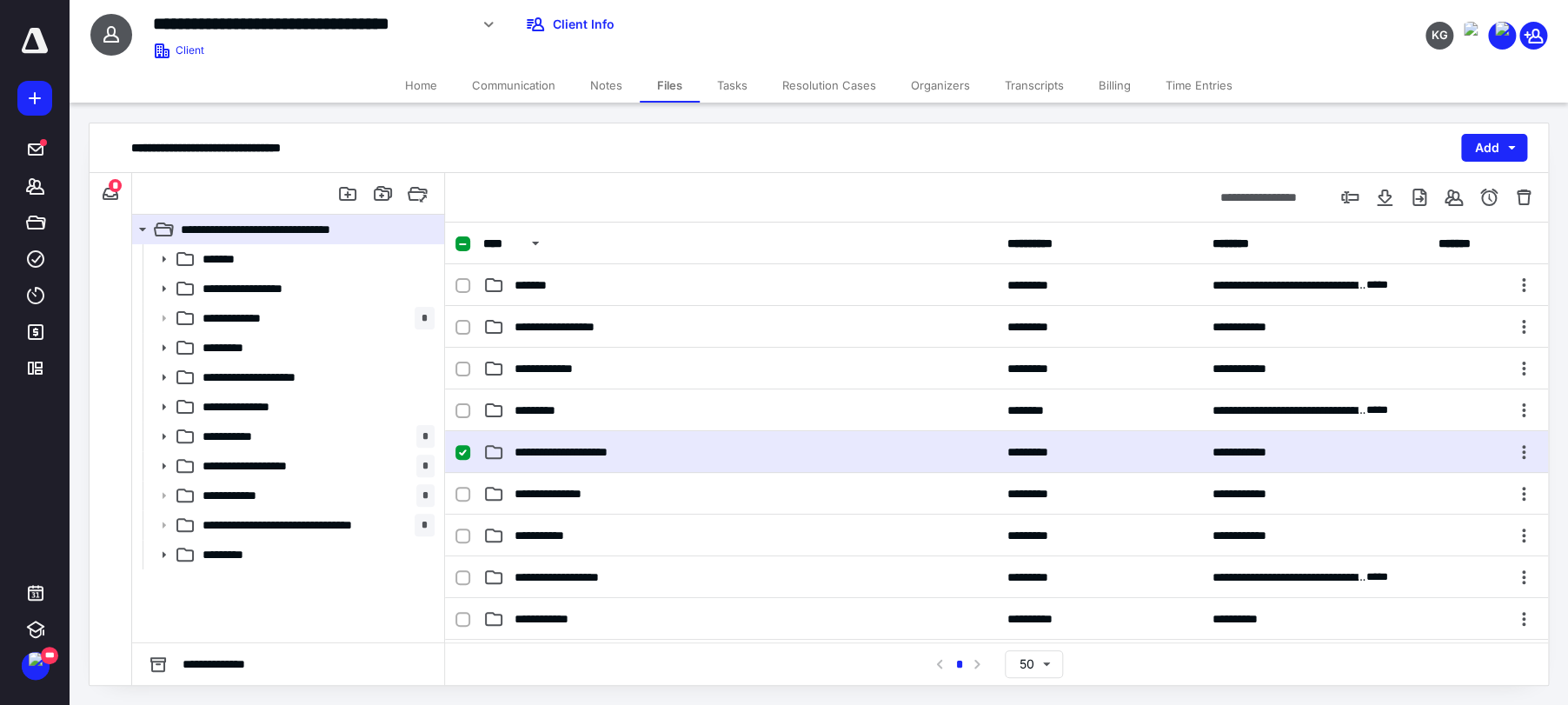 click on "**********" at bounding box center [996, 452] 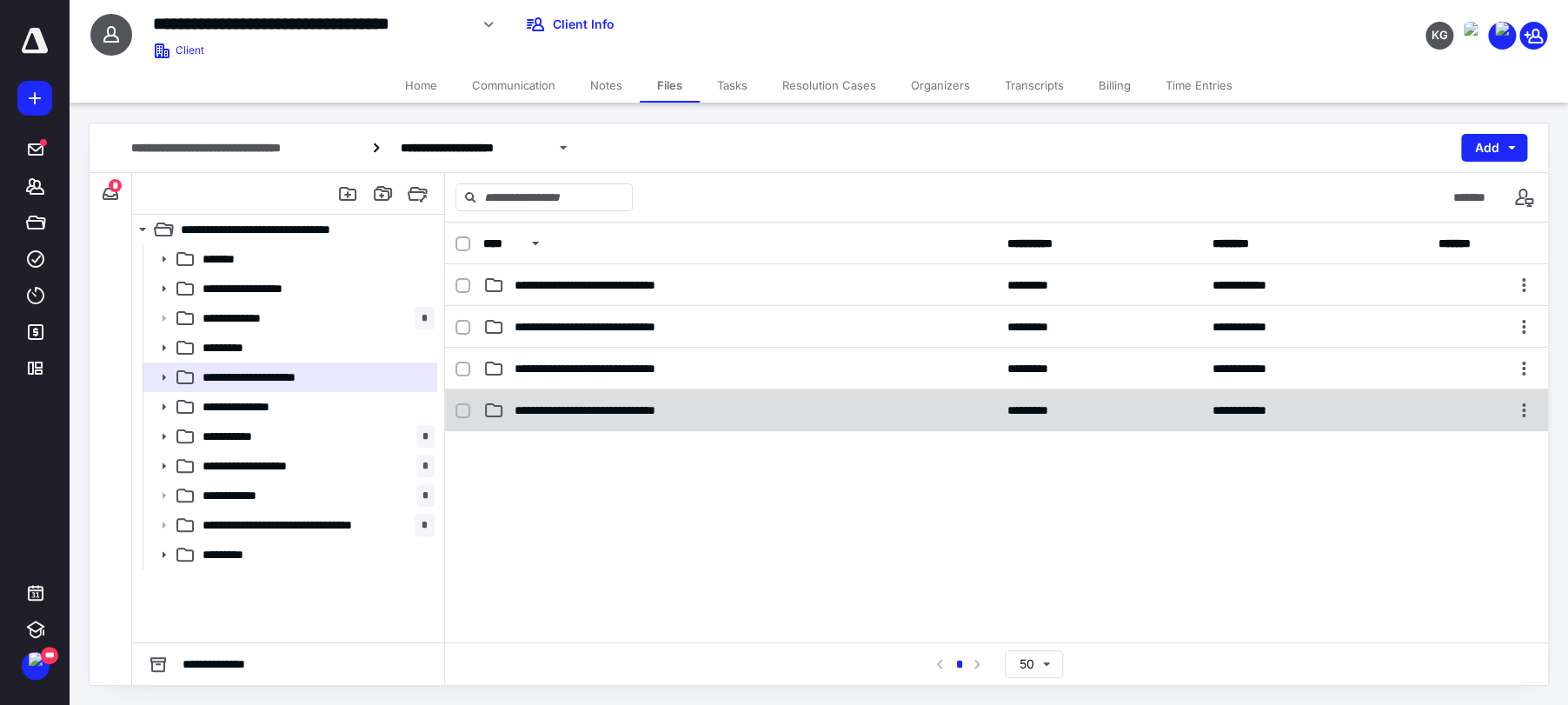 click on "**********" at bounding box center (617, 410) 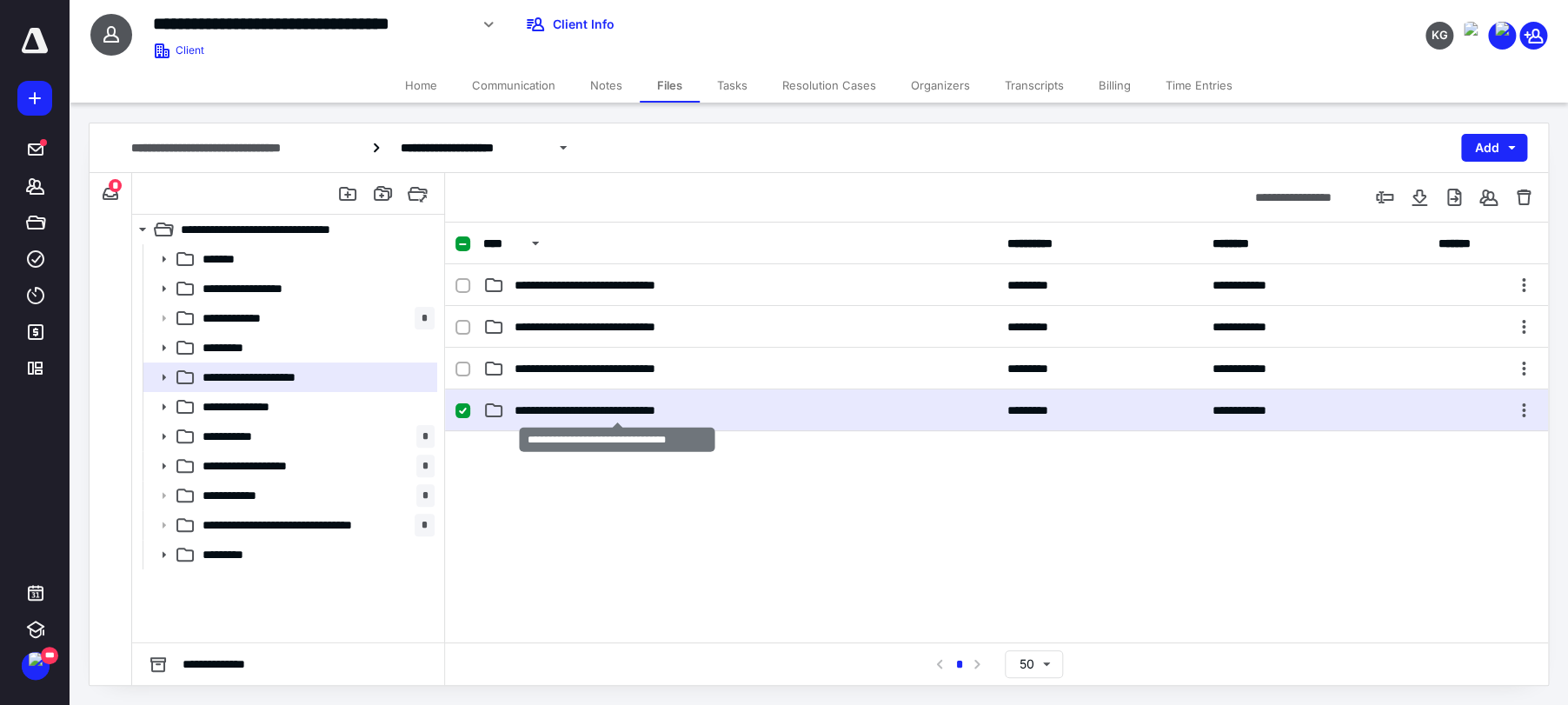 click on "**********" at bounding box center (617, 410) 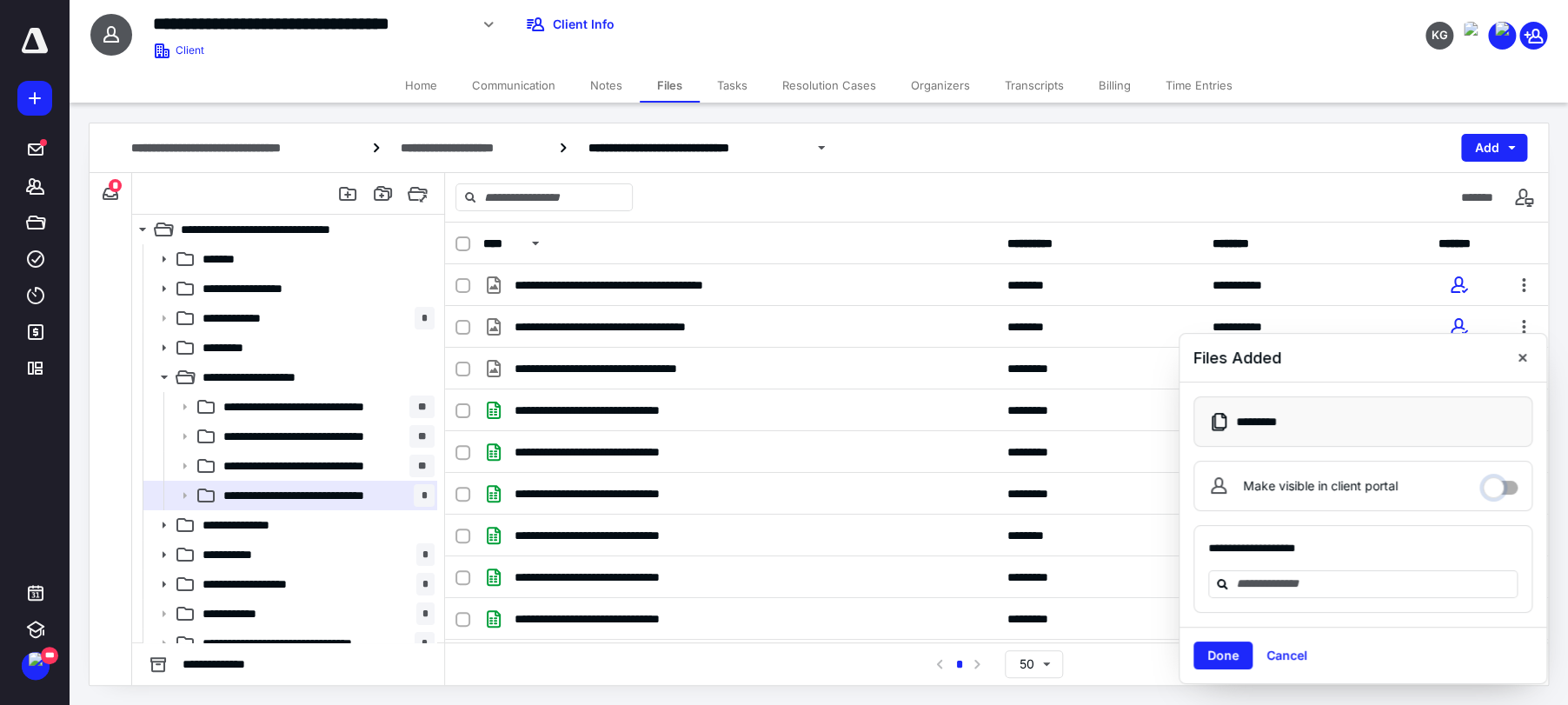 click on "Make visible in client portal" at bounding box center [1500, 483] 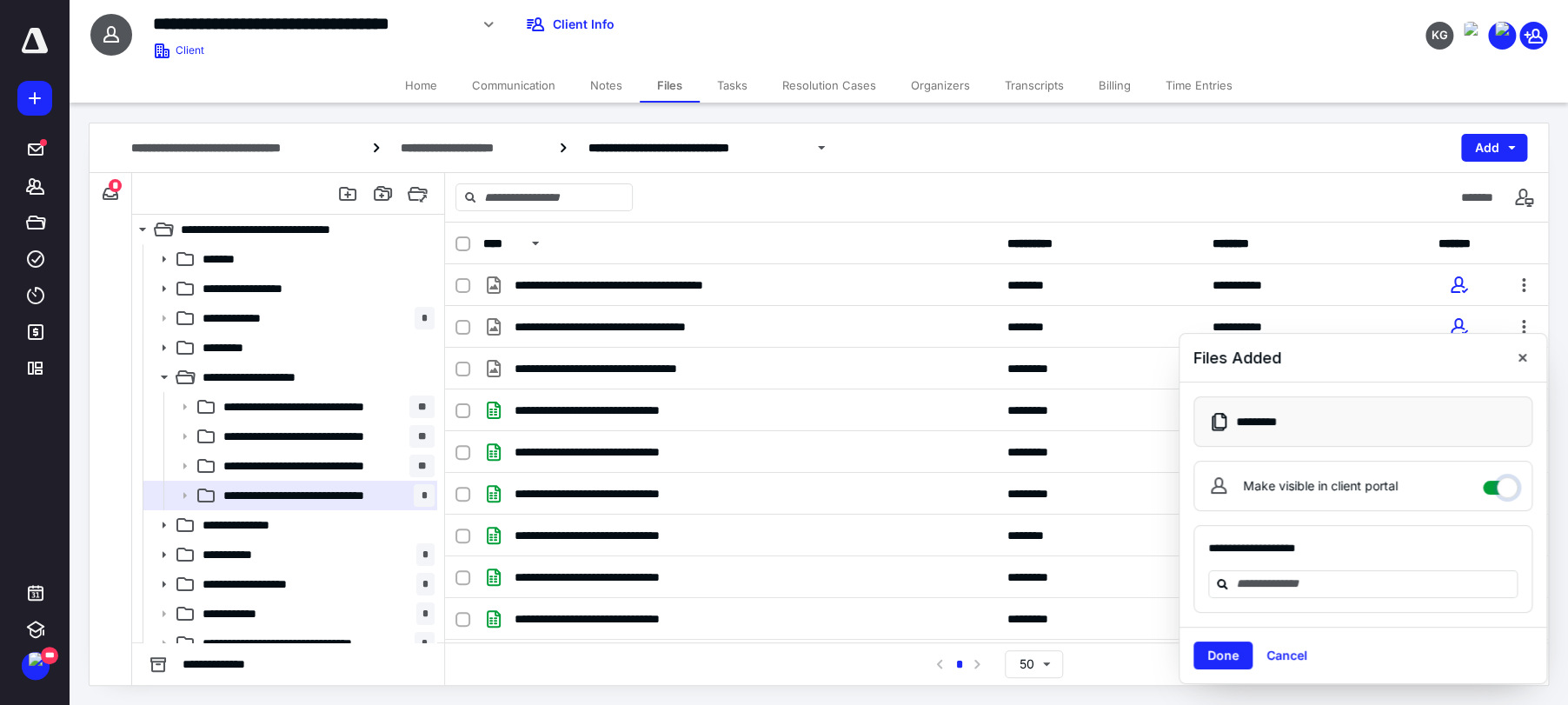 checkbox on "****" 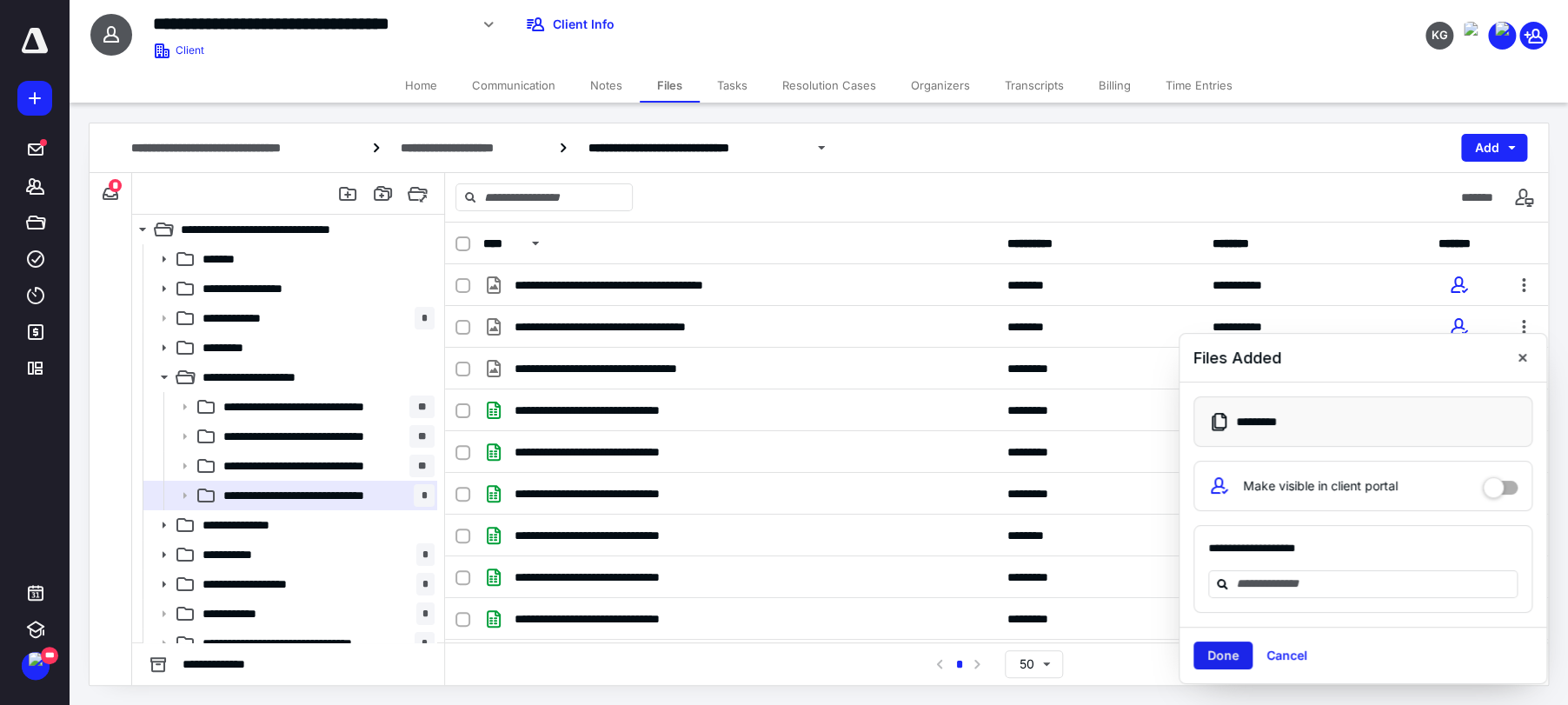 click on "Done" at bounding box center (1223, 655) 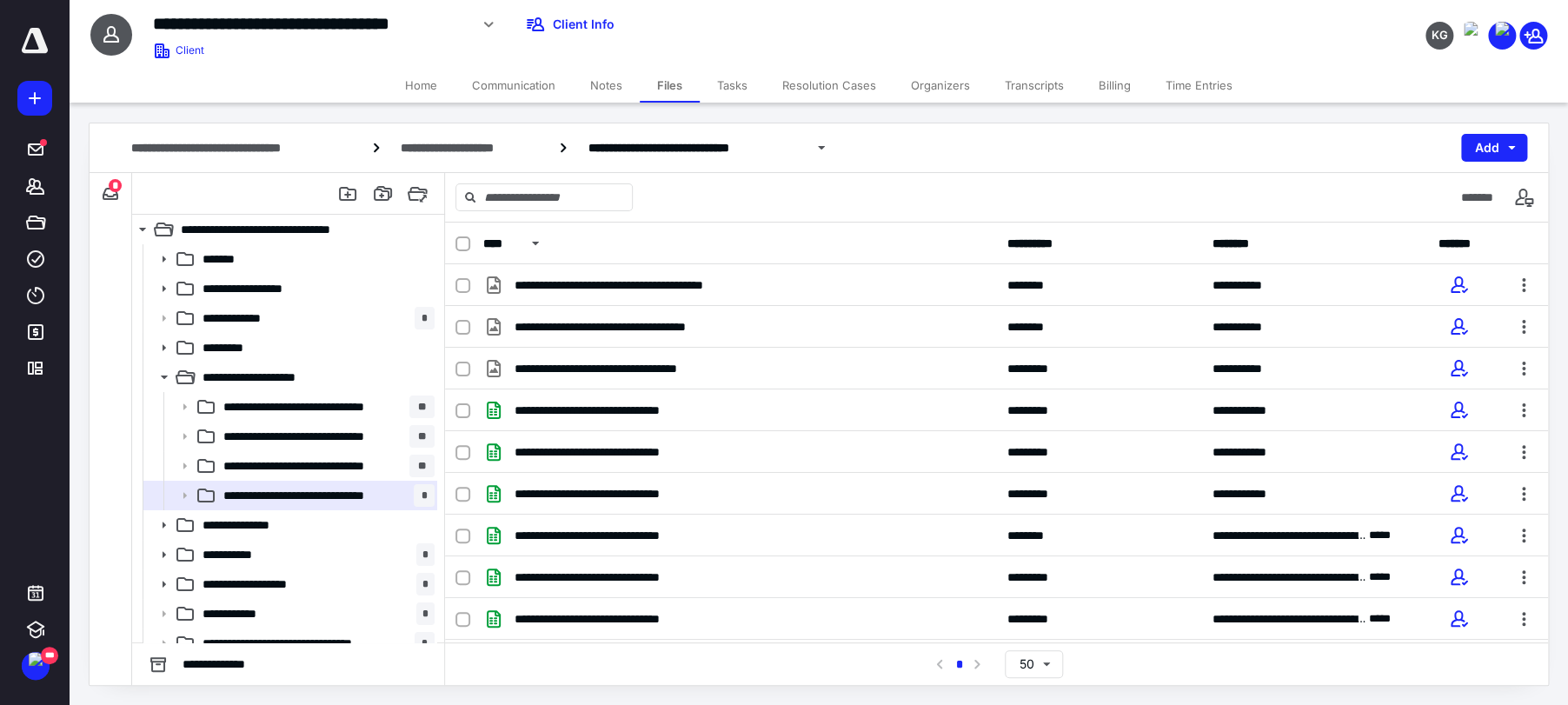 click on "Tasks" at bounding box center (732, 85) 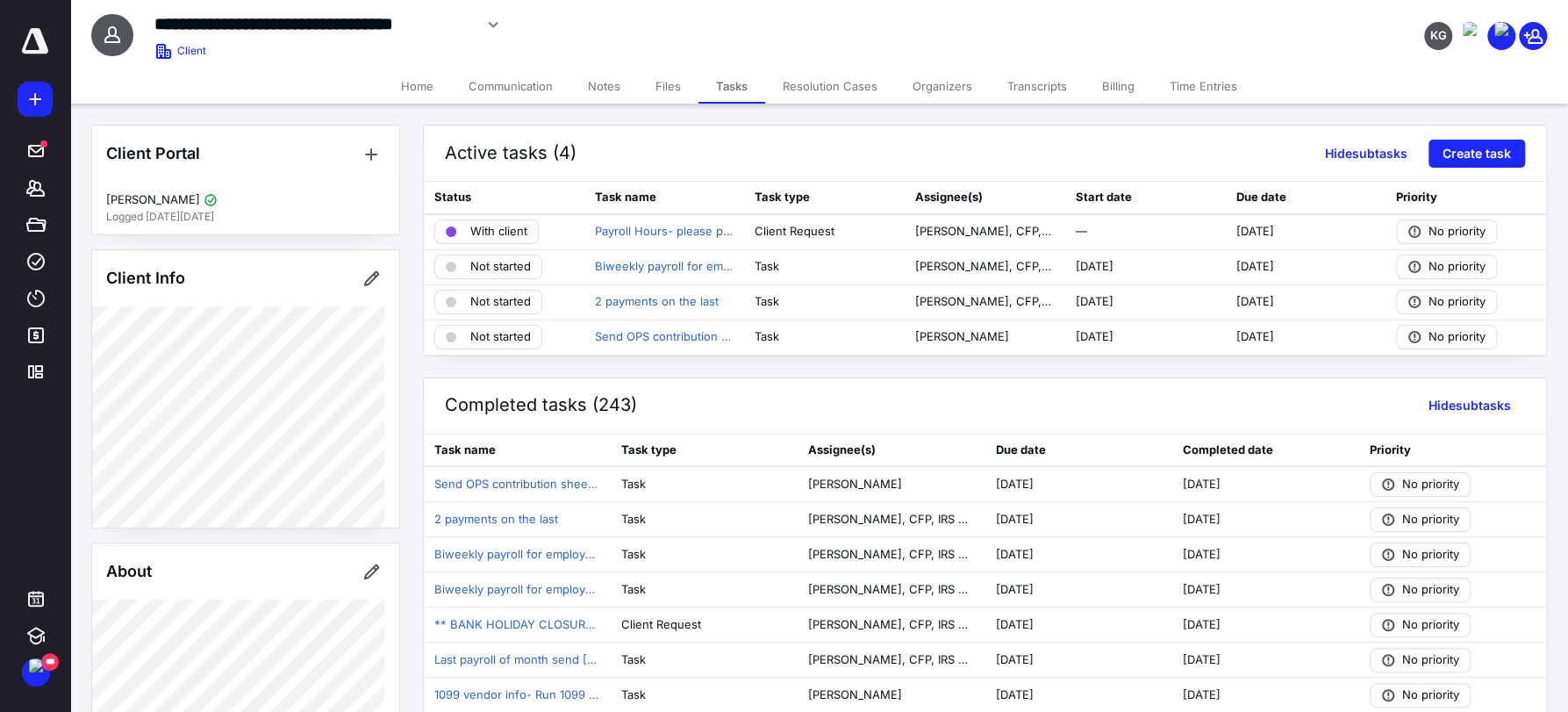 click on "Files" at bounding box center [668, 86] 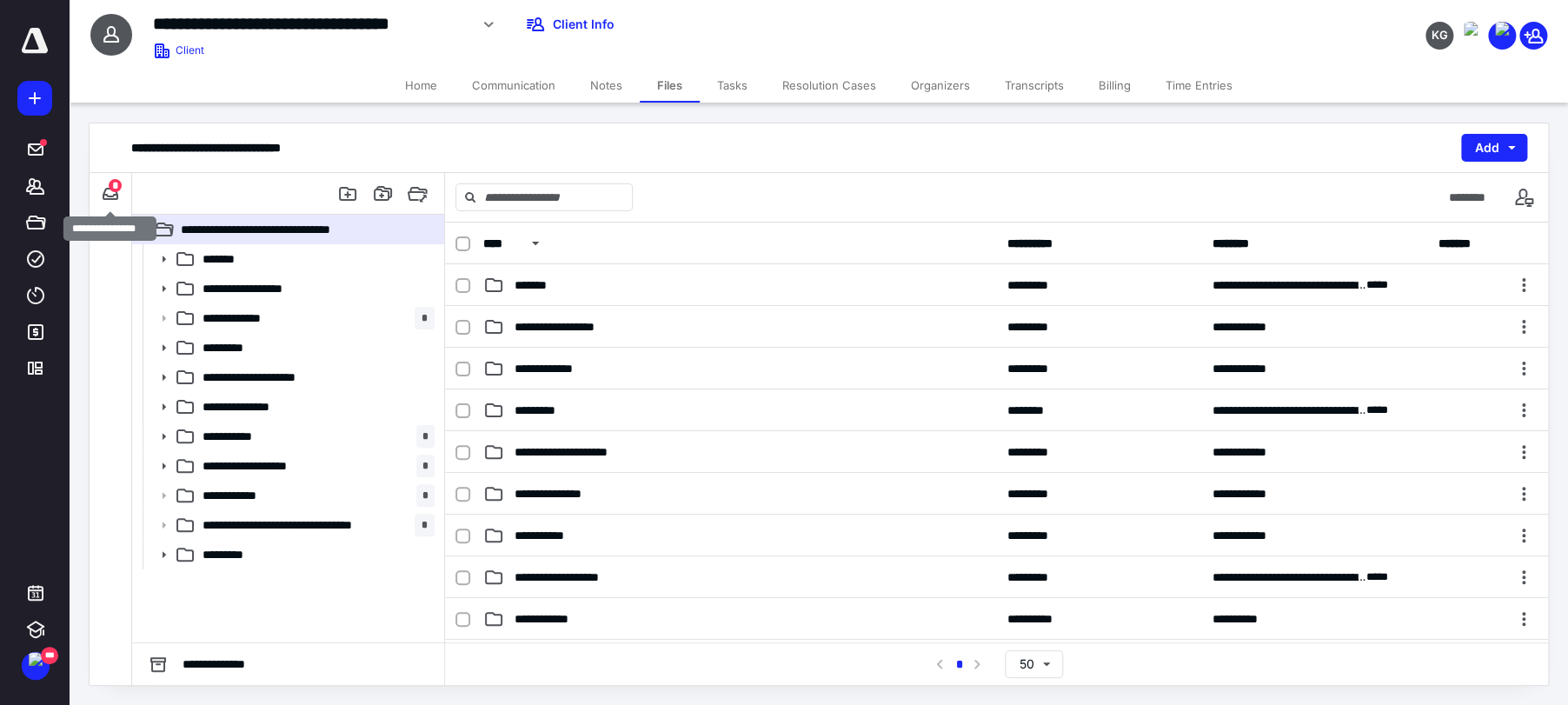 click at bounding box center [110, 194] 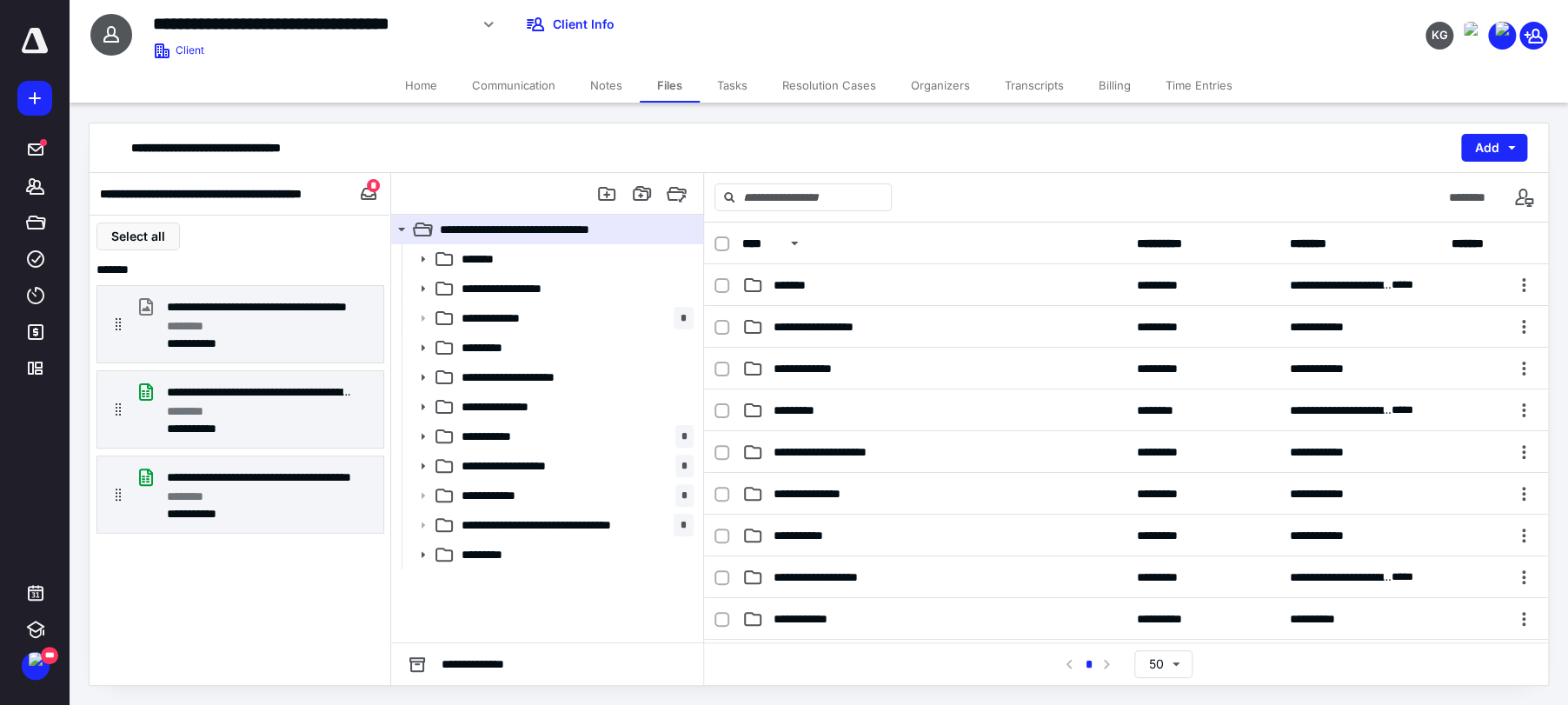 click on "Tasks" at bounding box center (732, 85) 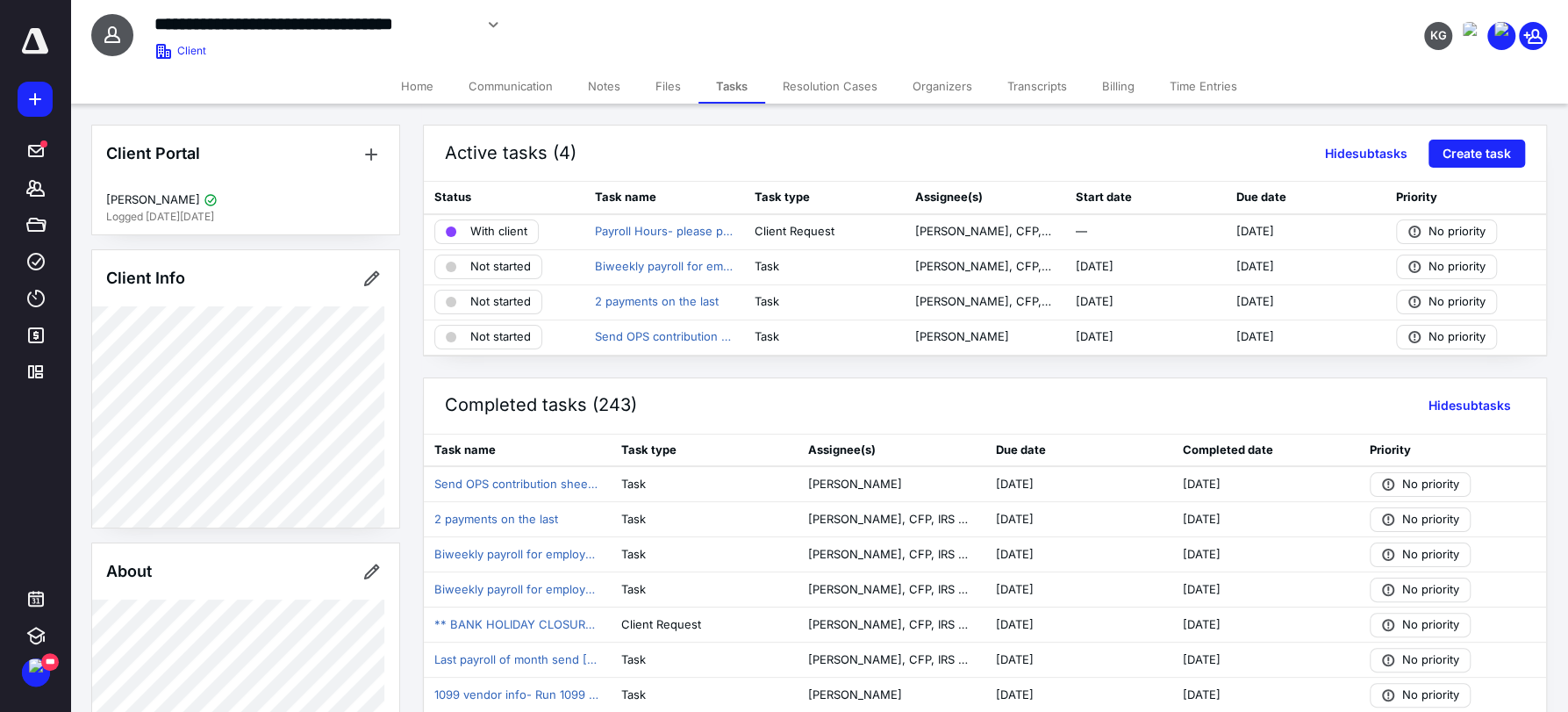 click at bounding box center [35, 99] 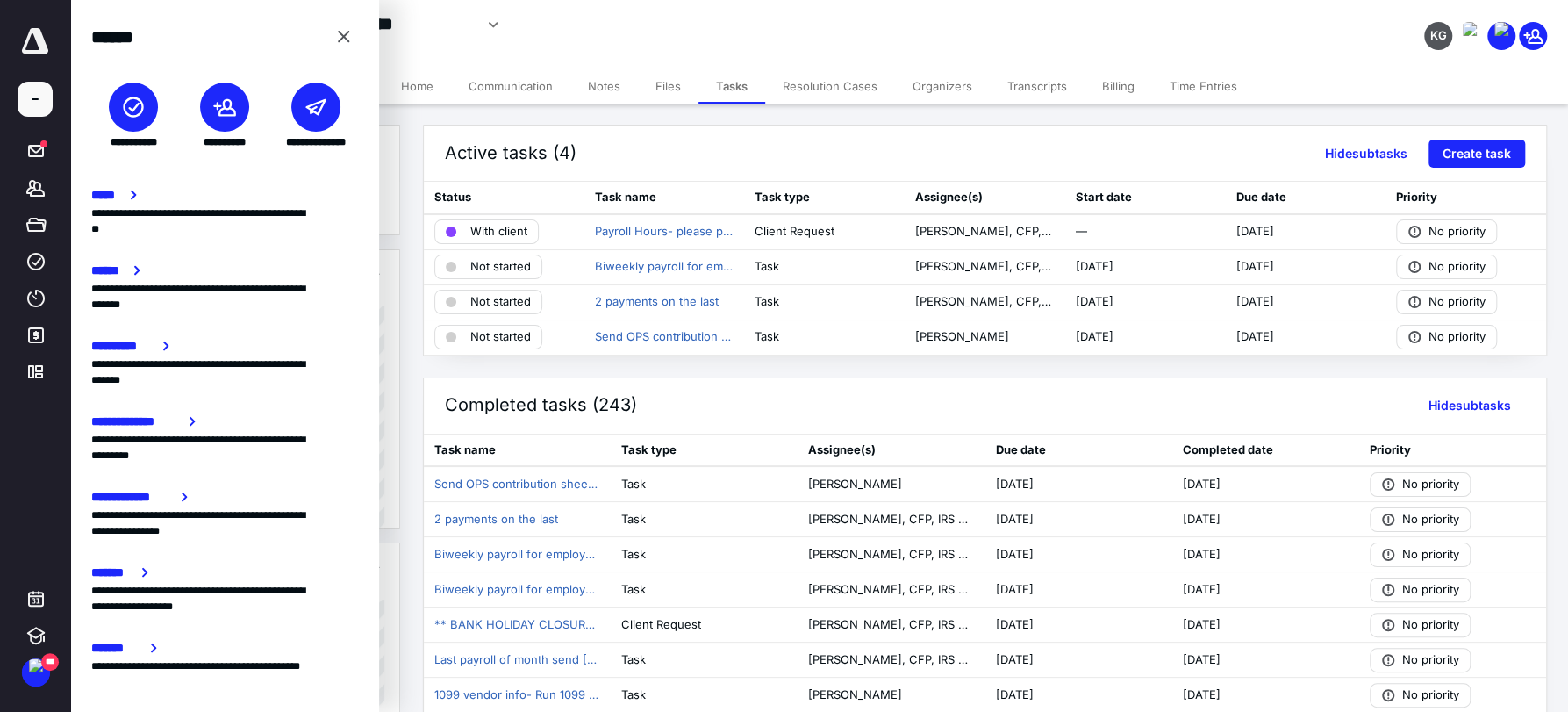 click at bounding box center (316, 107) 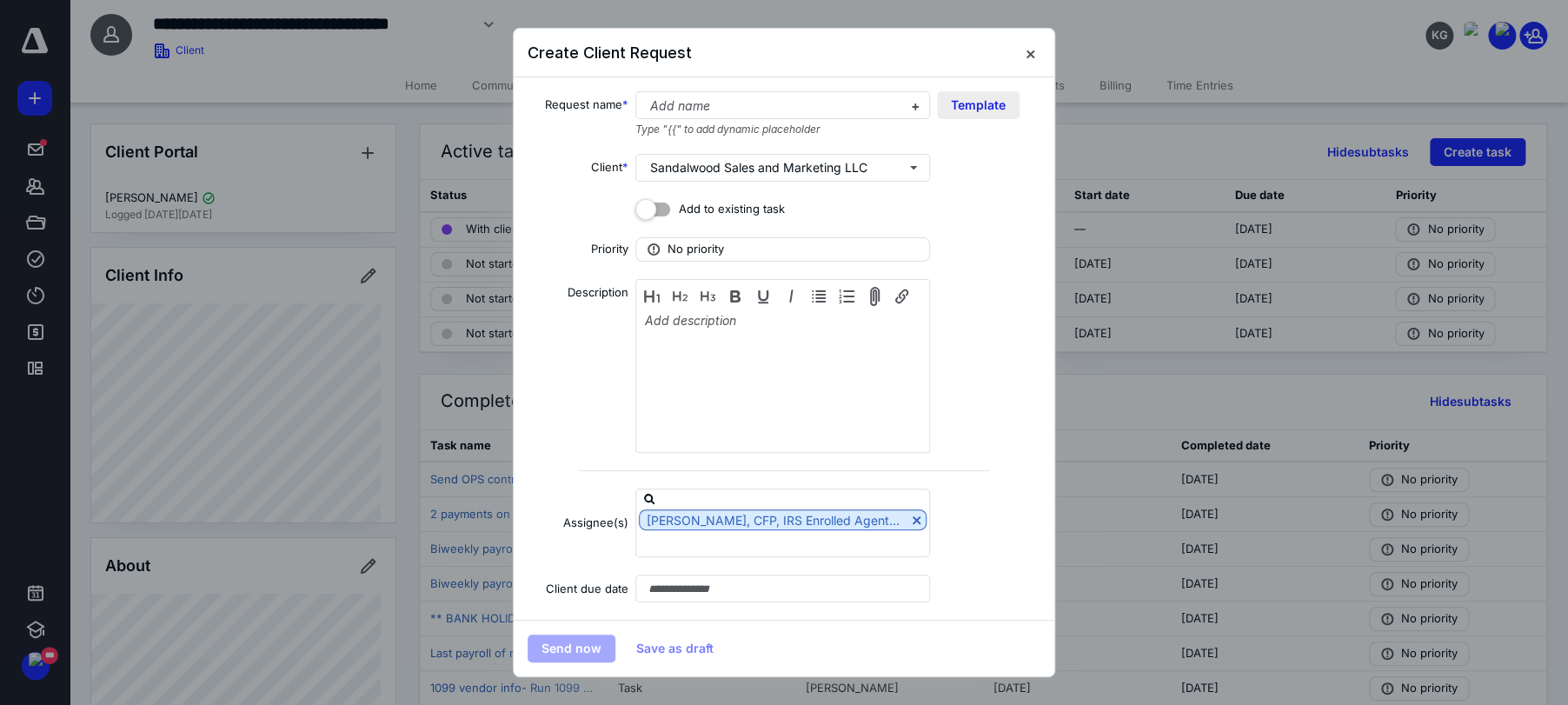 click on "Template" at bounding box center [978, 105] 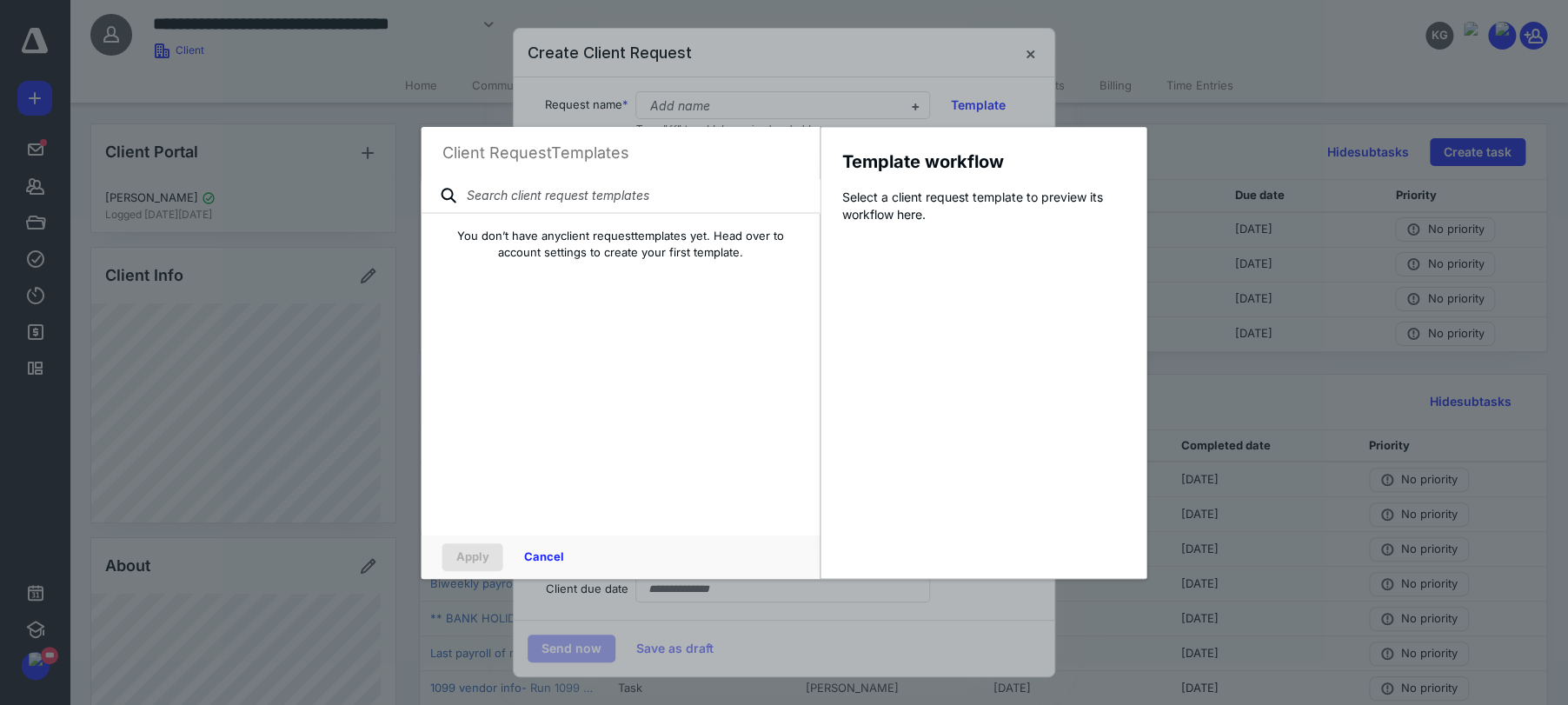 click at bounding box center [621, 196] 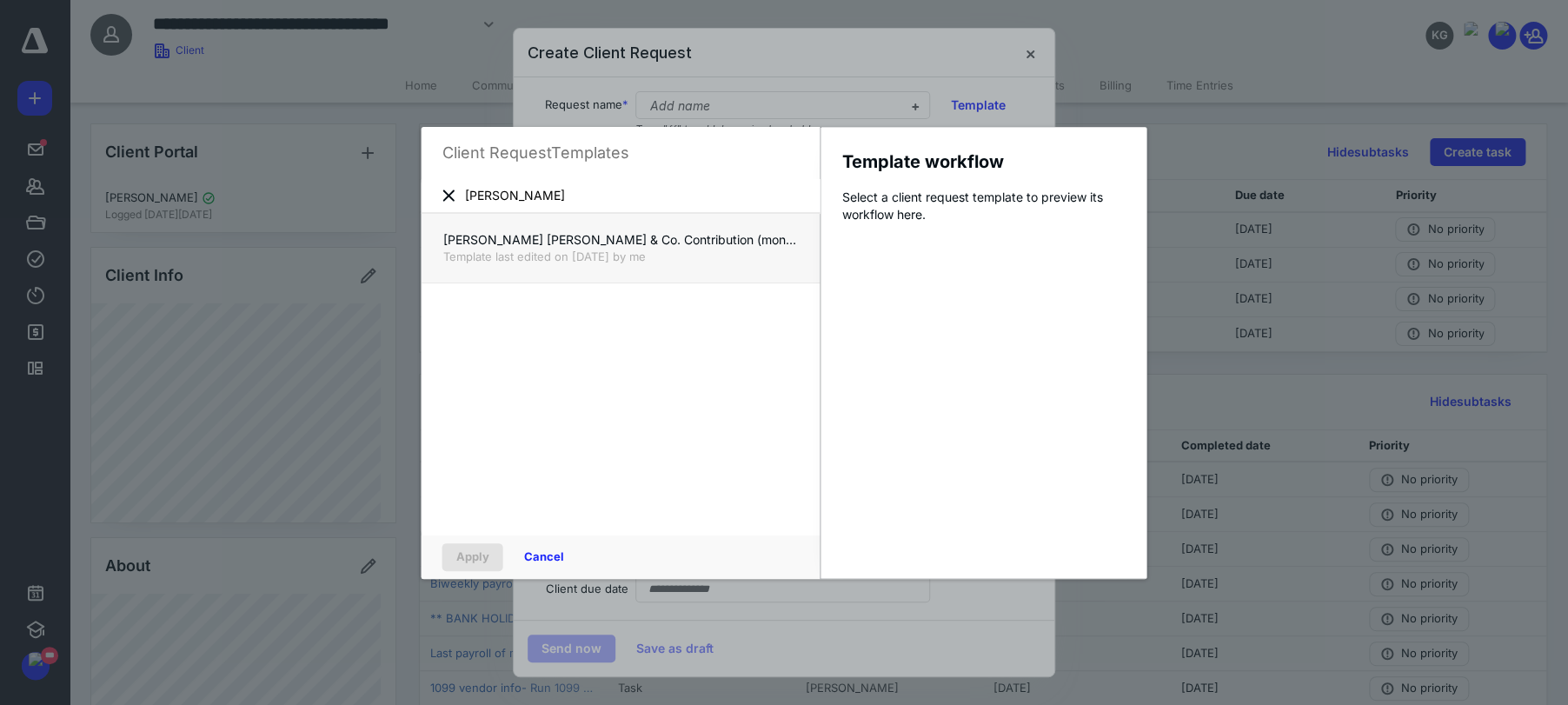 type on "charle" 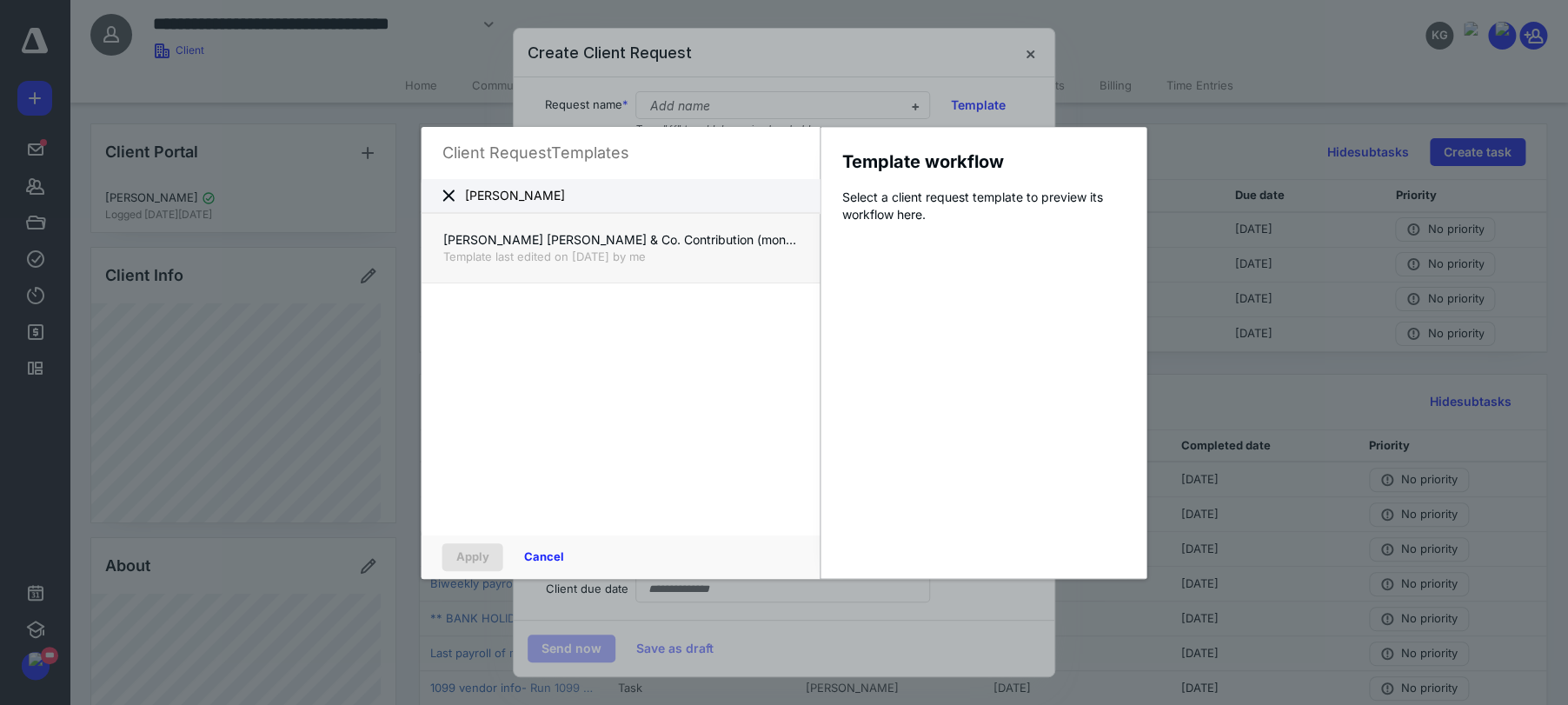 click on "Template last edited on 5/6/2025 by me" at bounding box center (621, 256) 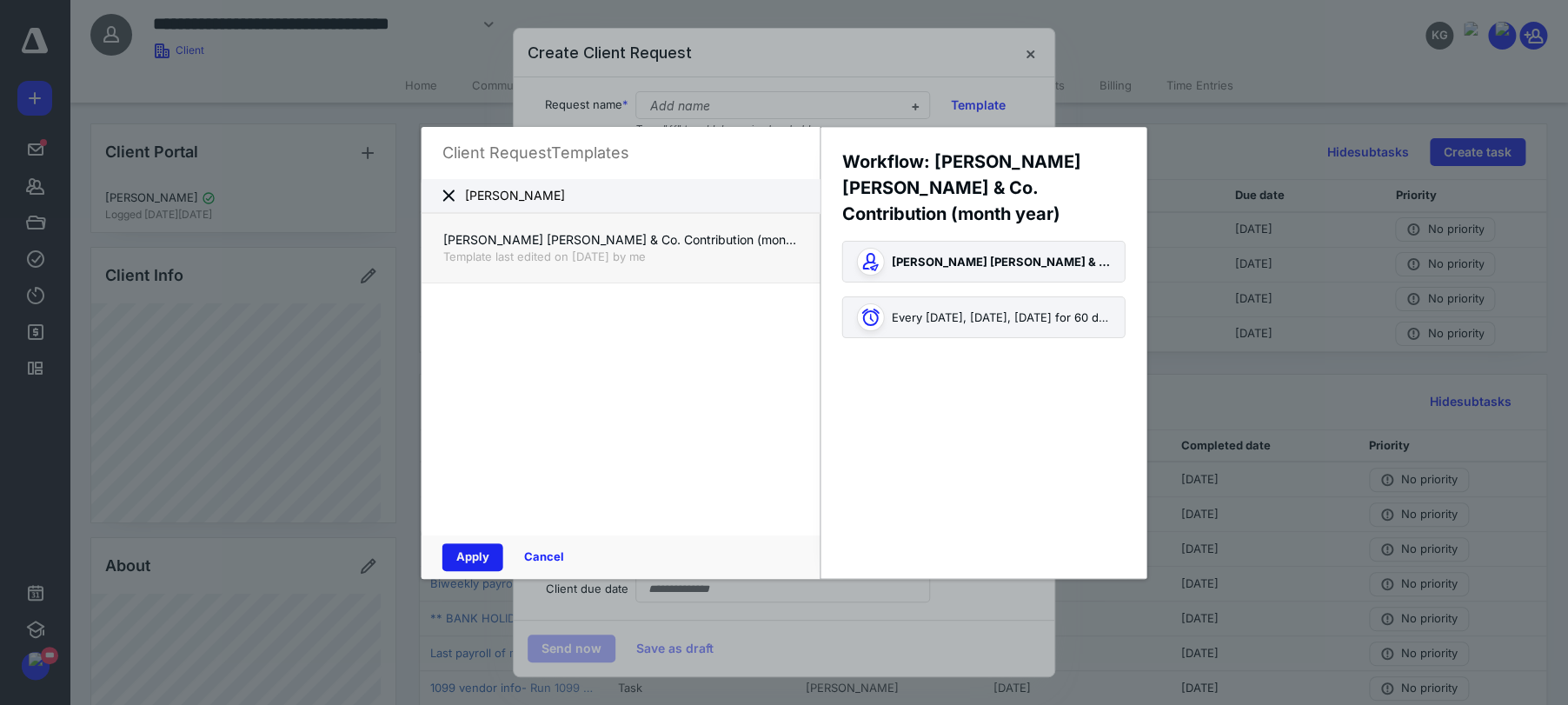 click on "Apply" at bounding box center [473, 557] 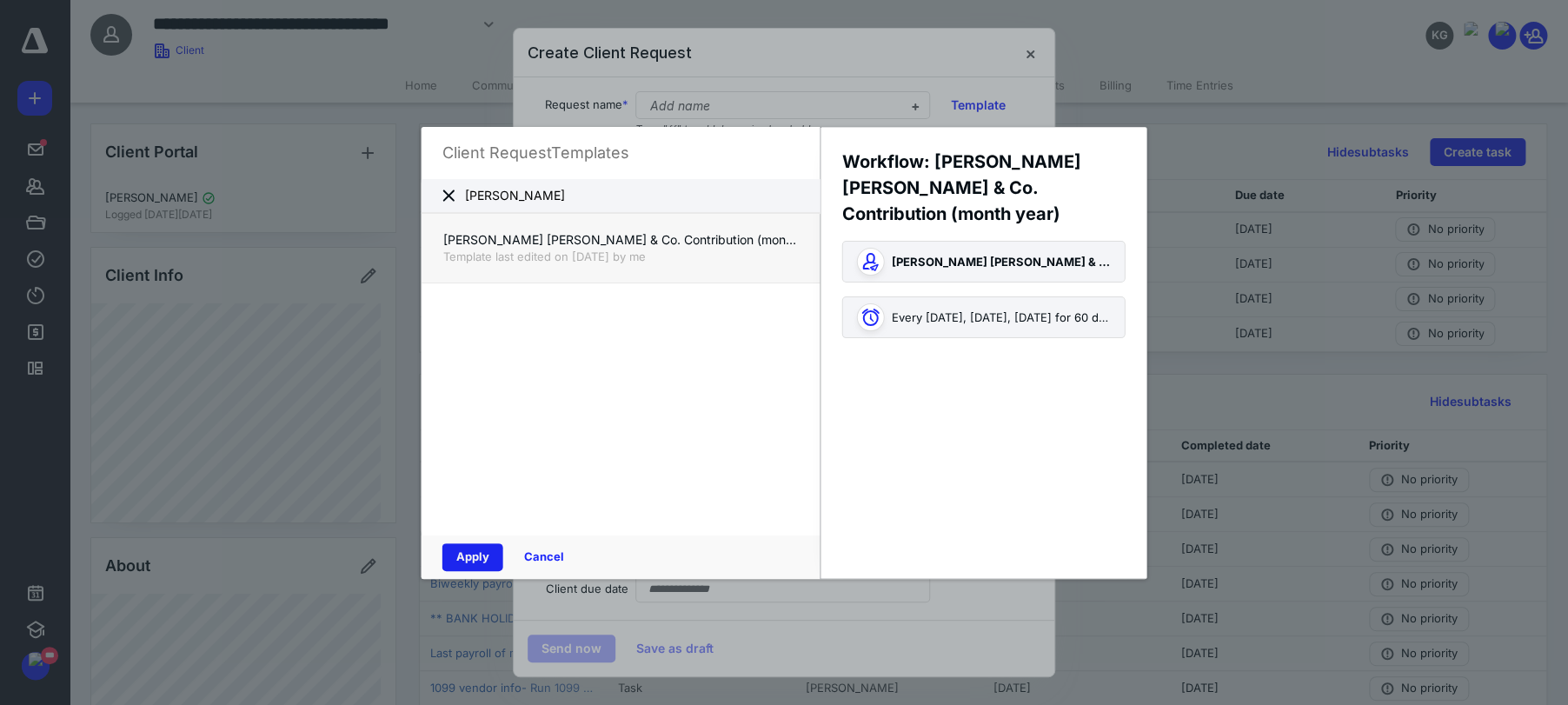 type on "**********" 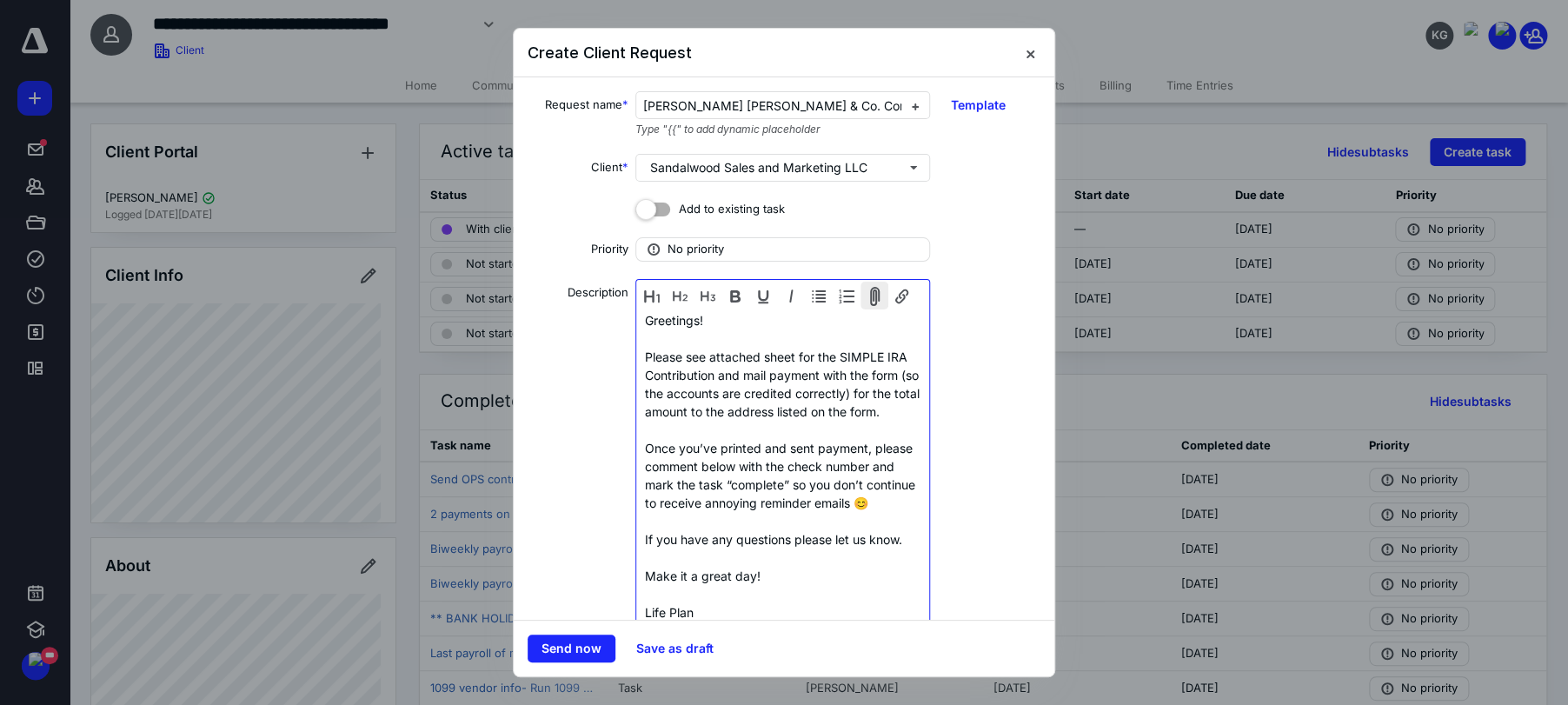 click at bounding box center (874, 296) 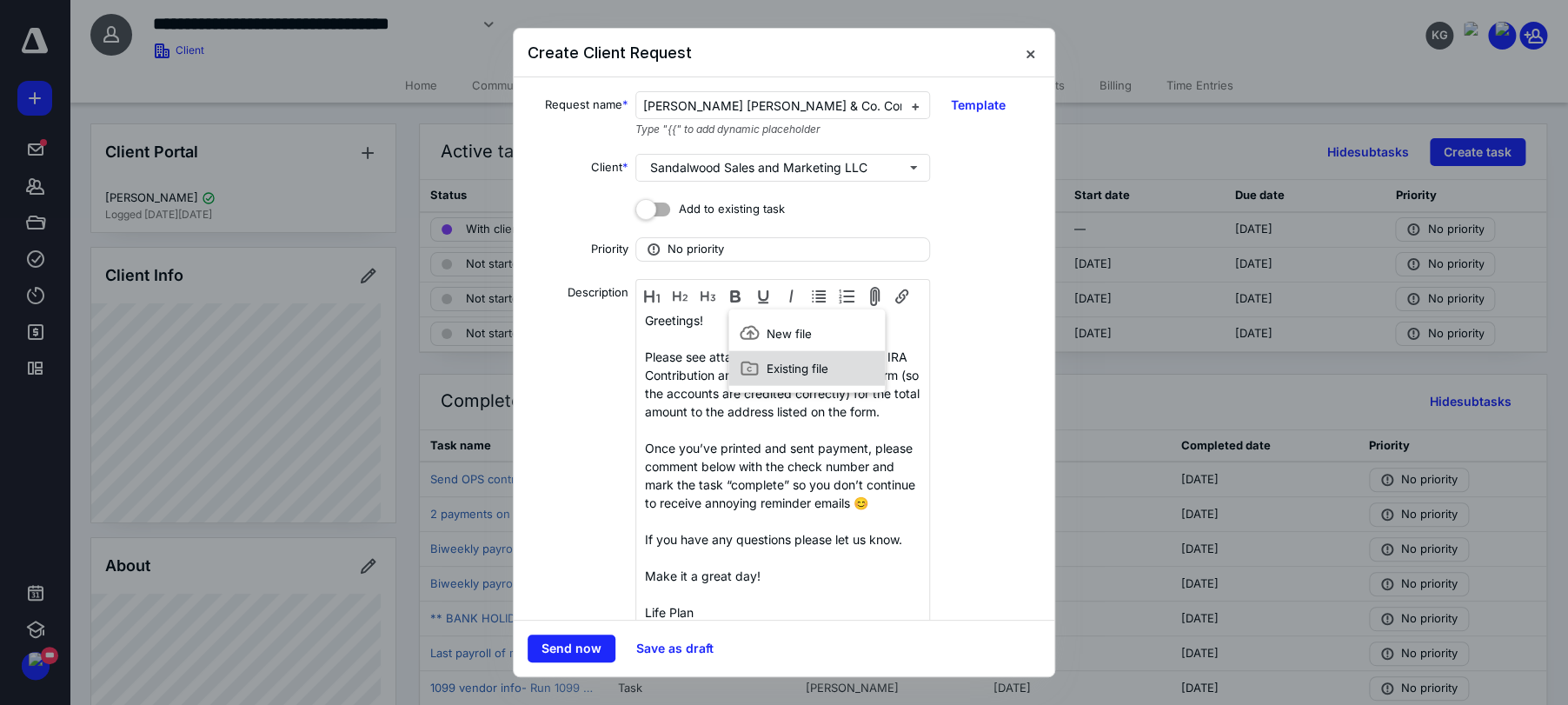 click on "Existing file" at bounding box center (807, 369) 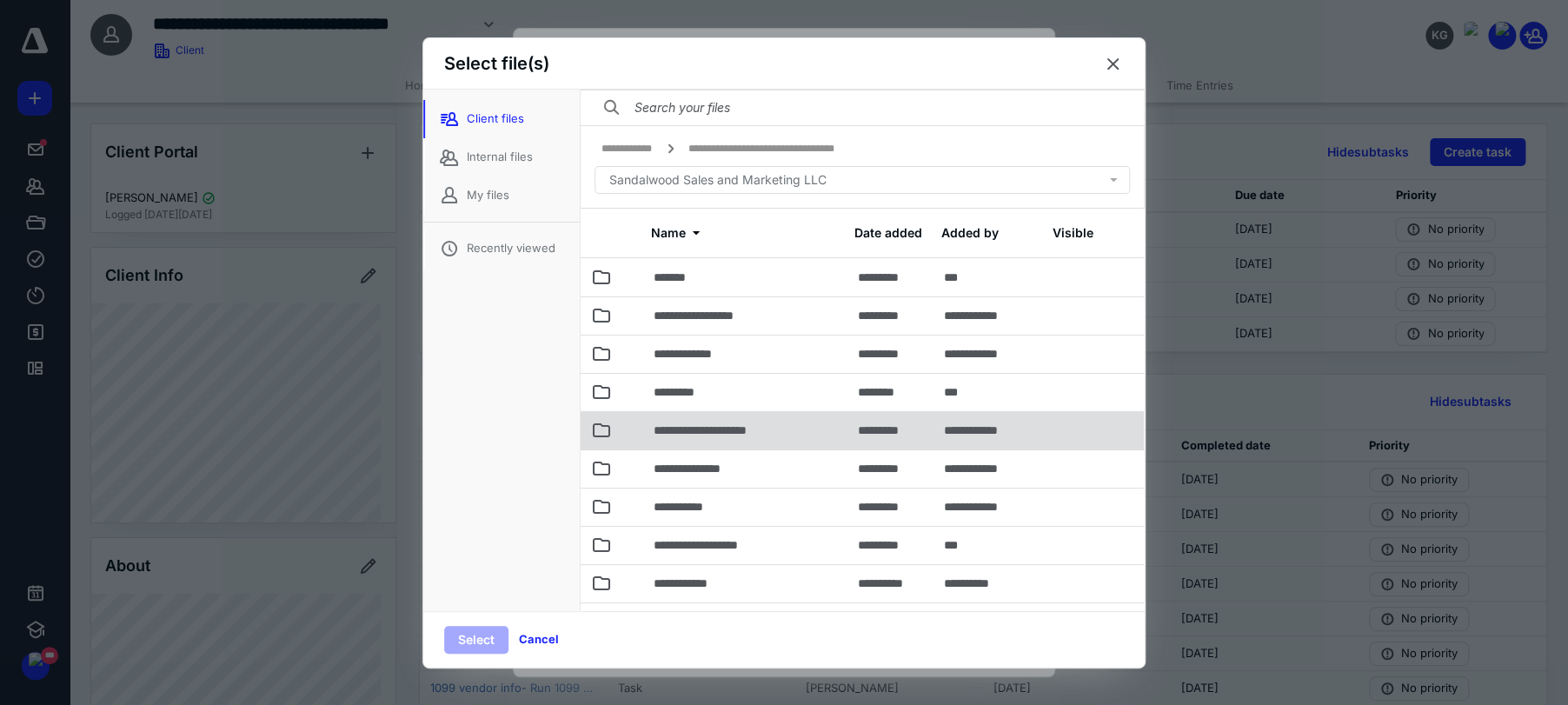 click on "**********" at bounding box center [745, 430] 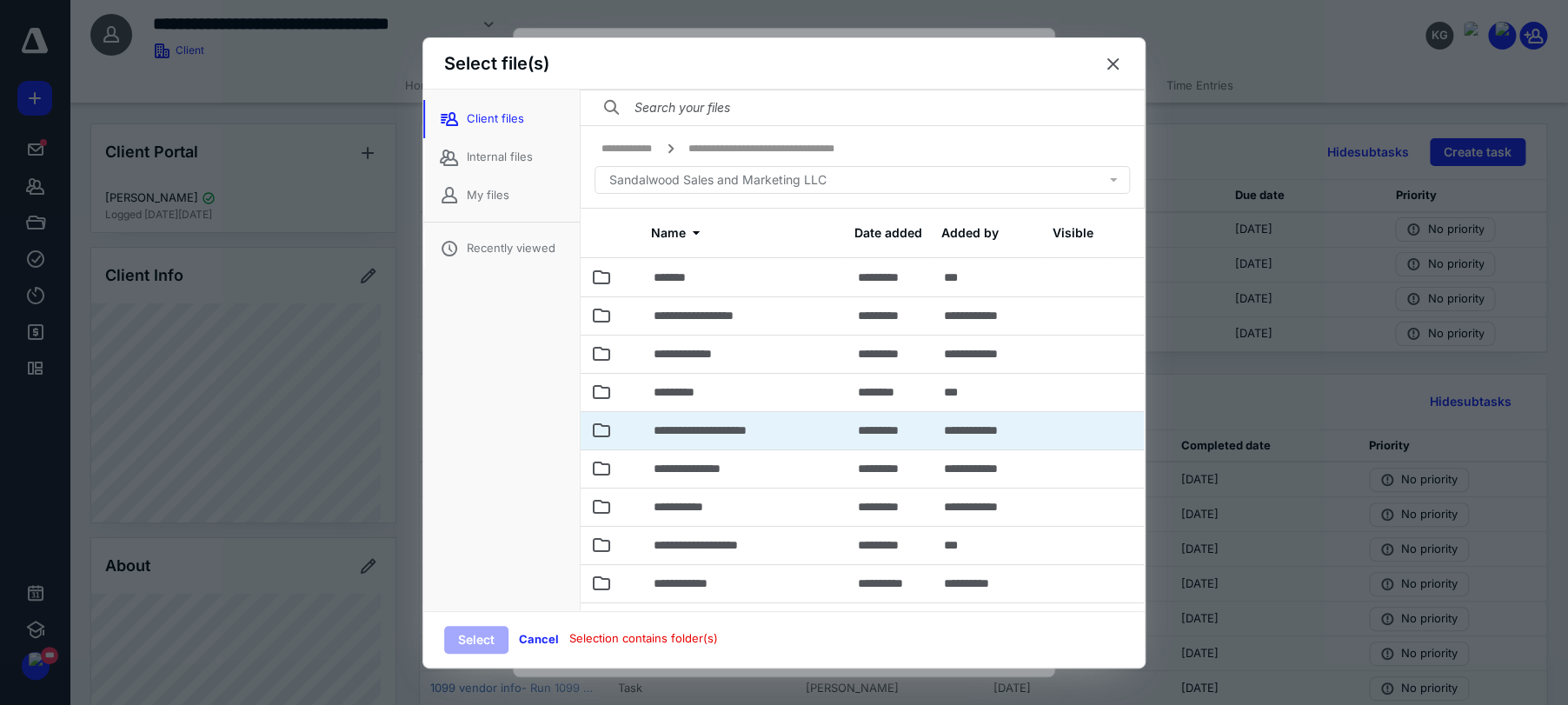 click on "**********" at bounding box center (745, 430) 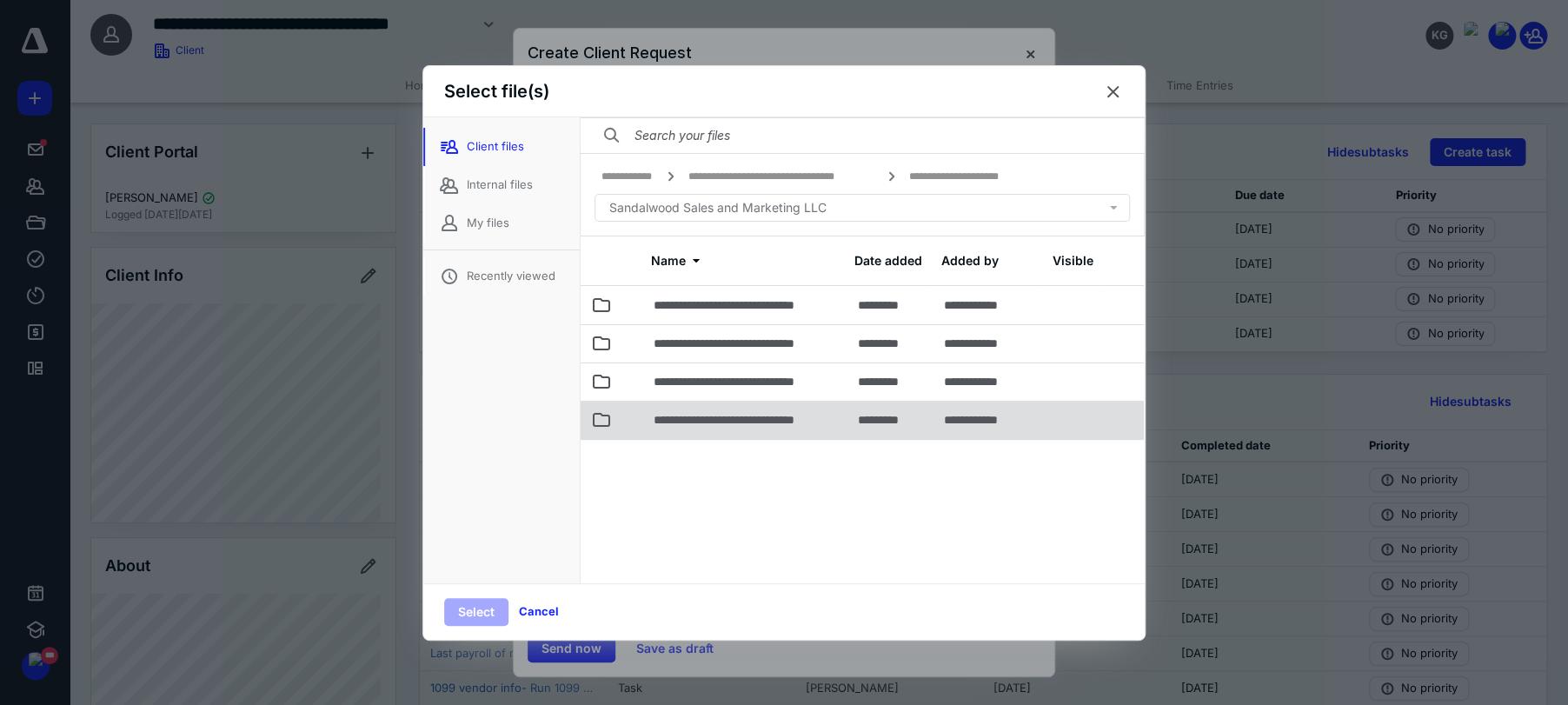 click on "**********" at bounding box center (745, 420) 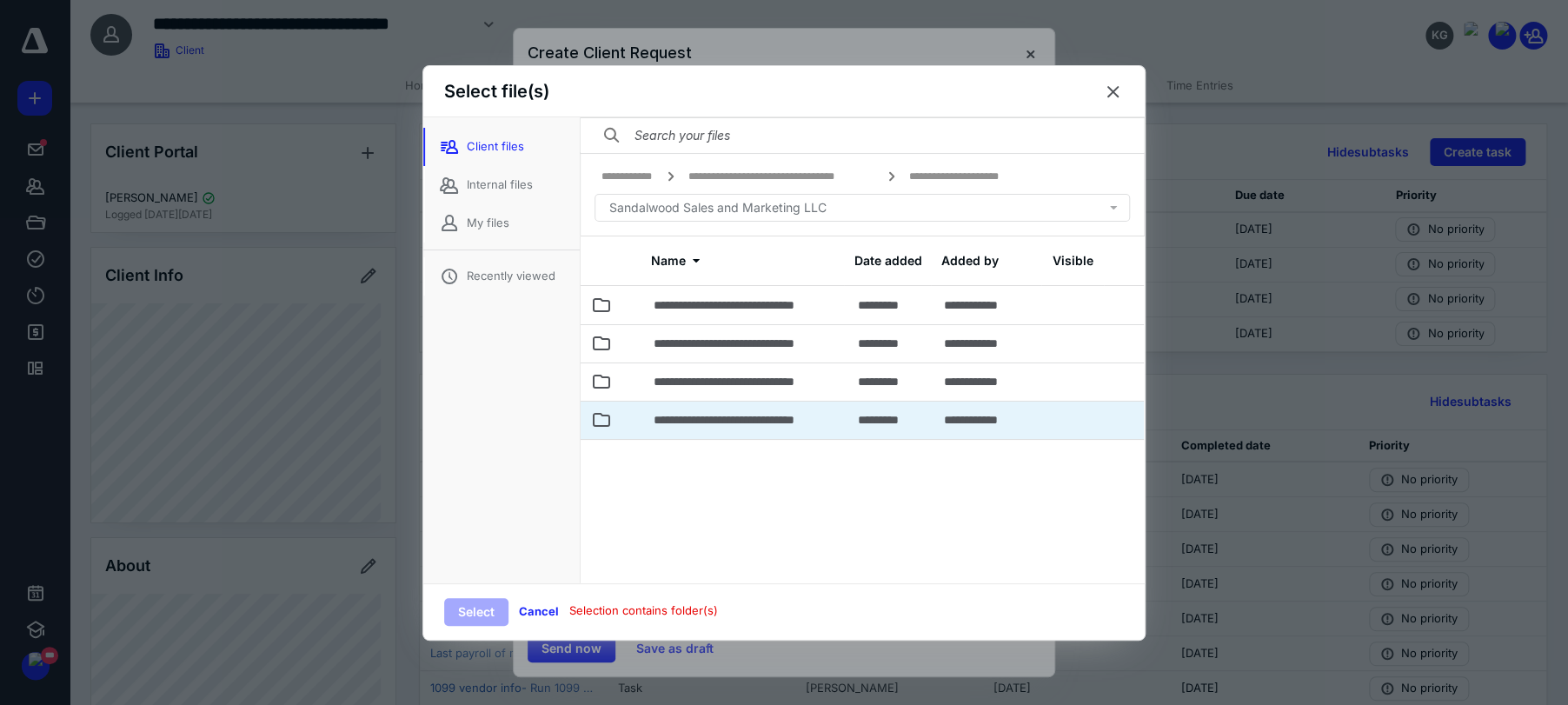 click on "**********" at bounding box center (745, 420) 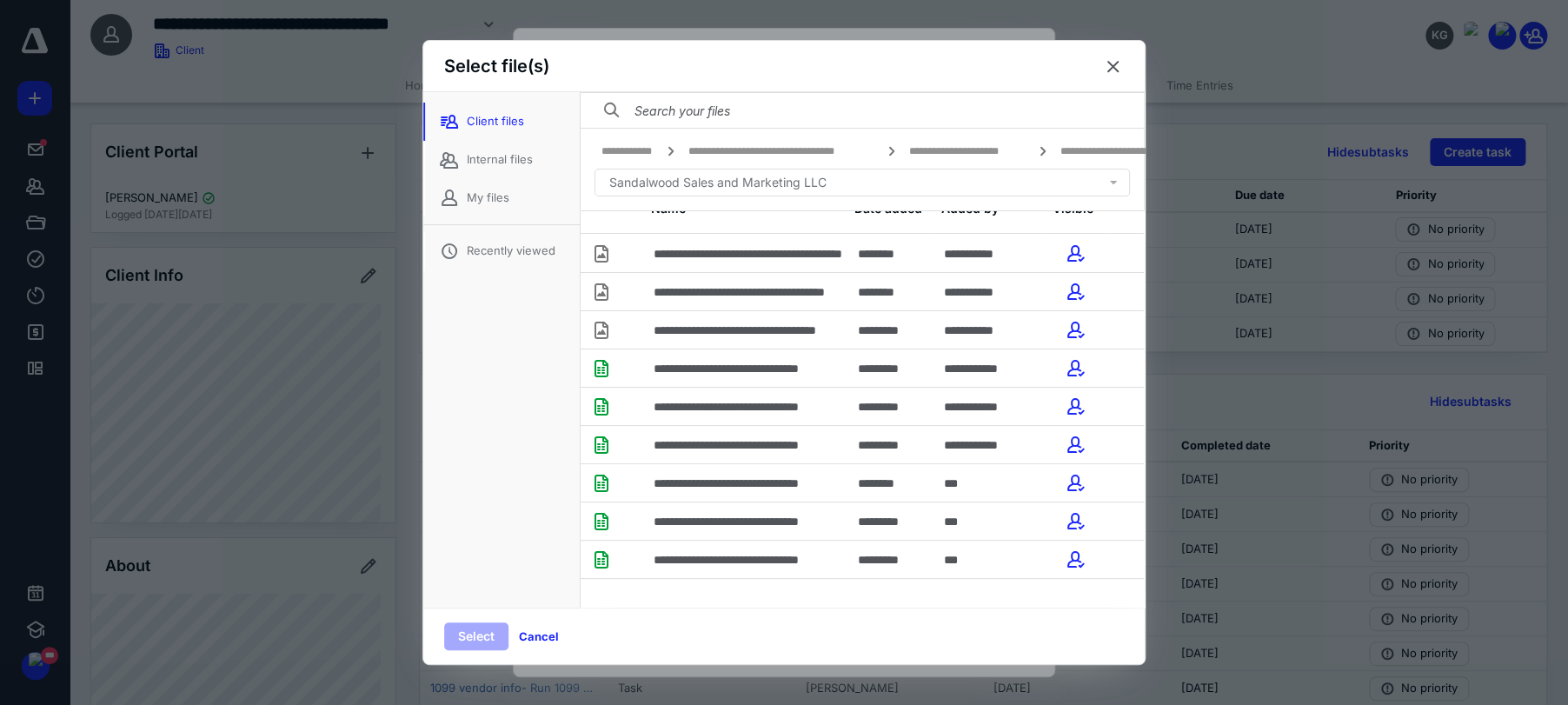 scroll, scrollTop: 49, scrollLeft: 0, axis: vertical 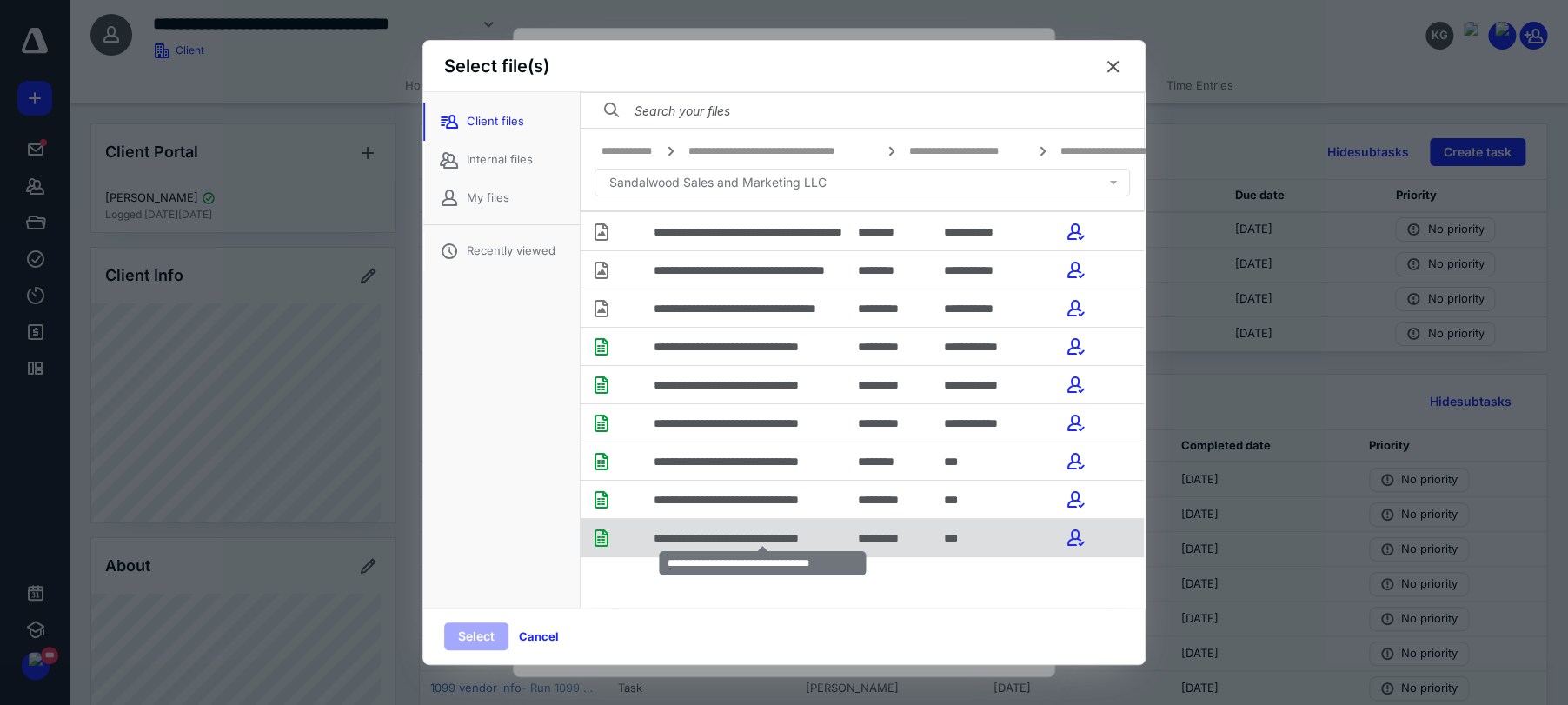 click on "**********" at bounding box center [762, 538] 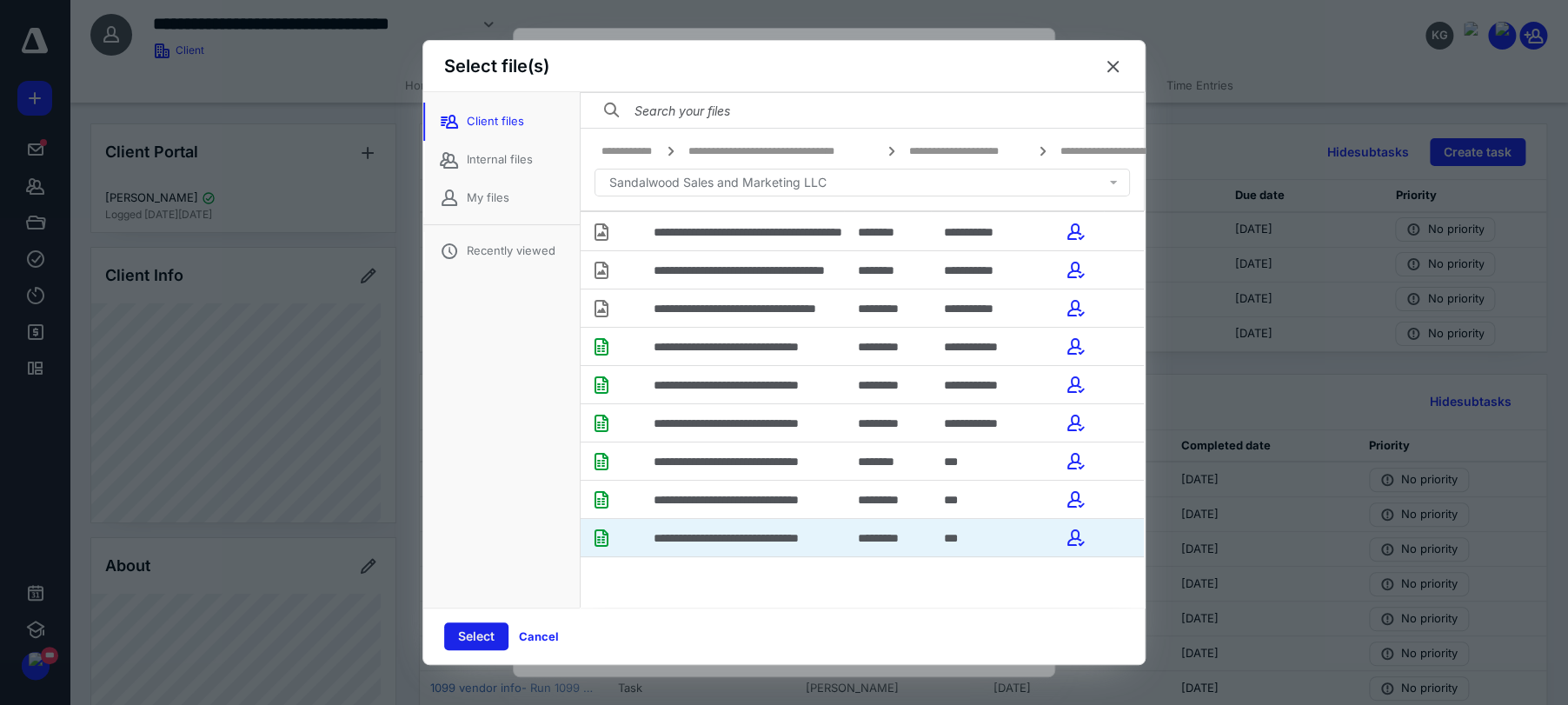 click on "Select" at bounding box center (476, 636) 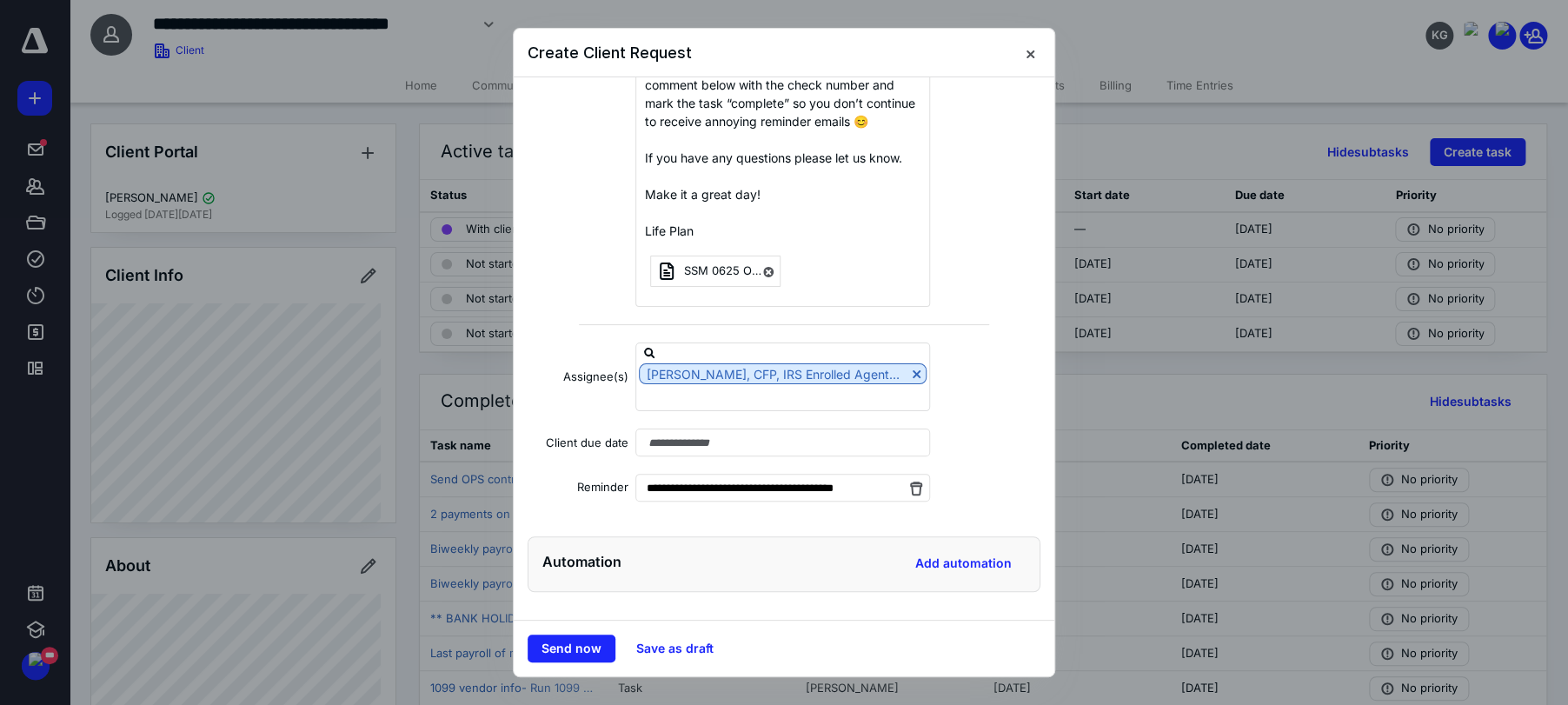 scroll, scrollTop: 386, scrollLeft: 0, axis: vertical 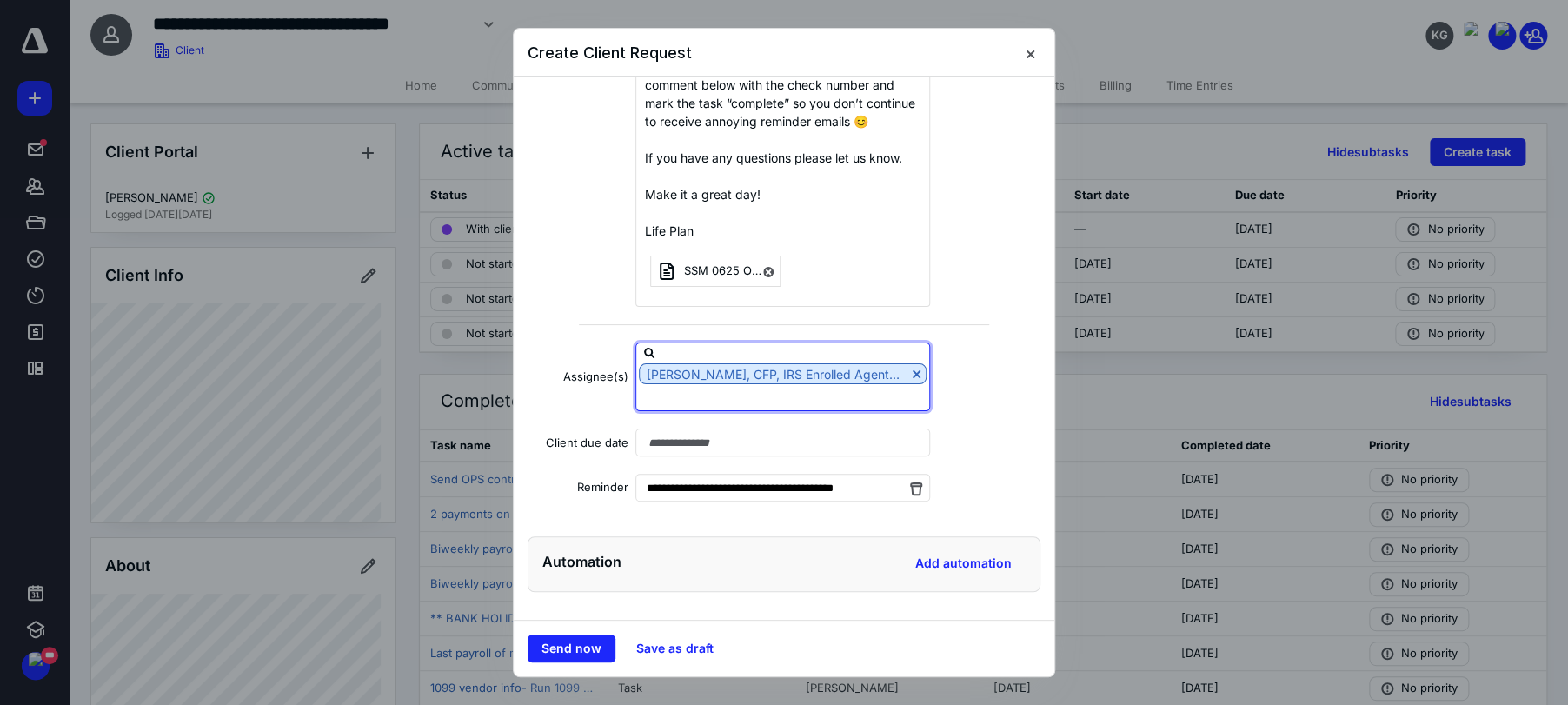 click at bounding box center [782, 396] 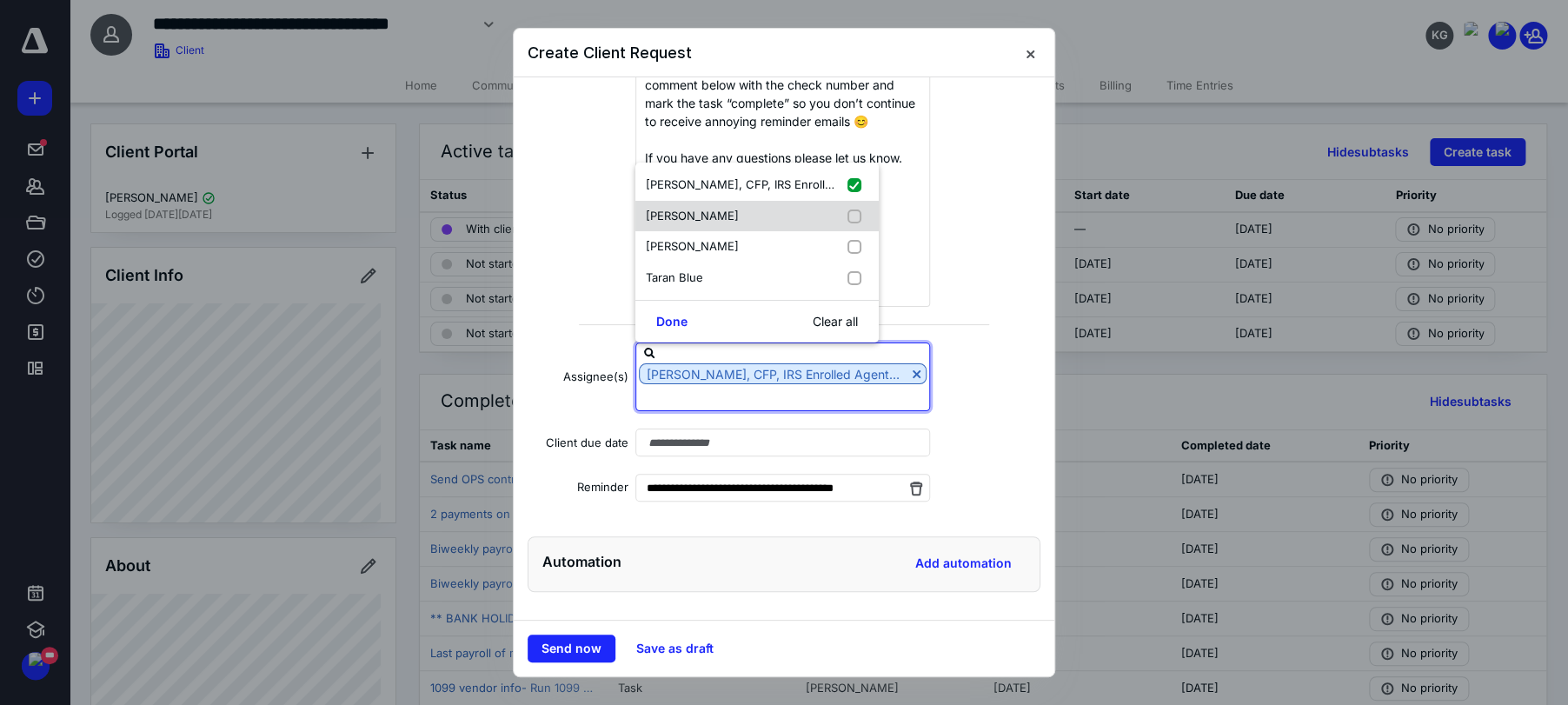click on "[PERSON_NAME]" at bounding box center [692, 216] 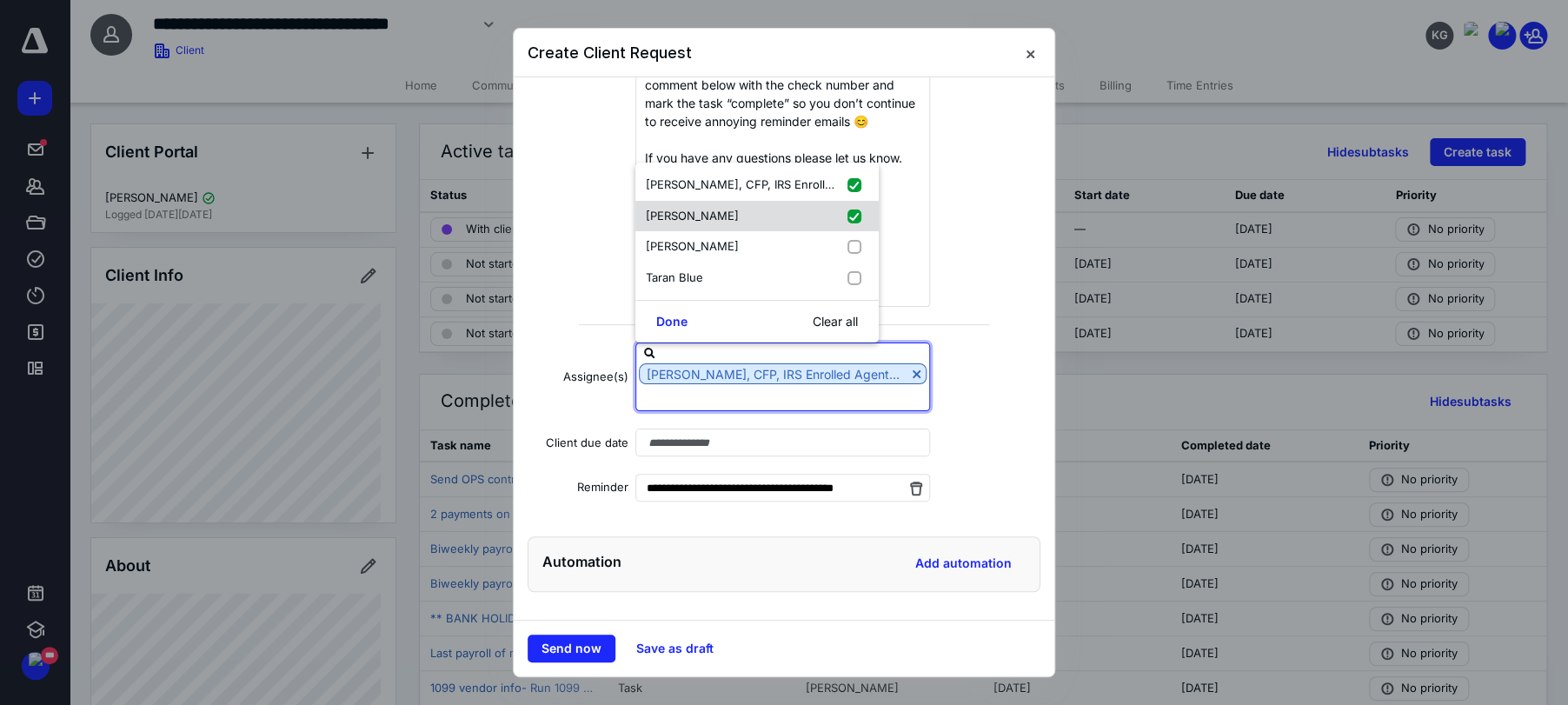 checkbox on "true" 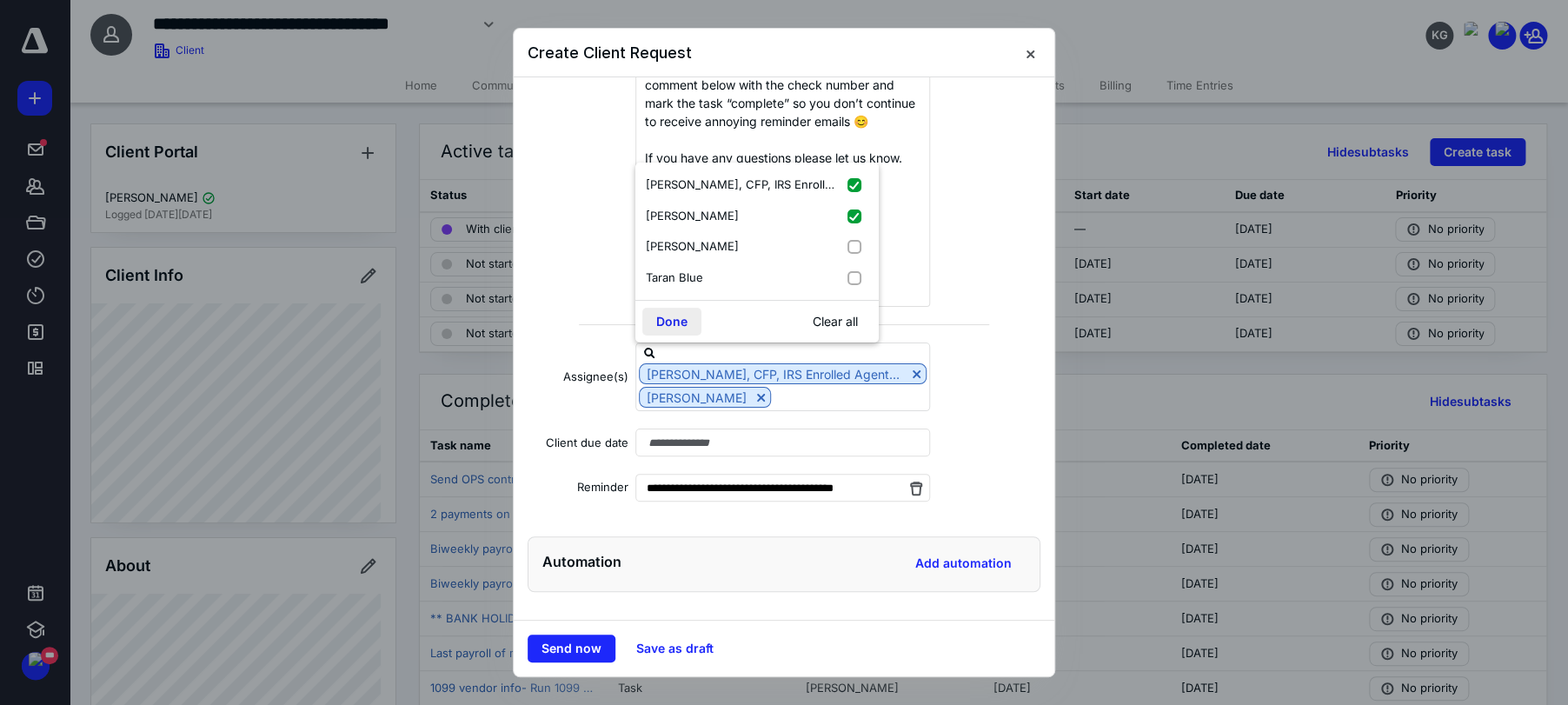 click on "Done" at bounding box center (672, 322) 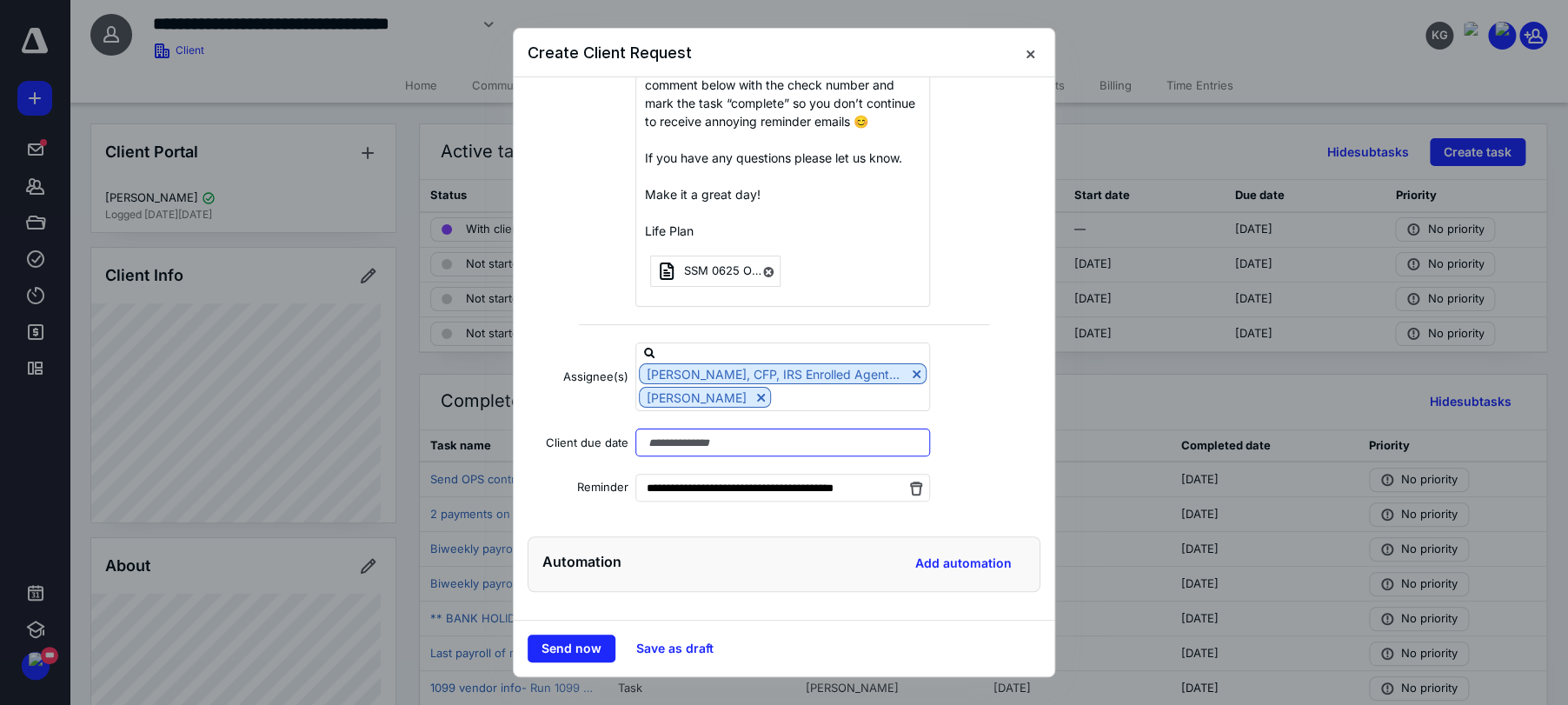 click at bounding box center [782, 442] 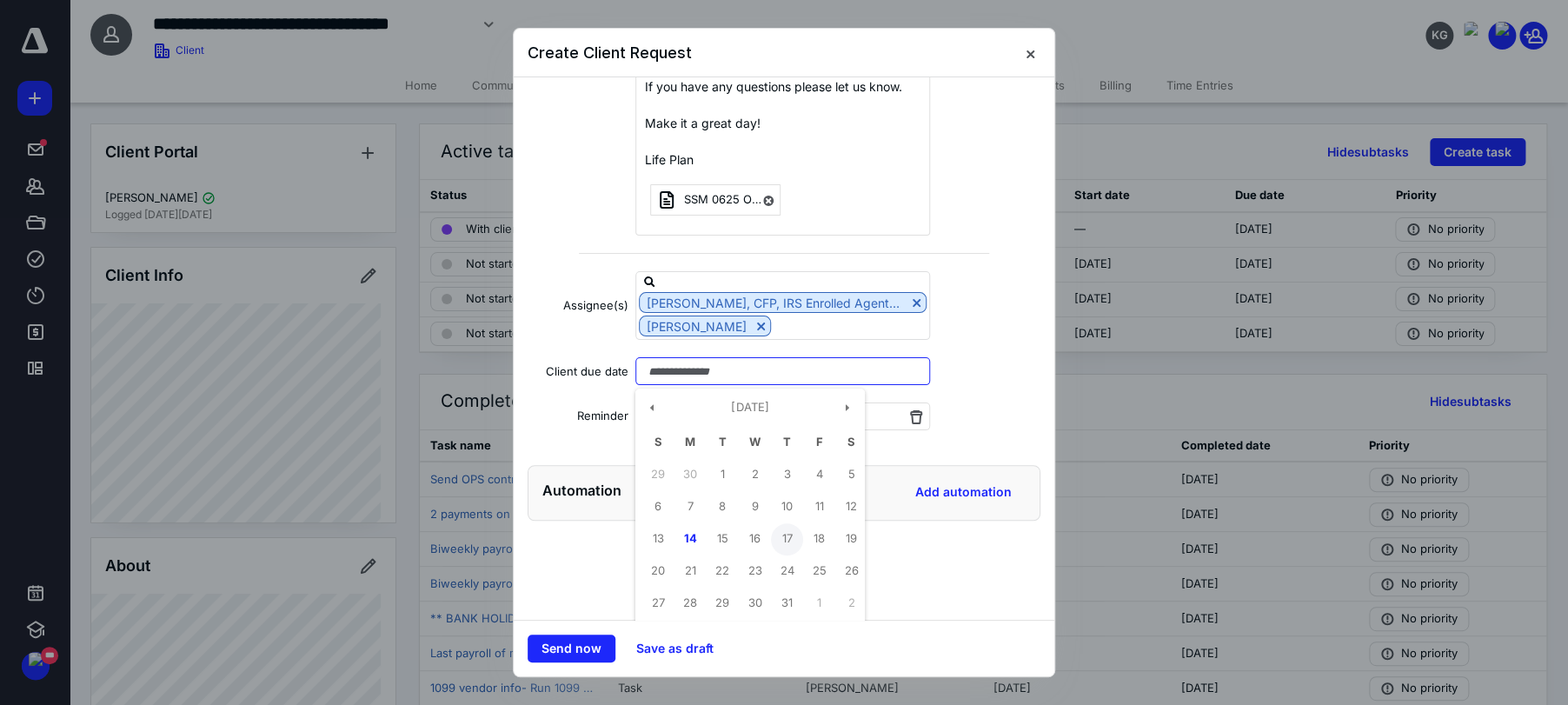scroll, scrollTop: 545, scrollLeft: 0, axis: vertical 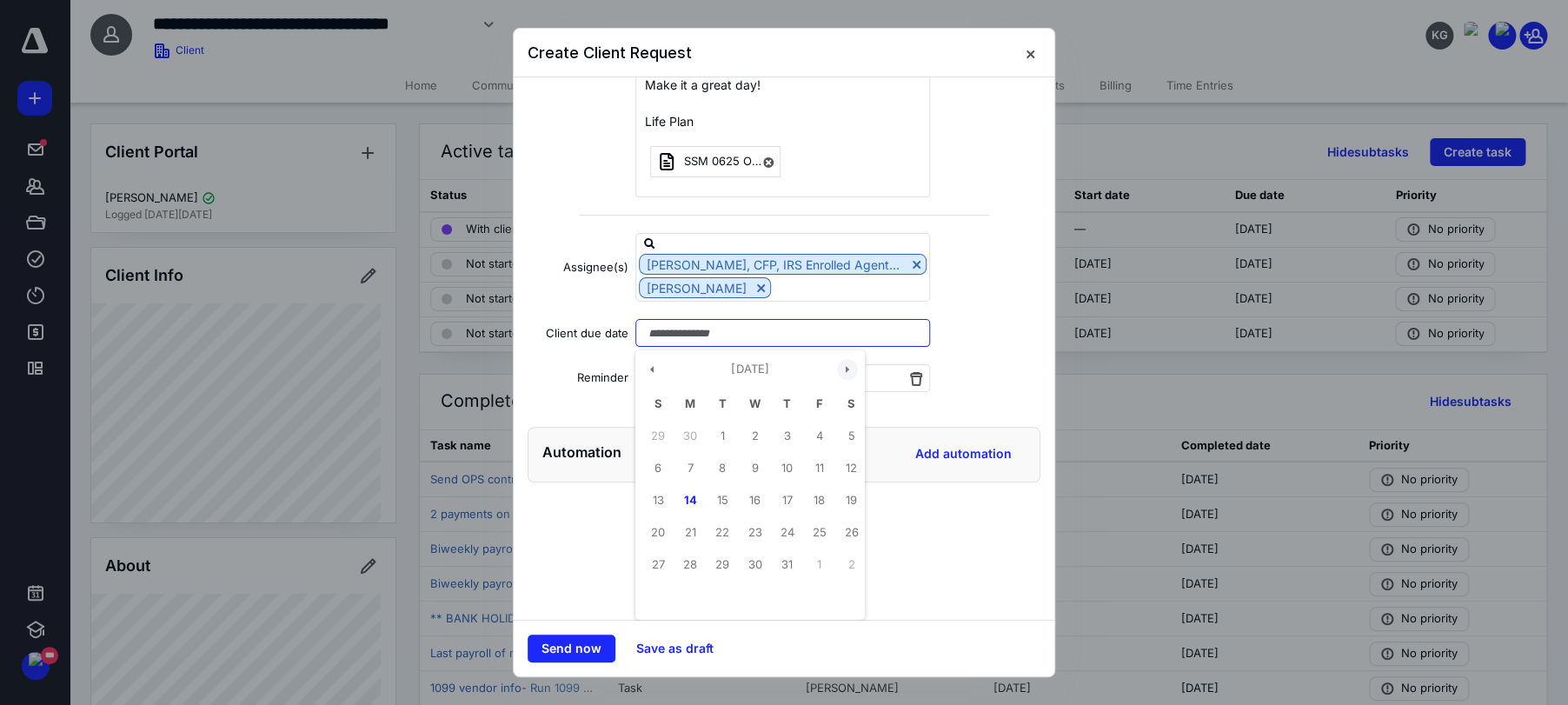 click at bounding box center [847, 369] 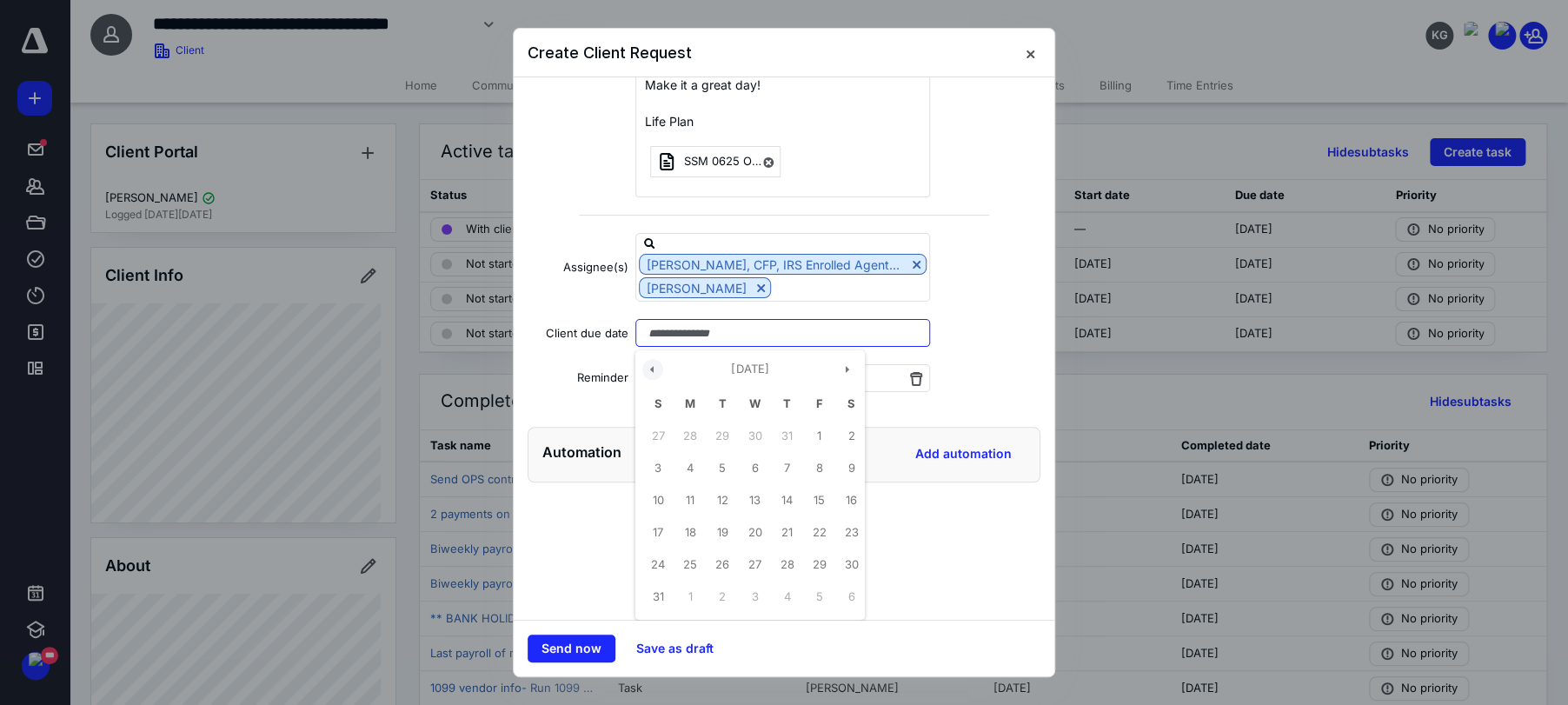 click at bounding box center [653, 369] 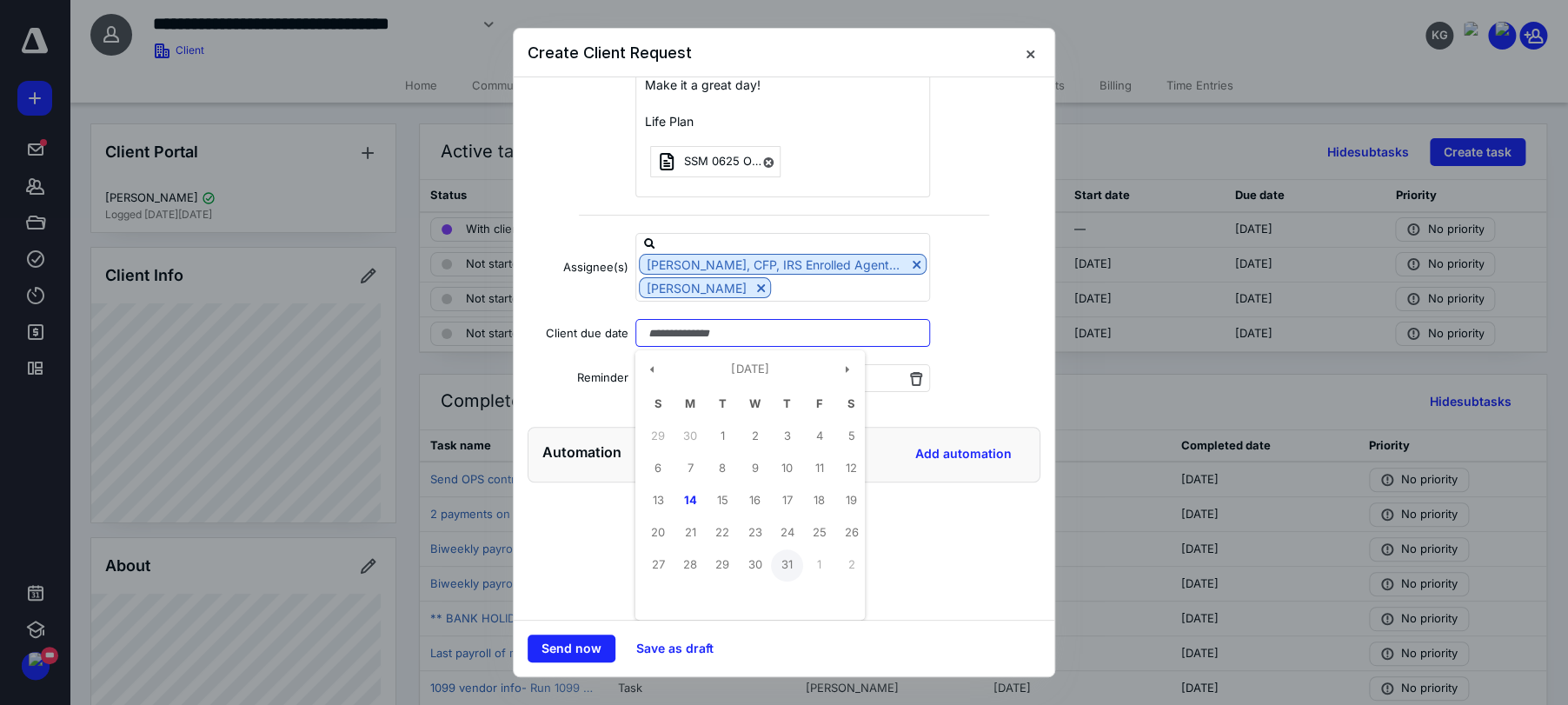 click on "31" at bounding box center [787, 565] 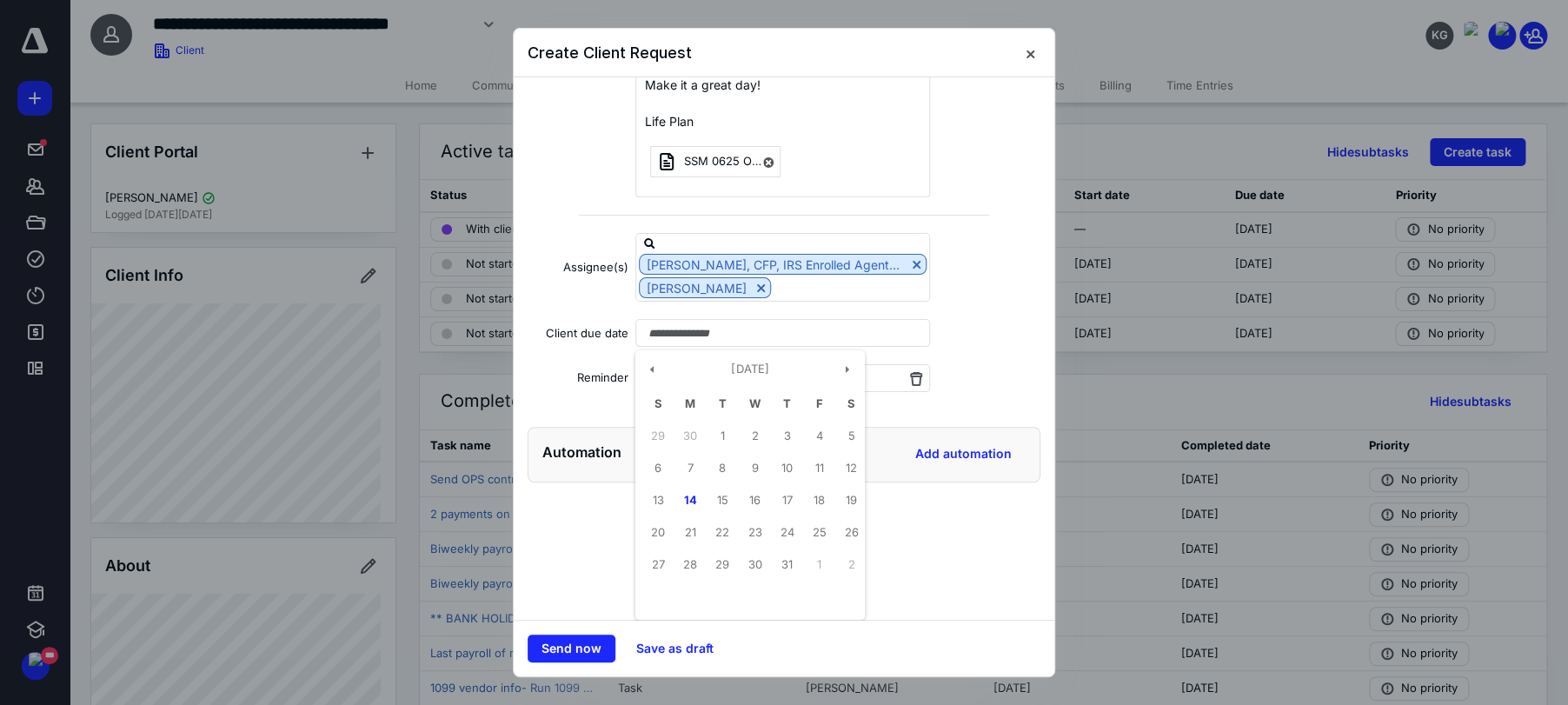 type on "**********" 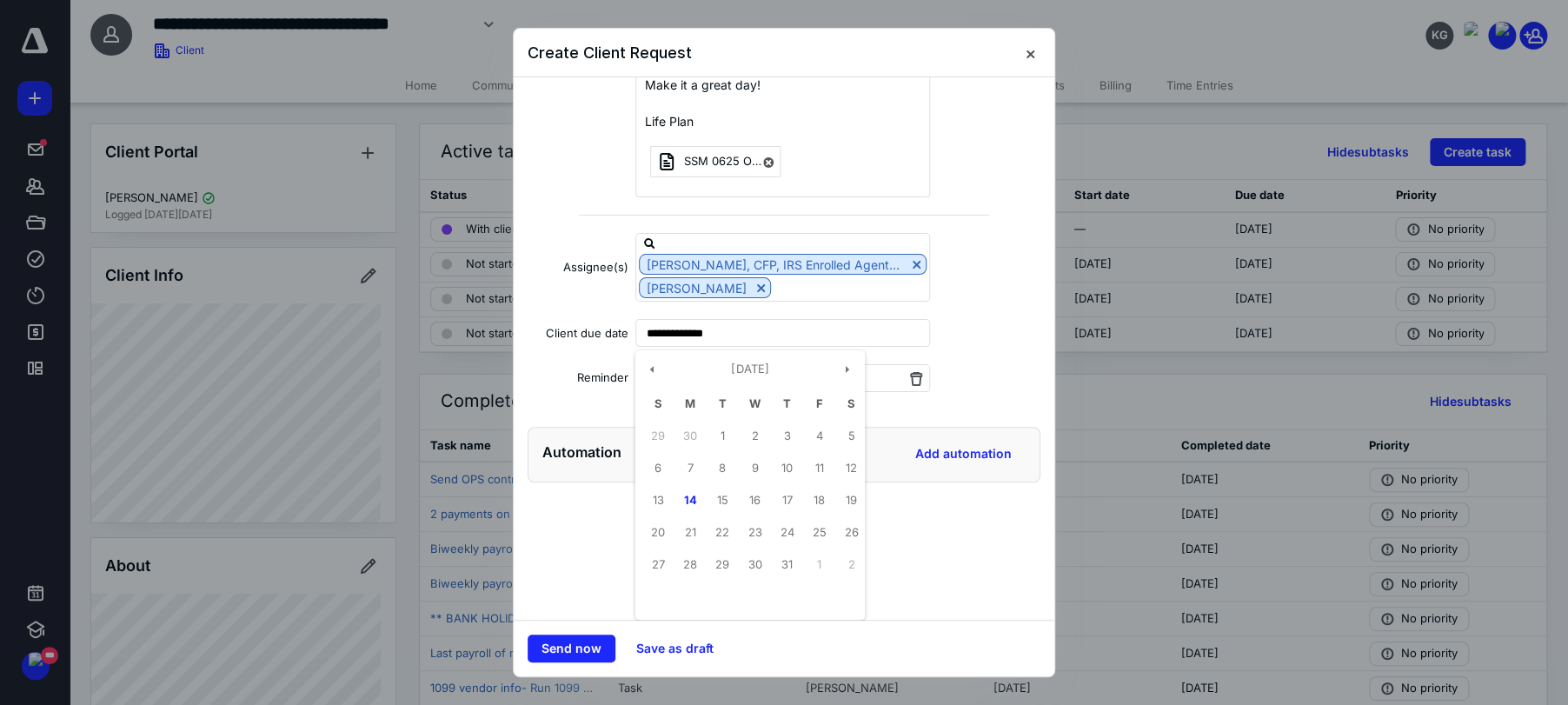 scroll, scrollTop: 436, scrollLeft: 0, axis: vertical 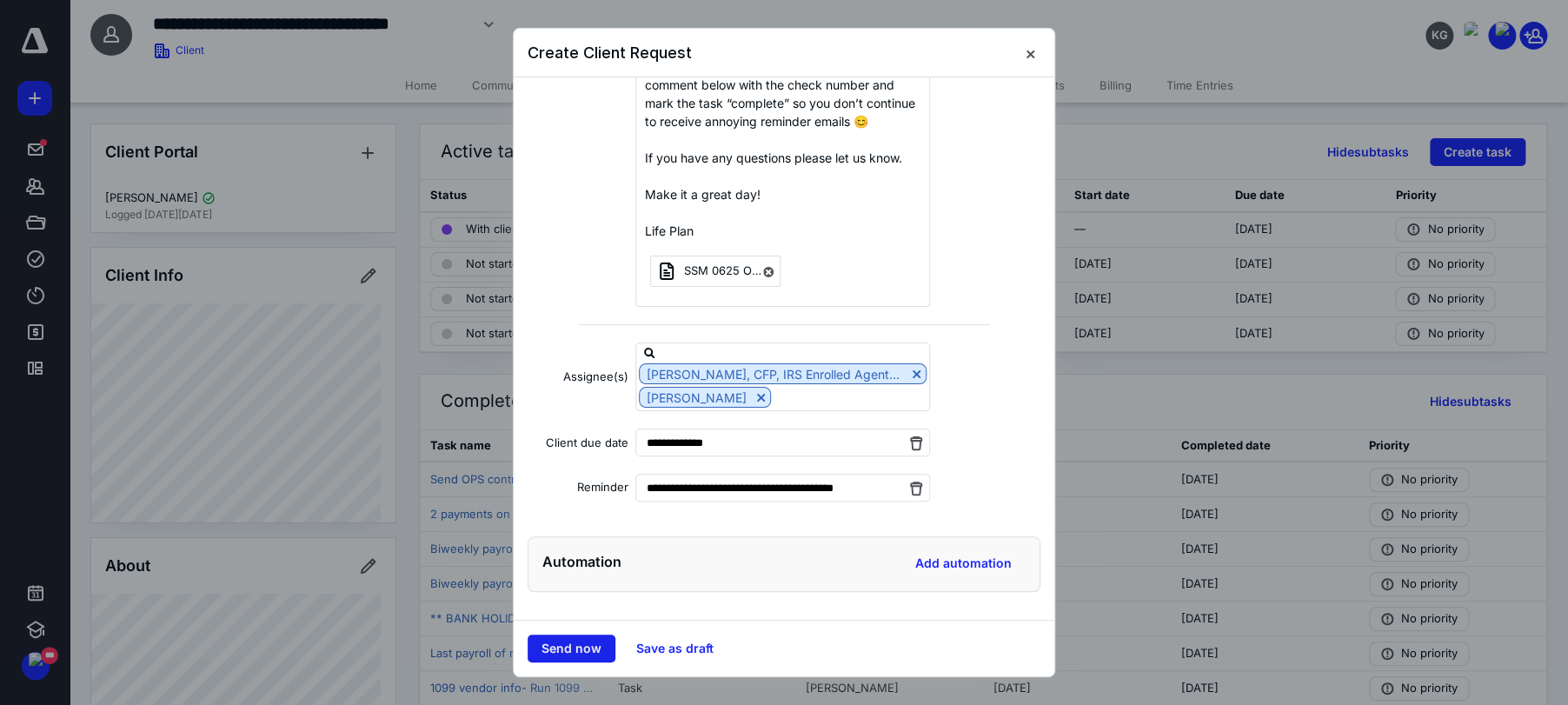 click on "Send now" at bounding box center (571, 648) 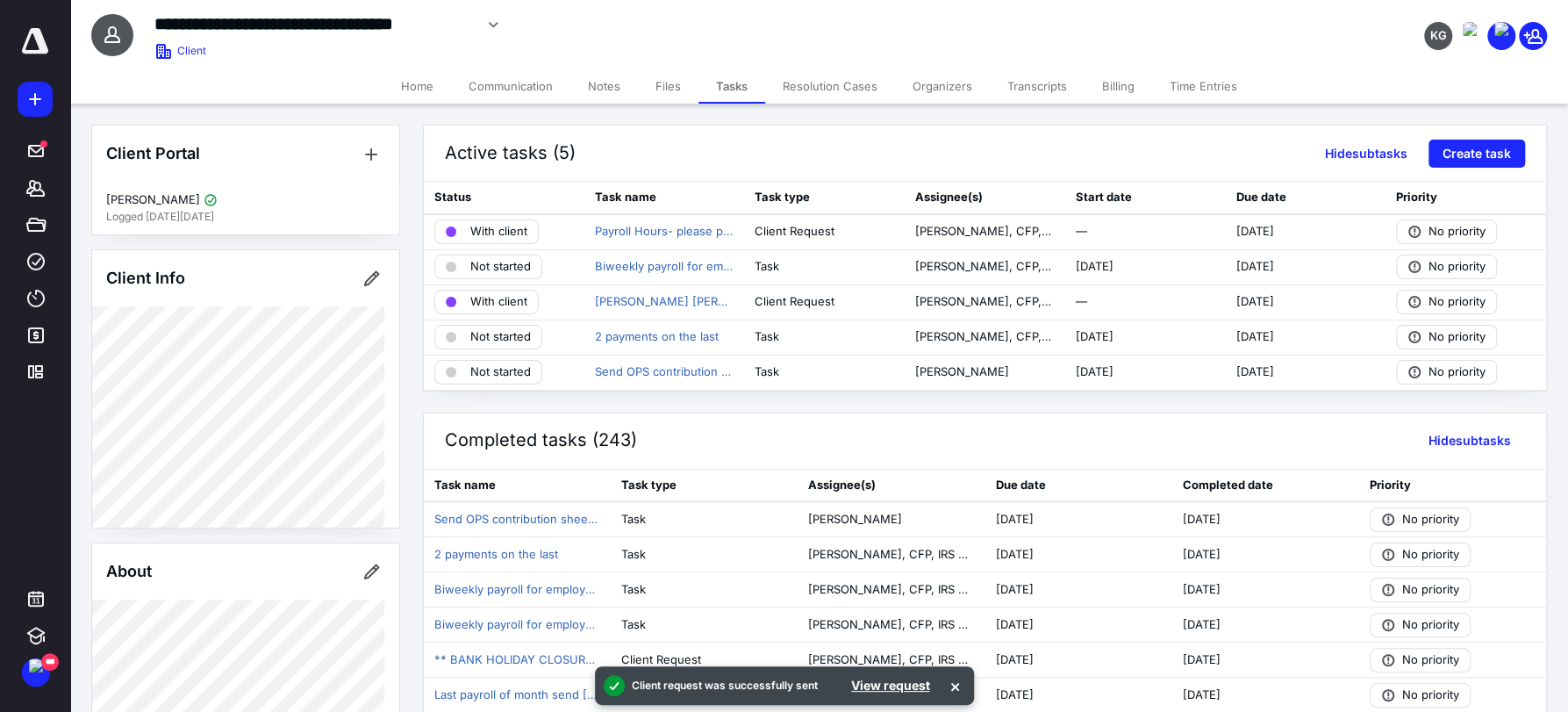 click on "Files" at bounding box center [668, 86] 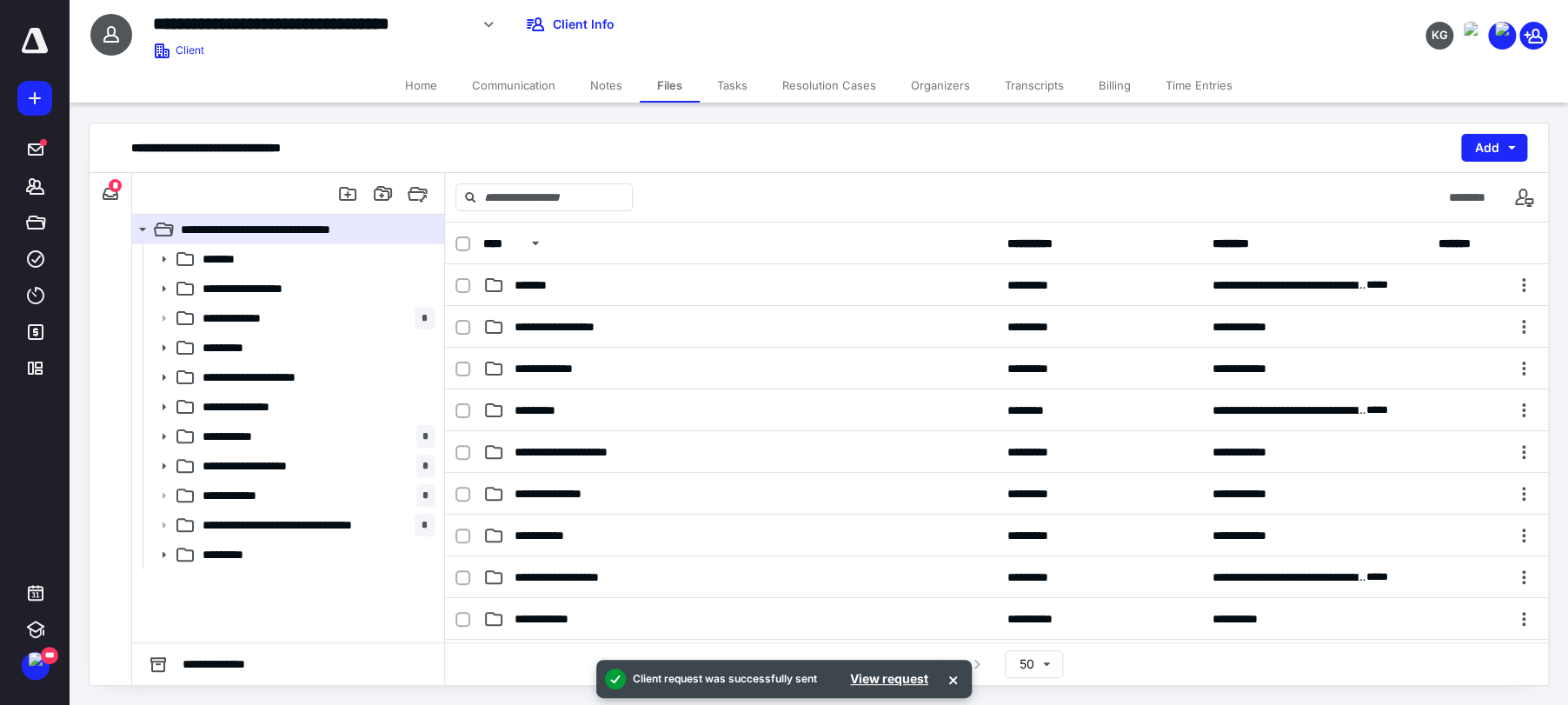 click on "**********" at bounding box center (819, 148) 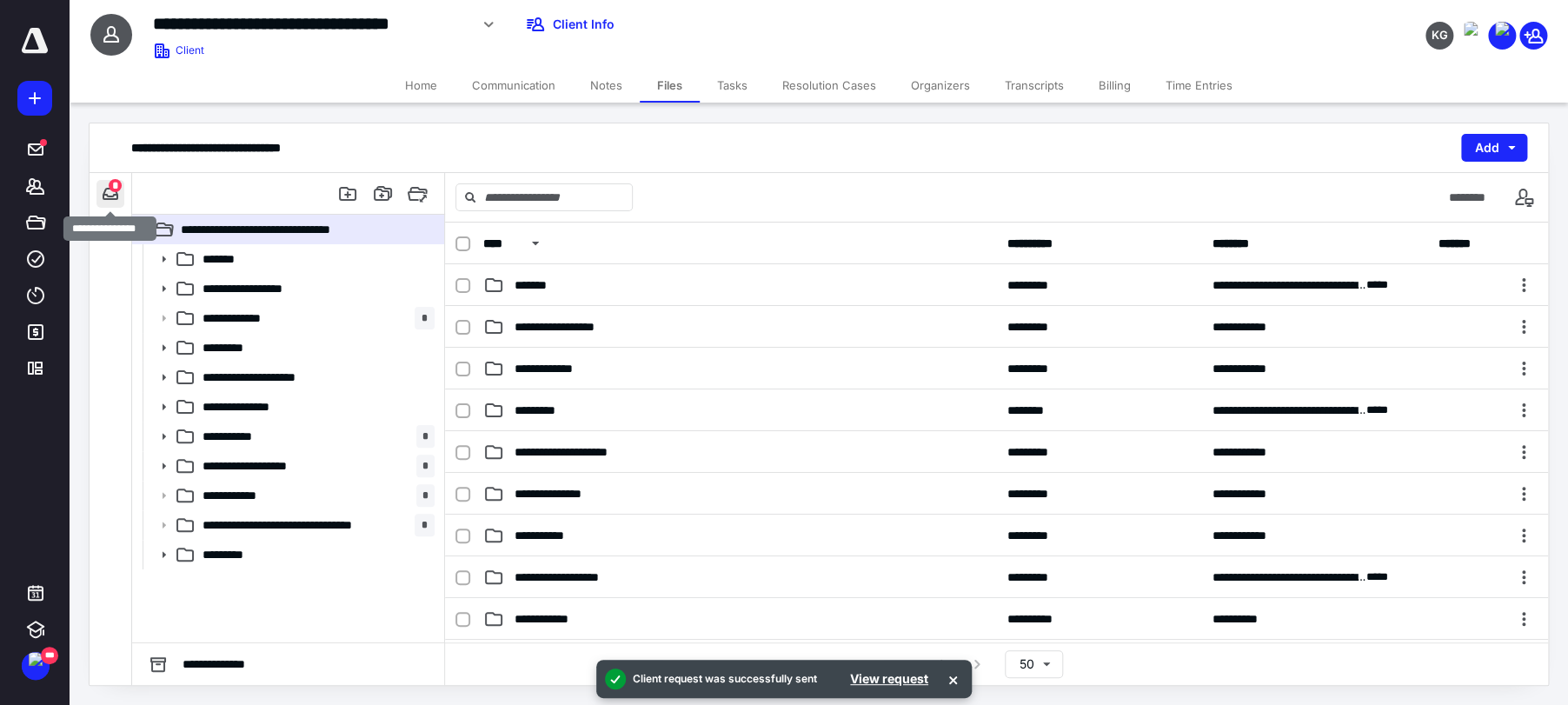 click at bounding box center [110, 194] 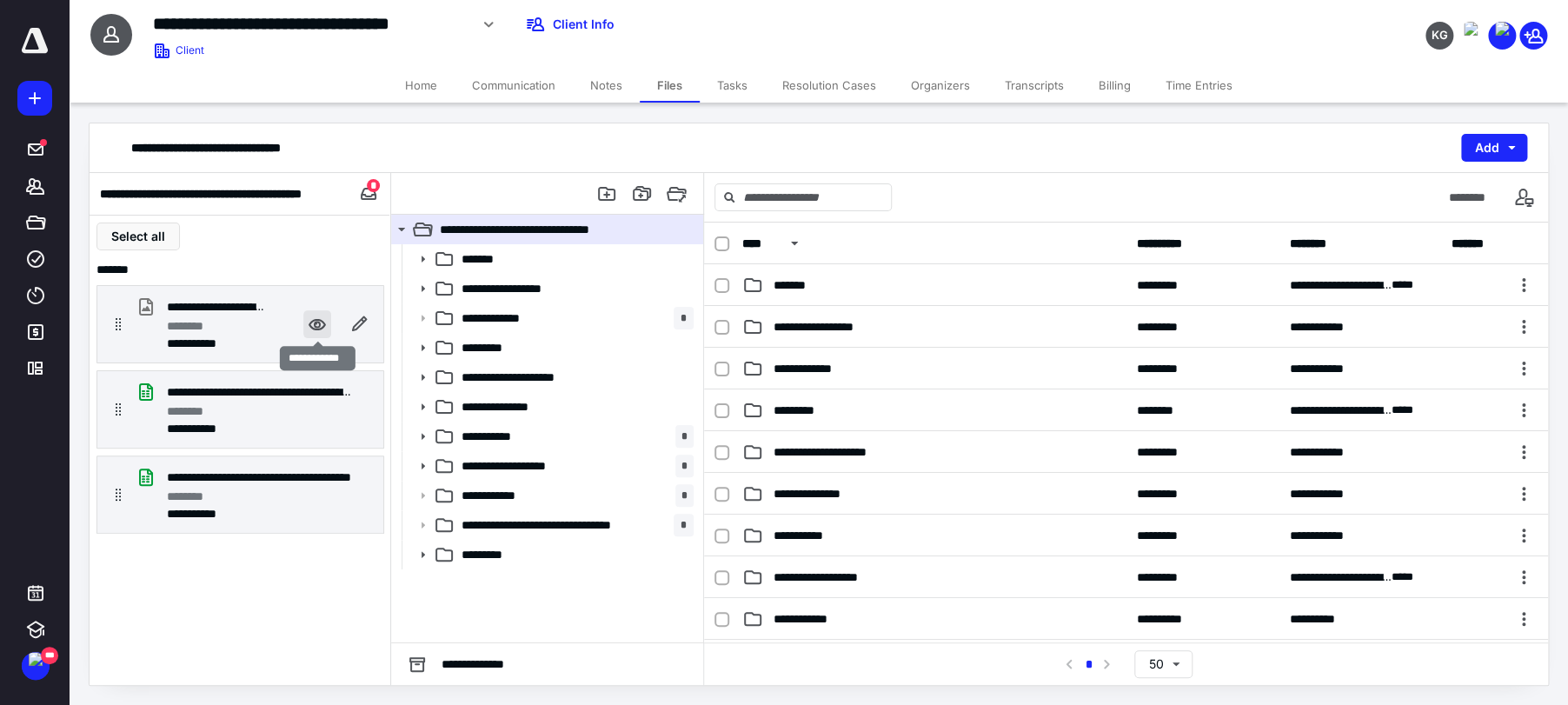 click at bounding box center [317, 324] 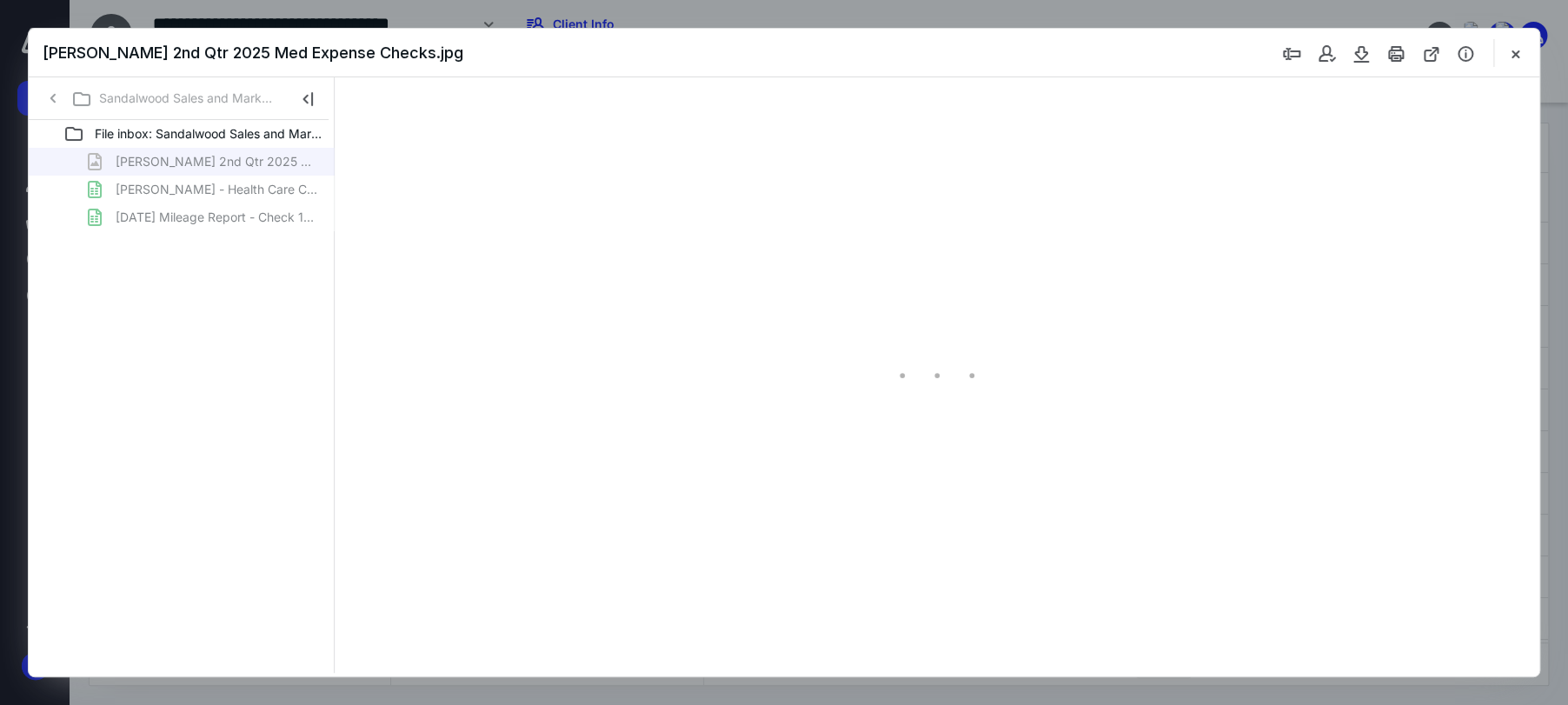 scroll, scrollTop: 0, scrollLeft: 0, axis: both 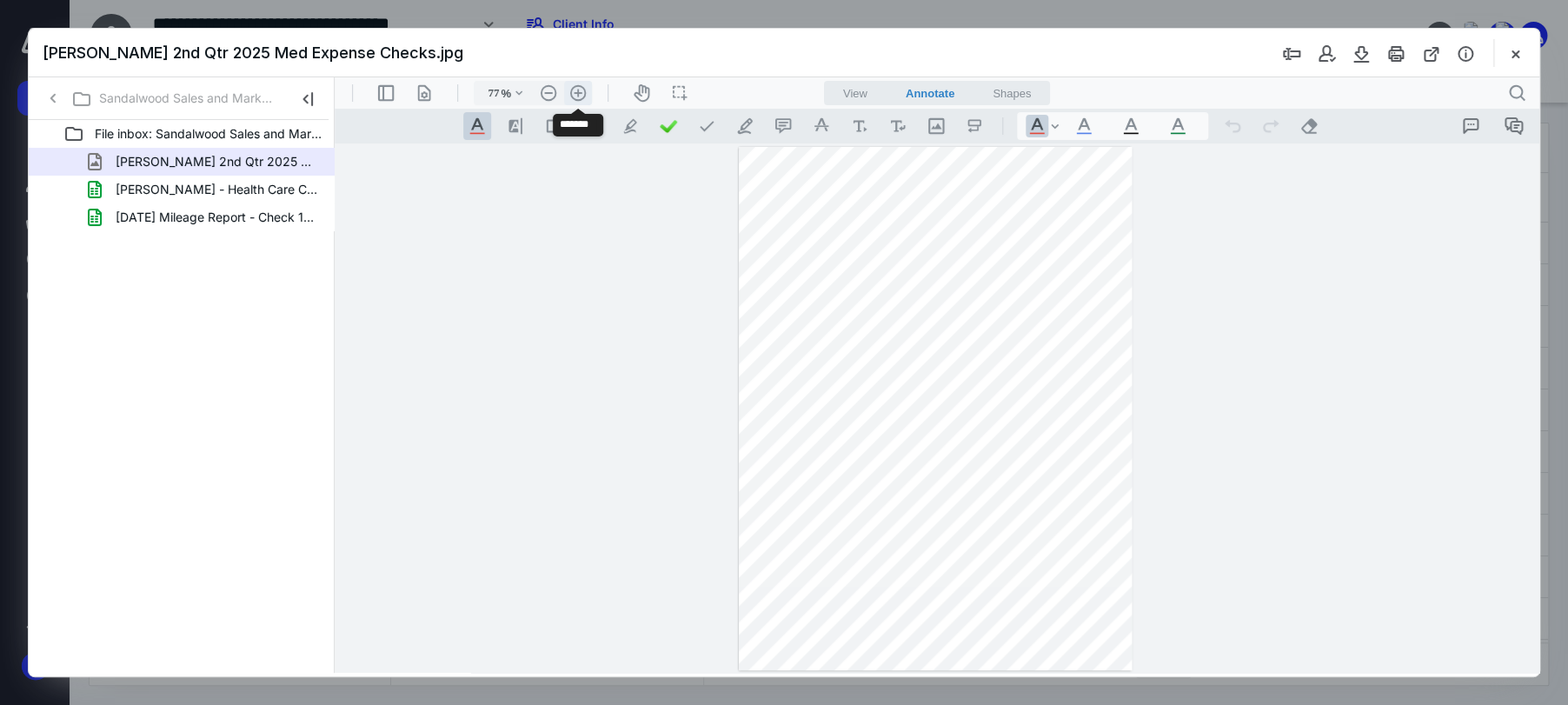 click on ".cls-1{fill:#abb0c4;} icon - header - zoom - in - line" at bounding box center (578, 93) 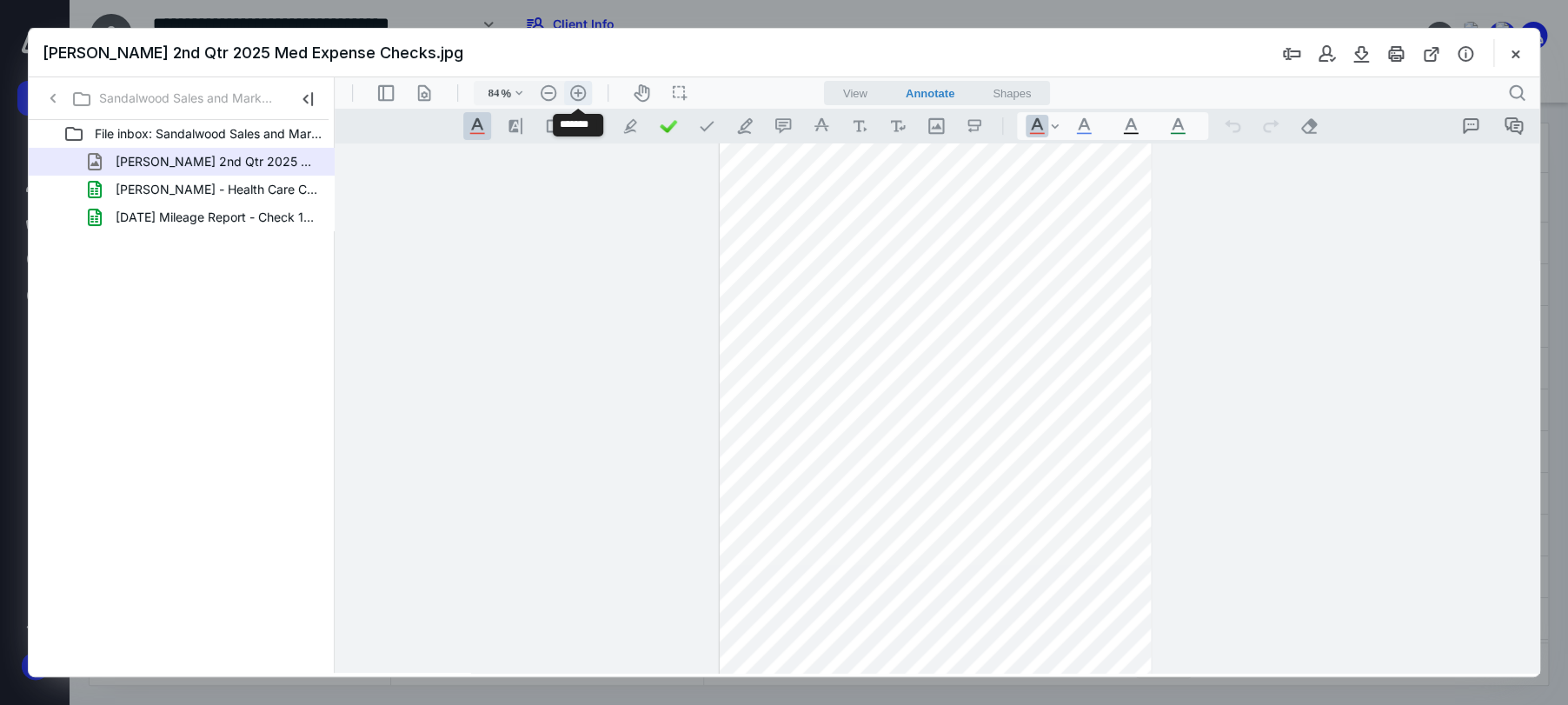 click on ".cls-1{fill:#abb0c4;} icon - header - zoom - in - line" at bounding box center (578, 93) 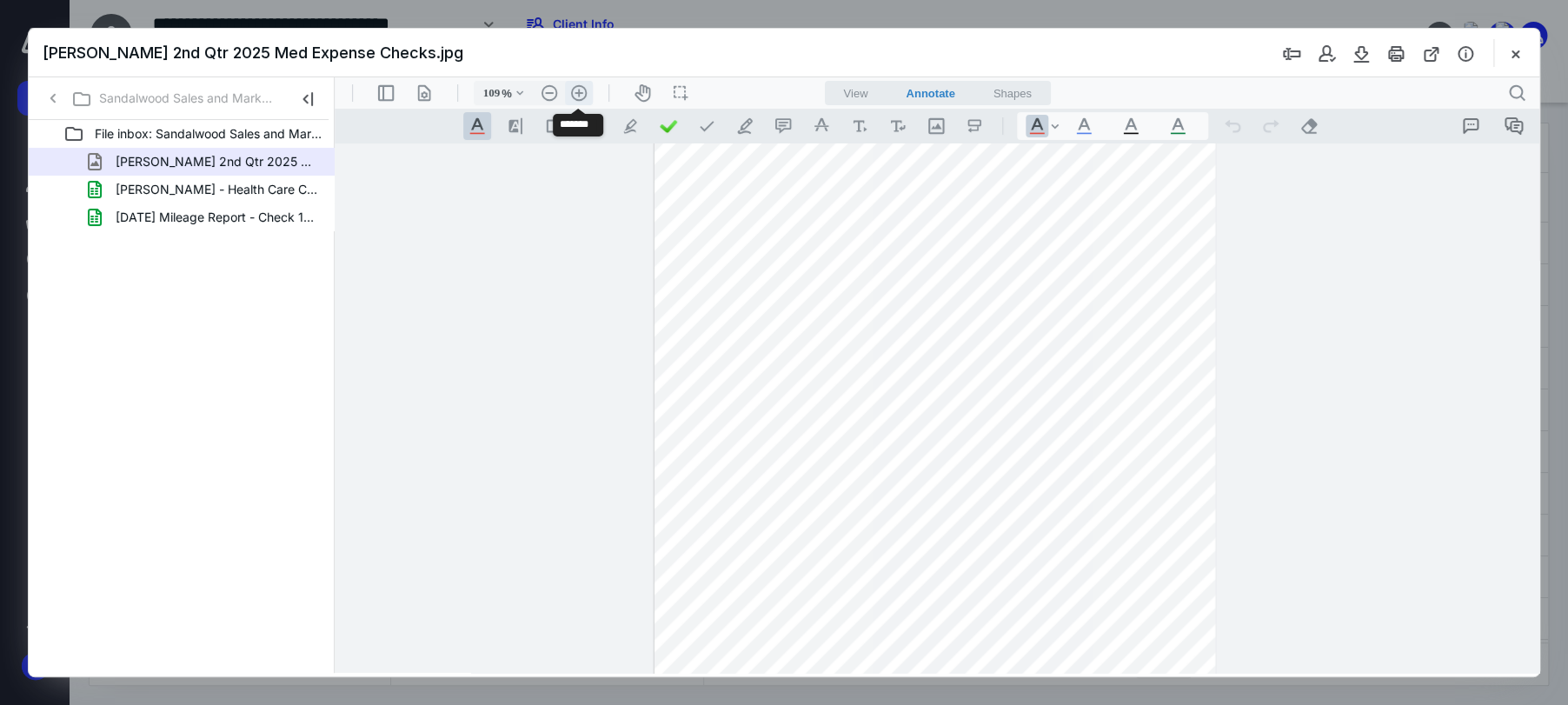click on ".cls-1{fill:#abb0c4;} icon - header - zoom - in - line" at bounding box center (579, 93) 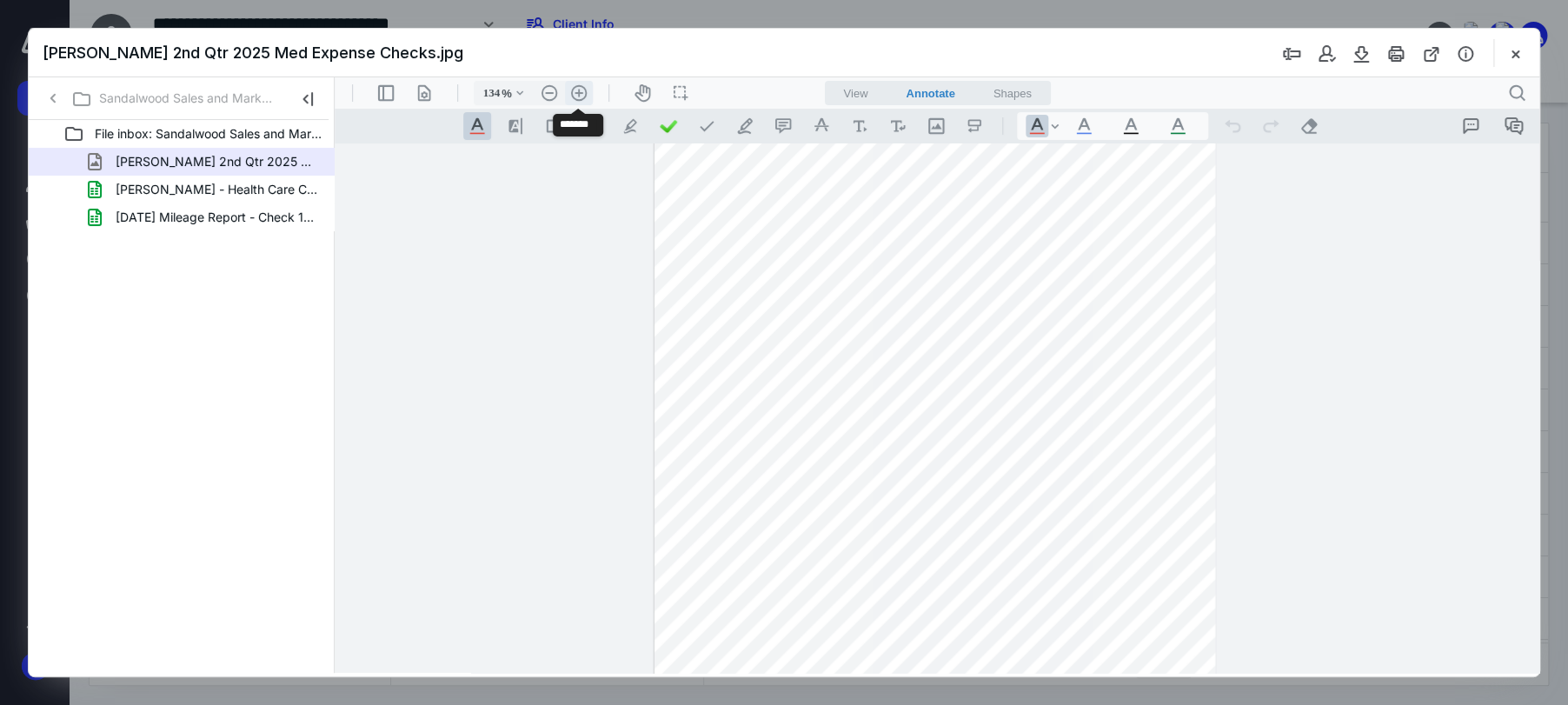 scroll, scrollTop: 173, scrollLeft: 0, axis: vertical 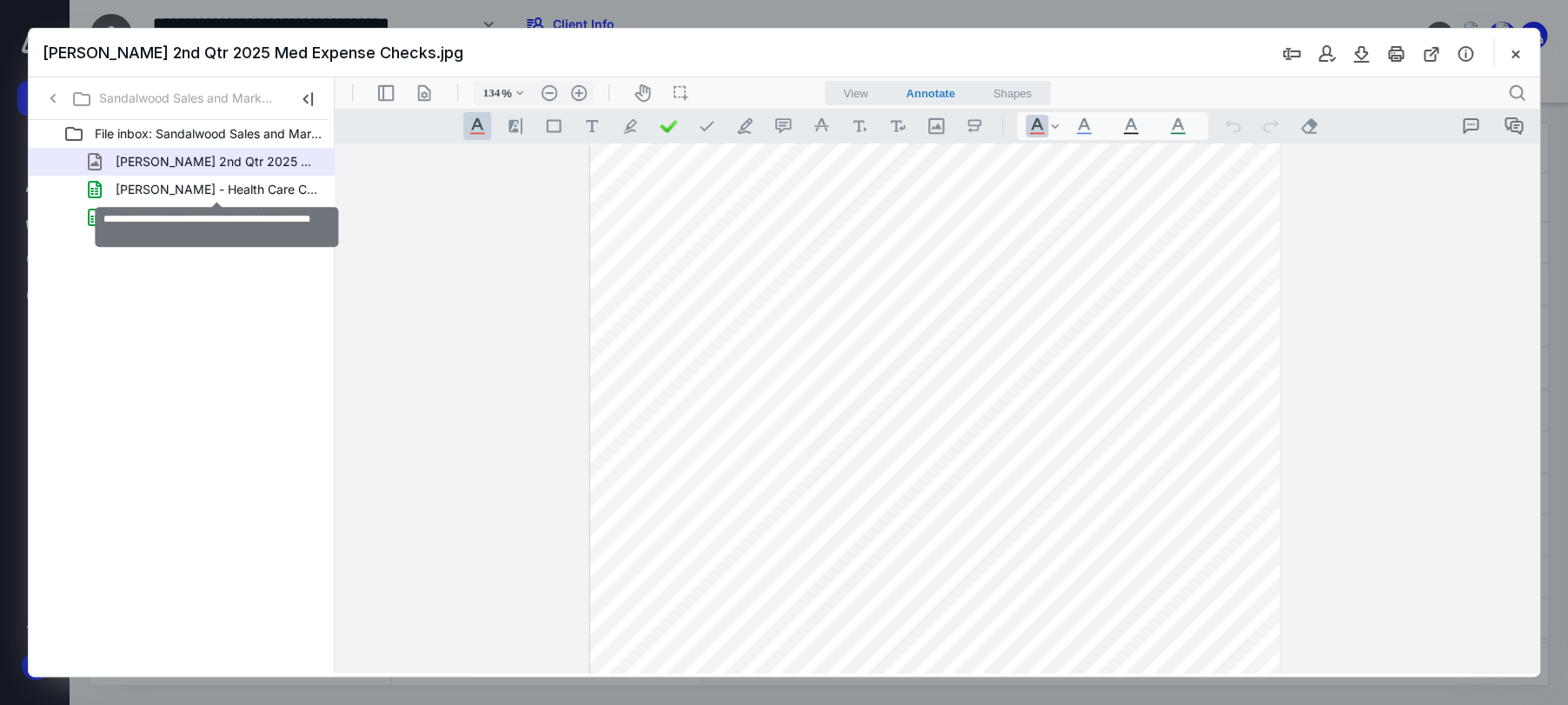 drag, startPoint x: 303, startPoint y: 196, endPoint x: 271, endPoint y: 227, distance: 44.553339 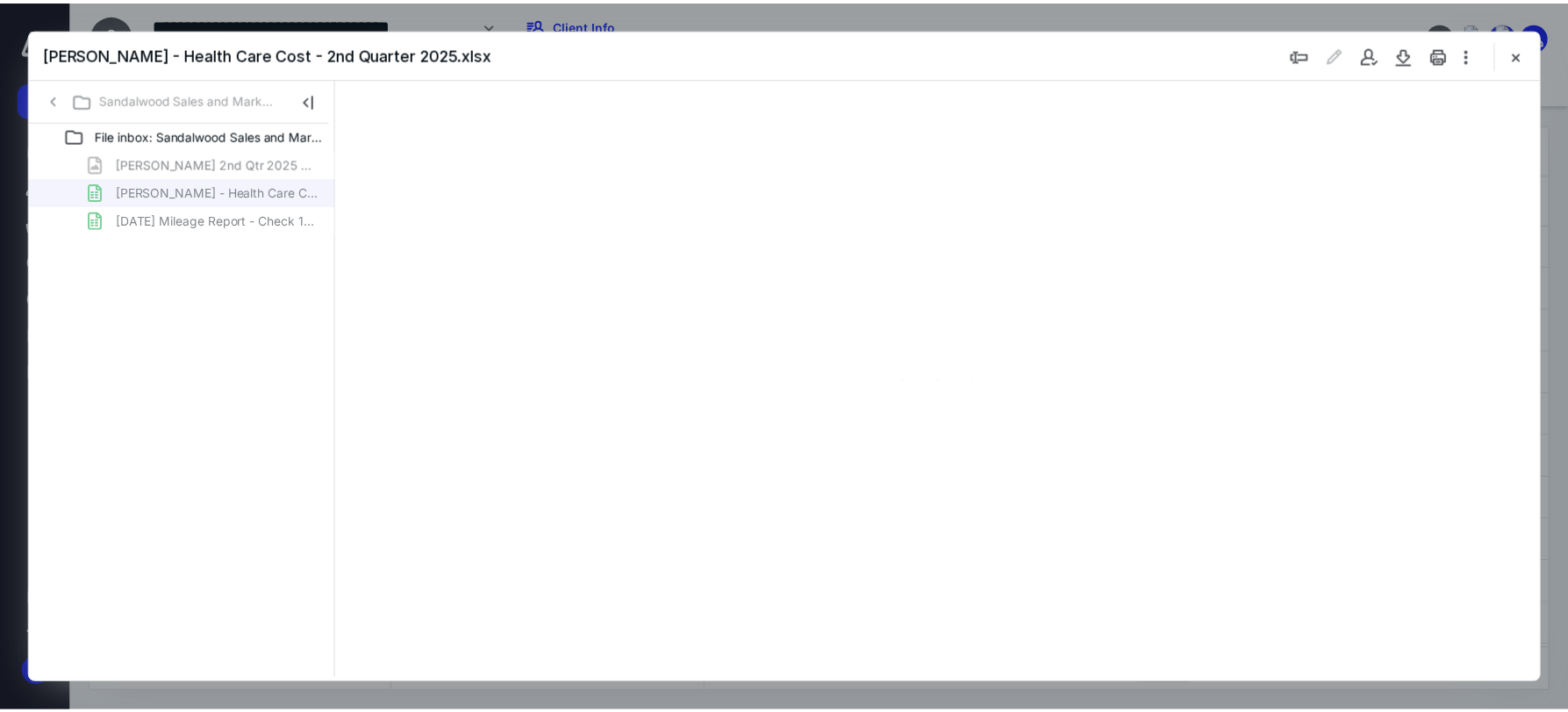 scroll, scrollTop: 0, scrollLeft: 0, axis: both 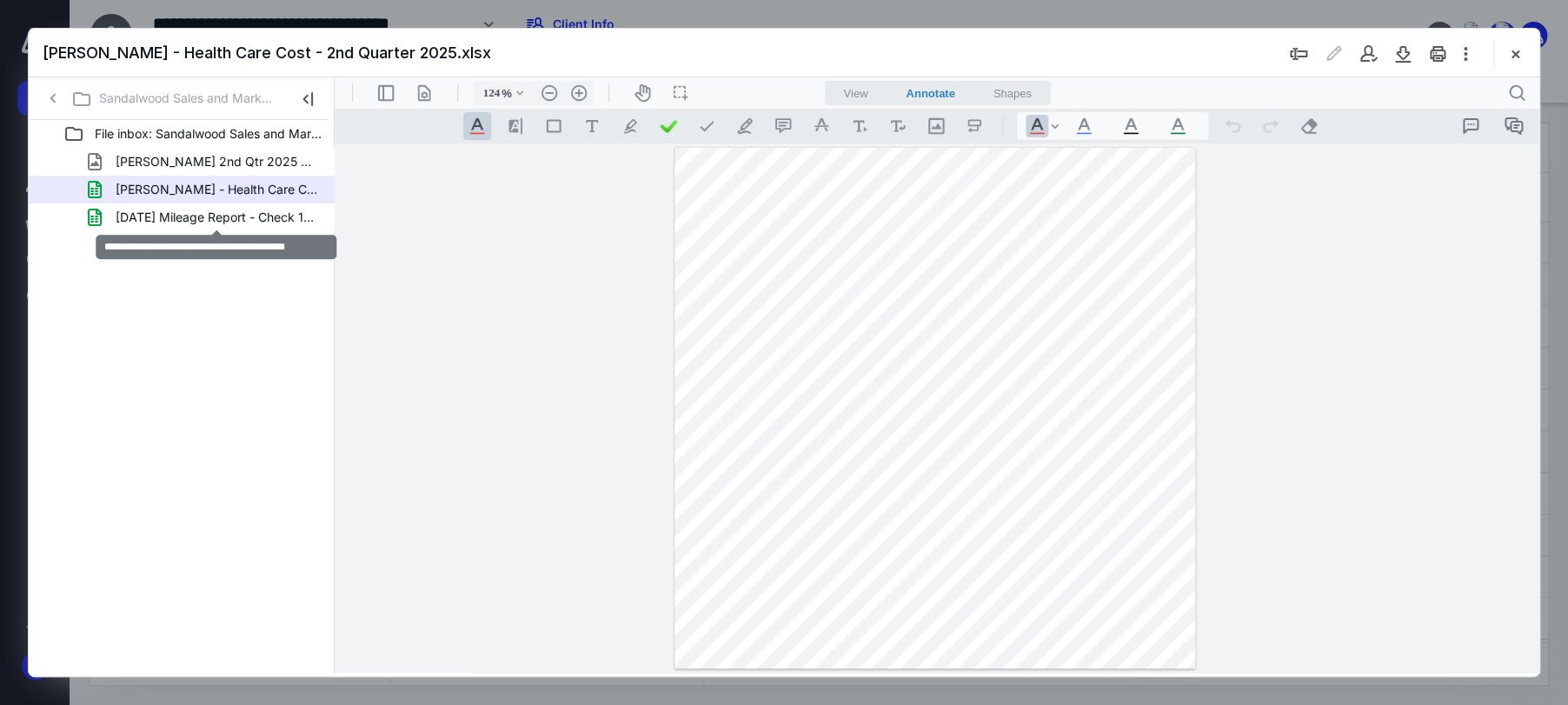 click on "June 2025 Mileage Report - Check 1606.xlsx" at bounding box center (216, 217) 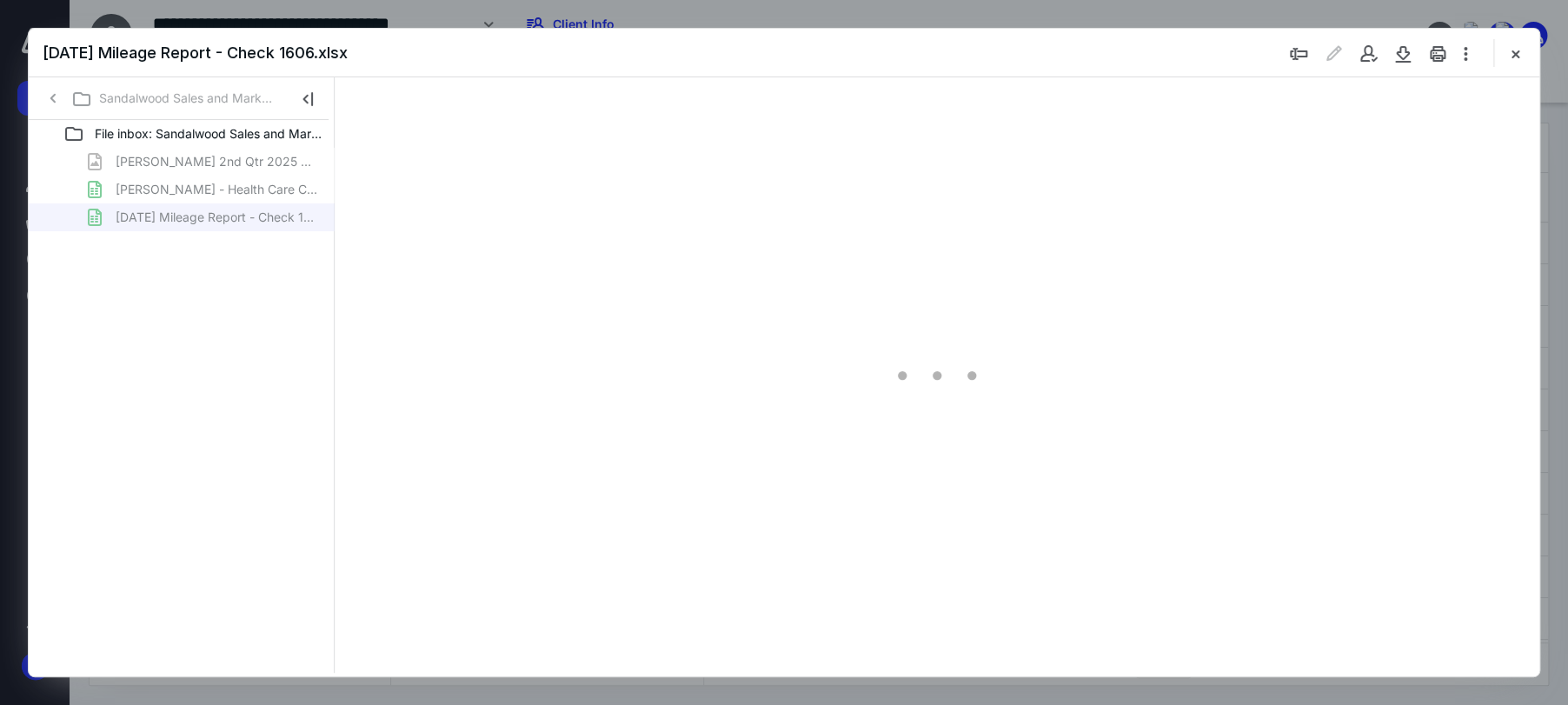 type on "111" 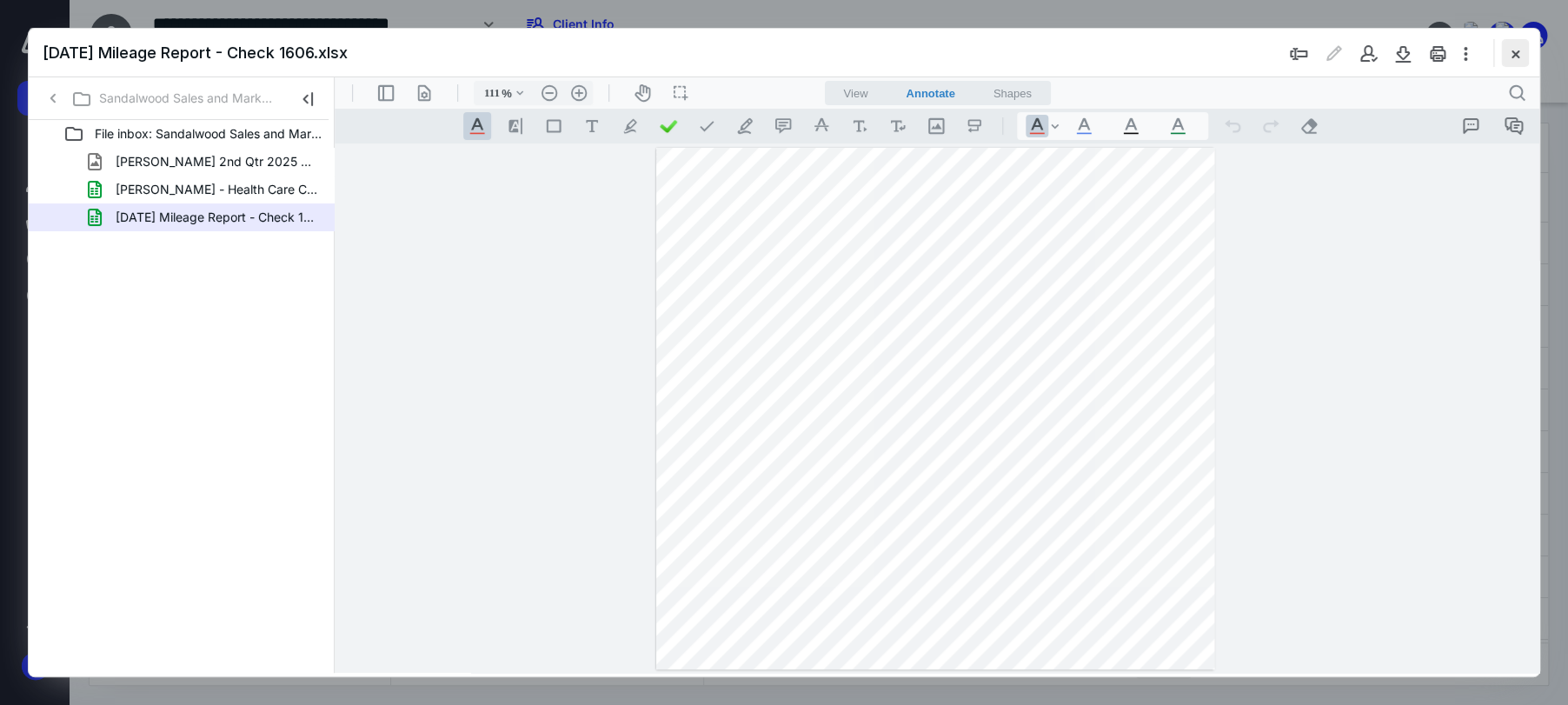 click at bounding box center (1515, 53) 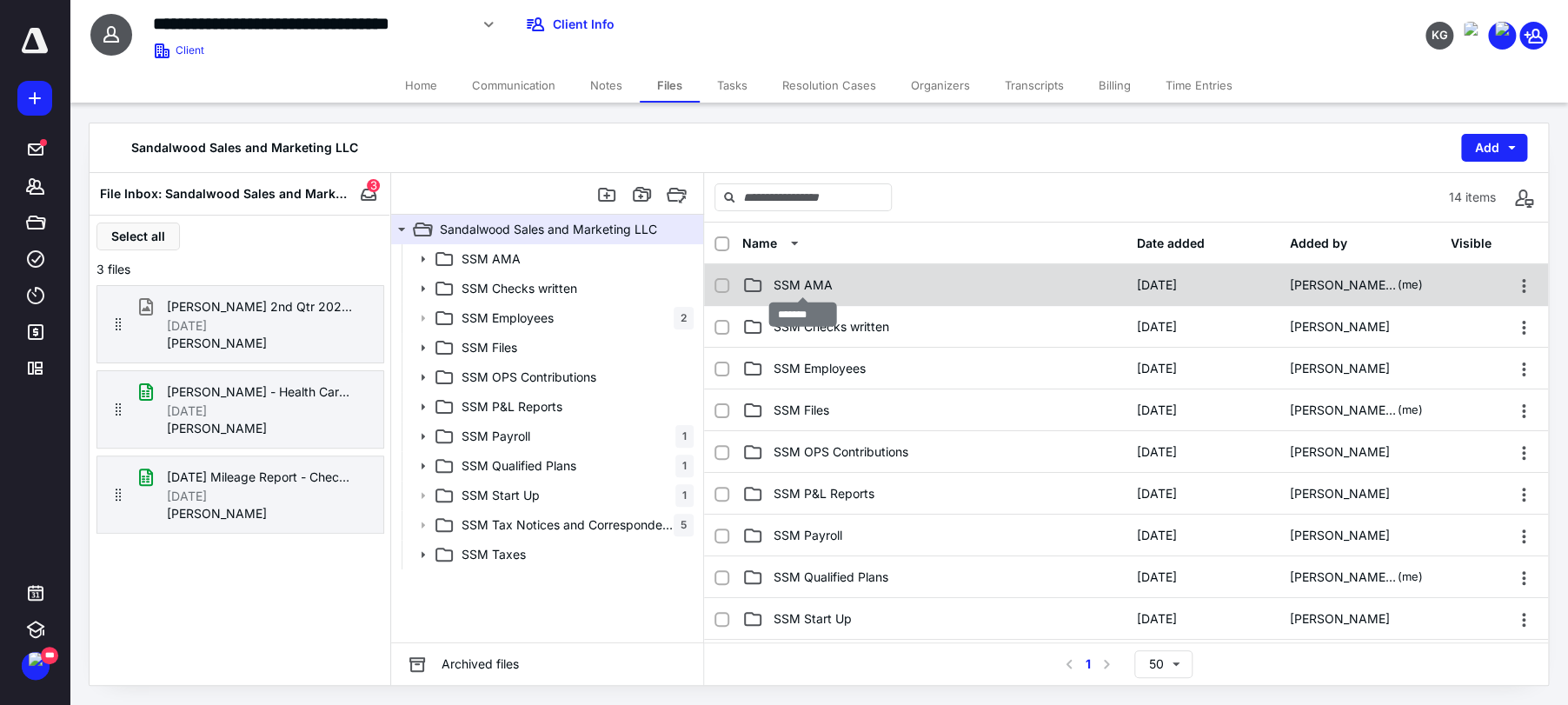 click on "SSM AMA" at bounding box center (803, 285) 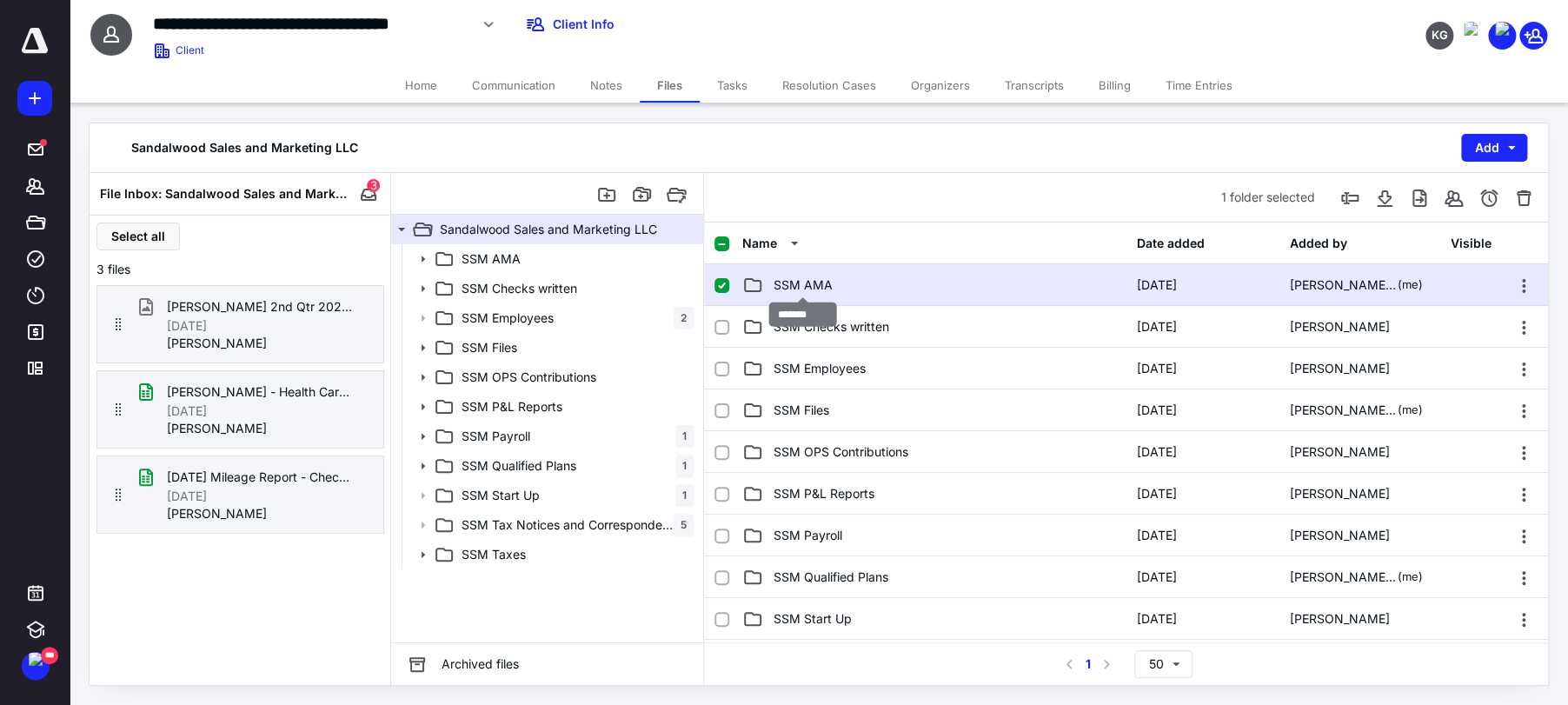 click on "SSM AMA" at bounding box center [803, 285] 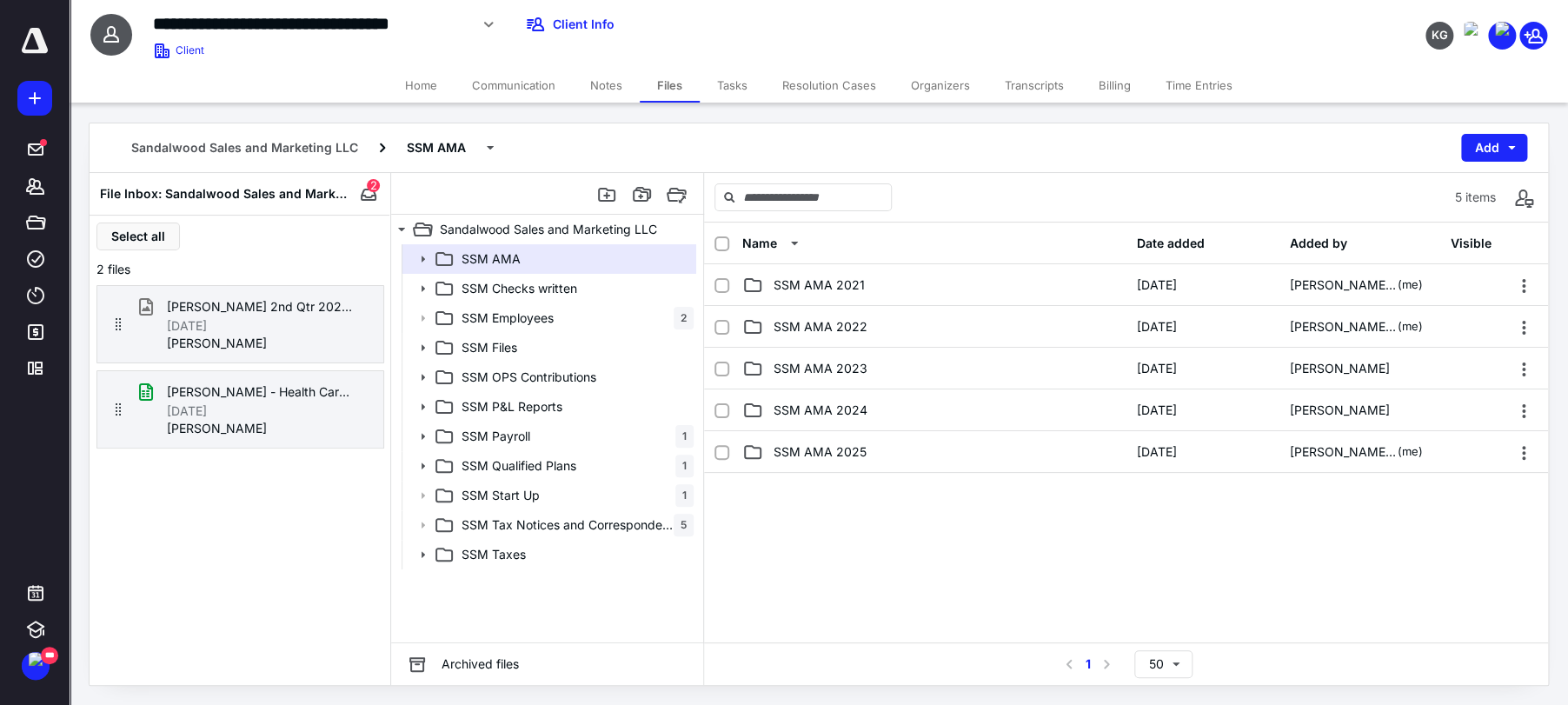 click on "**********" at bounding box center [604, 24] 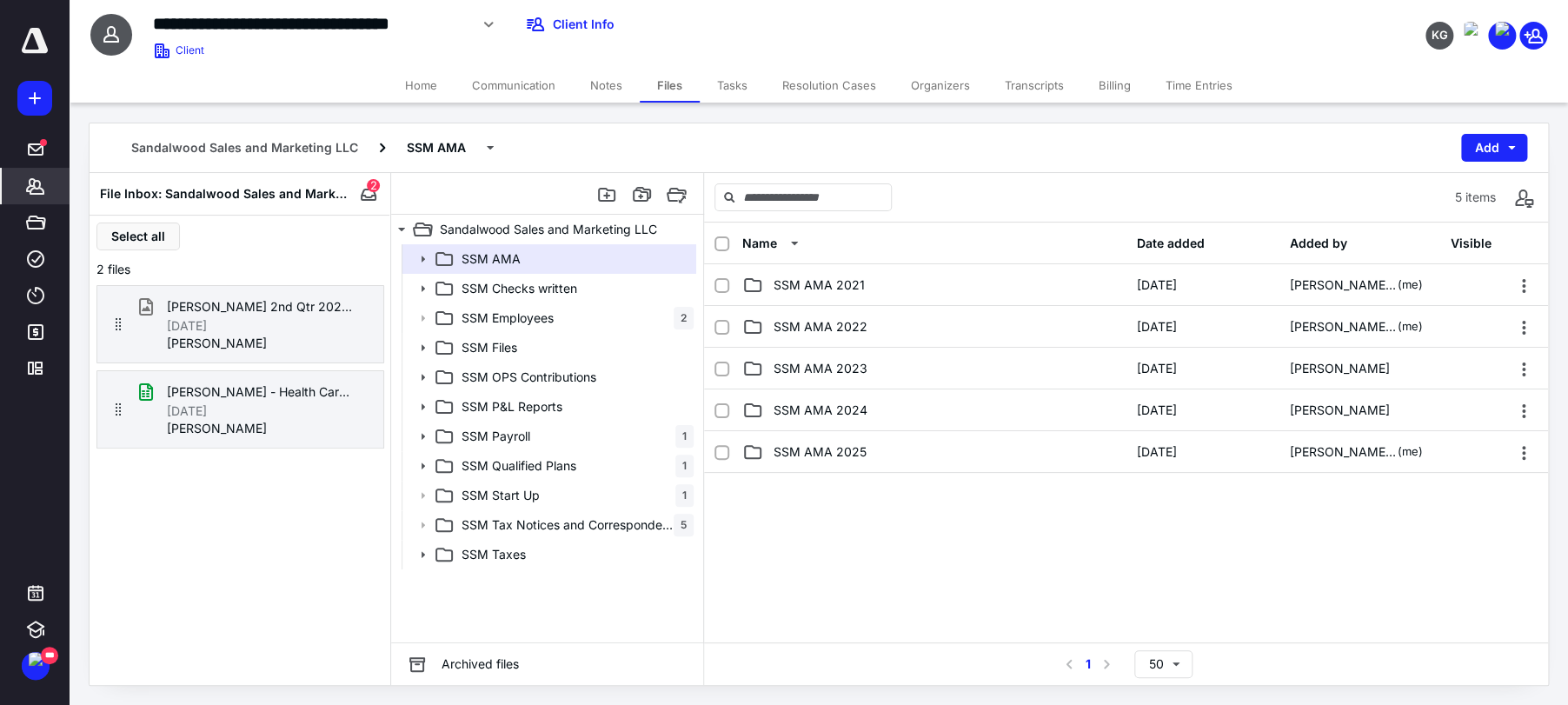 click 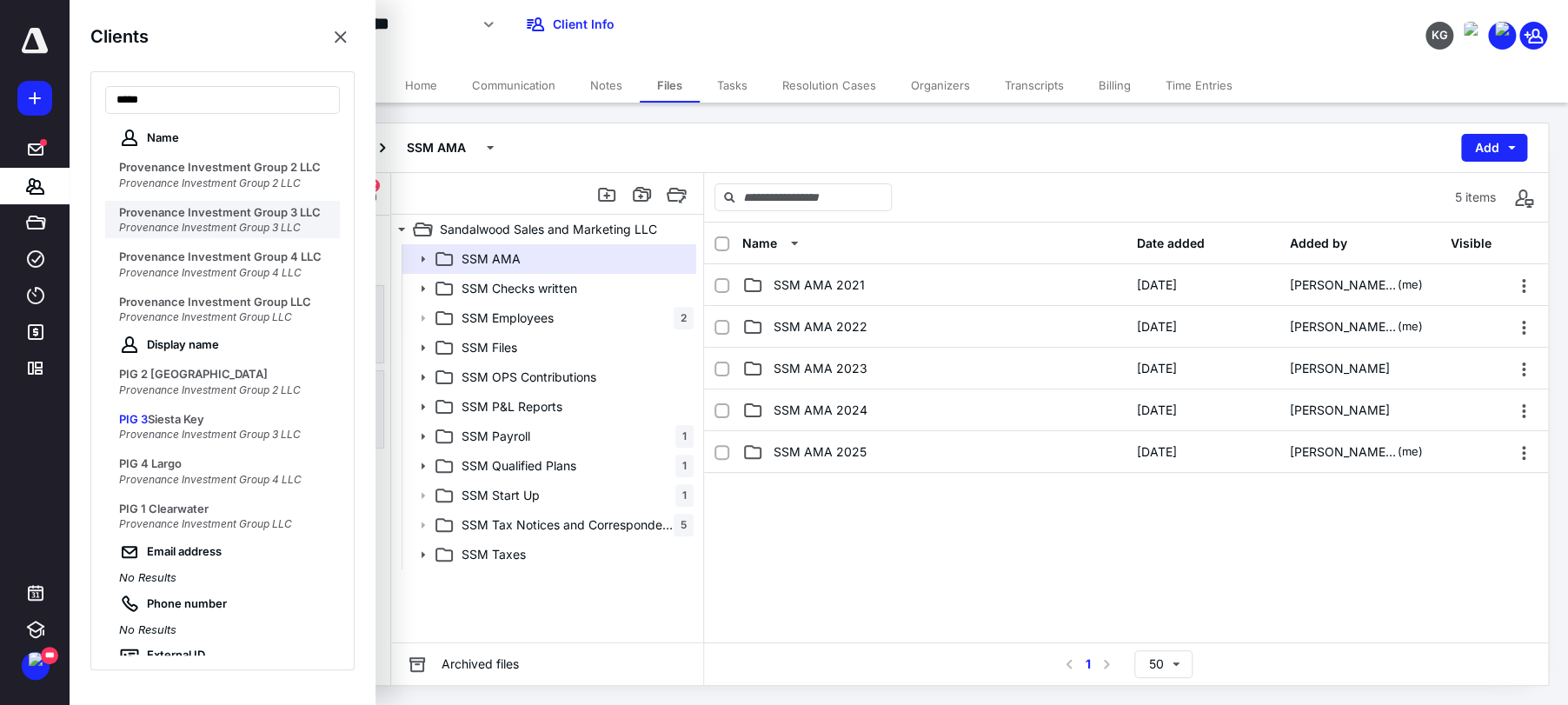 type on "*****" 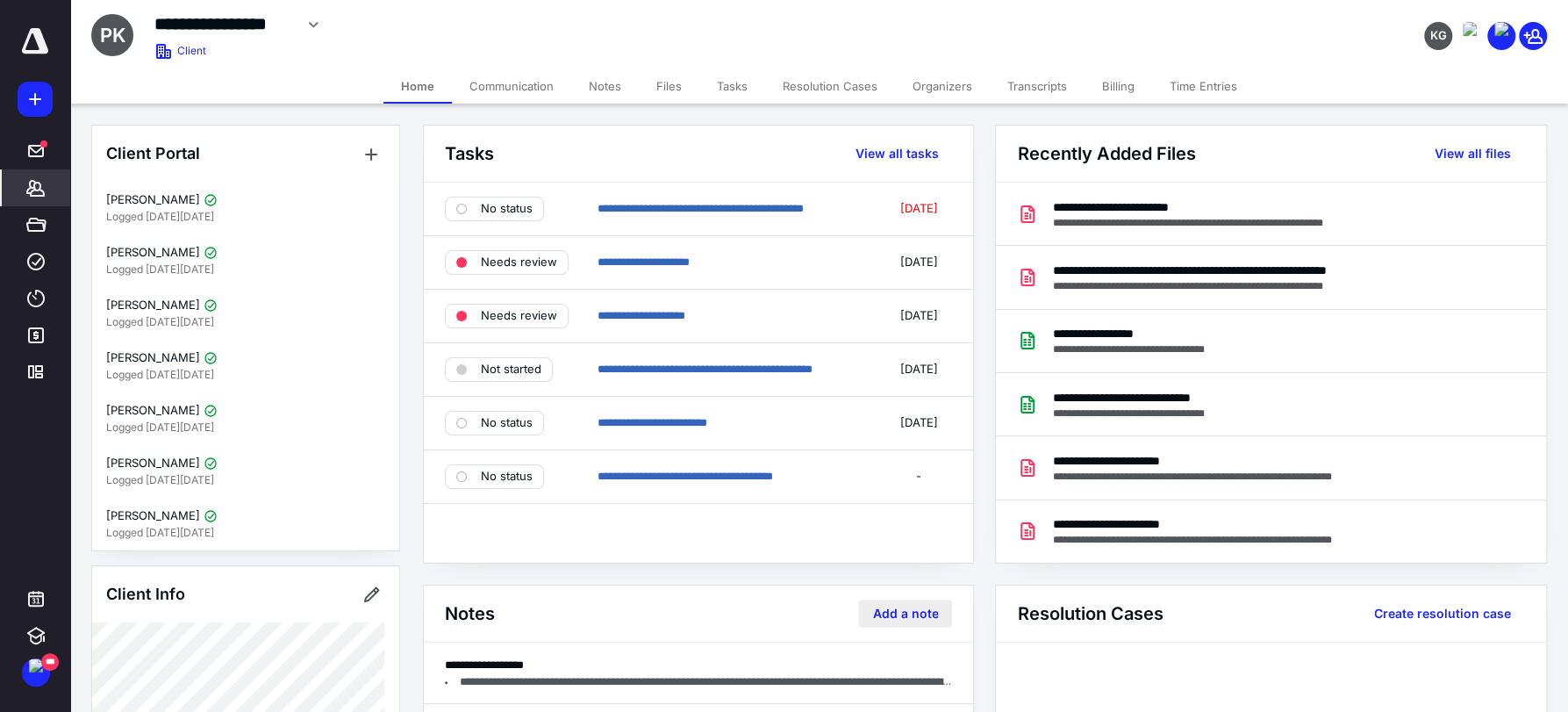 click on "Add a note" at bounding box center (905, 614) 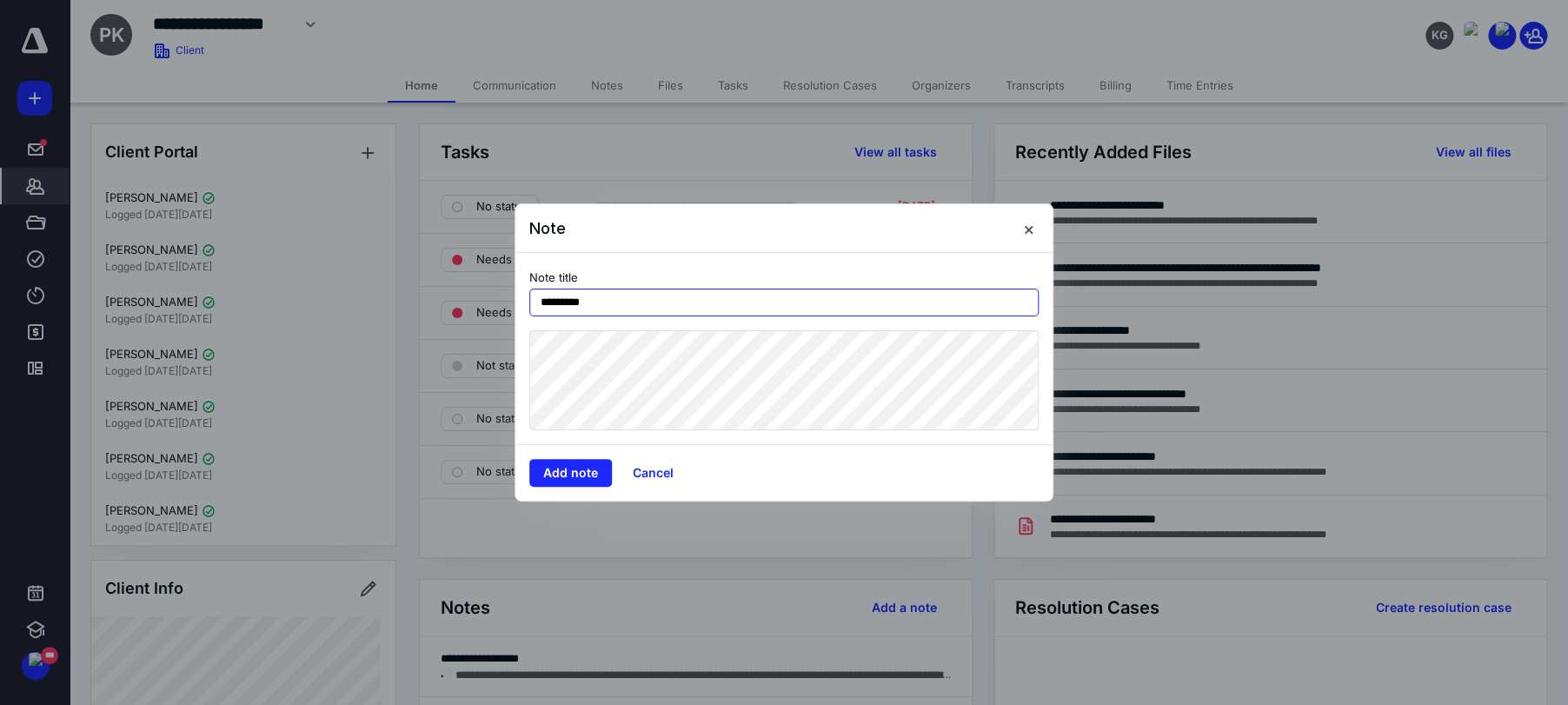 click on "*********" at bounding box center [784, 303] 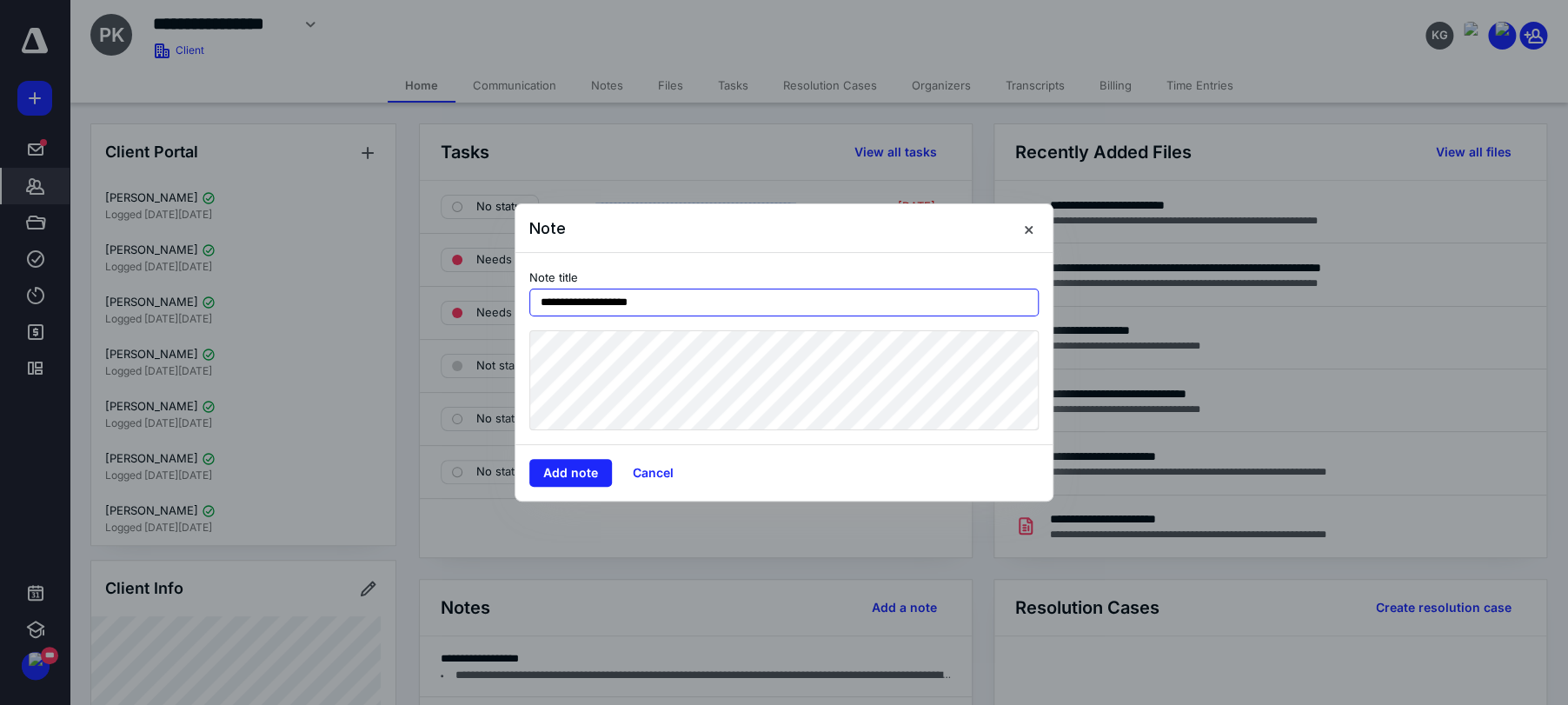 type on "**********" 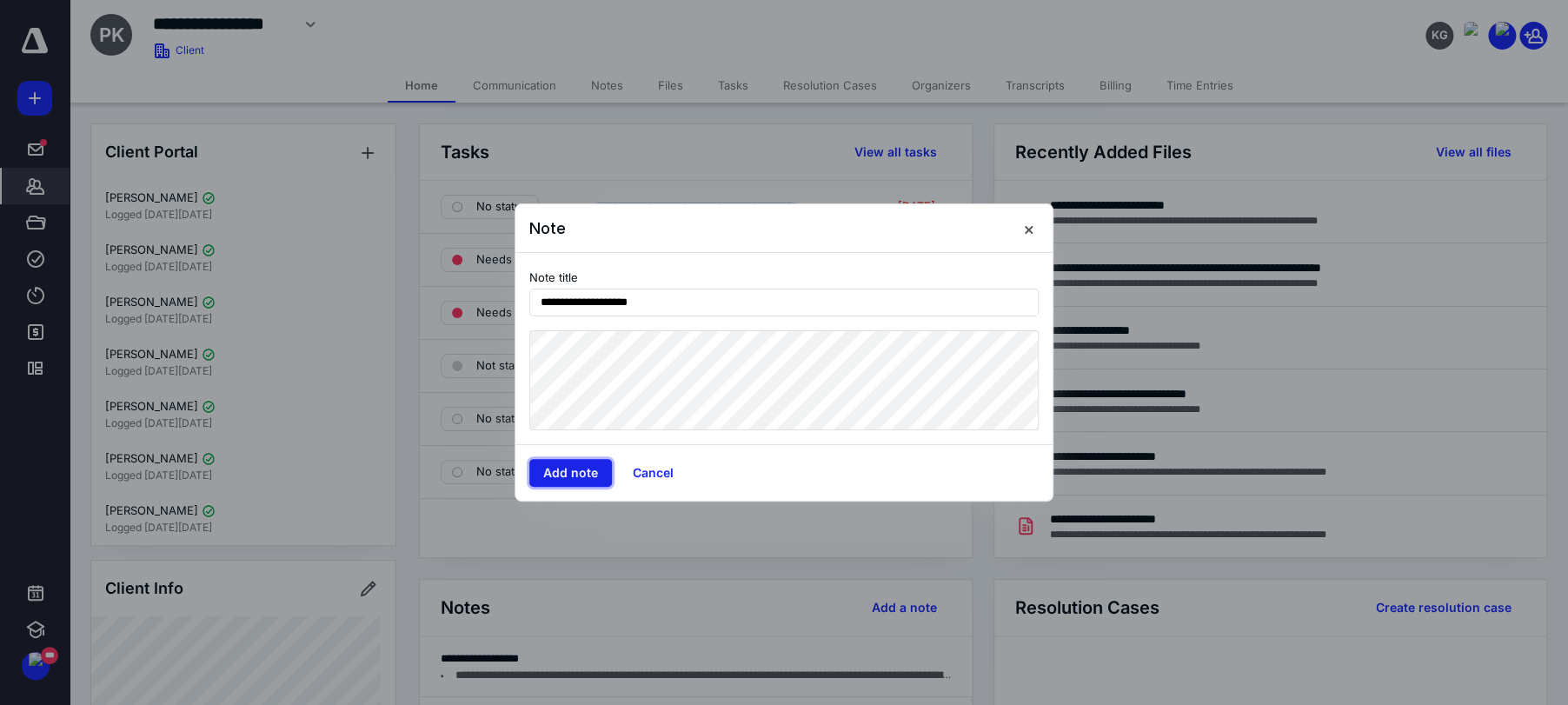 click on "Add note" at bounding box center [570, 473] 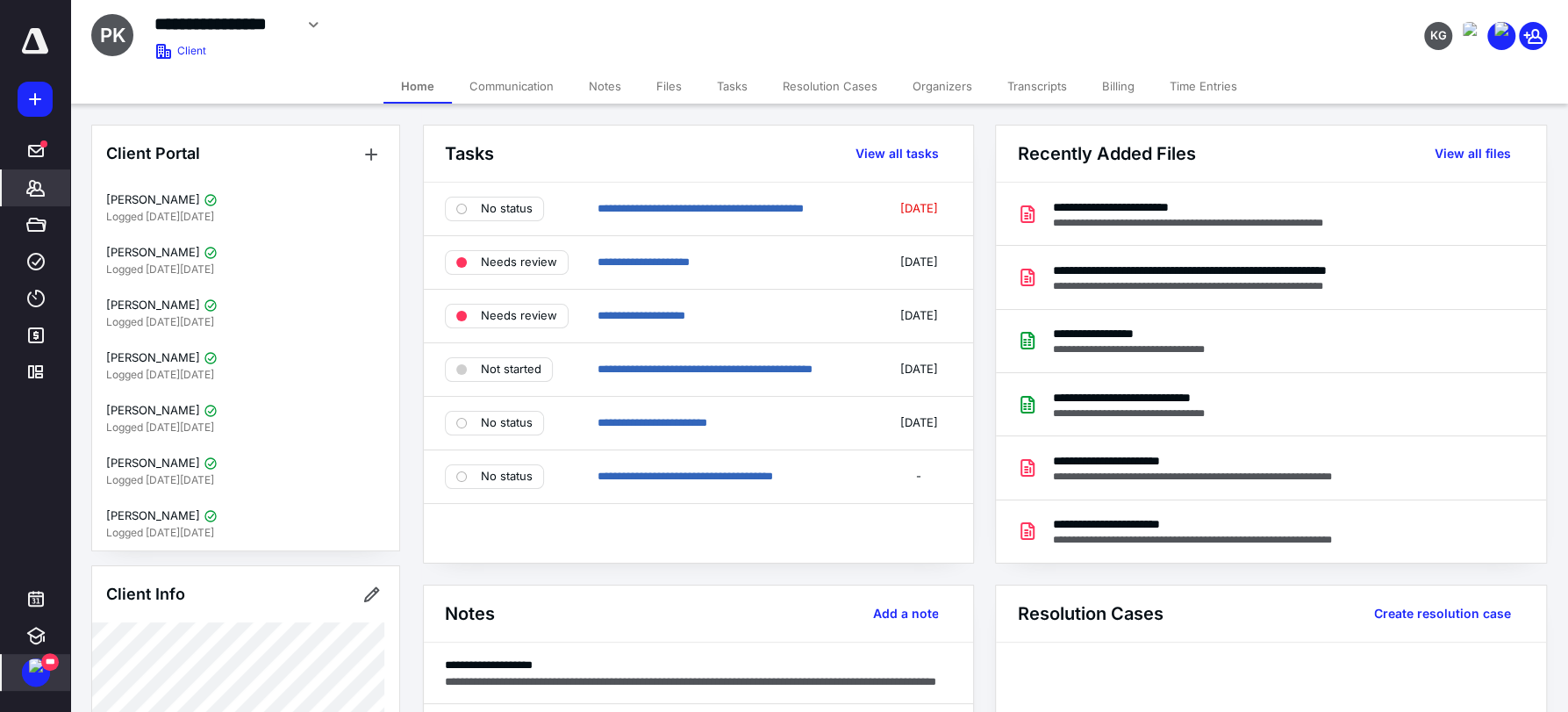 click at bounding box center (36, 665) 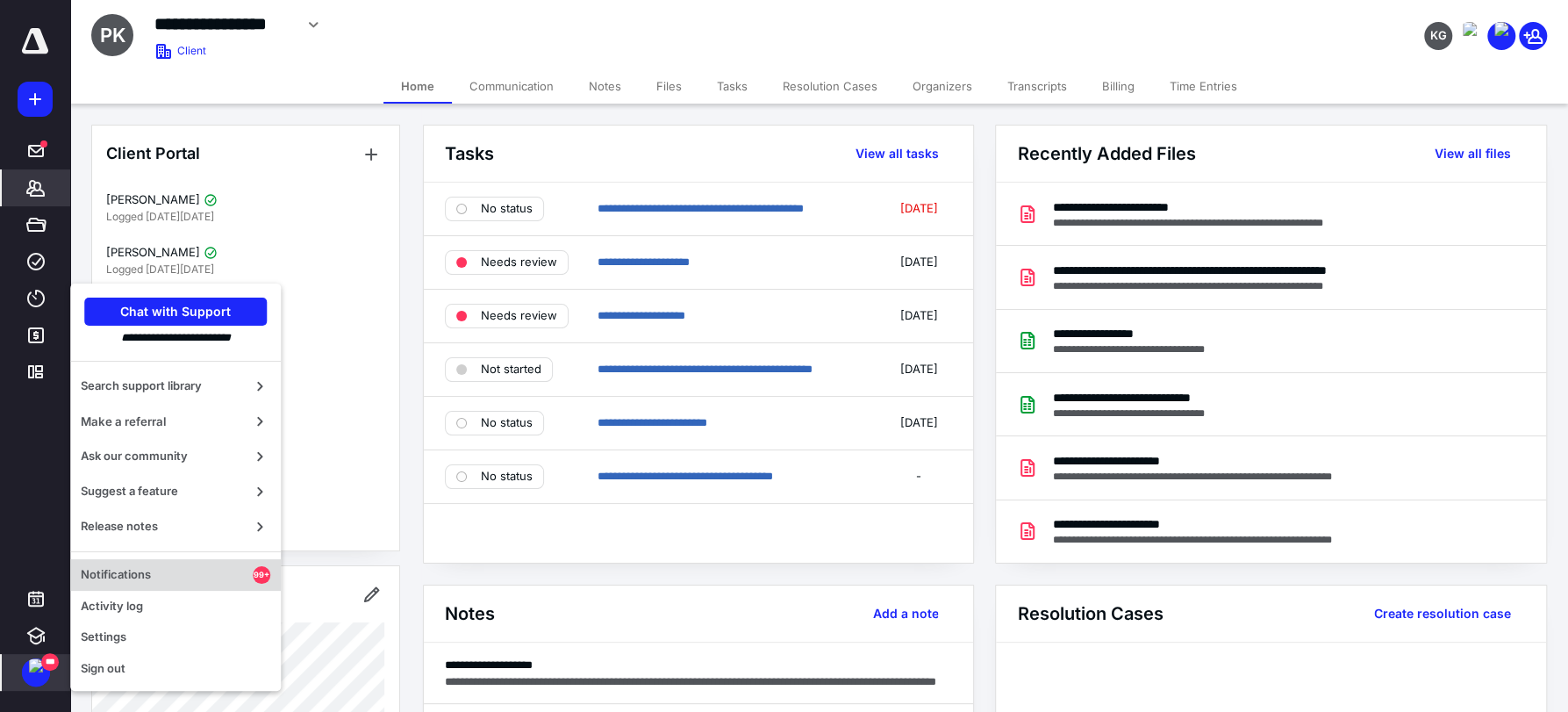 click on "Notifications 99+" at bounding box center [175, 575] 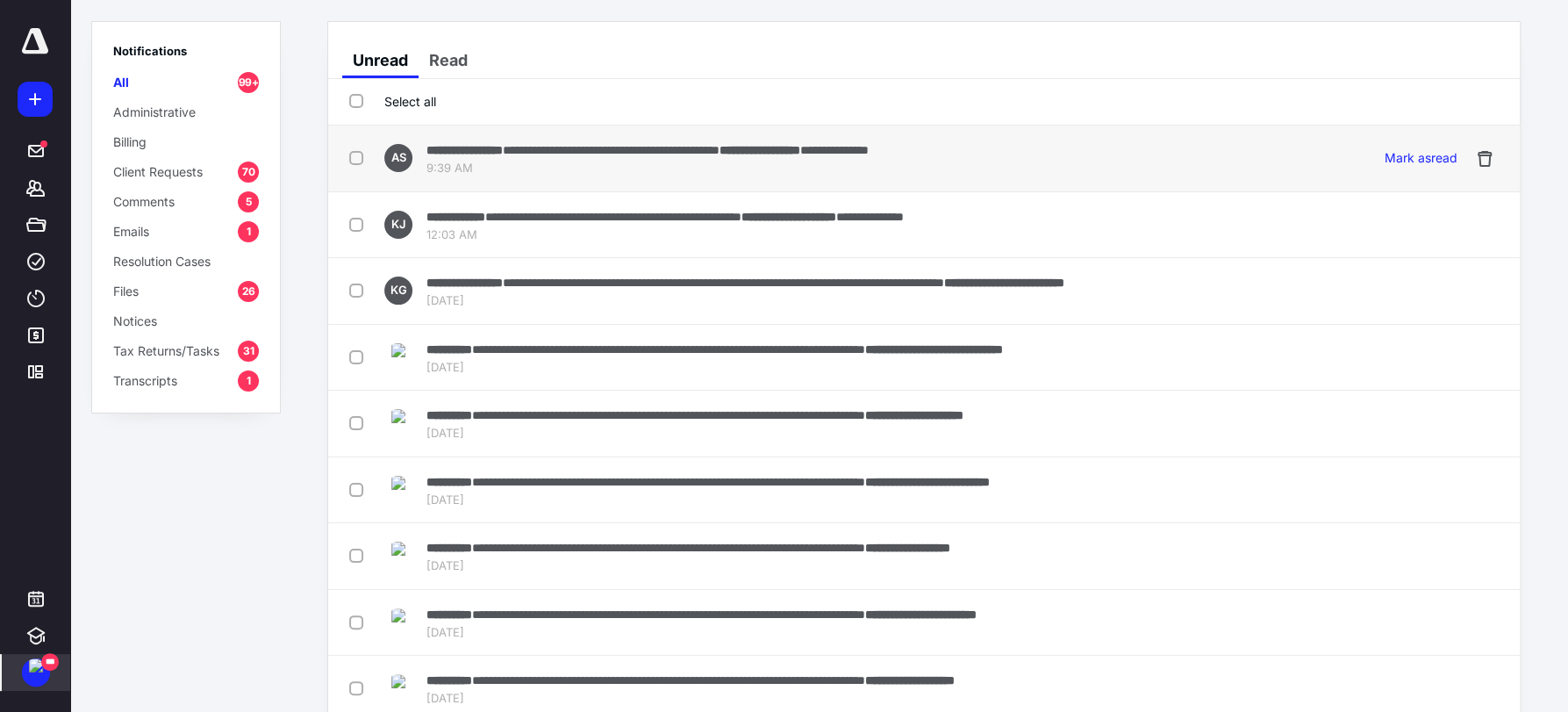 click on "9:39 AM" at bounding box center [647, 169] 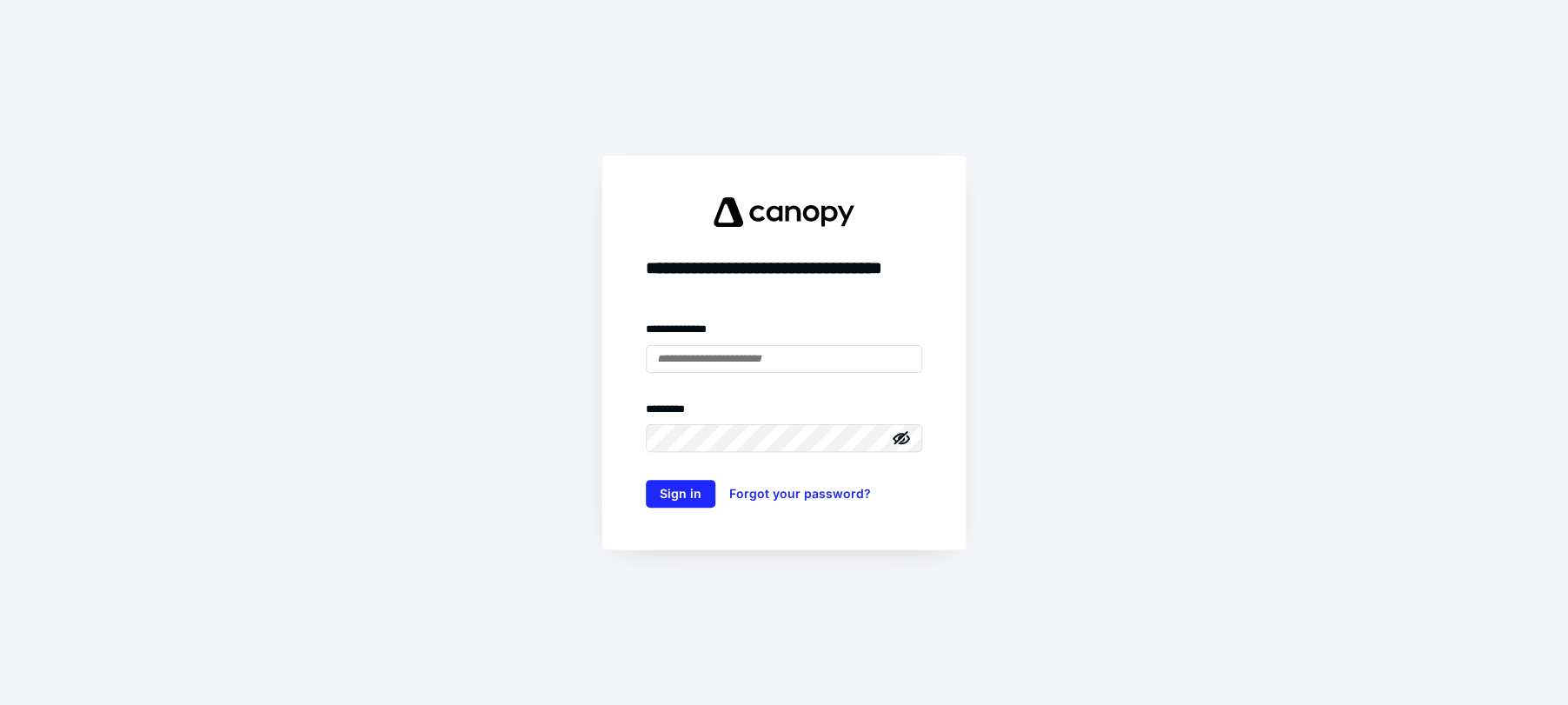 scroll, scrollTop: 0, scrollLeft: 0, axis: both 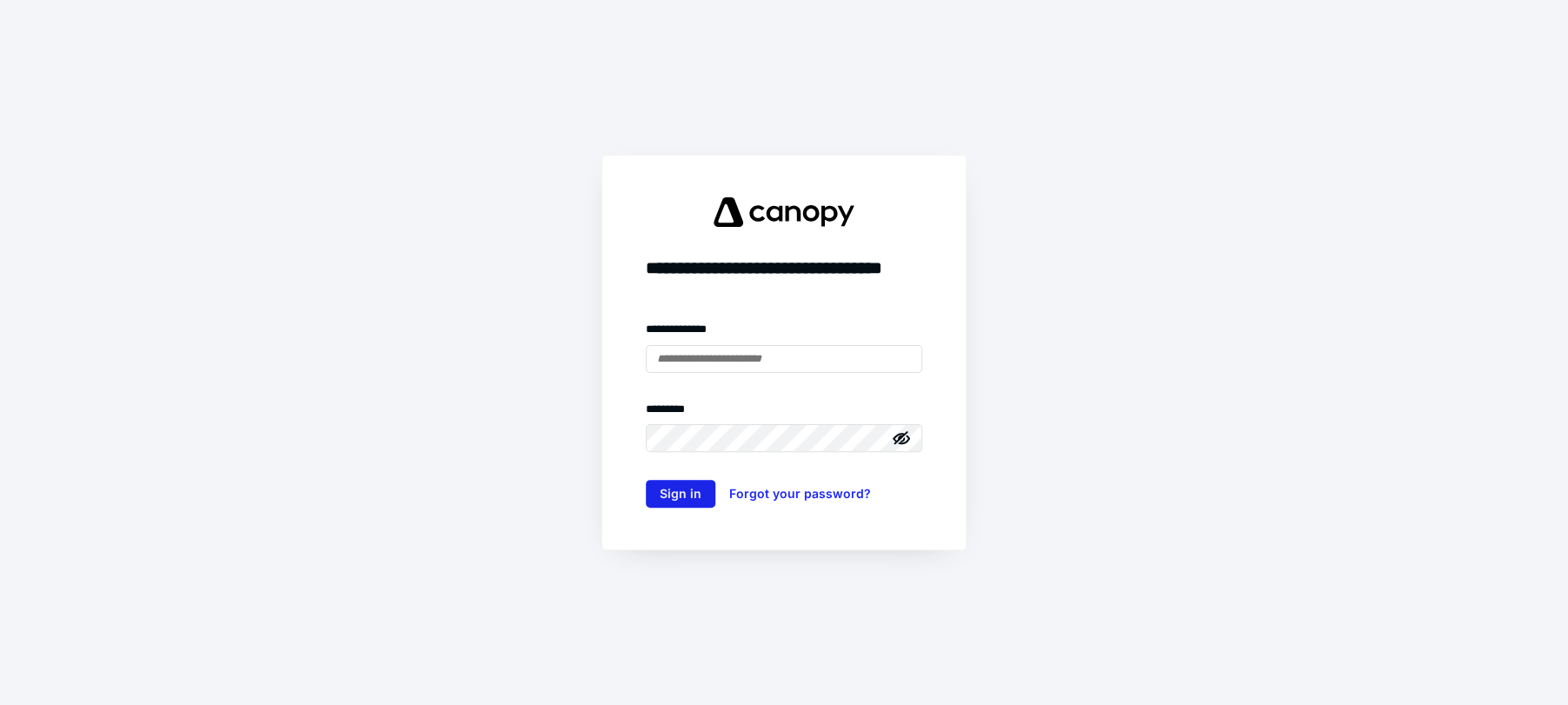 type on "**********" 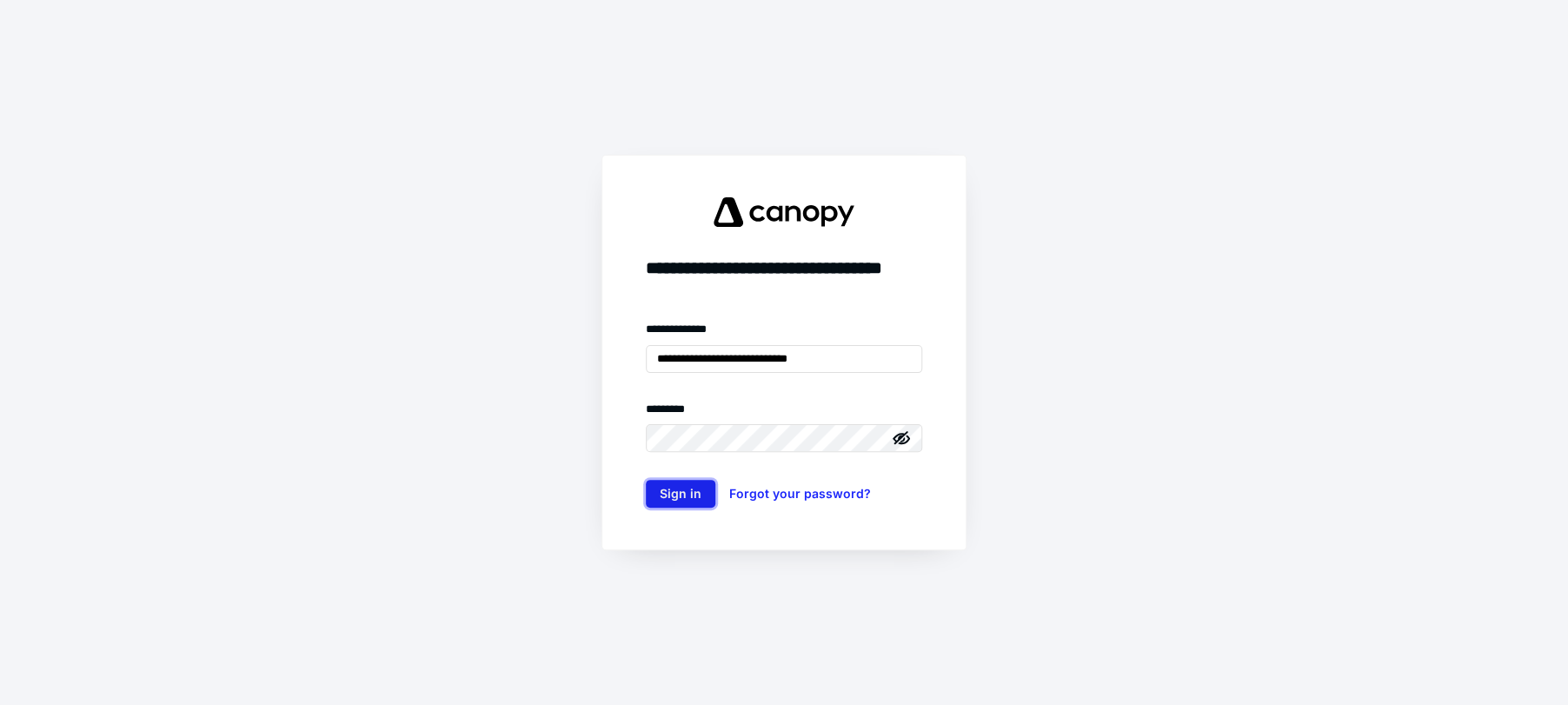 click on "Sign in" at bounding box center (681, 494) 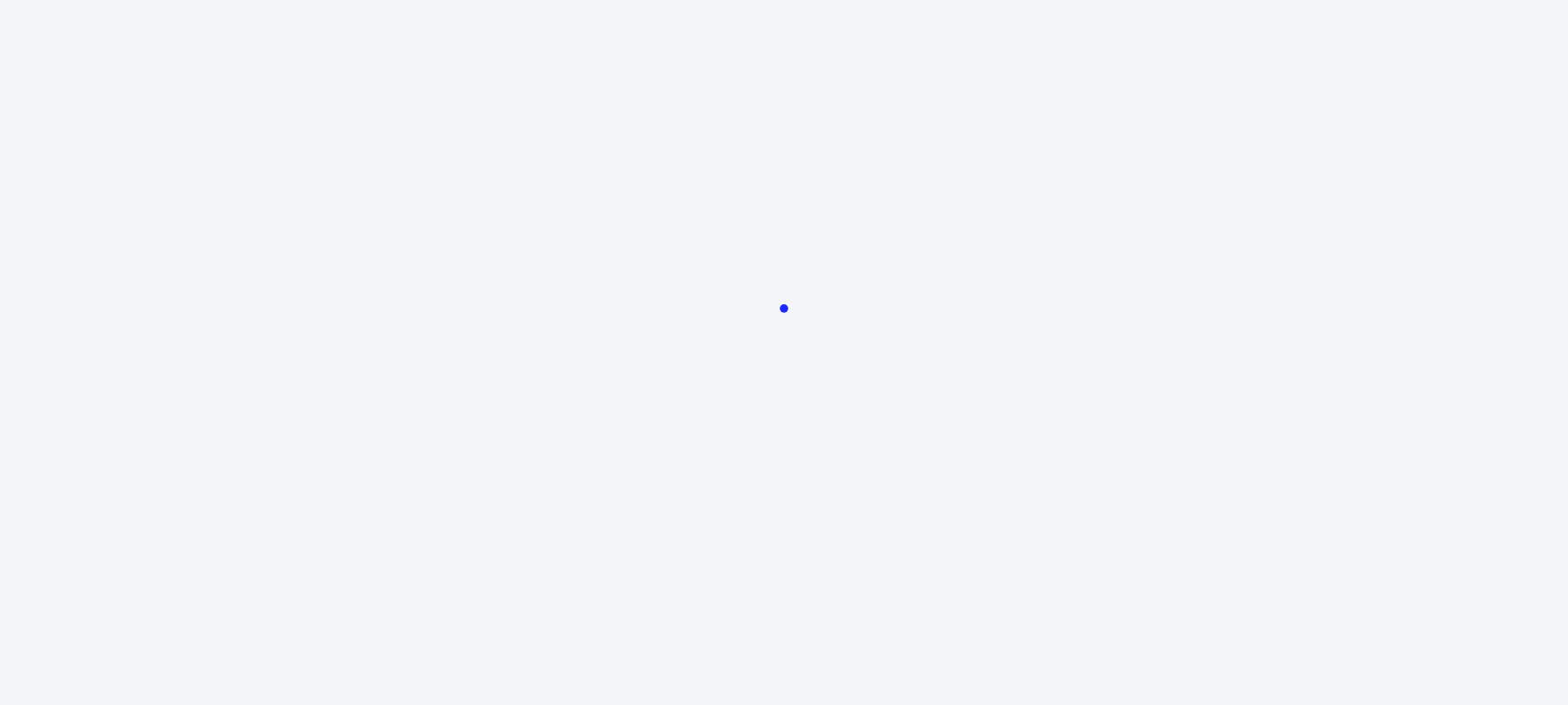 scroll, scrollTop: 0, scrollLeft: 0, axis: both 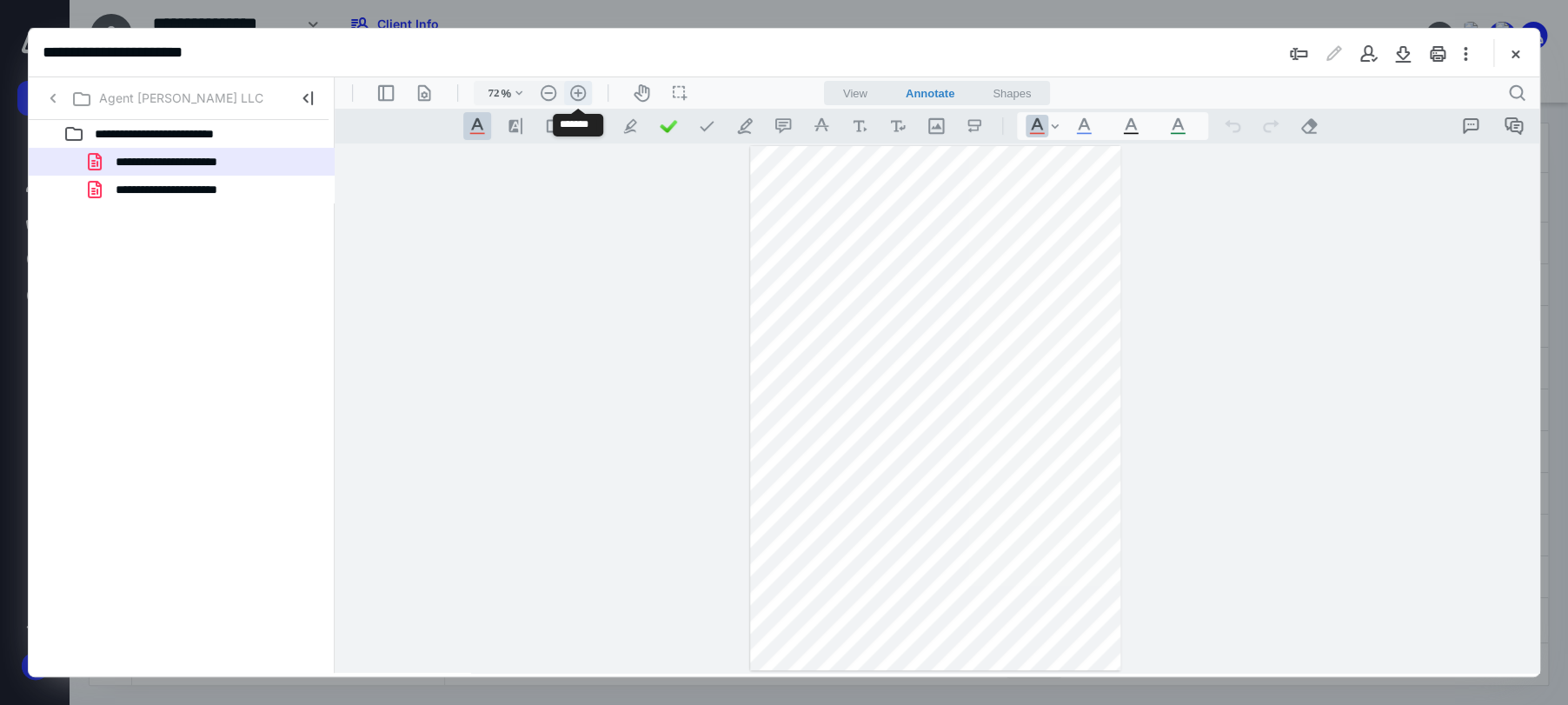 click on ".cls-1{fill:#abb0c4;} icon - header - zoom - in - line" at bounding box center (578, 93) 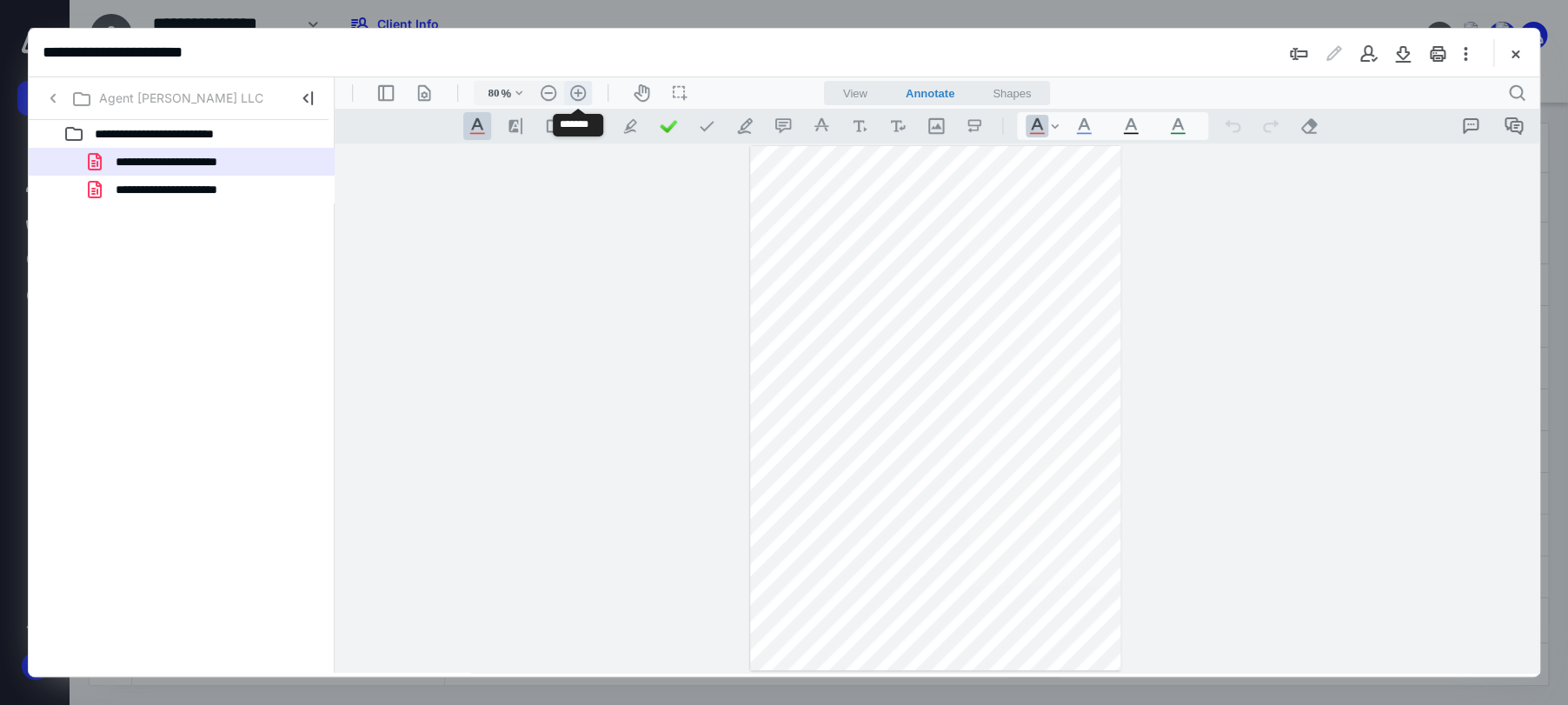 click on ".cls-1{fill:#abb0c4;} icon - header - zoom - in - line" at bounding box center (578, 93) 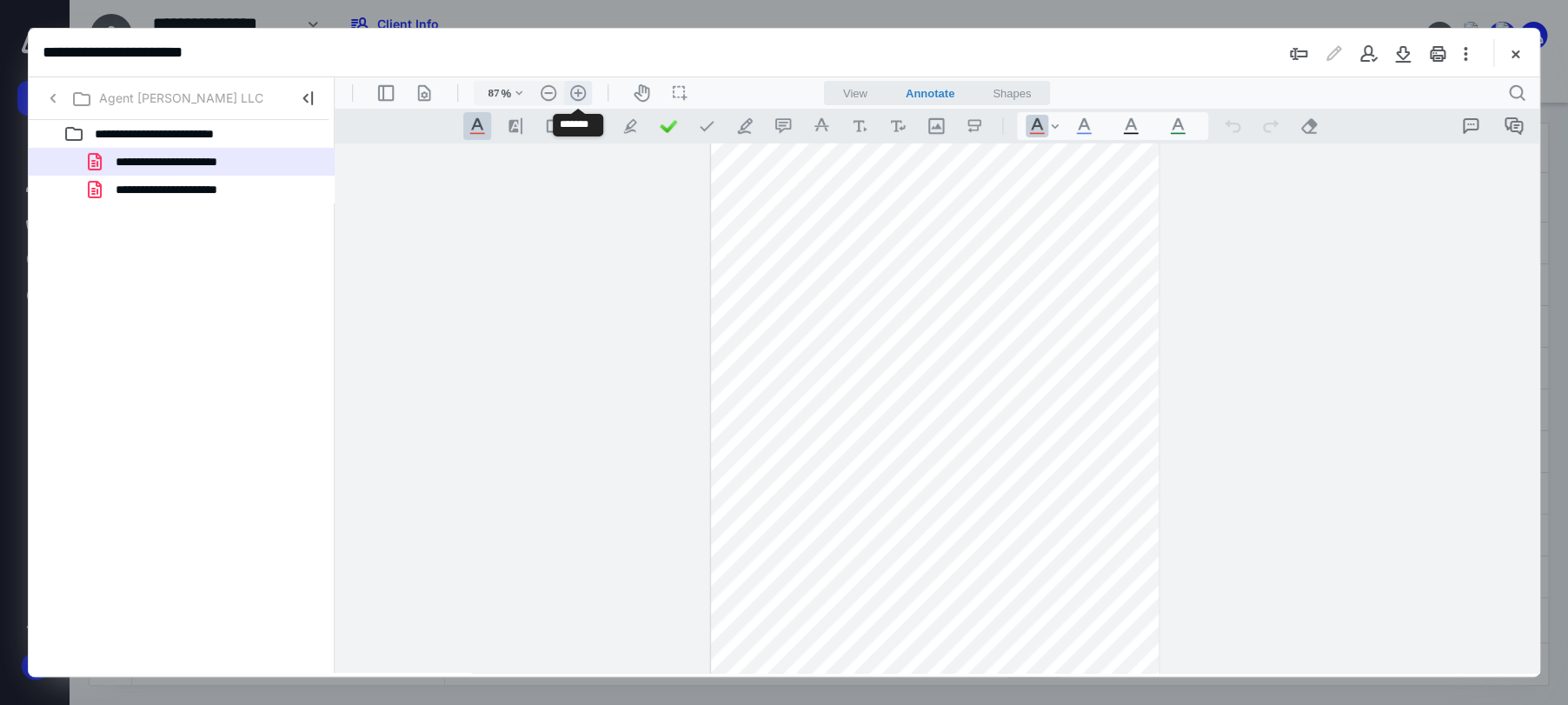 click on ".cls-1{fill:#abb0c4;} icon - header - zoom - in - line" at bounding box center [578, 93] 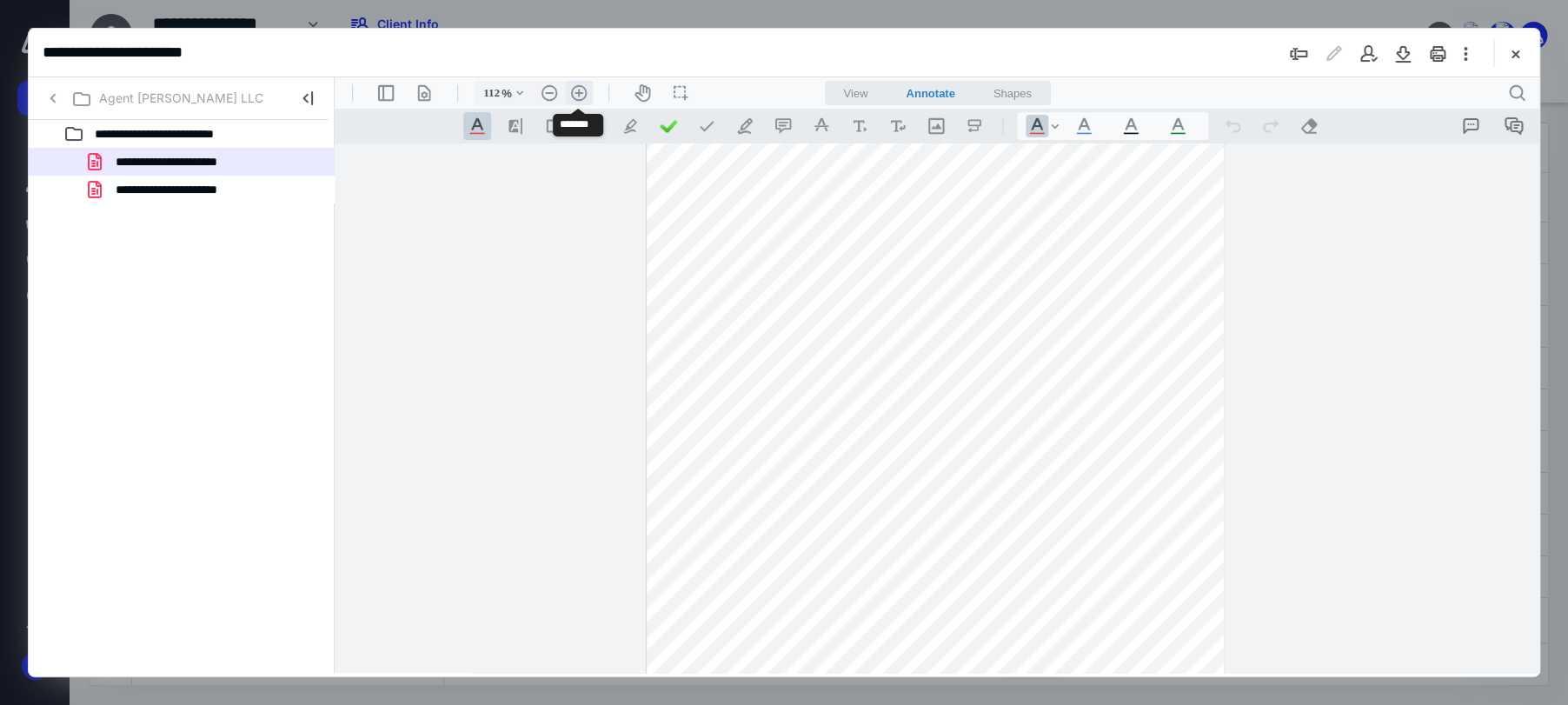 click on ".cls-1{fill:#abb0c4;} icon - header - zoom - in - line" at bounding box center (579, 93) 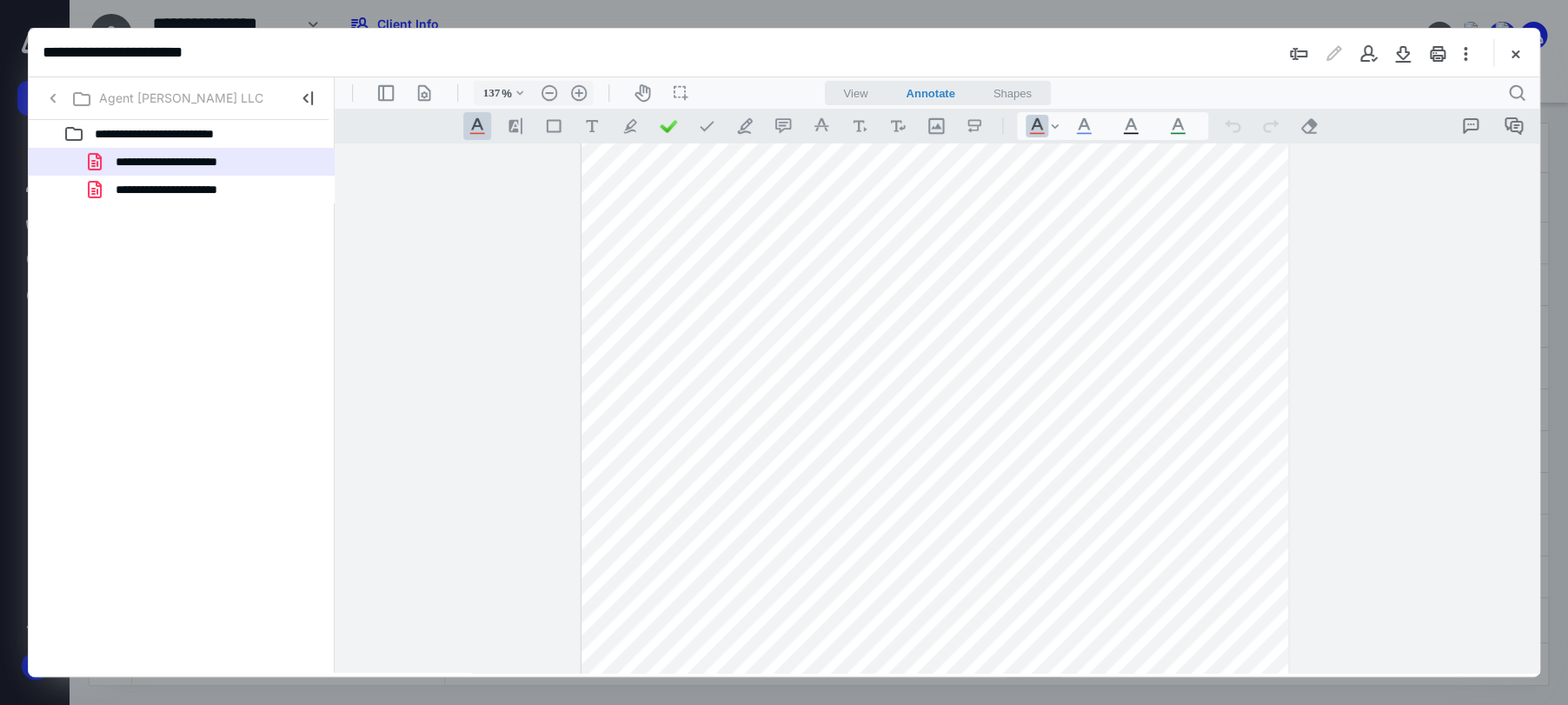 scroll, scrollTop: 0, scrollLeft: 0, axis: both 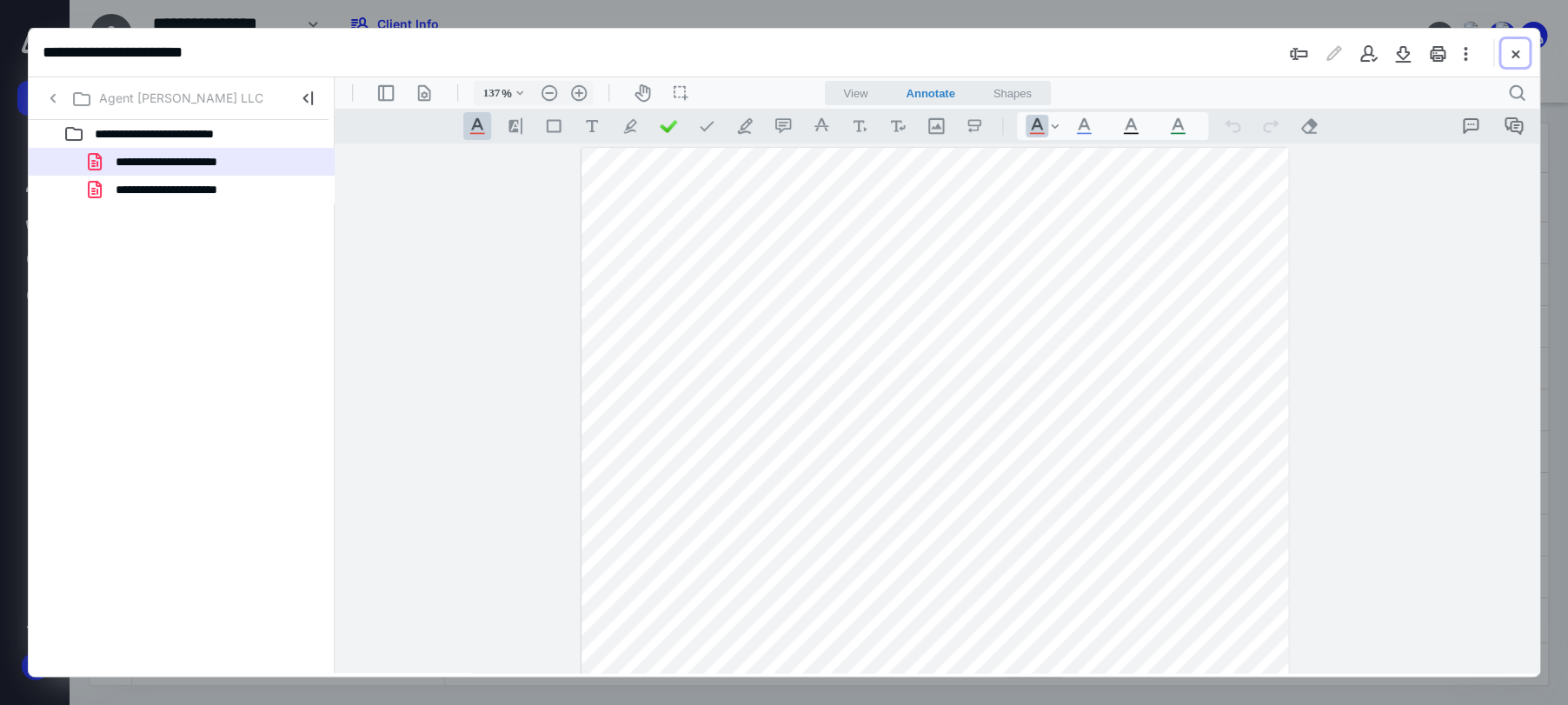 click at bounding box center (1515, 53) 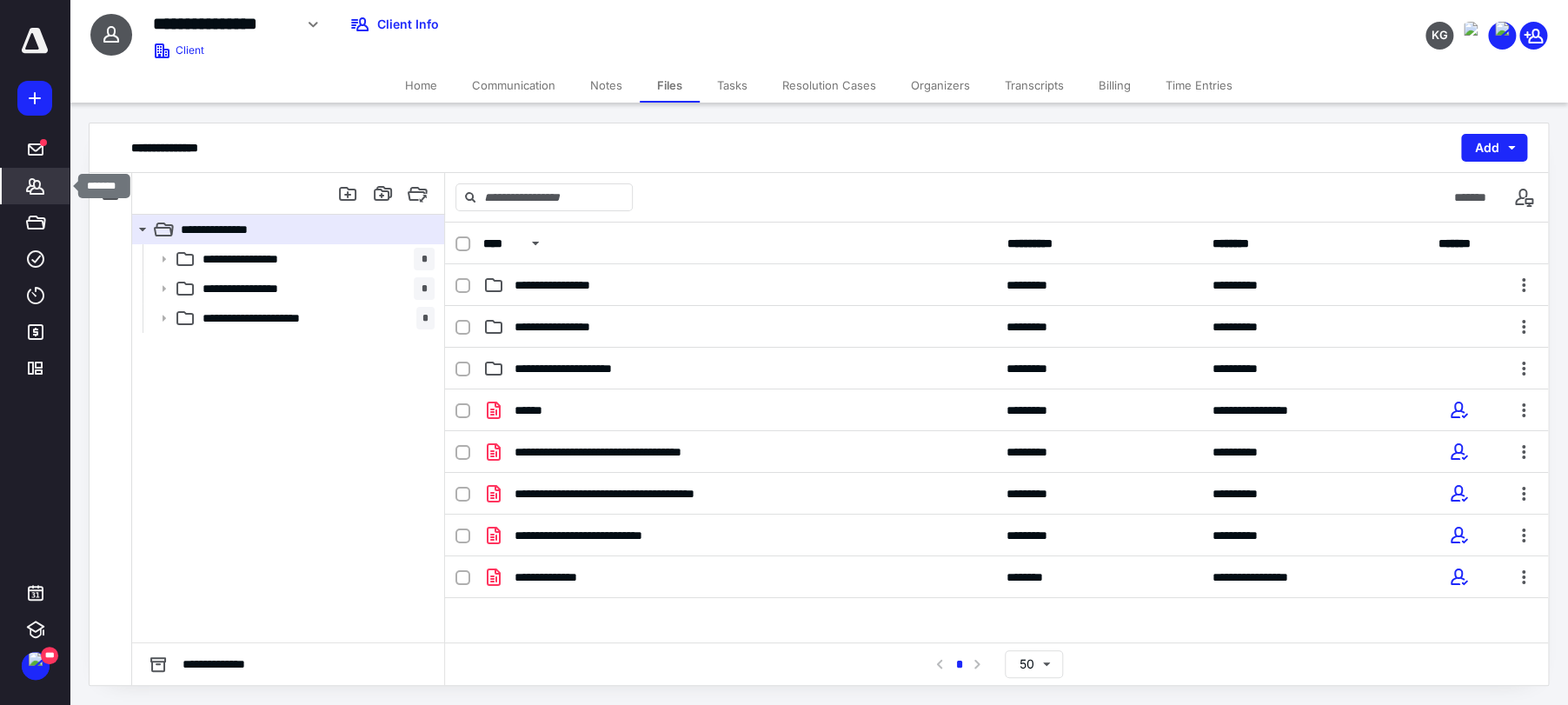 click 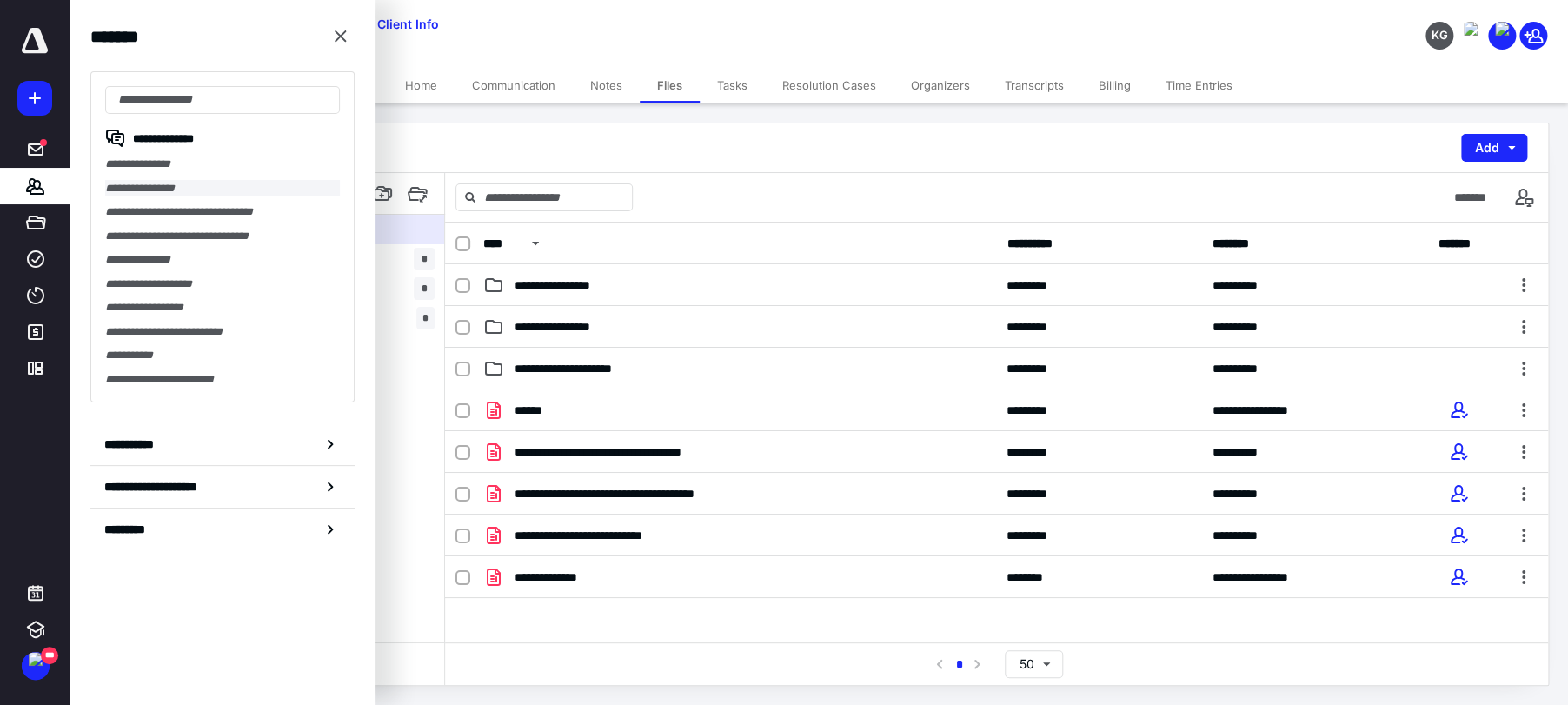 click on "**********" at bounding box center [223, 189] 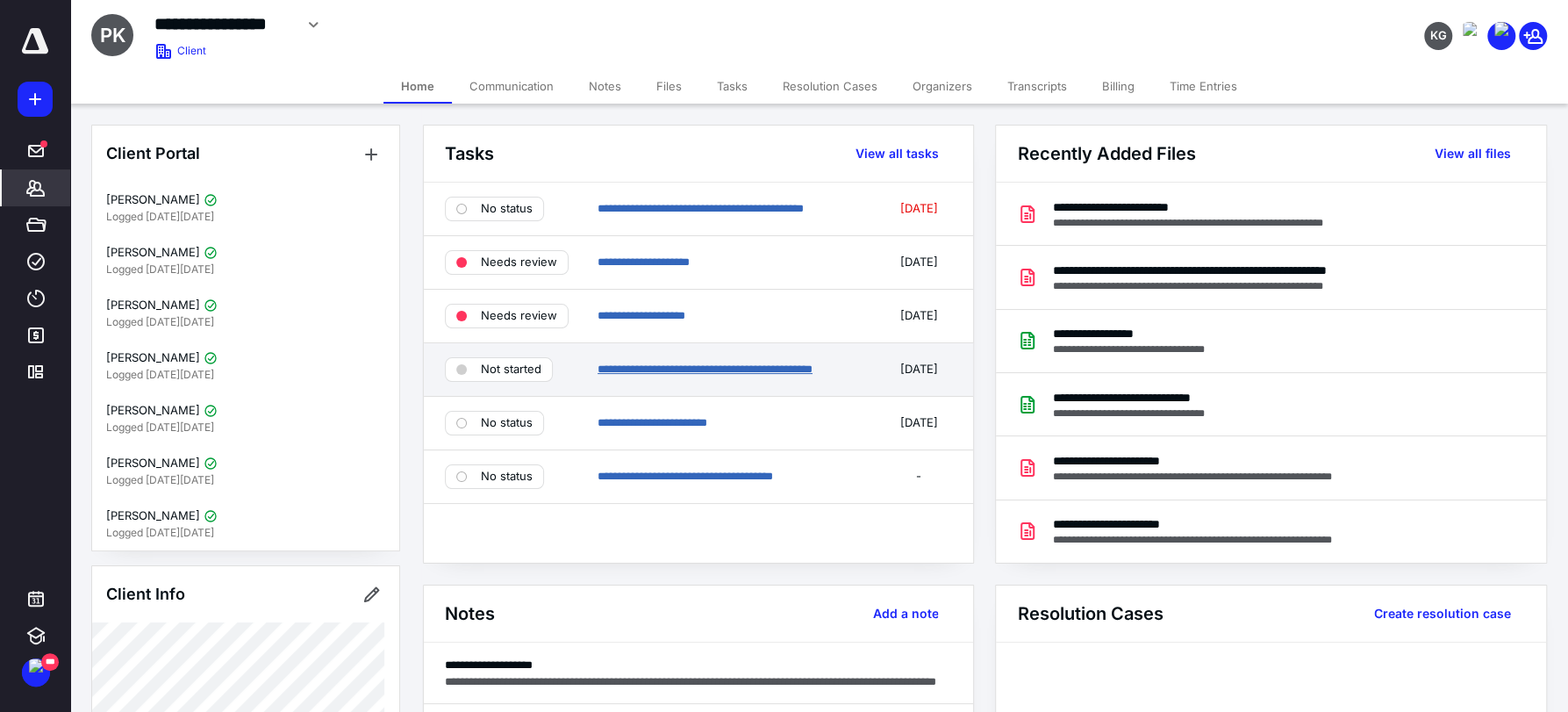 click on "**********" at bounding box center [705, 369] 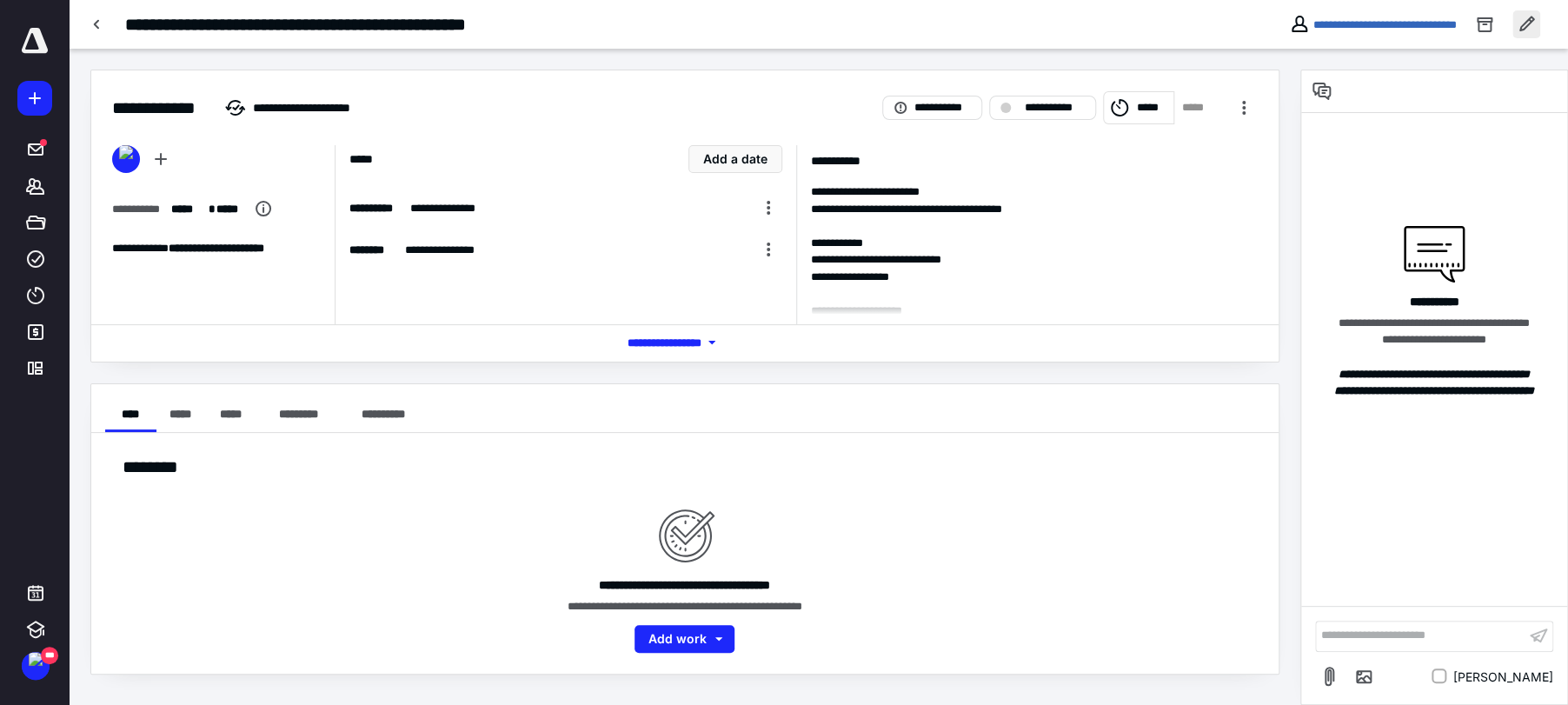 click at bounding box center (1526, 24) 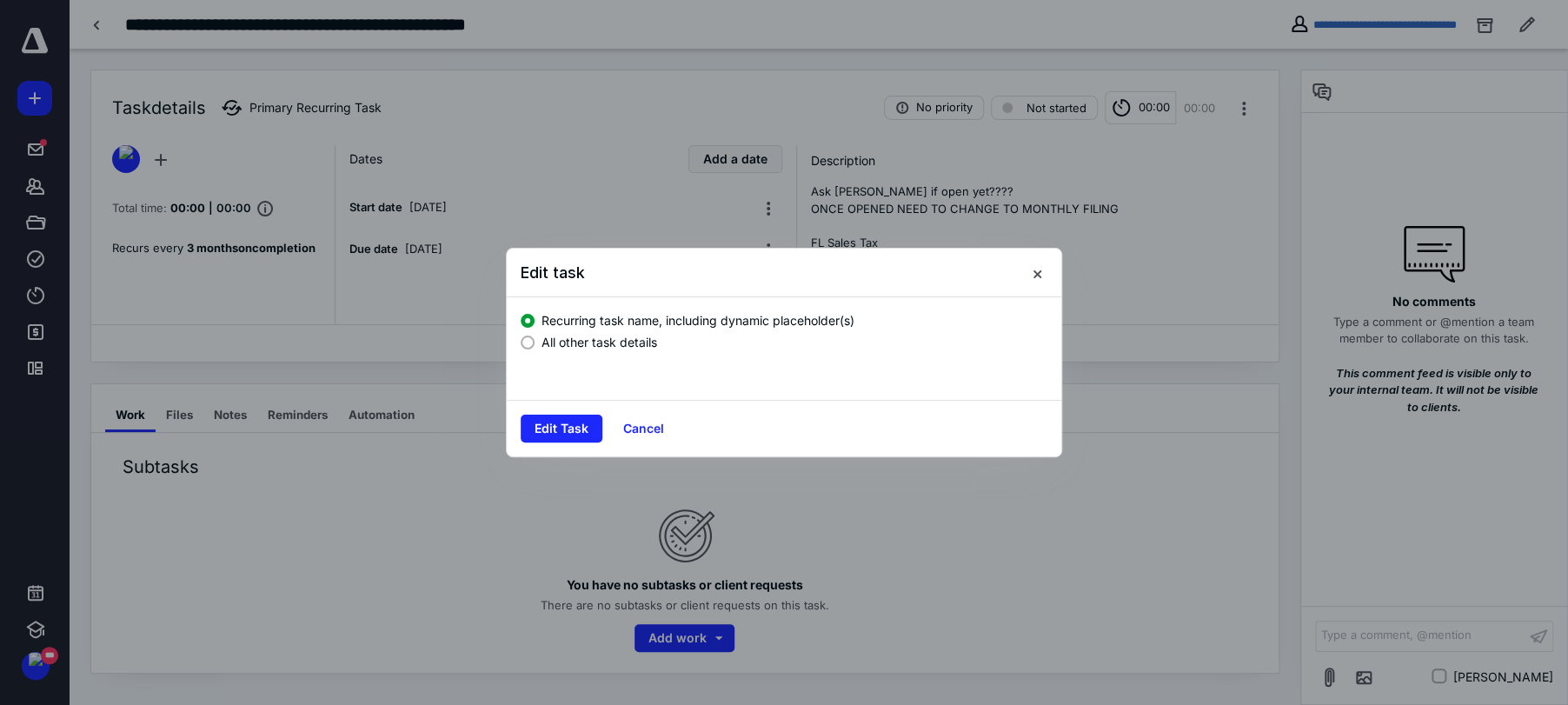 click on "All other task details" at bounding box center (599, 342) 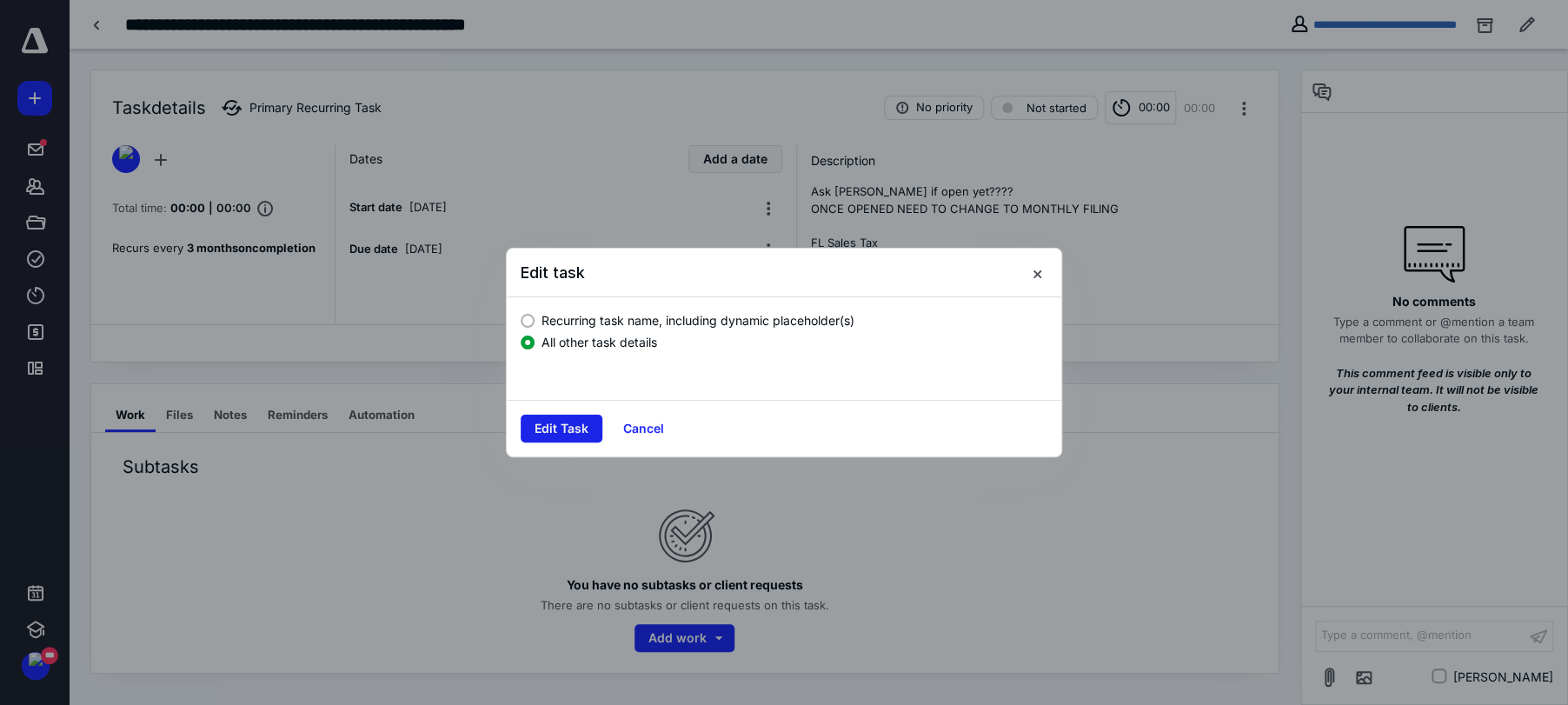 click on "Edit Task" at bounding box center (561, 429) 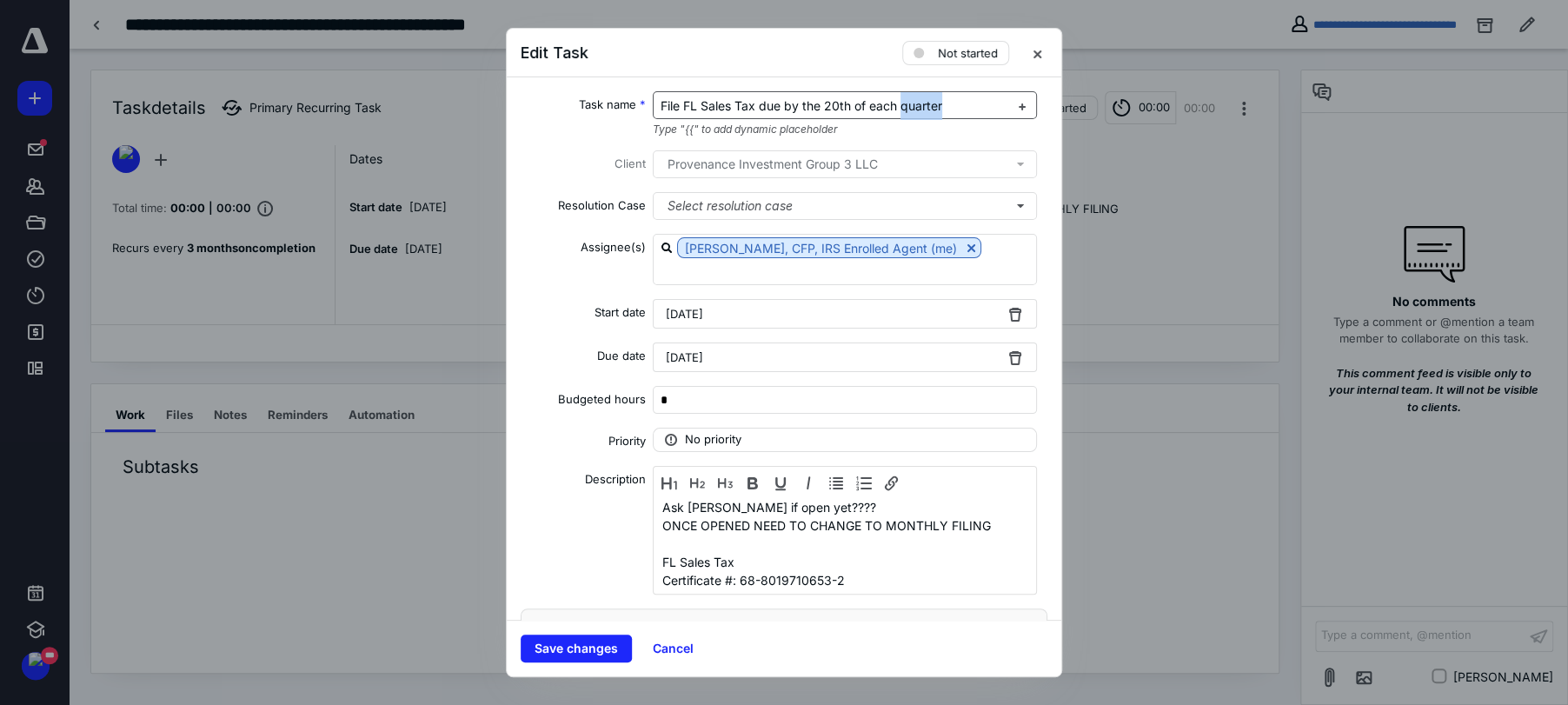 drag, startPoint x: 898, startPoint y: 104, endPoint x: 935, endPoint y: 114, distance: 38.32754 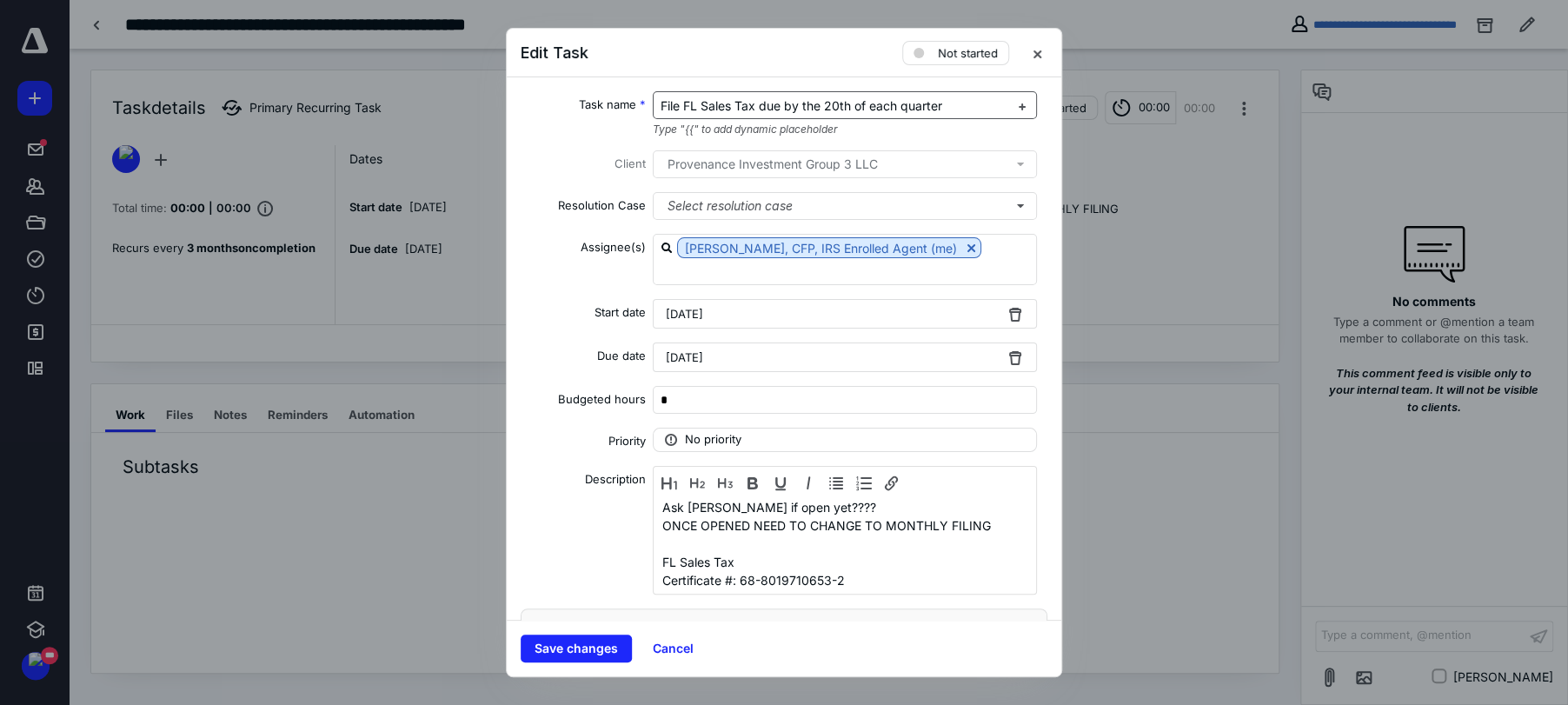 type 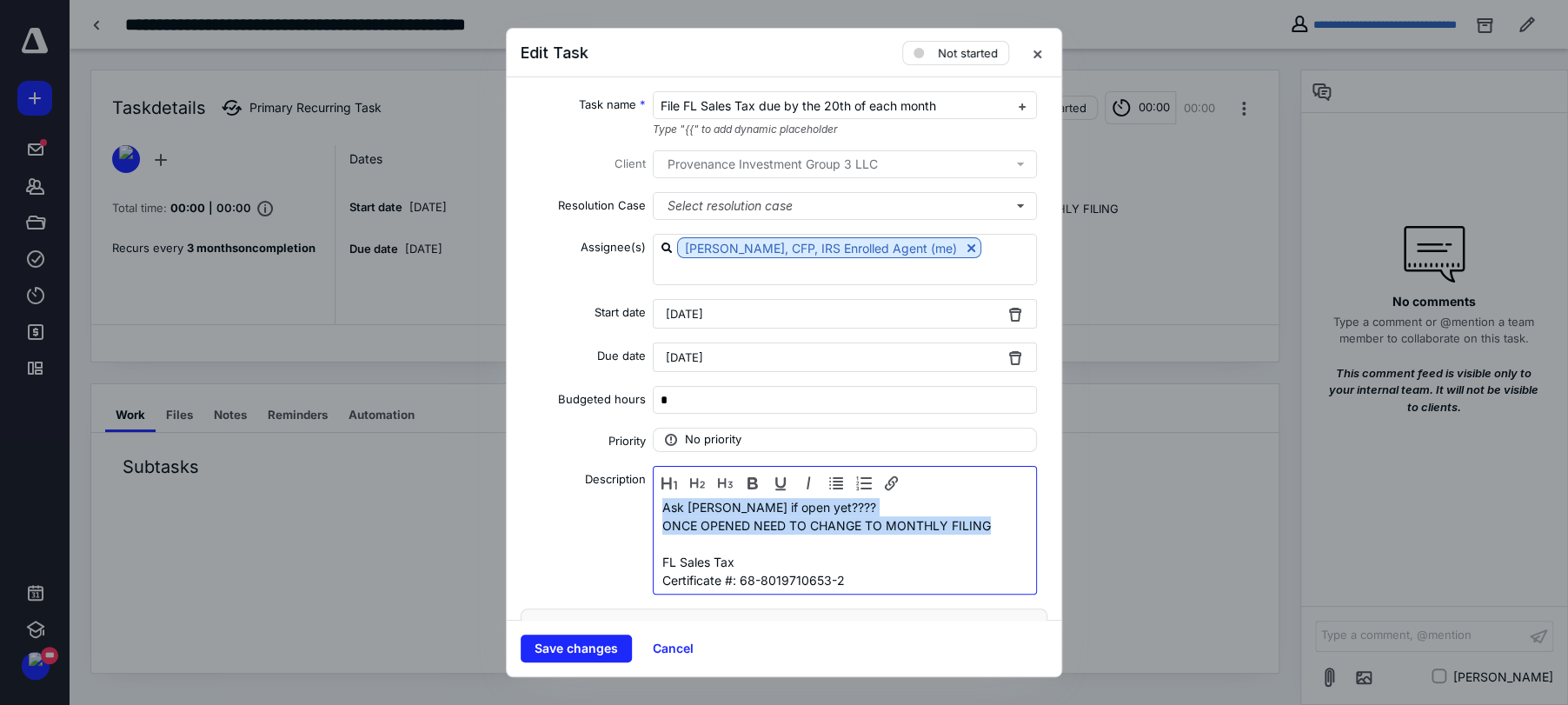 drag, startPoint x: 660, startPoint y: 509, endPoint x: 989, endPoint y: 516, distance: 329.0745 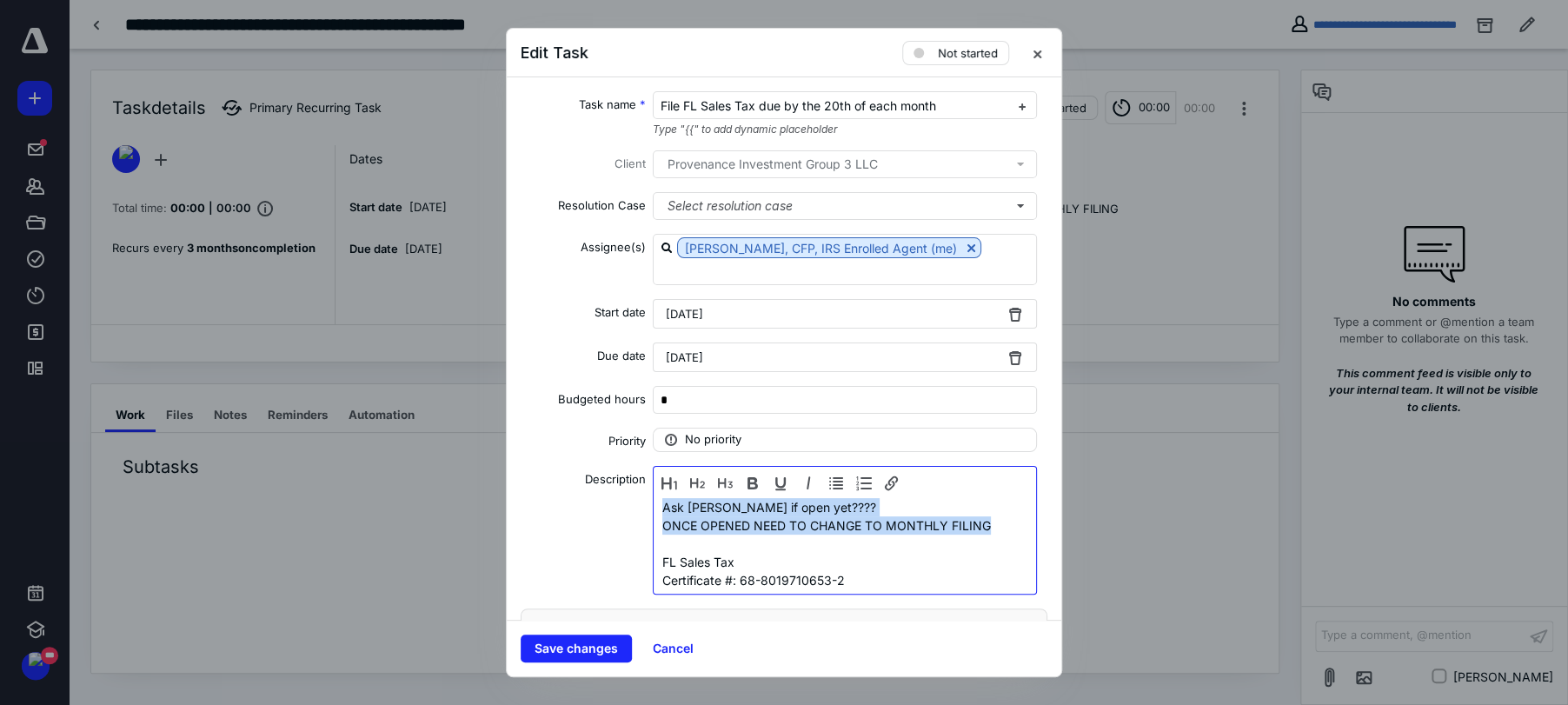 click on "Ask Kevin if open yet???? ONCE OPENED NEED TO CHANGE TO MONTHLY FILING FL Sales Tax Certificate #: 68-8019710653-2 Partner #: 7400730 User ID: AF1971065301 Password: 49040934" at bounding box center (845, 580) 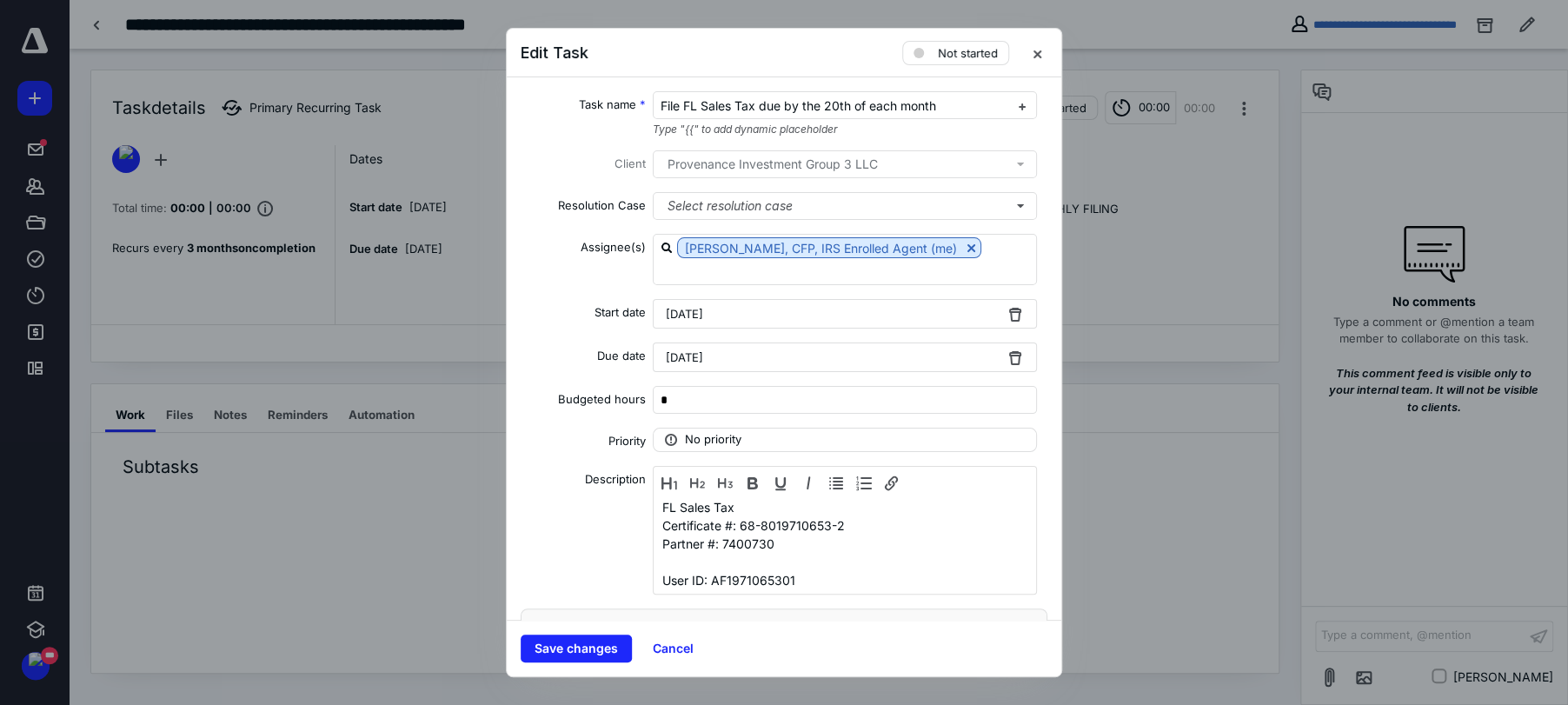 scroll, scrollTop: 18, scrollLeft: 0, axis: vertical 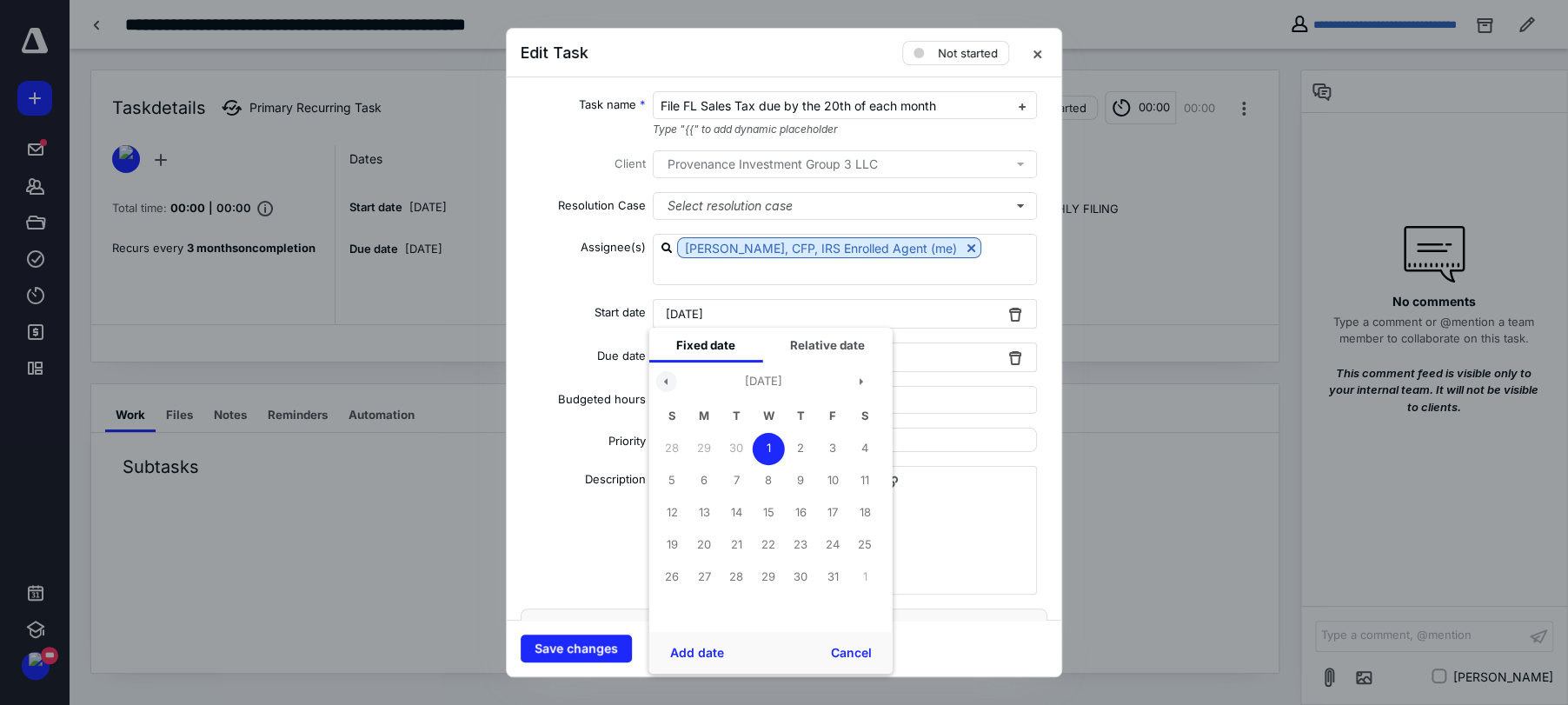 click at bounding box center (667, 382) 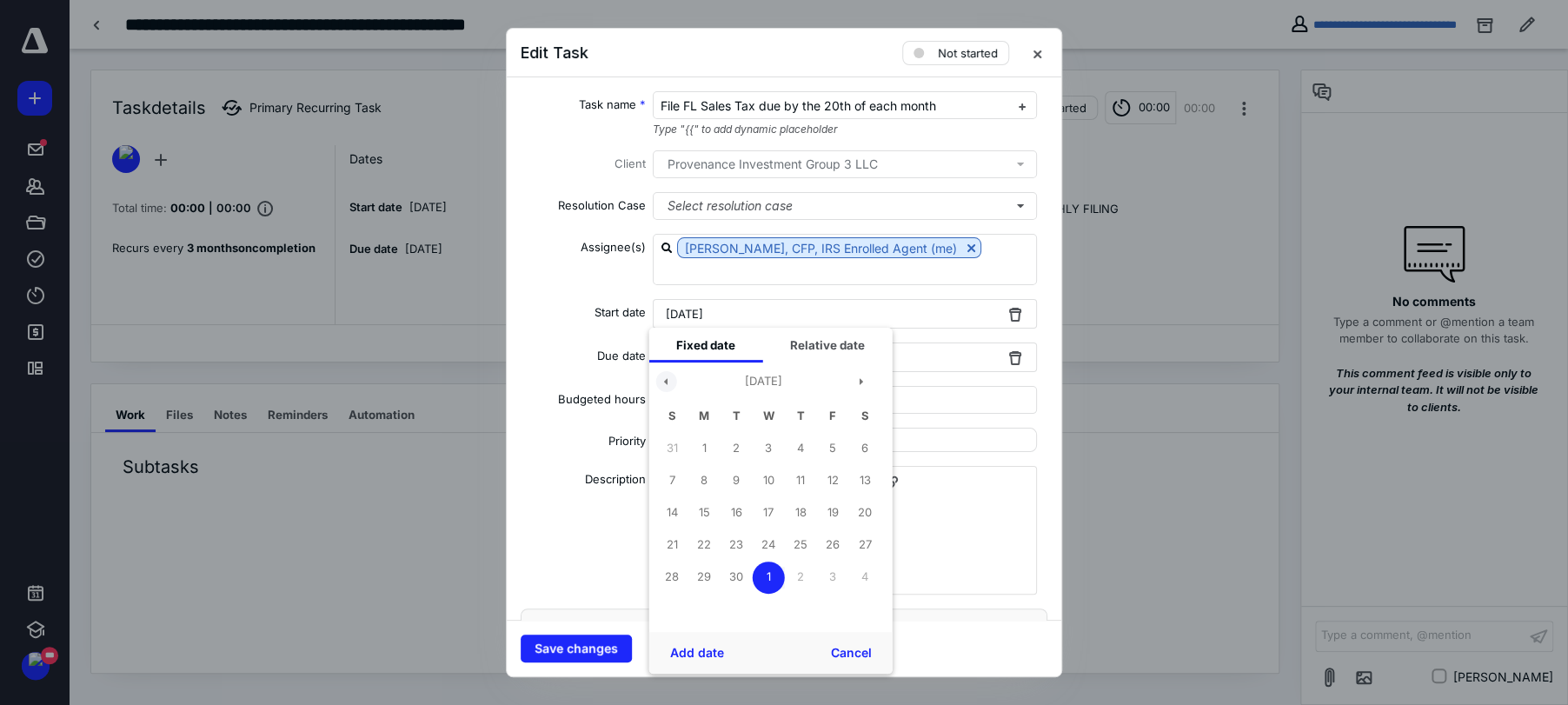 click at bounding box center [667, 382] 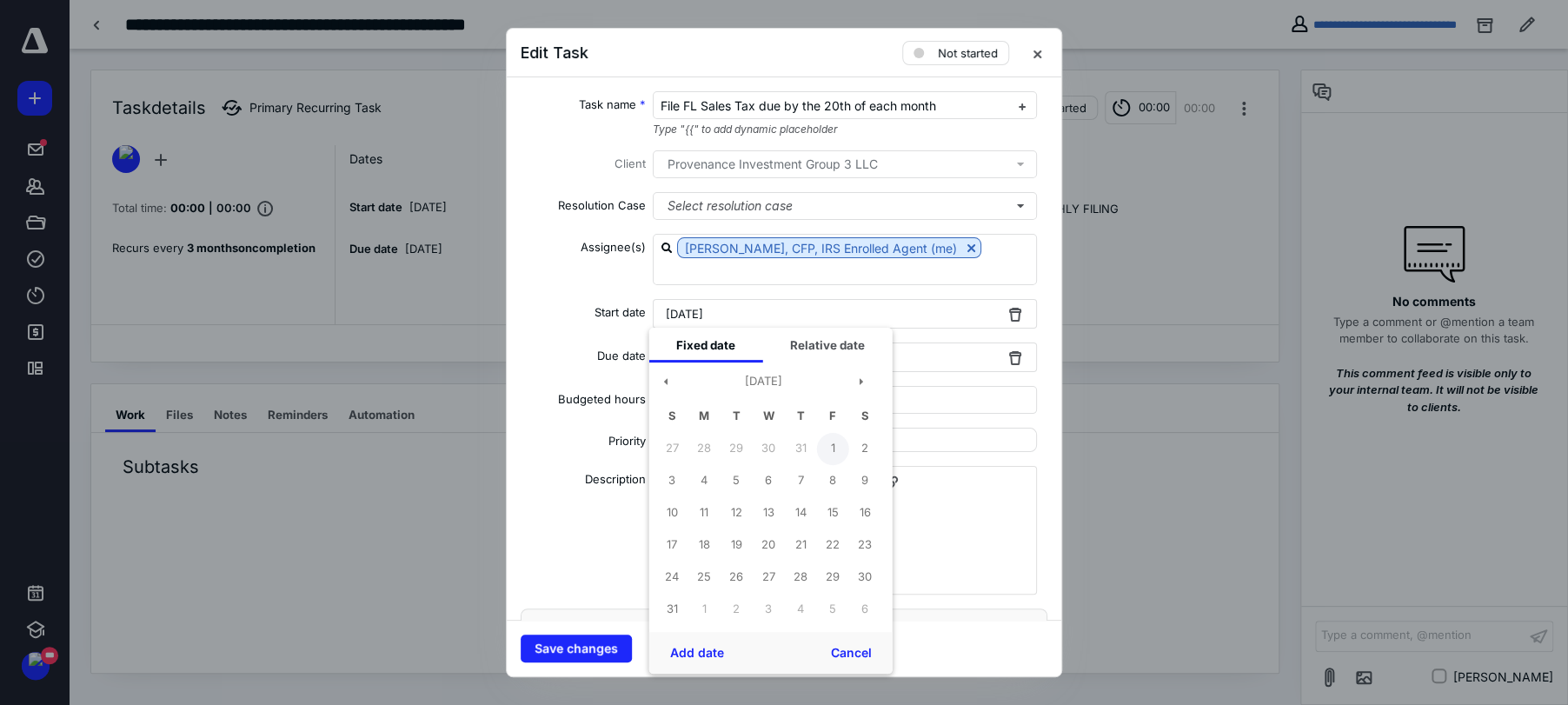 click on "1" at bounding box center [833, 449] 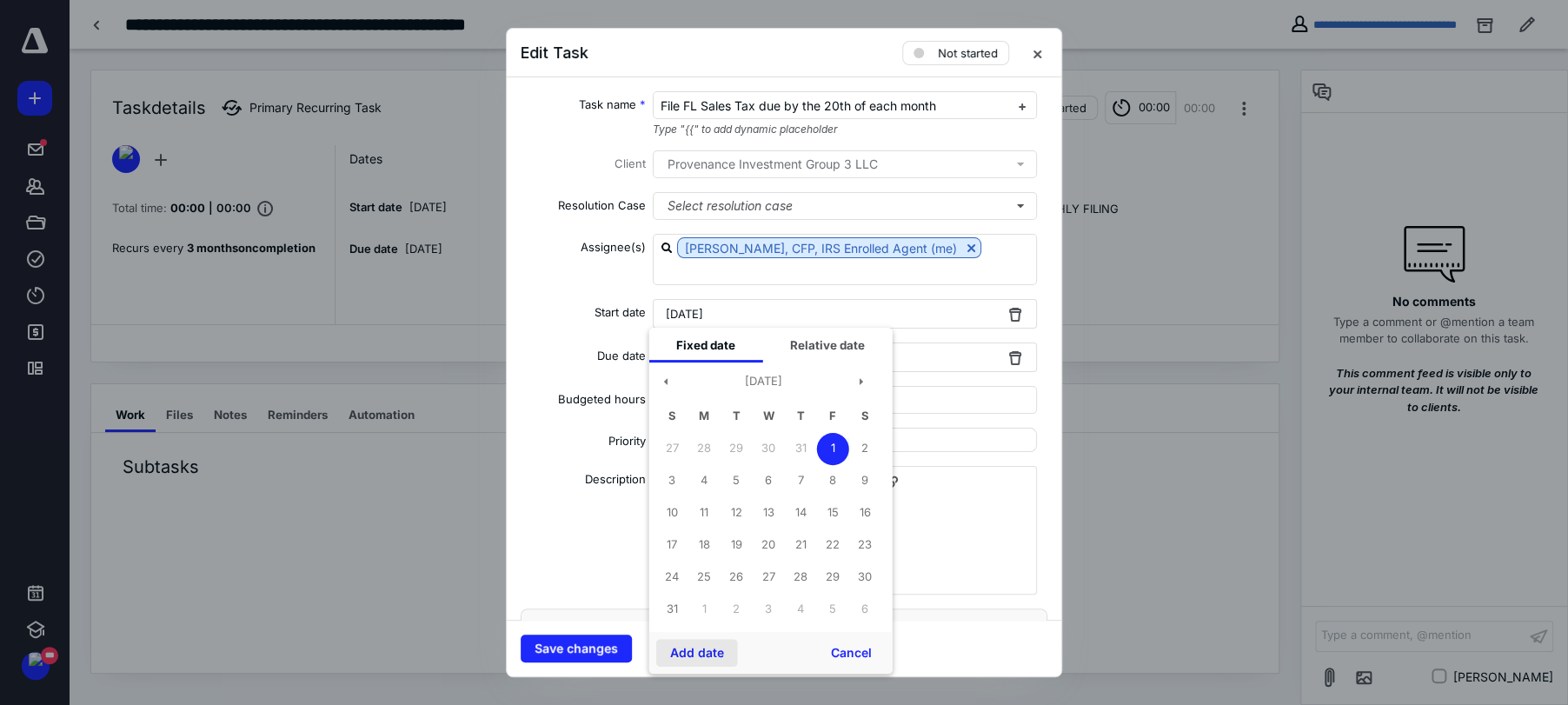 click on "Add date" at bounding box center [697, 653] 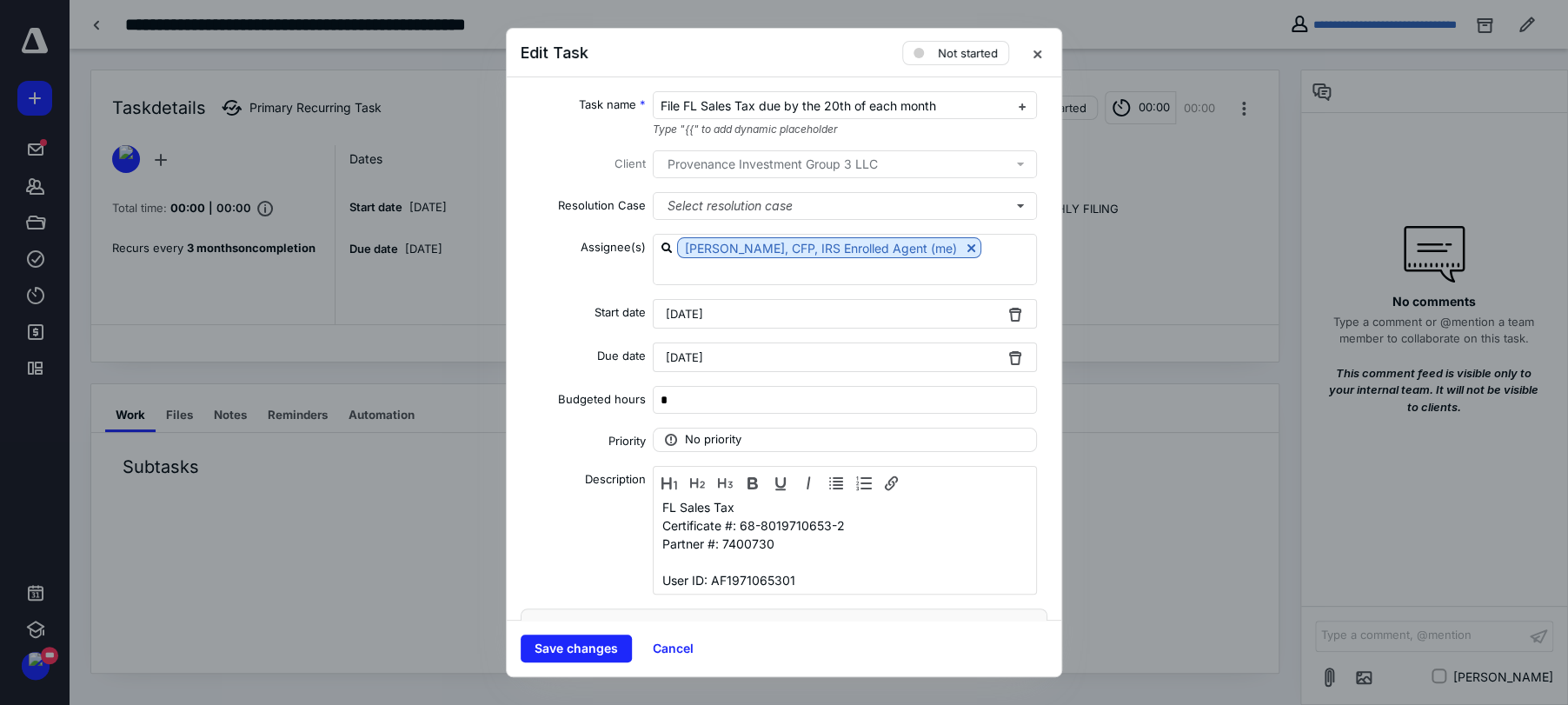 click on "October 17, 2025" at bounding box center (684, 357) 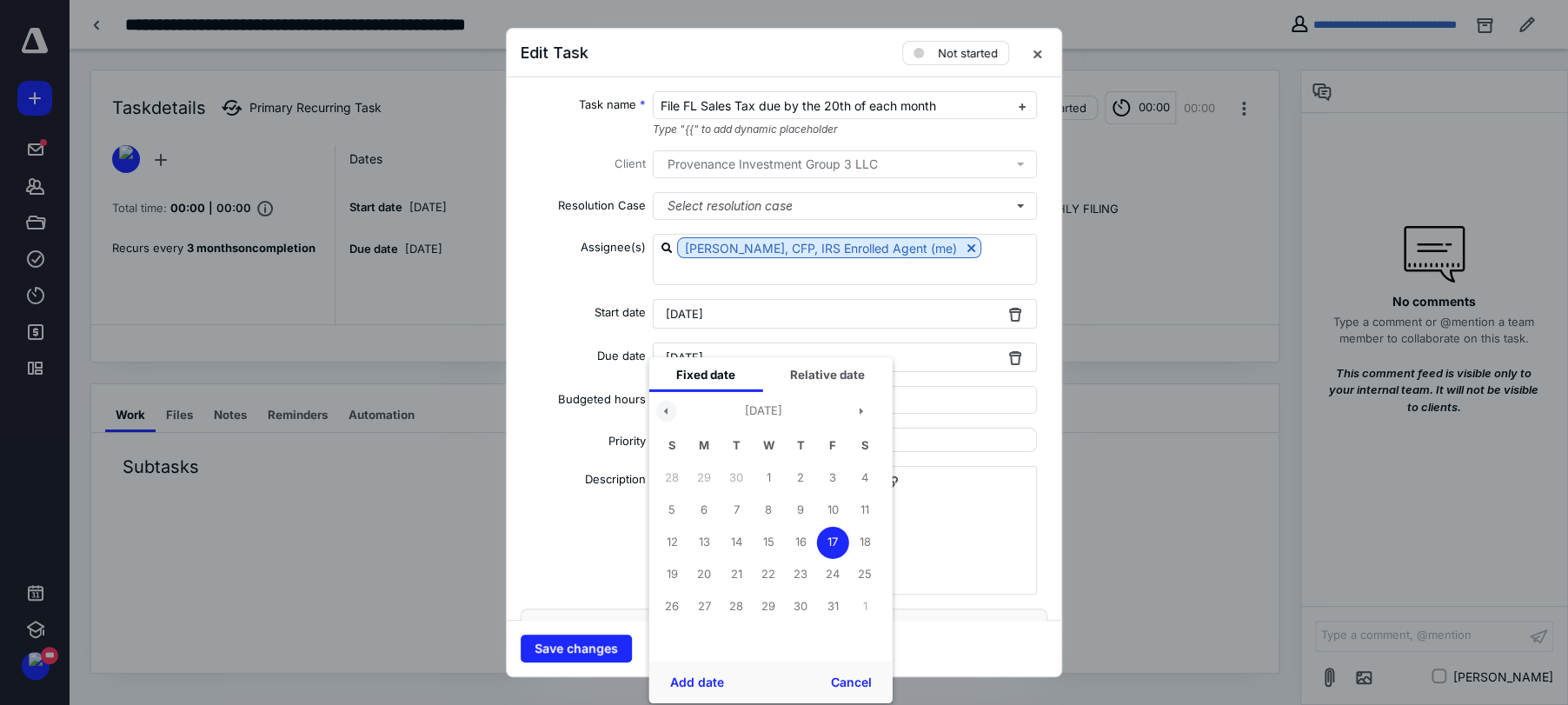 click at bounding box center (667, 411) 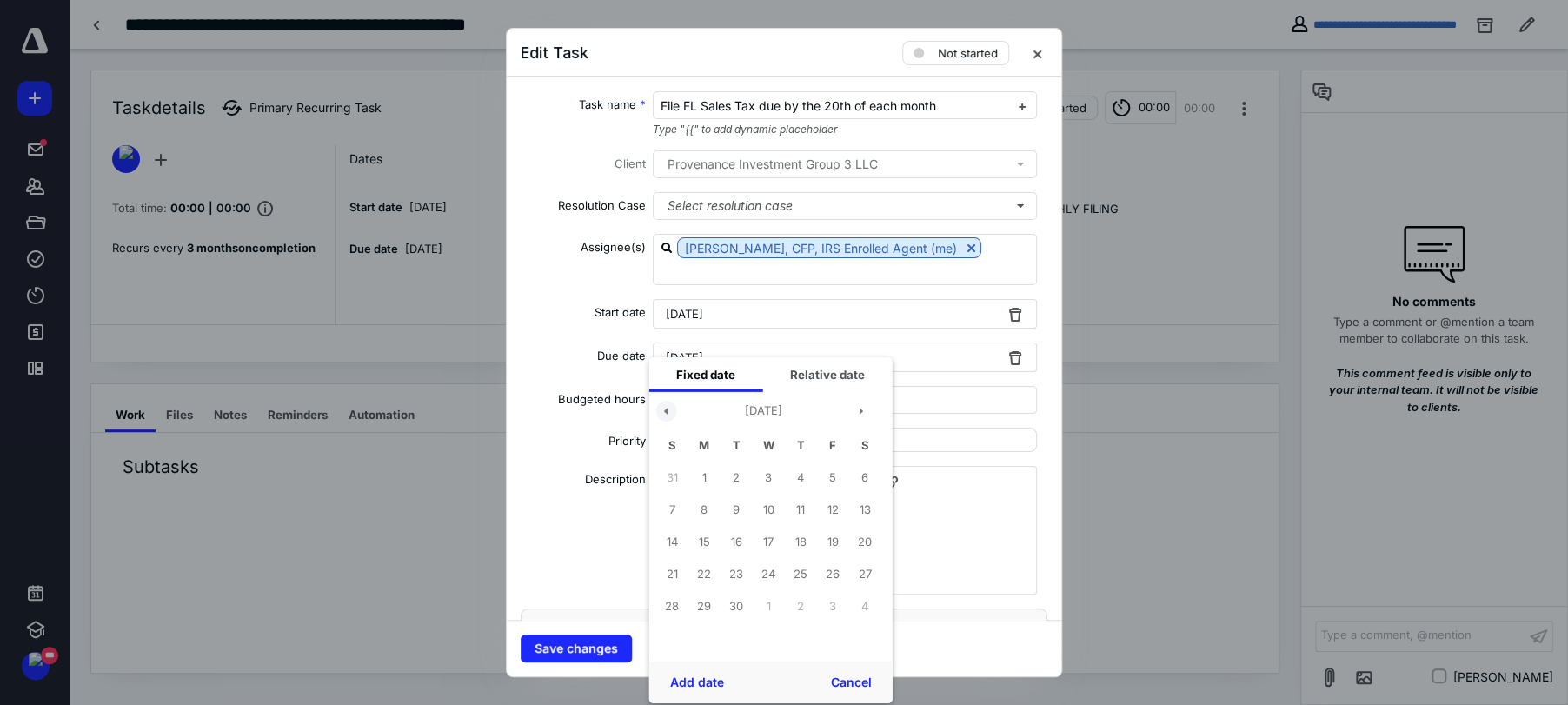 click at bounding box center [667, 411] 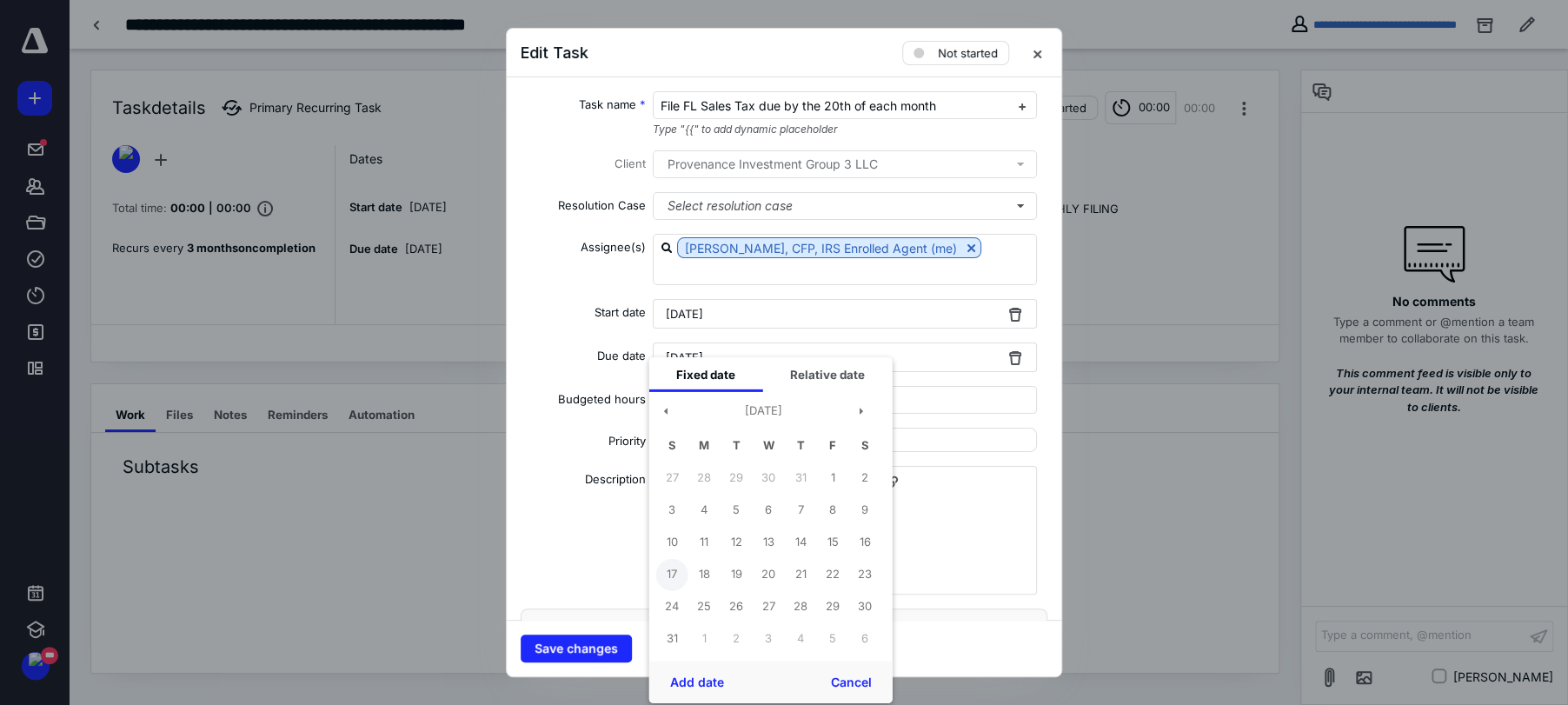 click on "17" at bounding box center [672, 574] 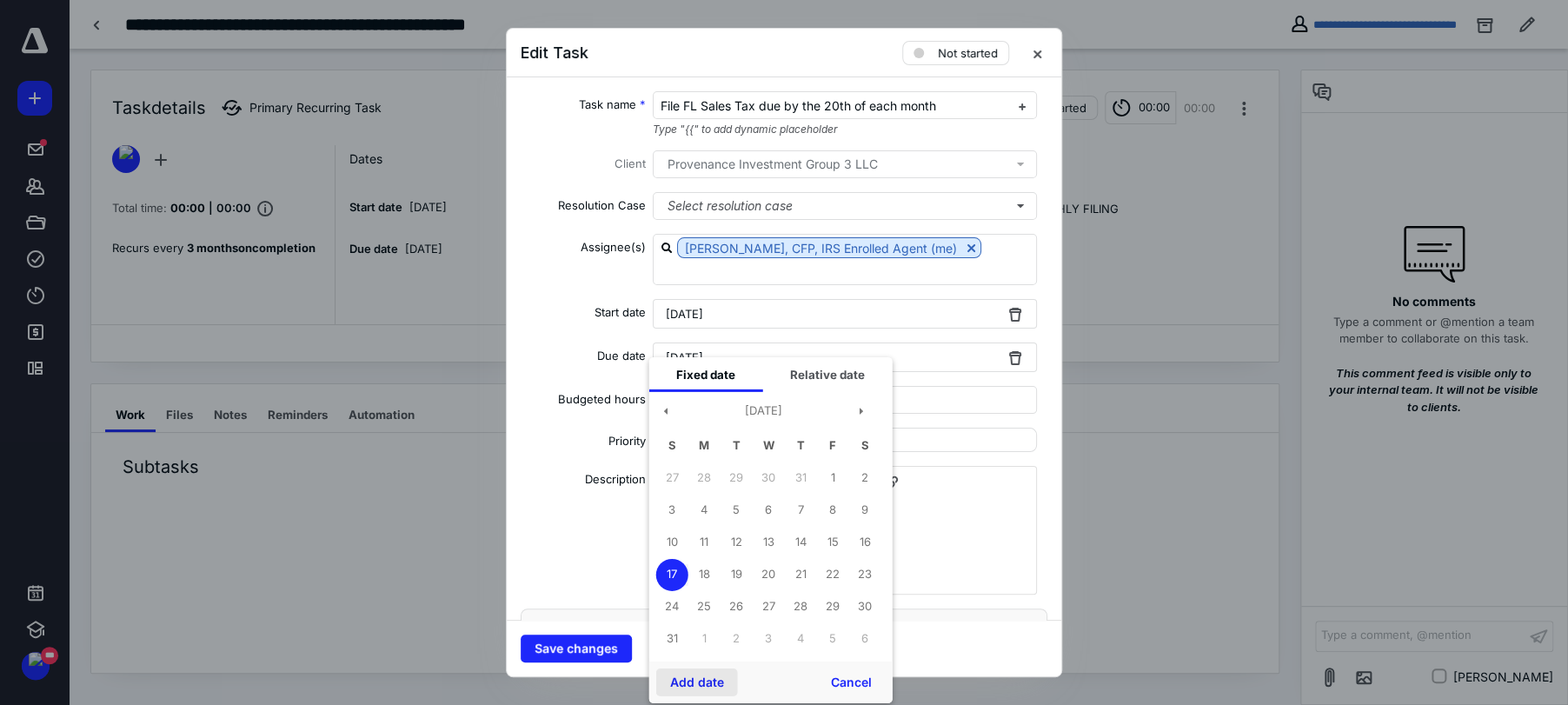 click on "Add date" at bounding box center [697, 682] 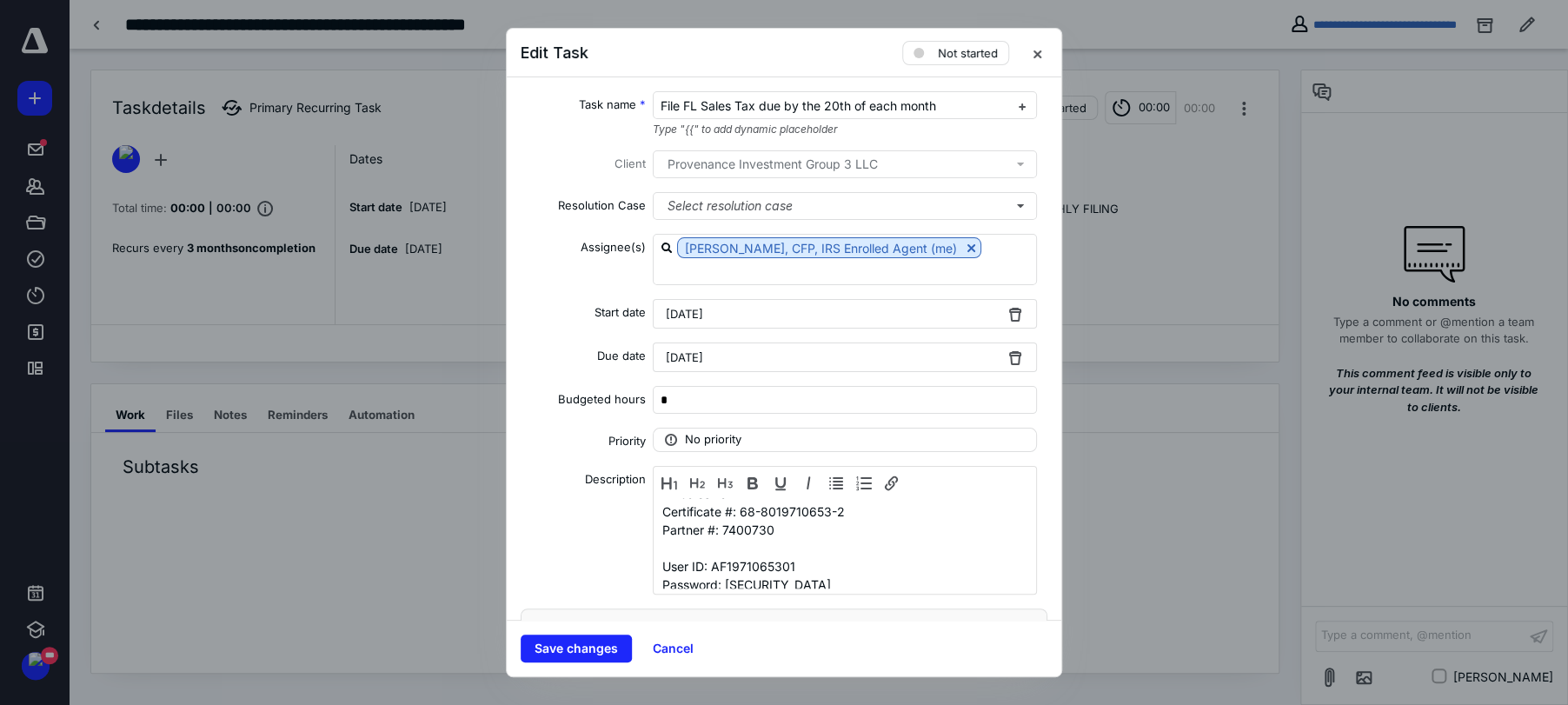 scroll, scrollTop: 18, scrollLeft: 0, axis: vertical 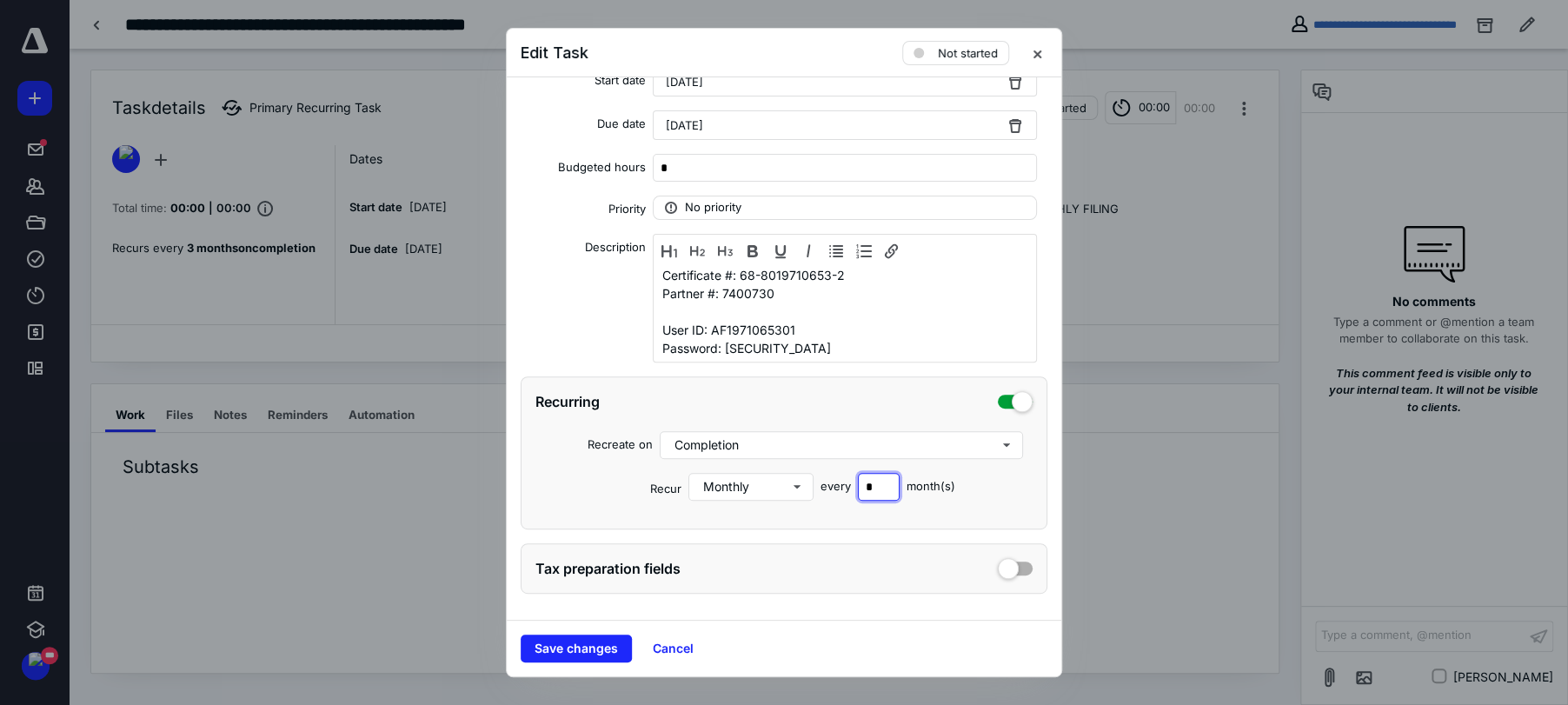 drag, startPoint x: 884, startPoint y: 495, endPoint x: 842, endPoint y: 492, distance: 42.107007 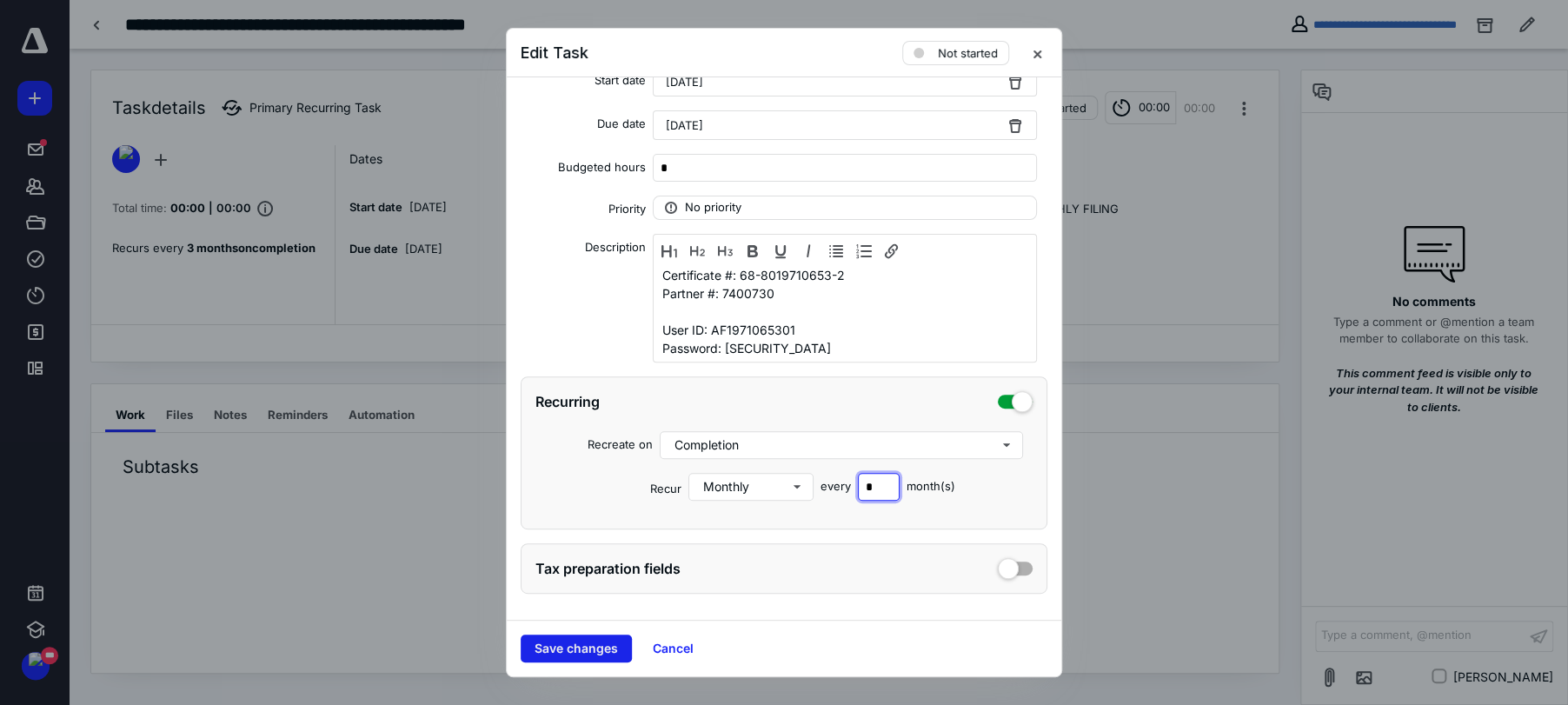 type on "*" 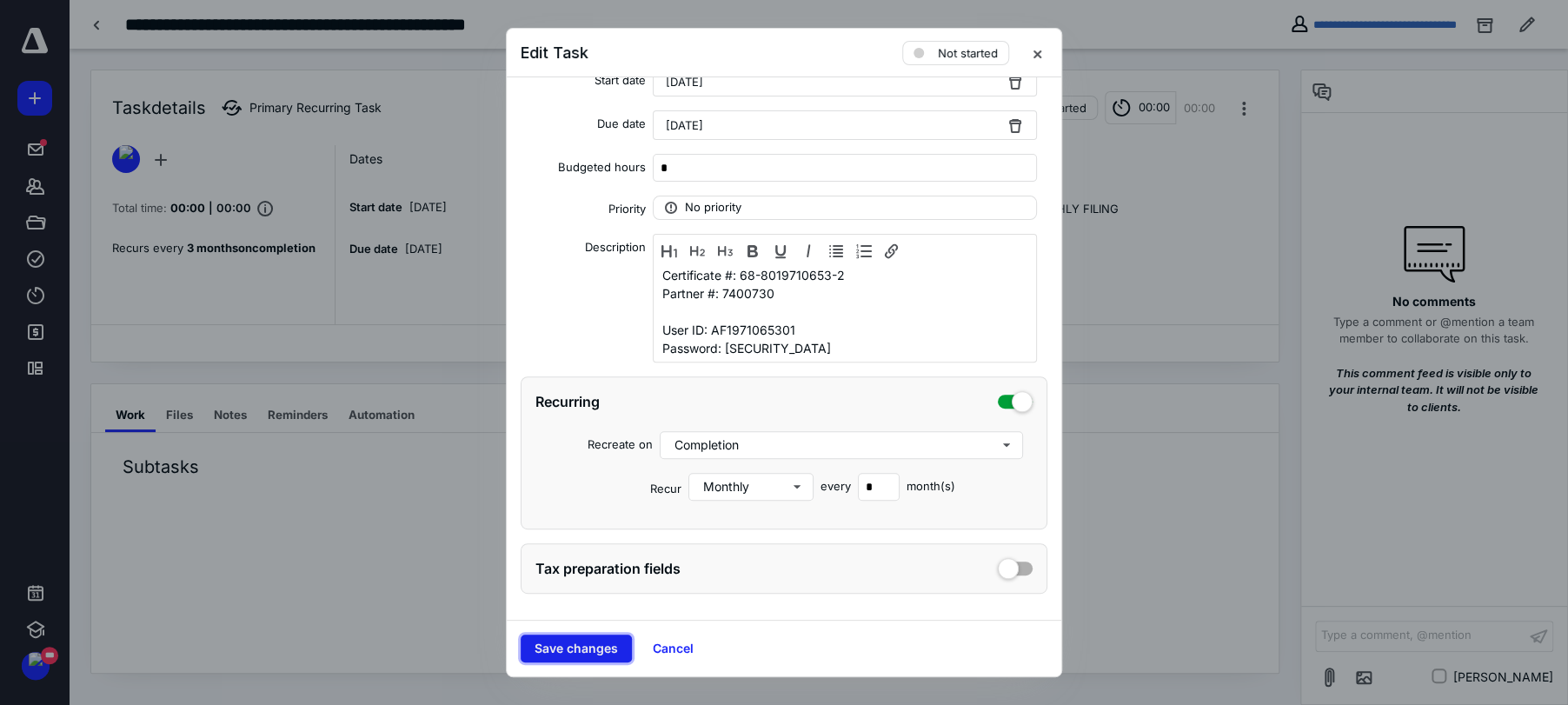 click on "Save changes" at bounding box center (576, 648) 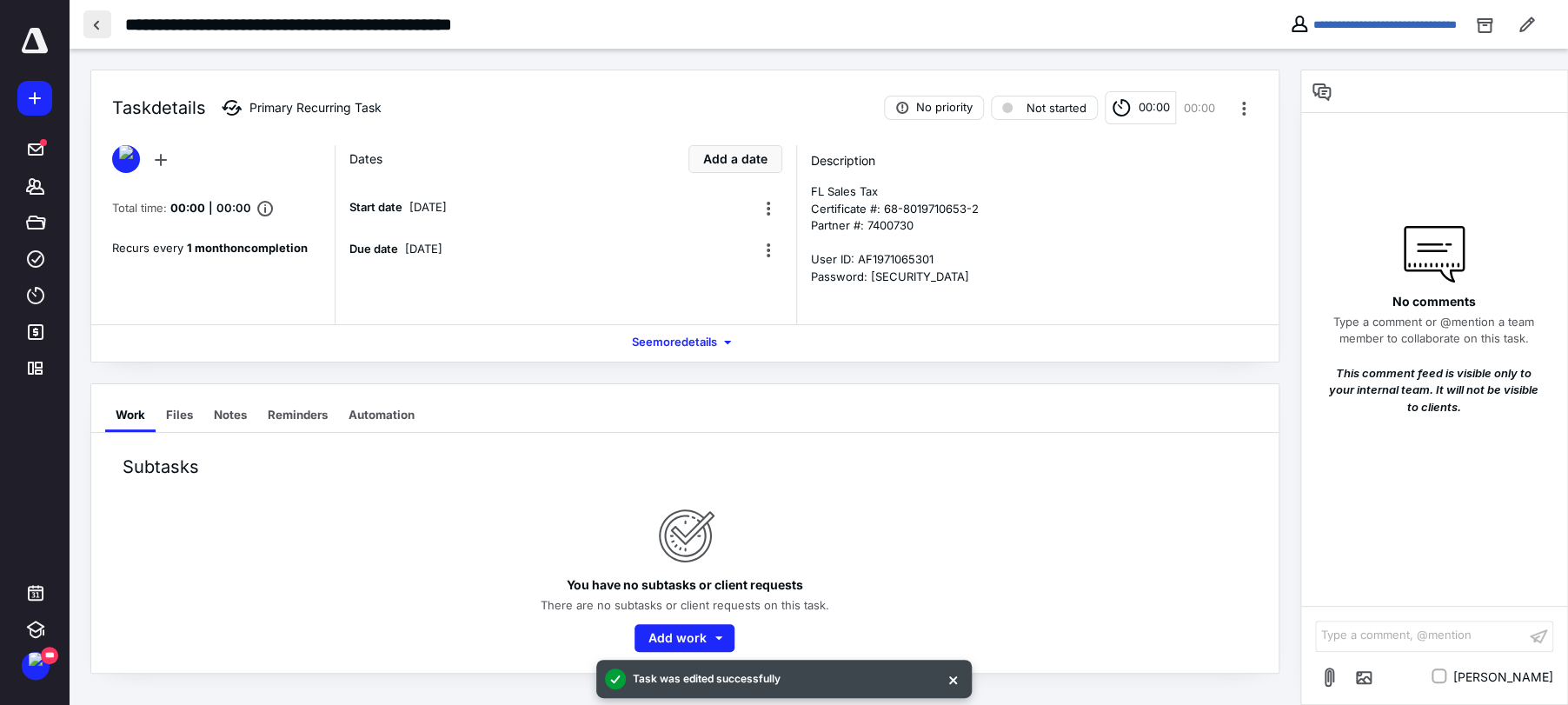 click at bounding box center [97, 24] 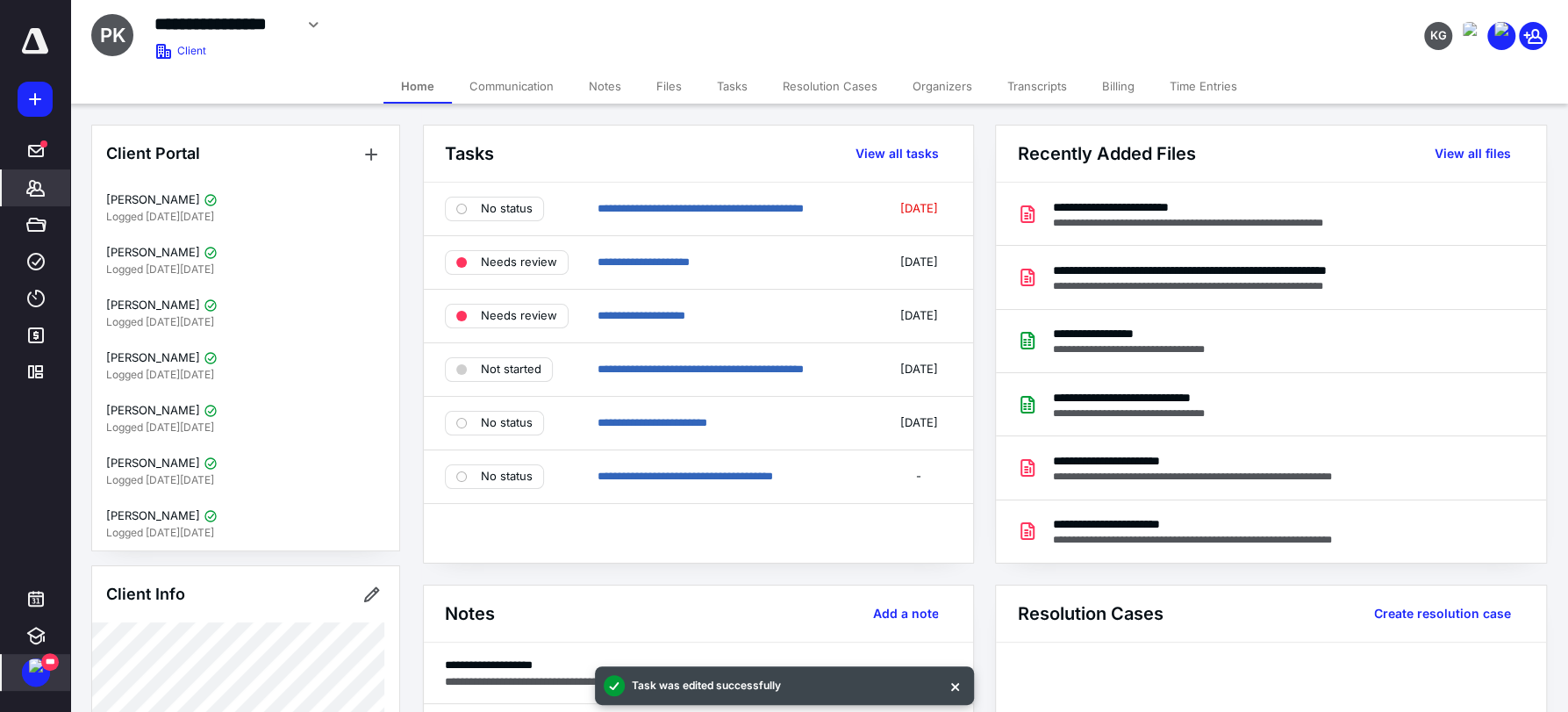 click at bounding box center (36, 665) 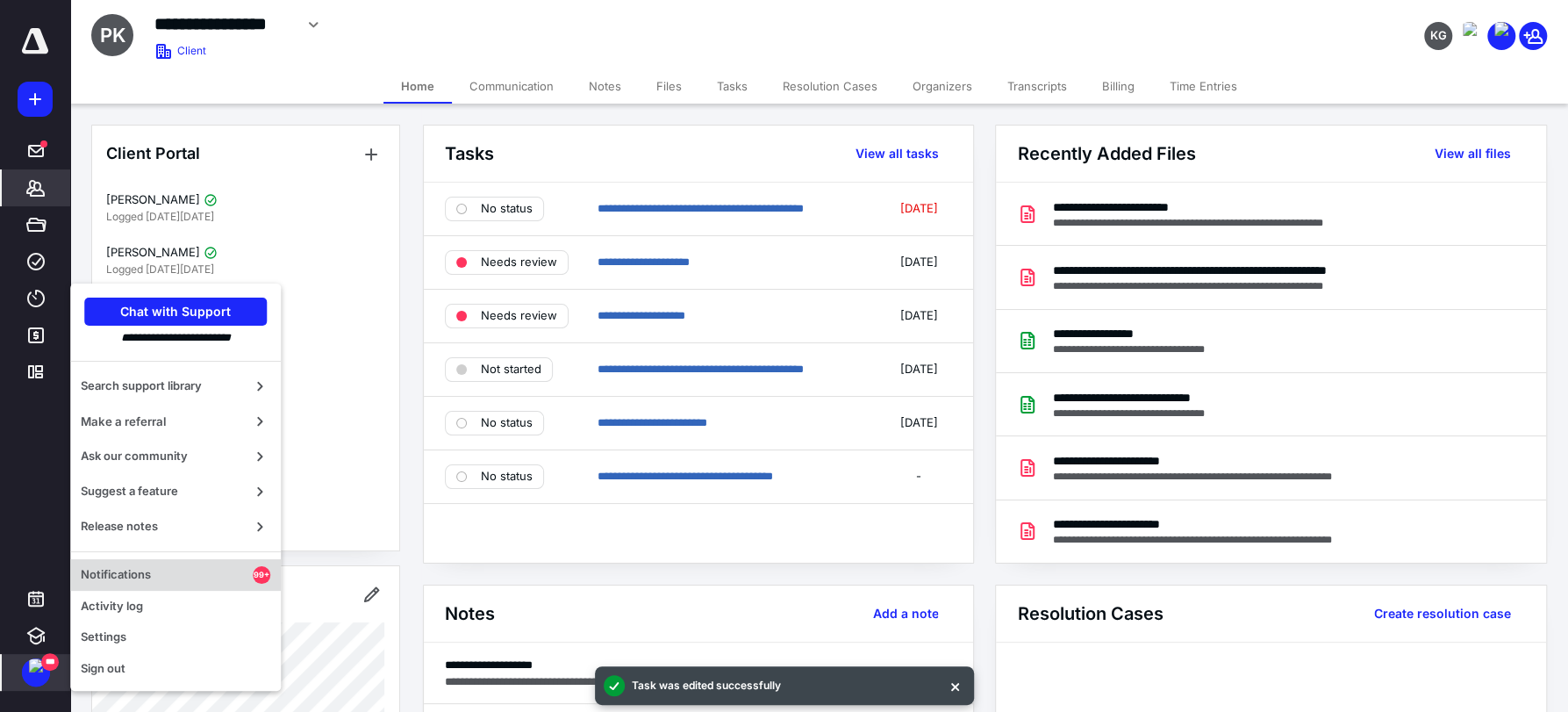 click on "Notifications" at bounding box center (167, 575) 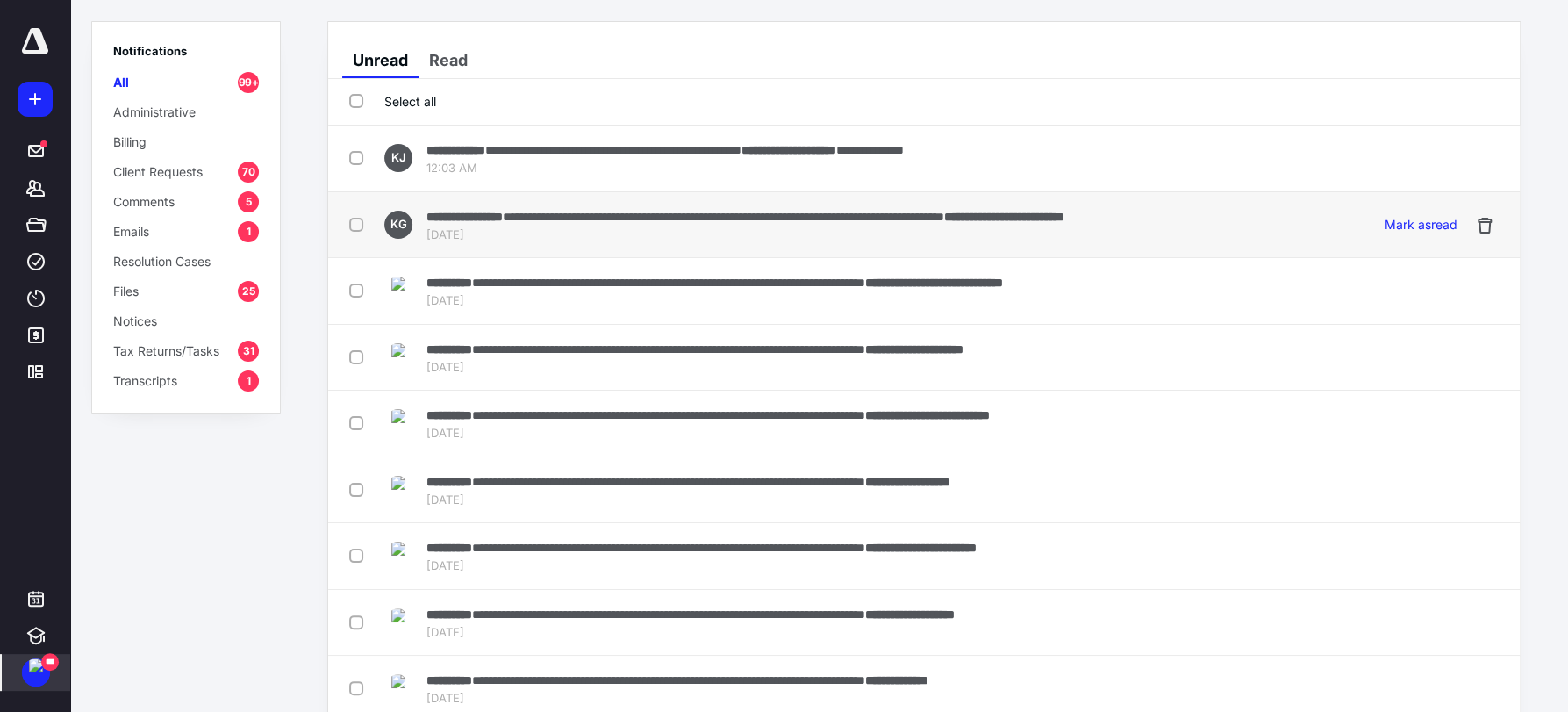 click on "**********" at bounding box center [723, 217] 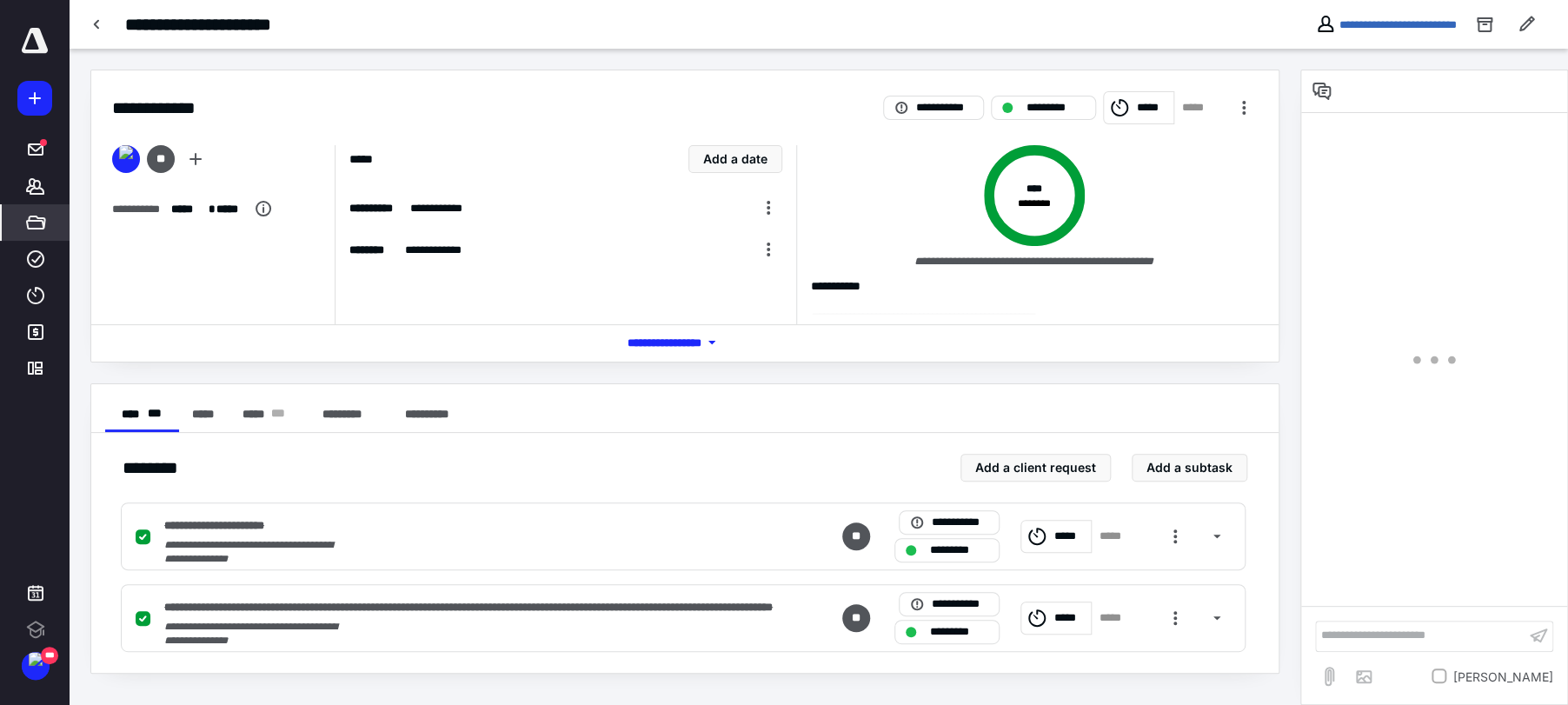 scroll, scrollTop: 0, scrollLeft: 0, axis: both 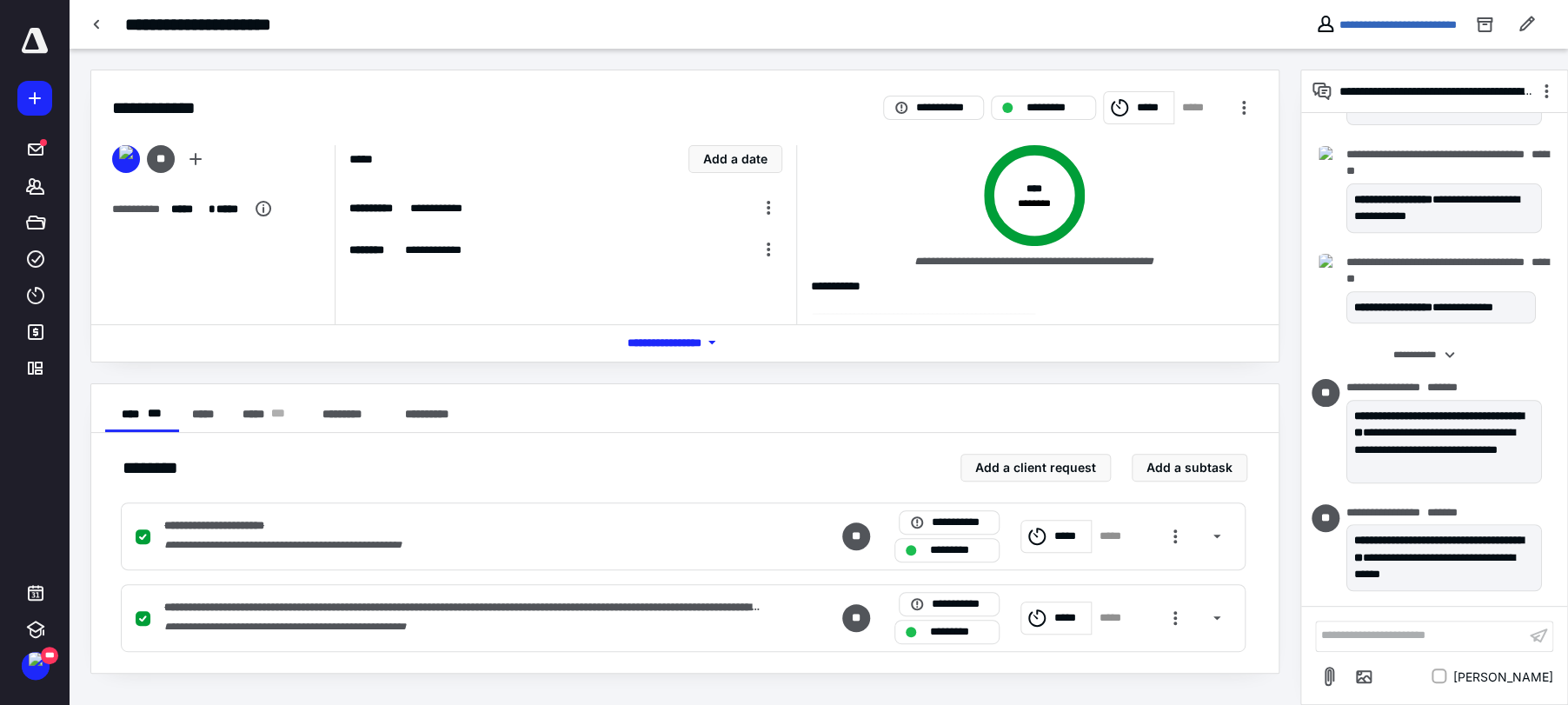 click on "**********" at bounding box center (641, 24) 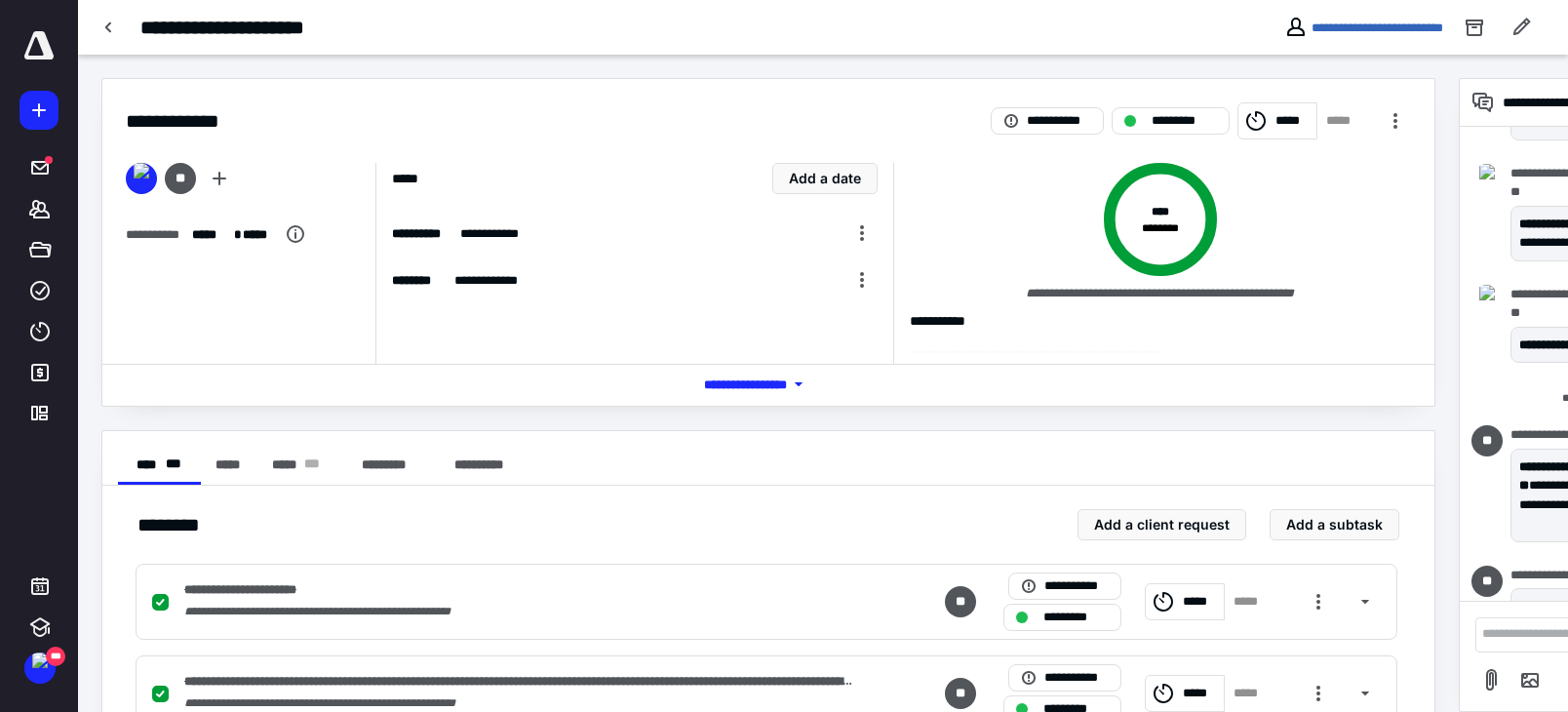 scroll, scrollTop: 400, scrollLeft: 0, axis: vertical 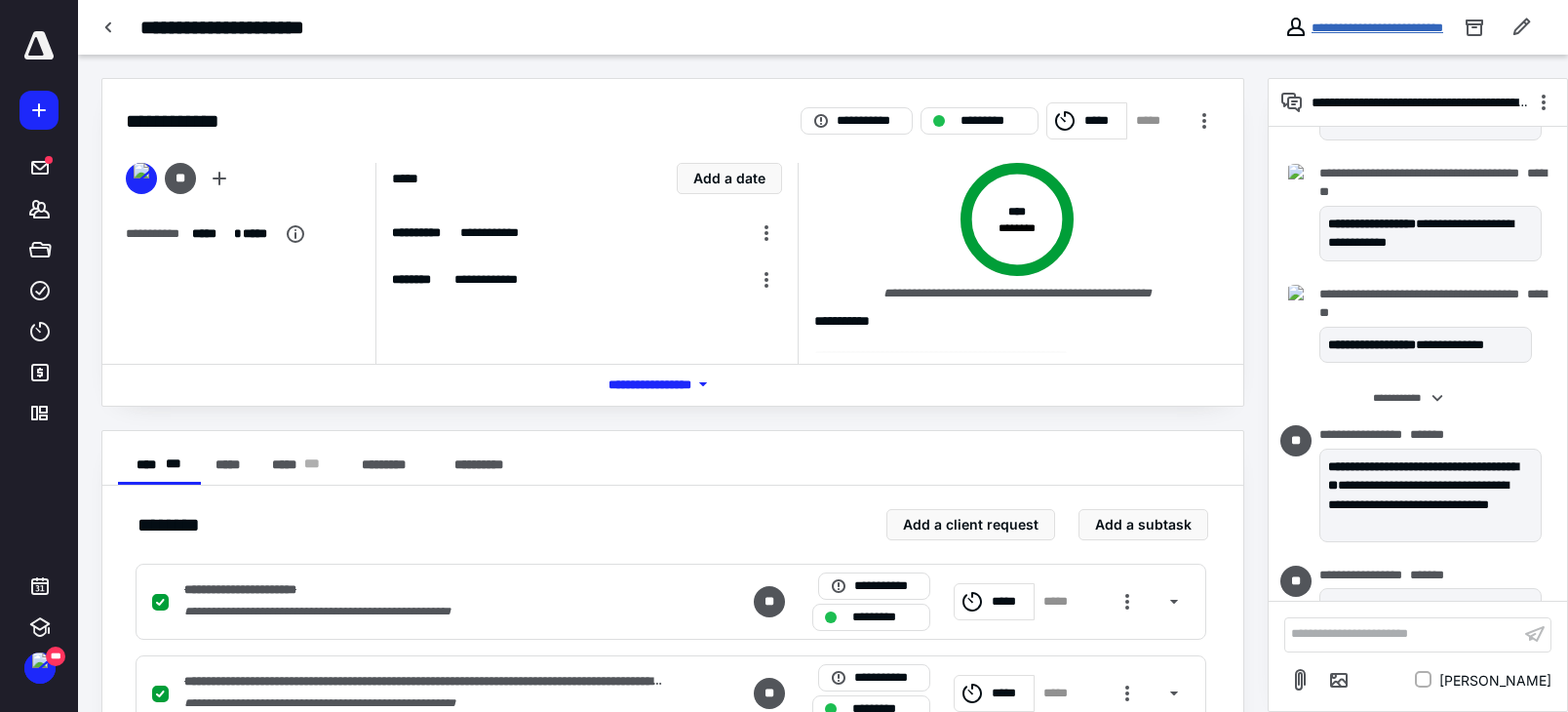 click on "**********" at bounding box center (1377, 27) 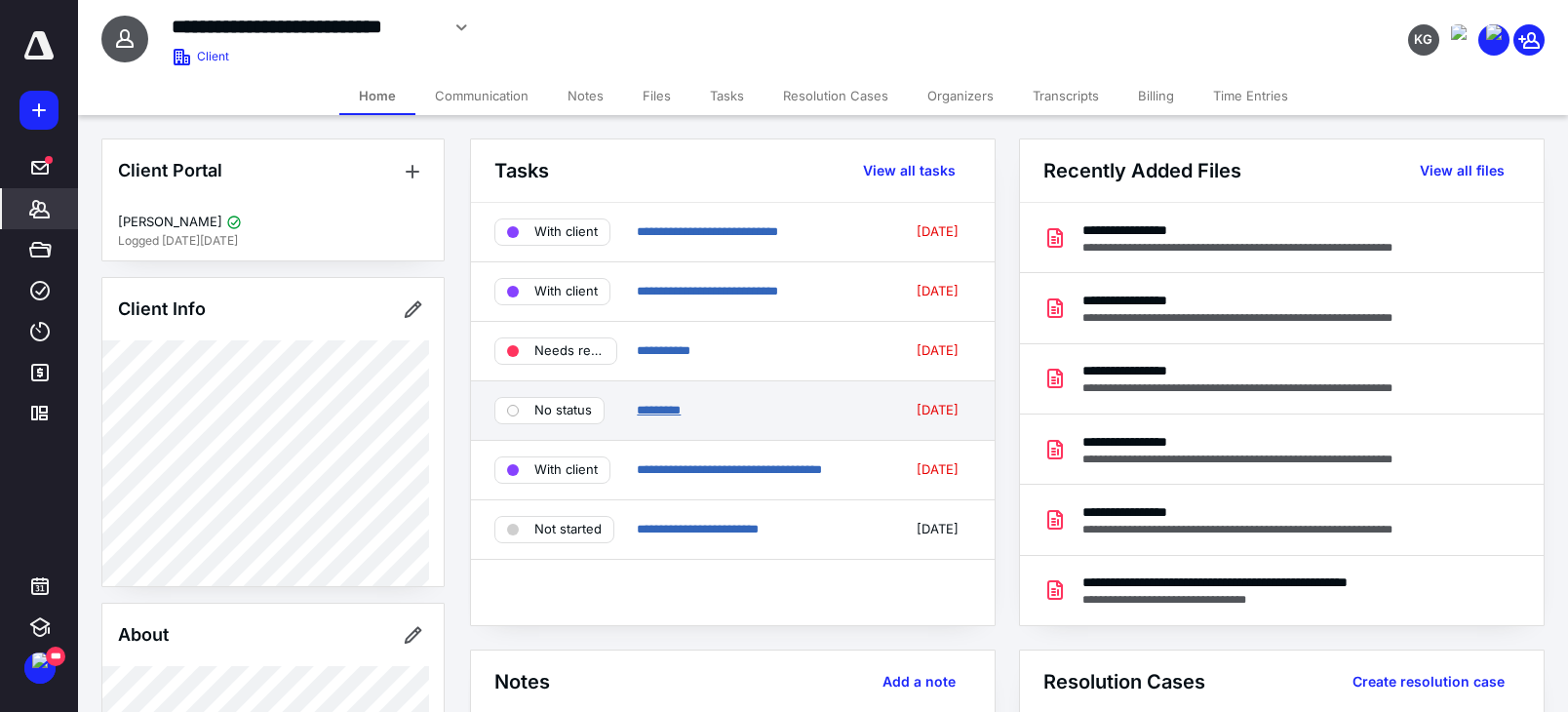 click on "*********" at bounding box center [658, 410] 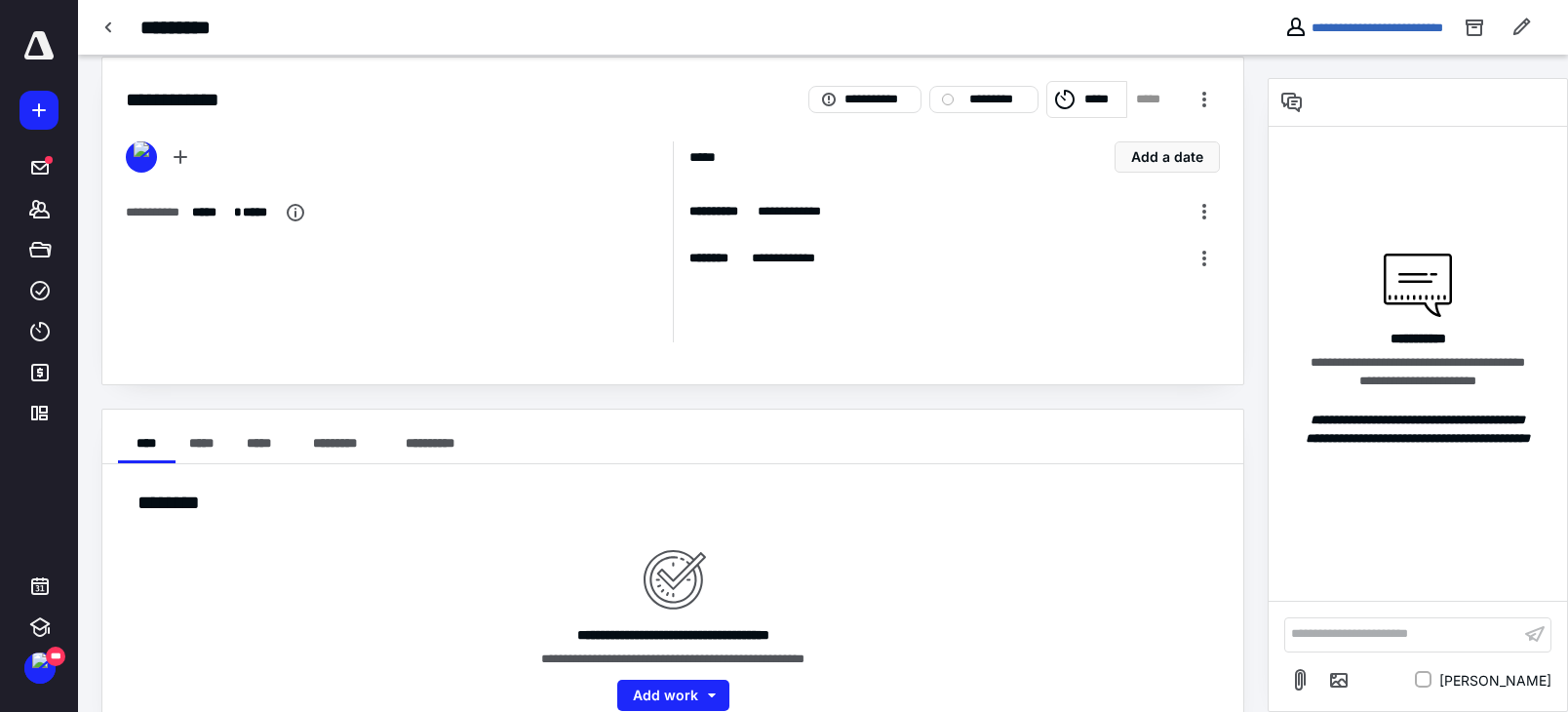 scroll, scrollTop: 0, scrollLeft: 0, axis: both 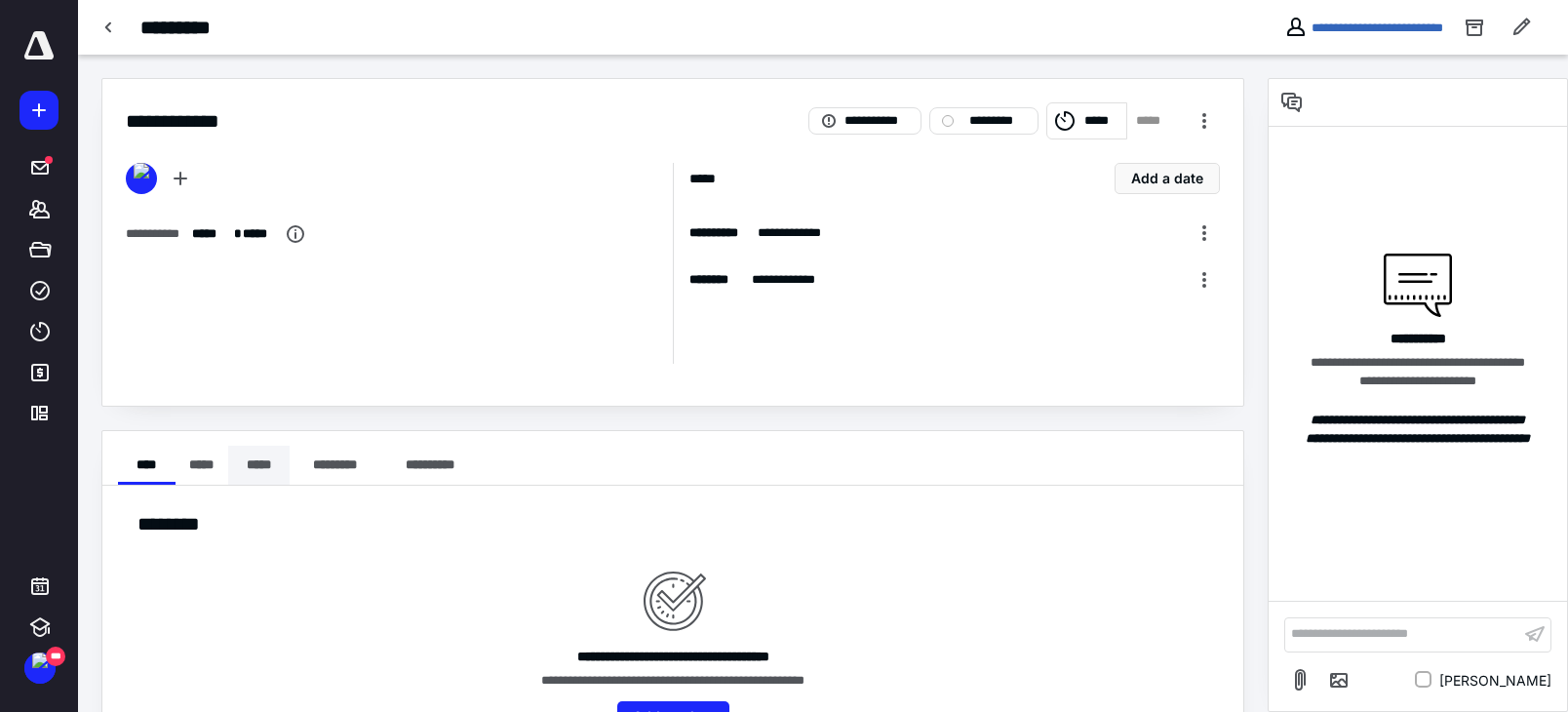click on "*****" at bounding box center (258, 465) 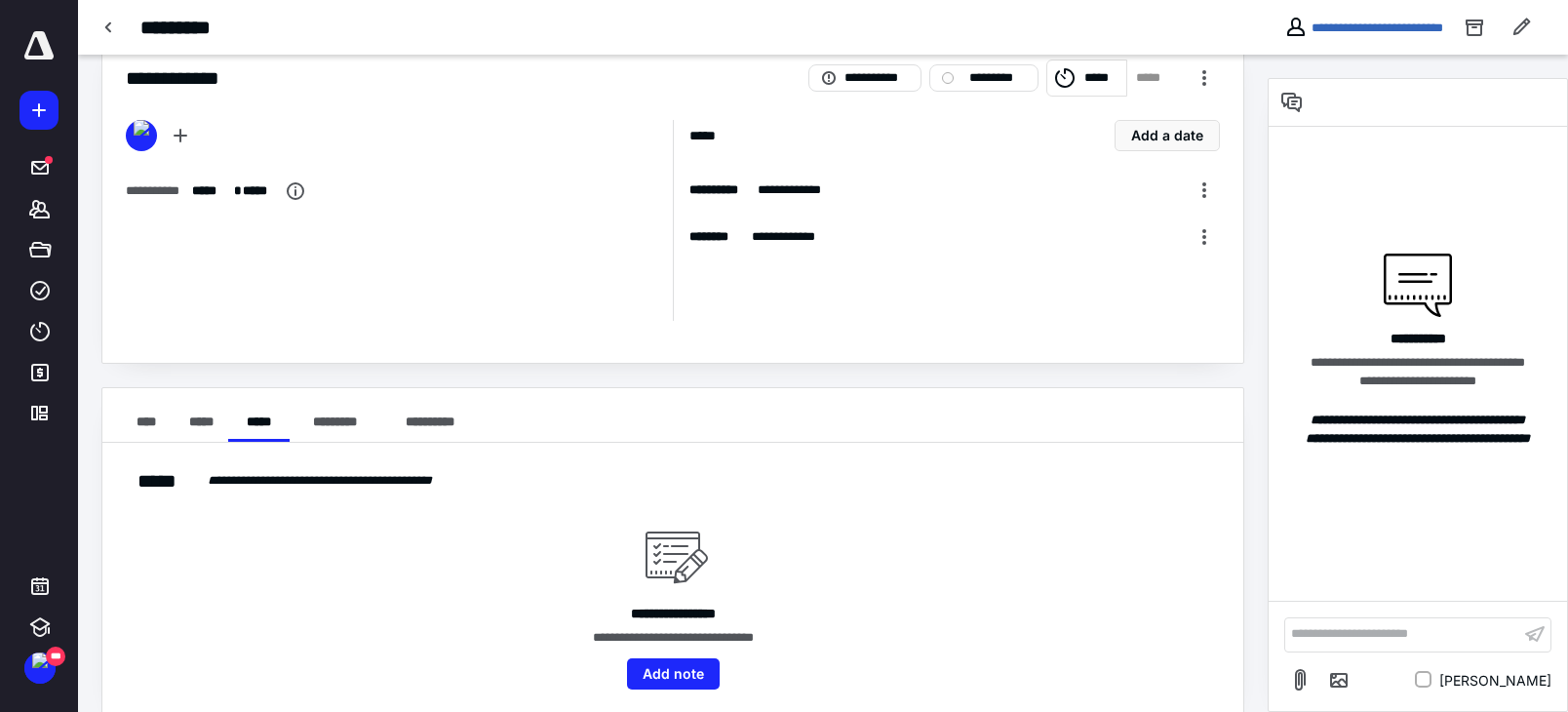 scroll, scrollTop: 66, scrollLeft: 0, axis: vertical 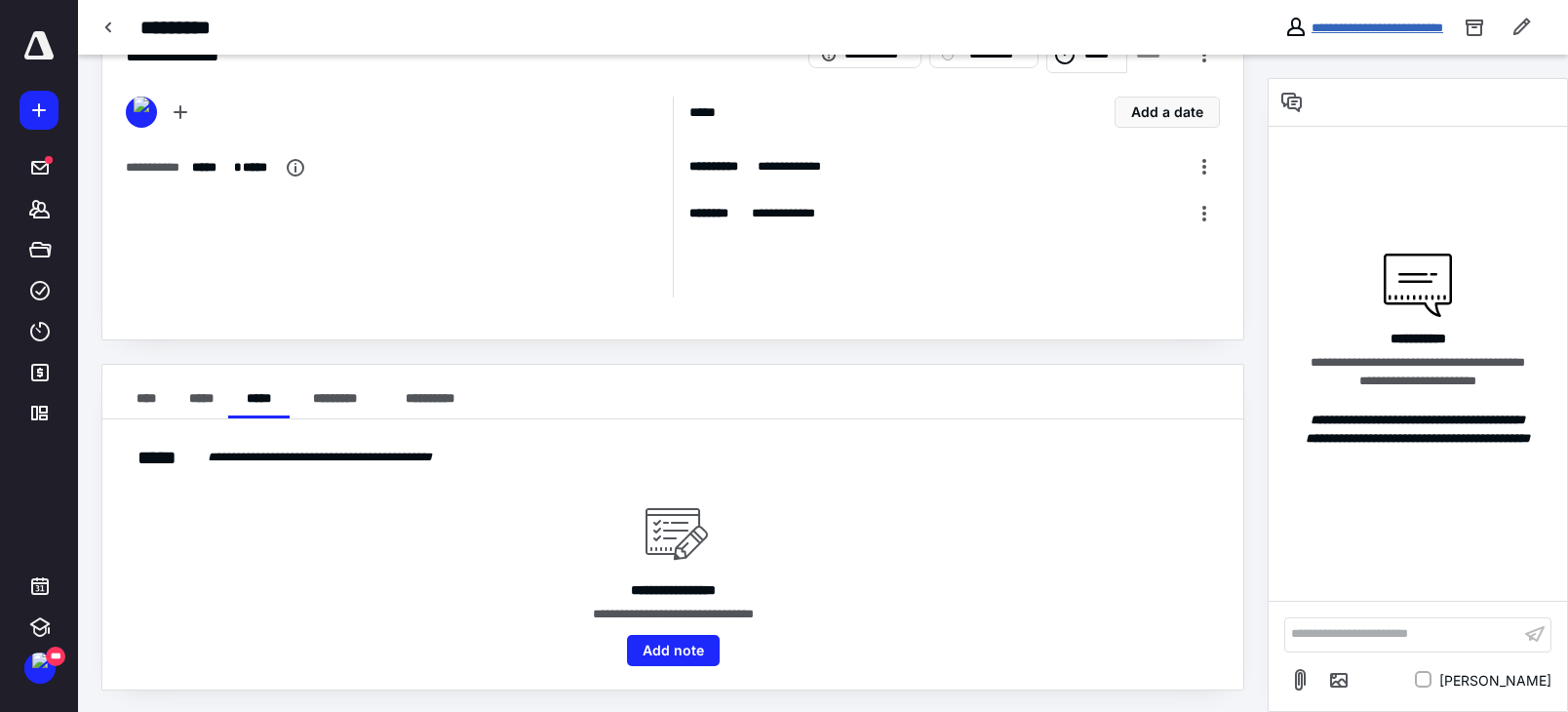 click on "**********" at bounding box center [1377, 27] 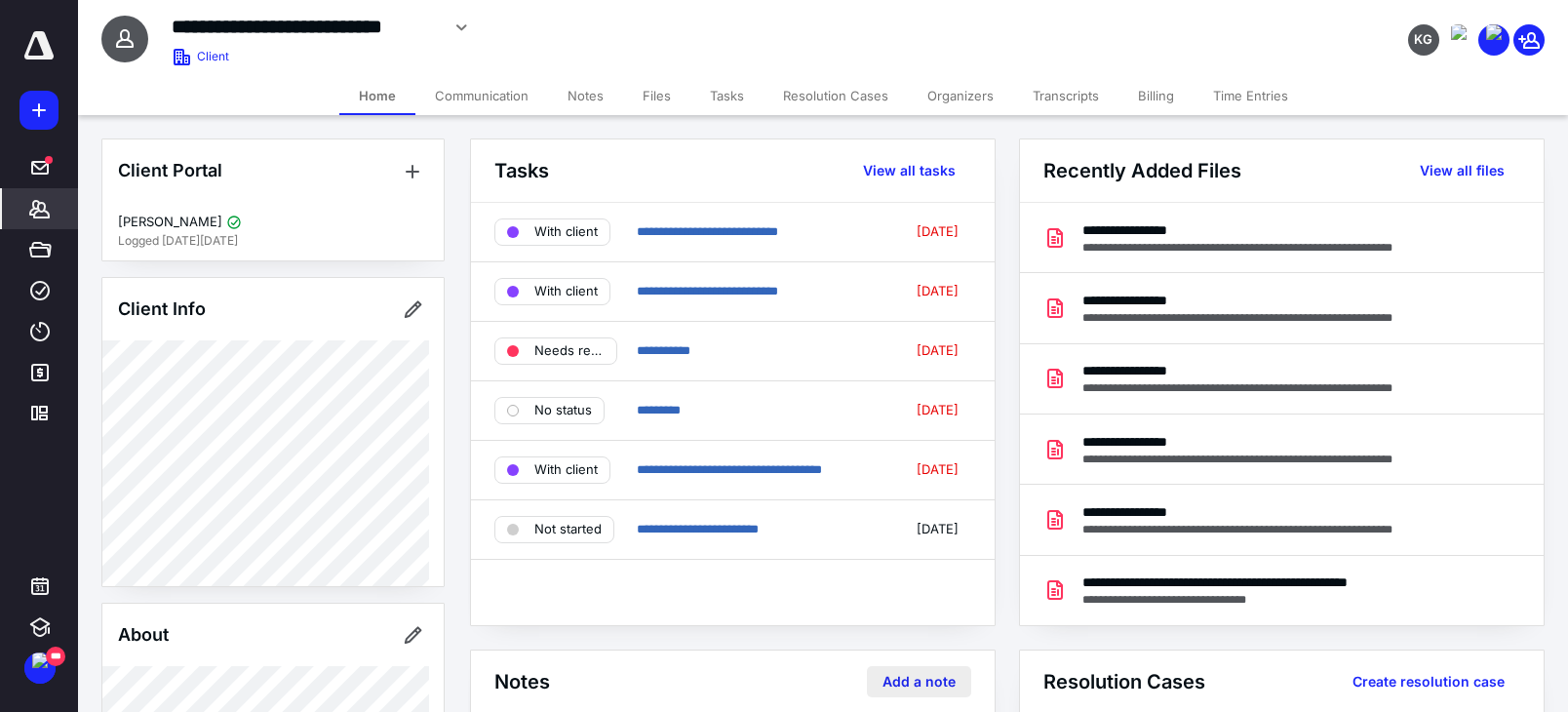 click on "Add a note" at bounding box center [919, 682] 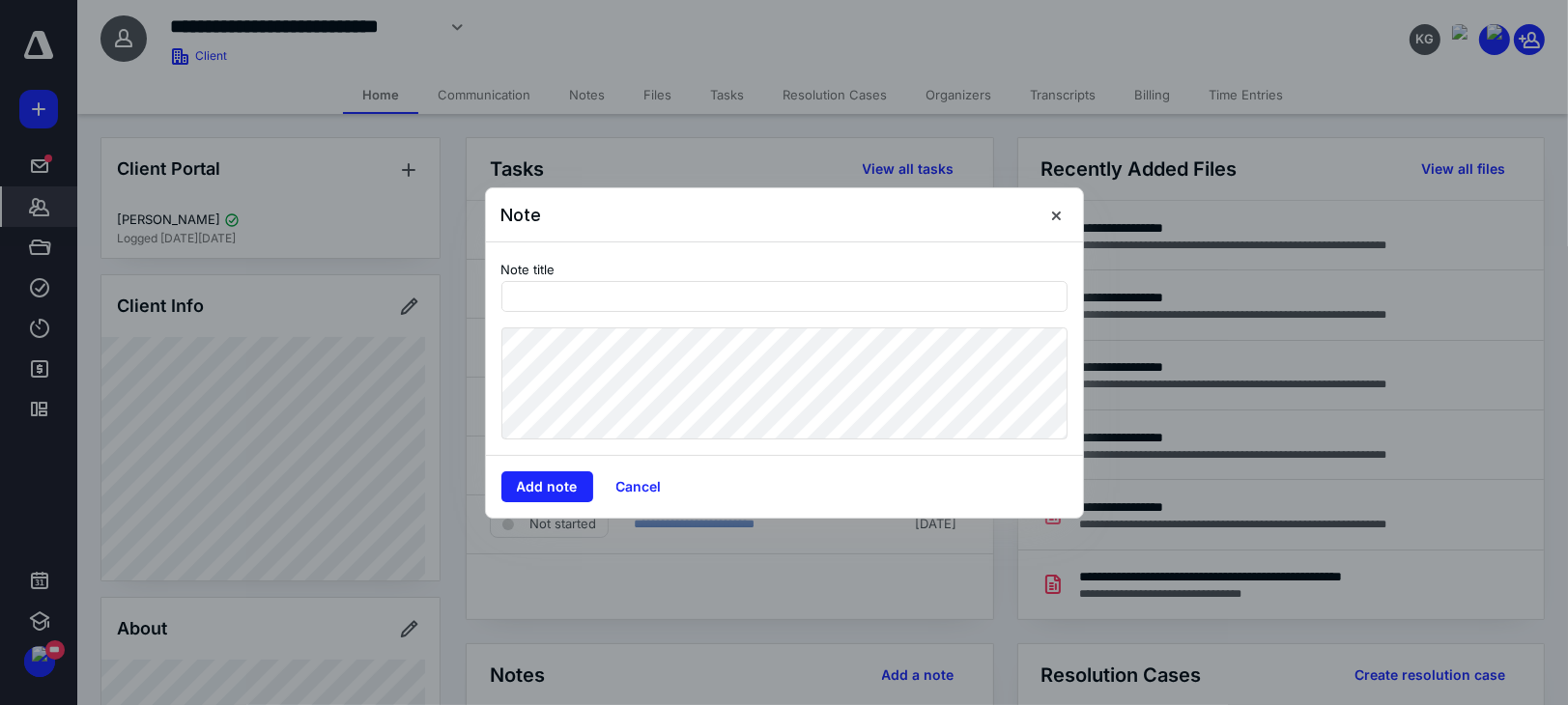 type on "*" 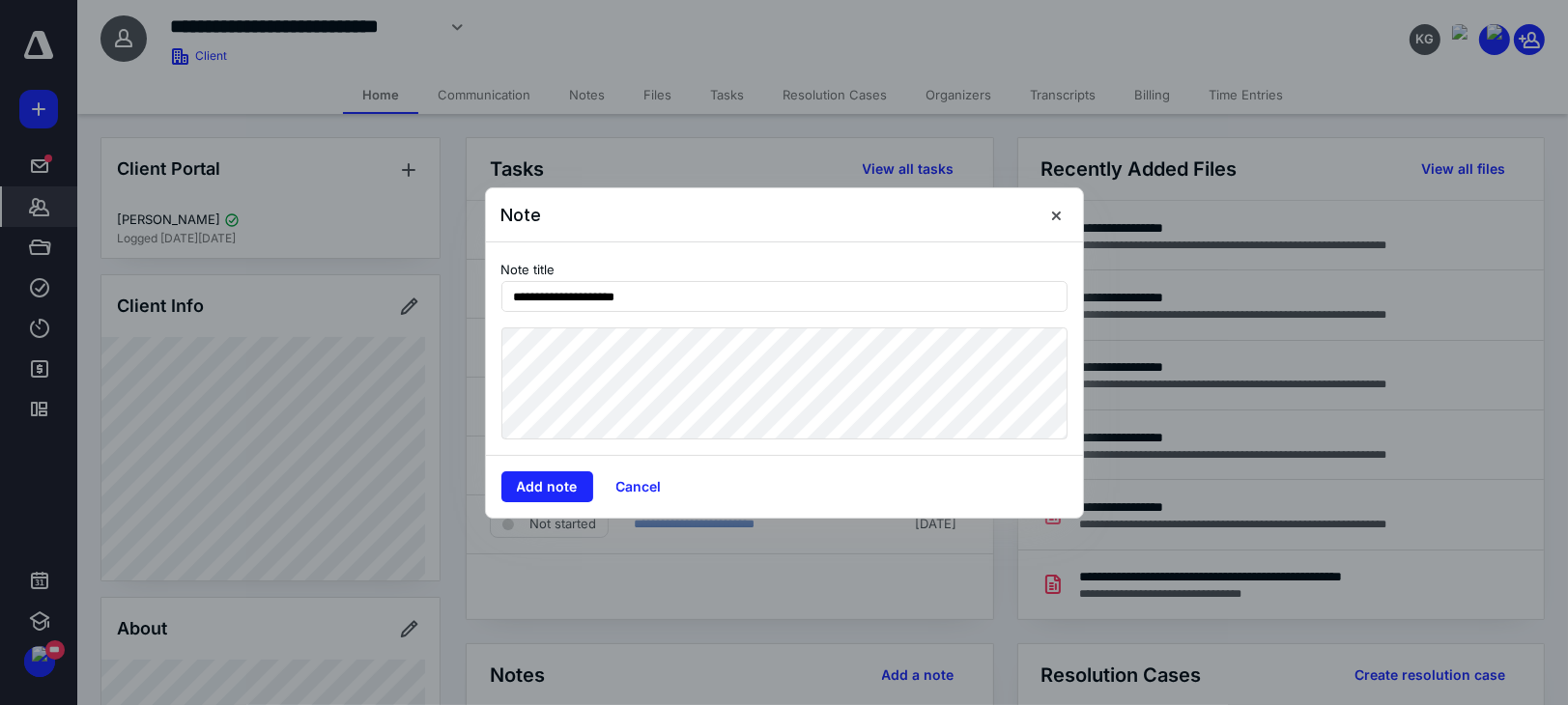 type on "**********" 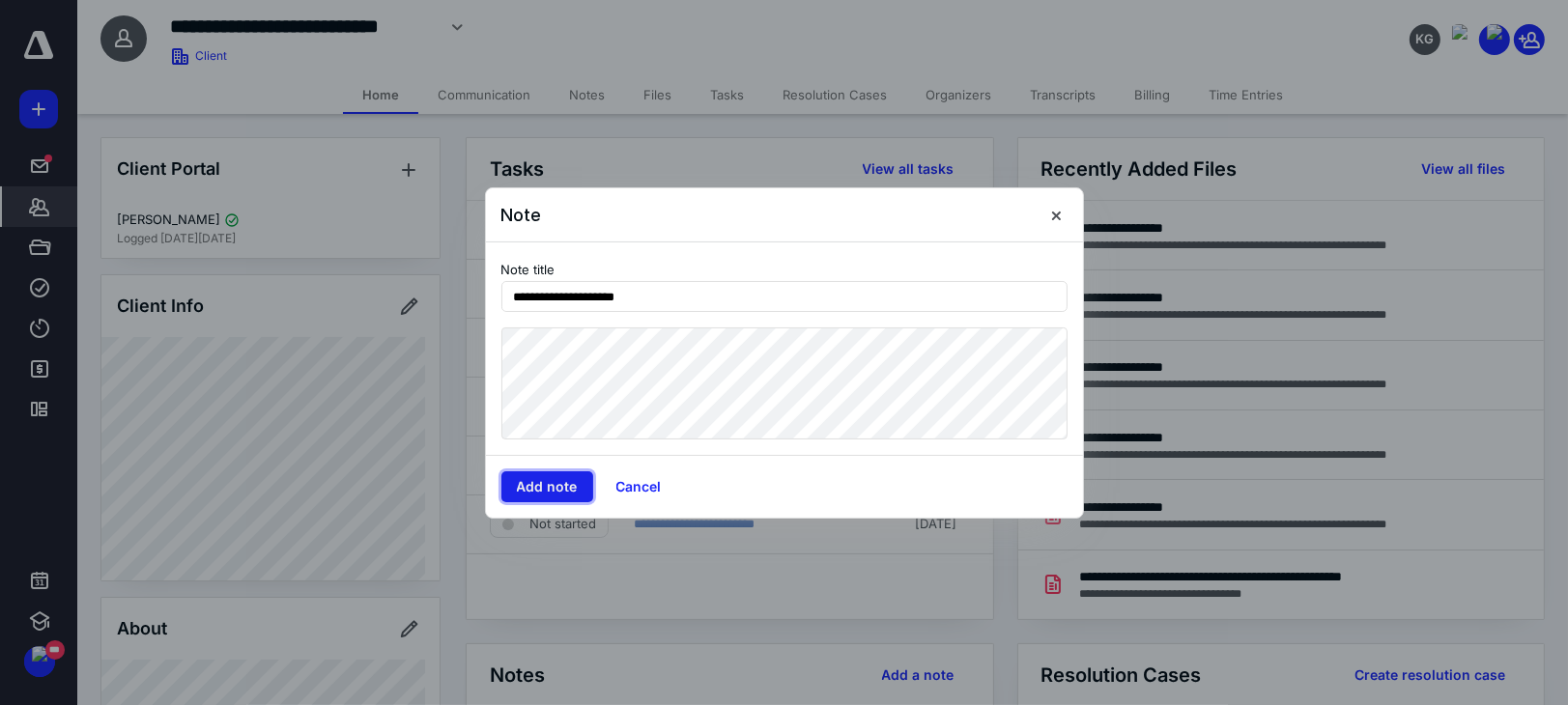 click on "Add note" at bounding box center [547, 487] 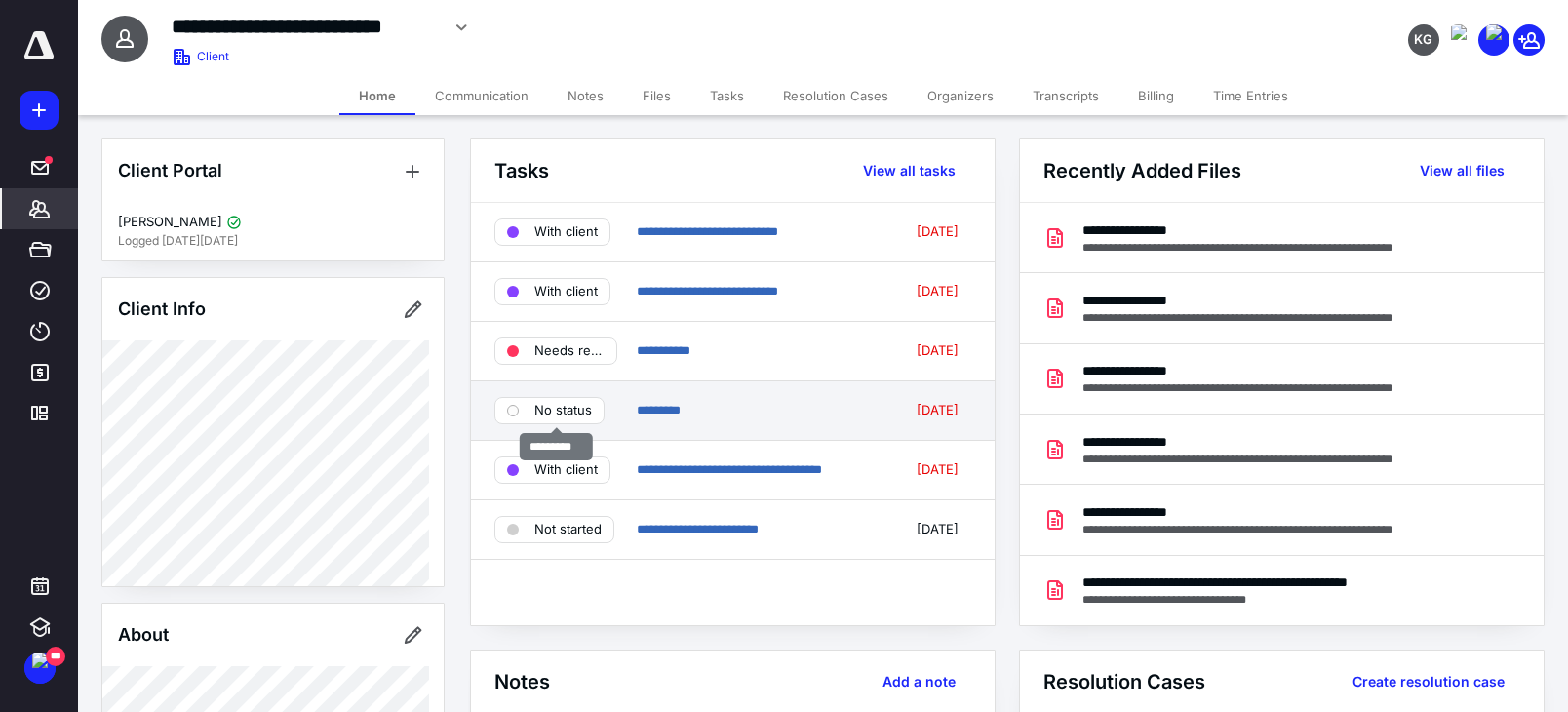 click on "No status" at bounding box center (563, 411) 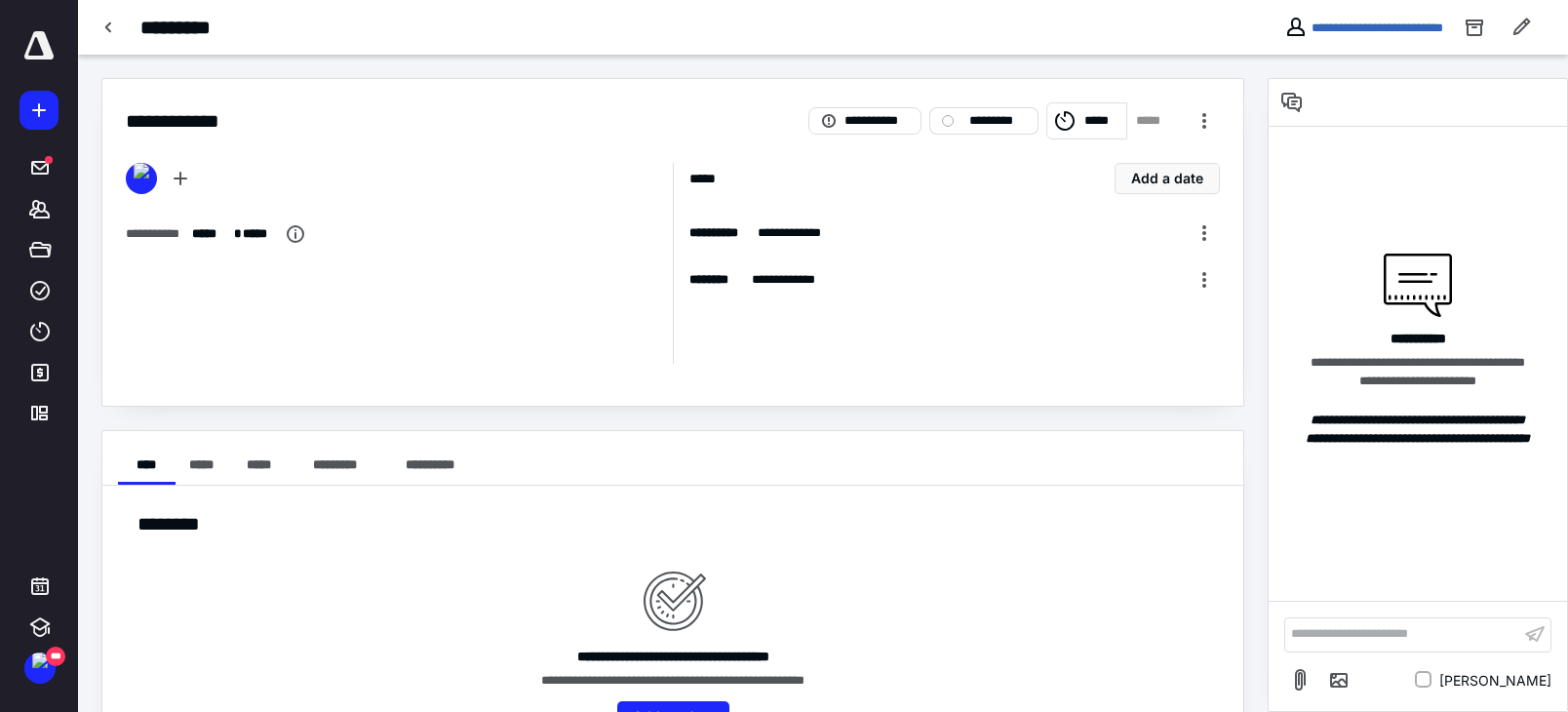 click on "*********" at bounding box center [984, 121] 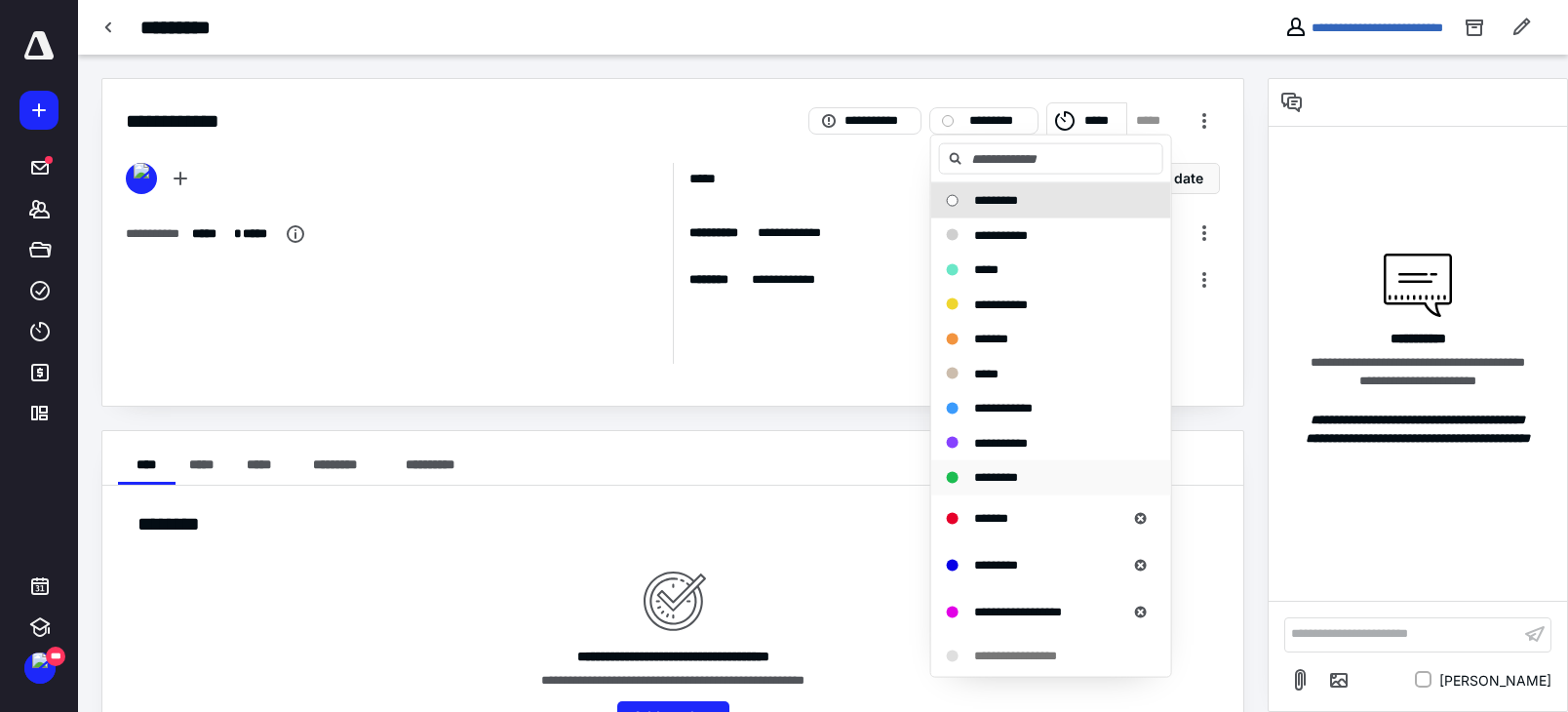 click on "*********" at bounding box center [996, 477] 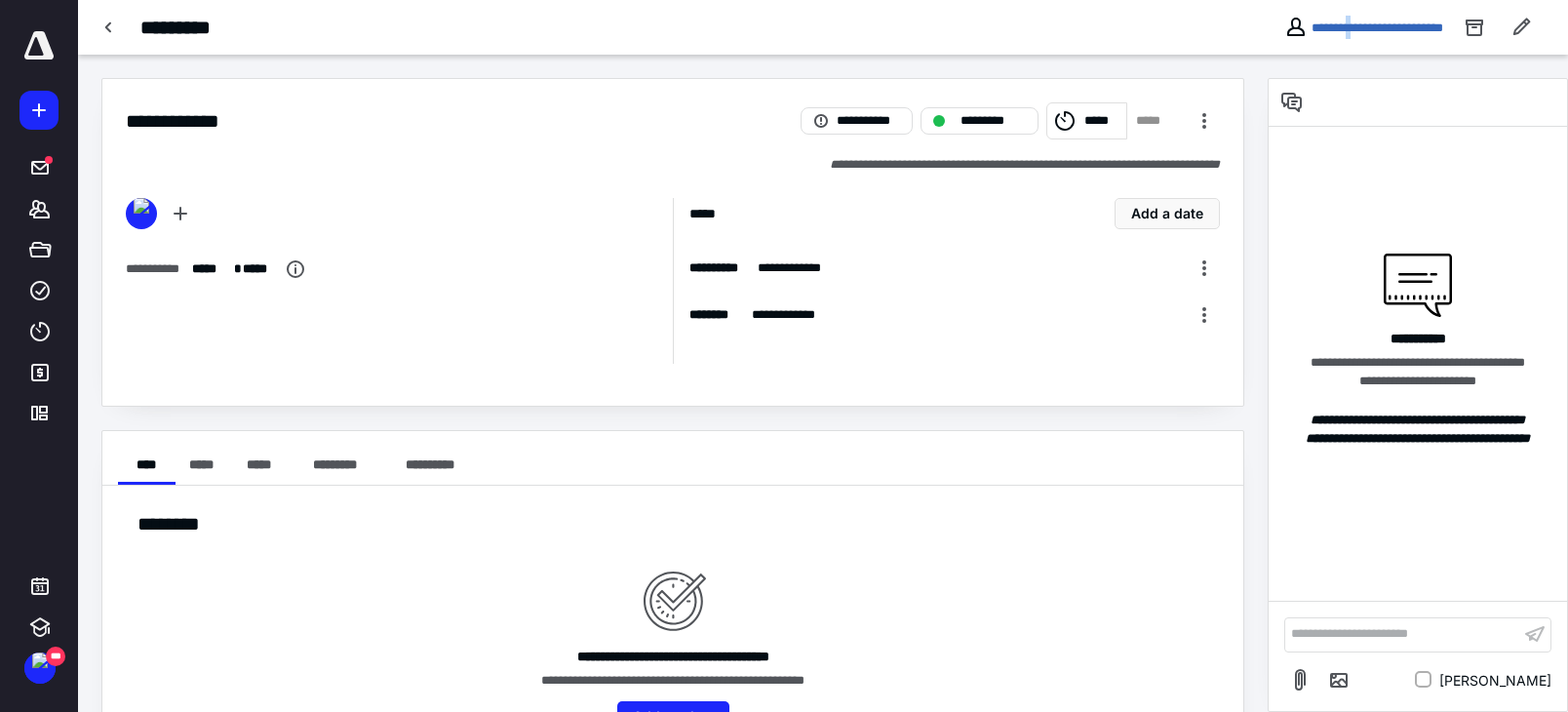 click on "**********" at bounding box center (823, 27) 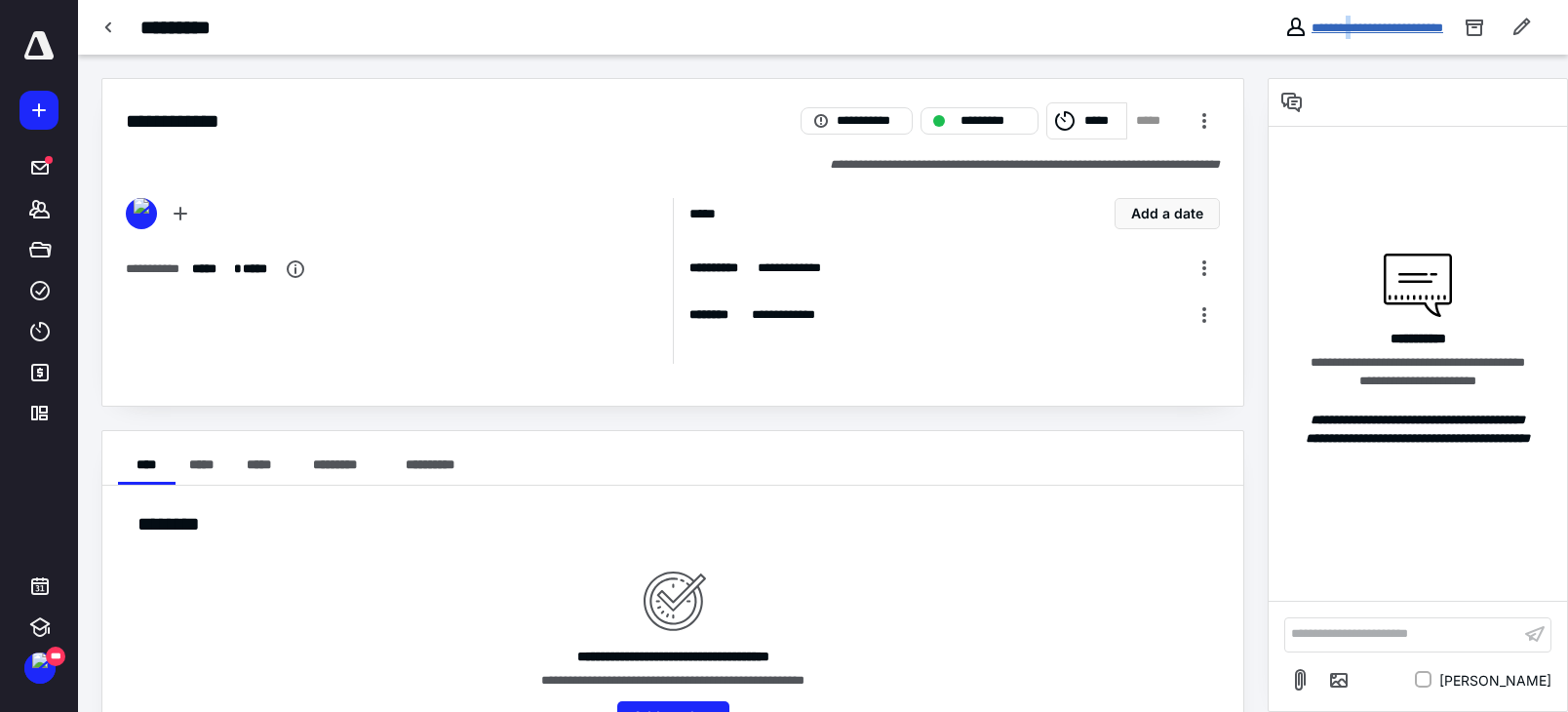 click on "**********" at bounding box center (1377, 27) 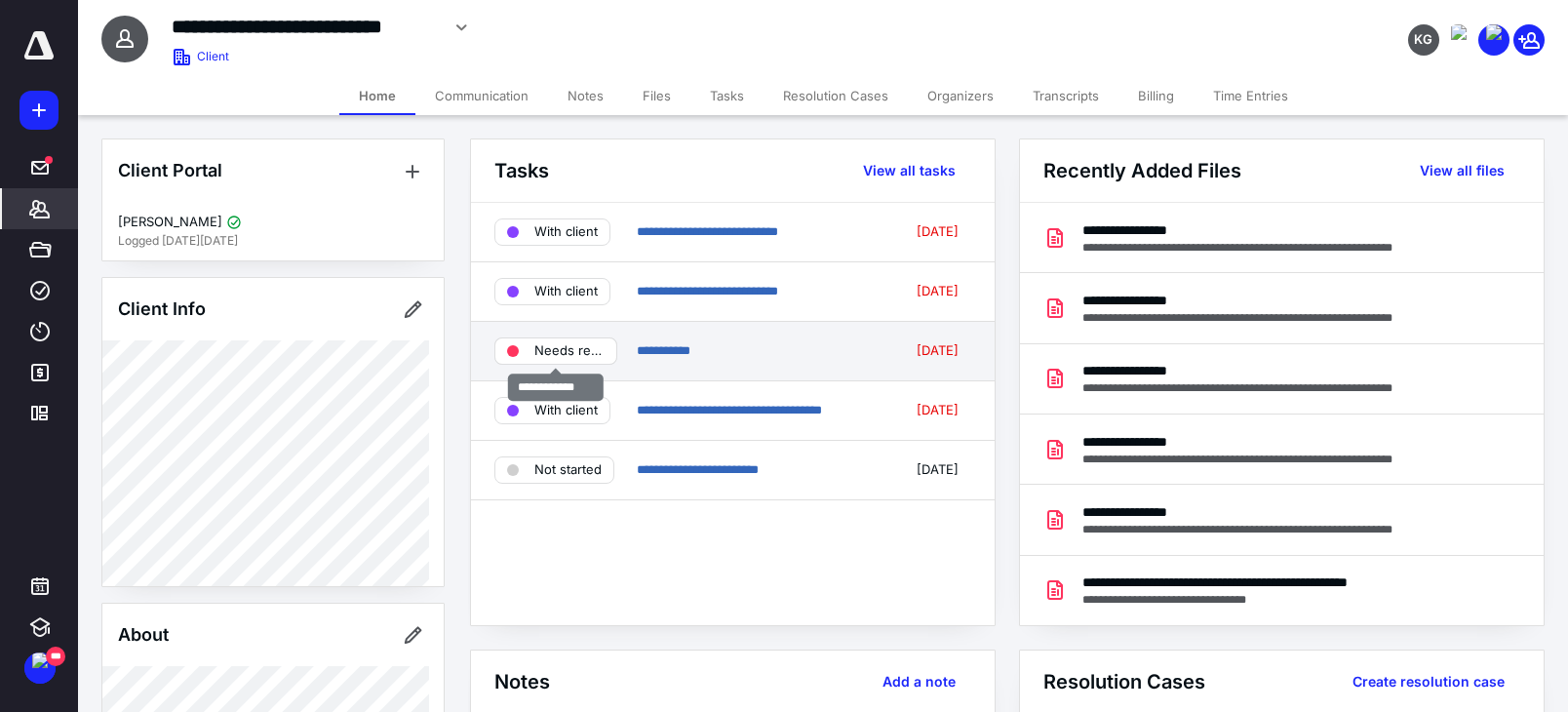 click on "Needs review" at bounding box center (569, 351) 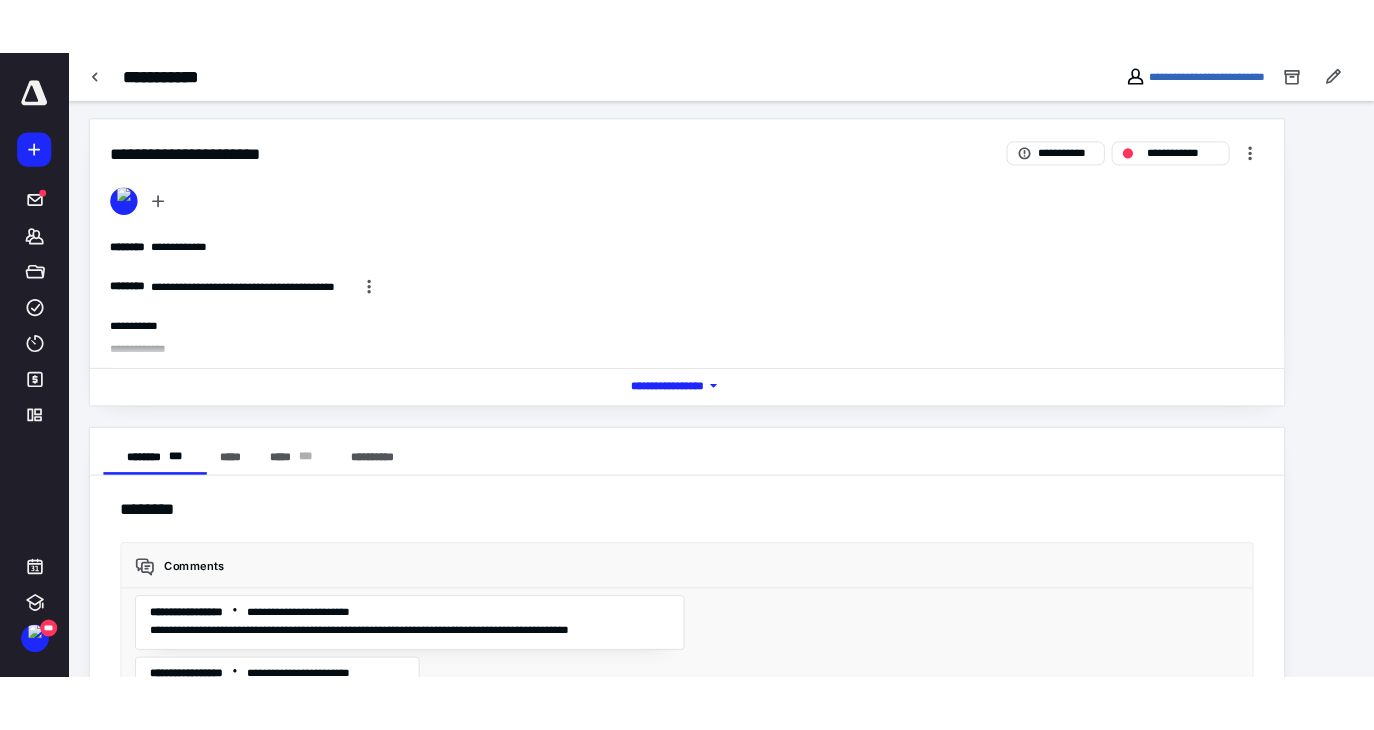 scroll, scrollTop: 0, scrollLeft: 0, axis: both 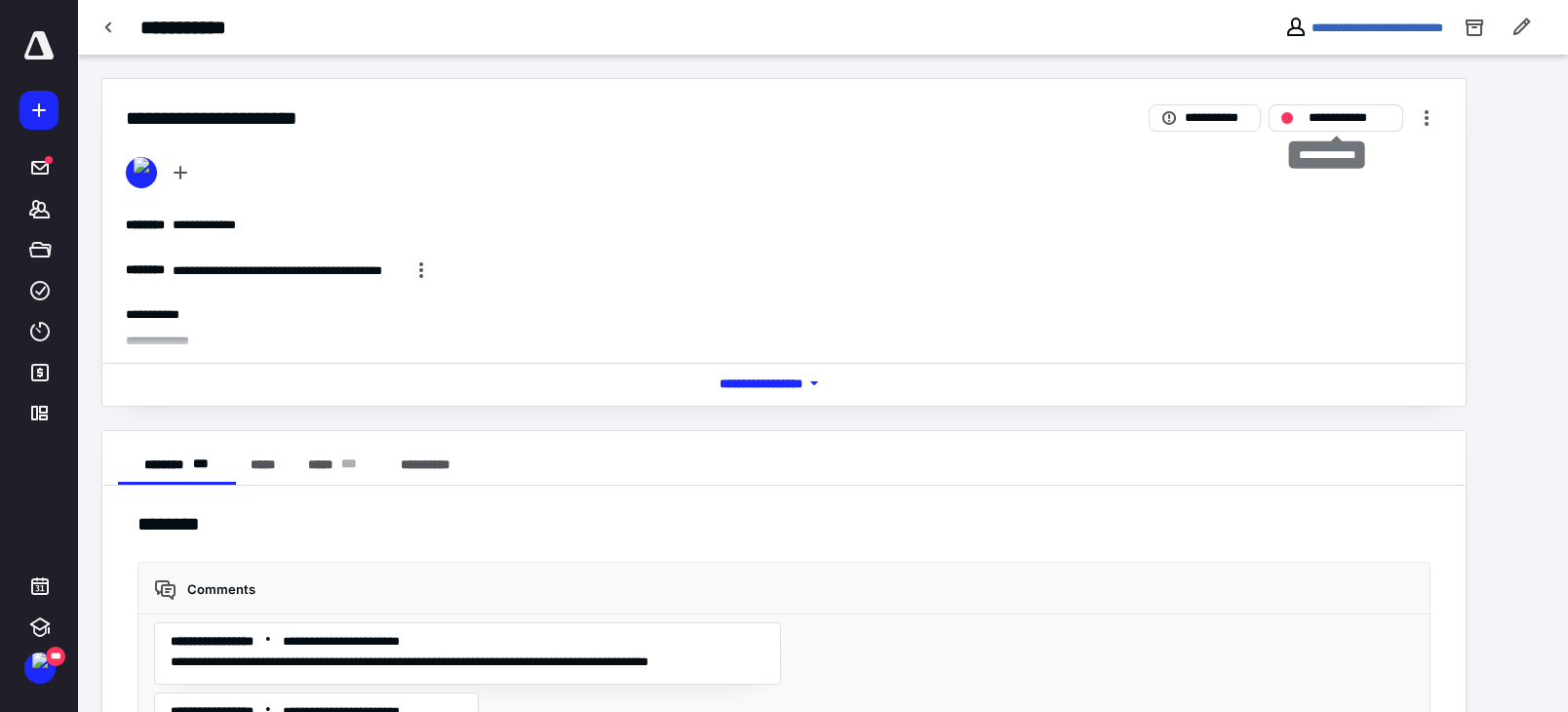 click on "**********" at bounding box center (1350, 118) 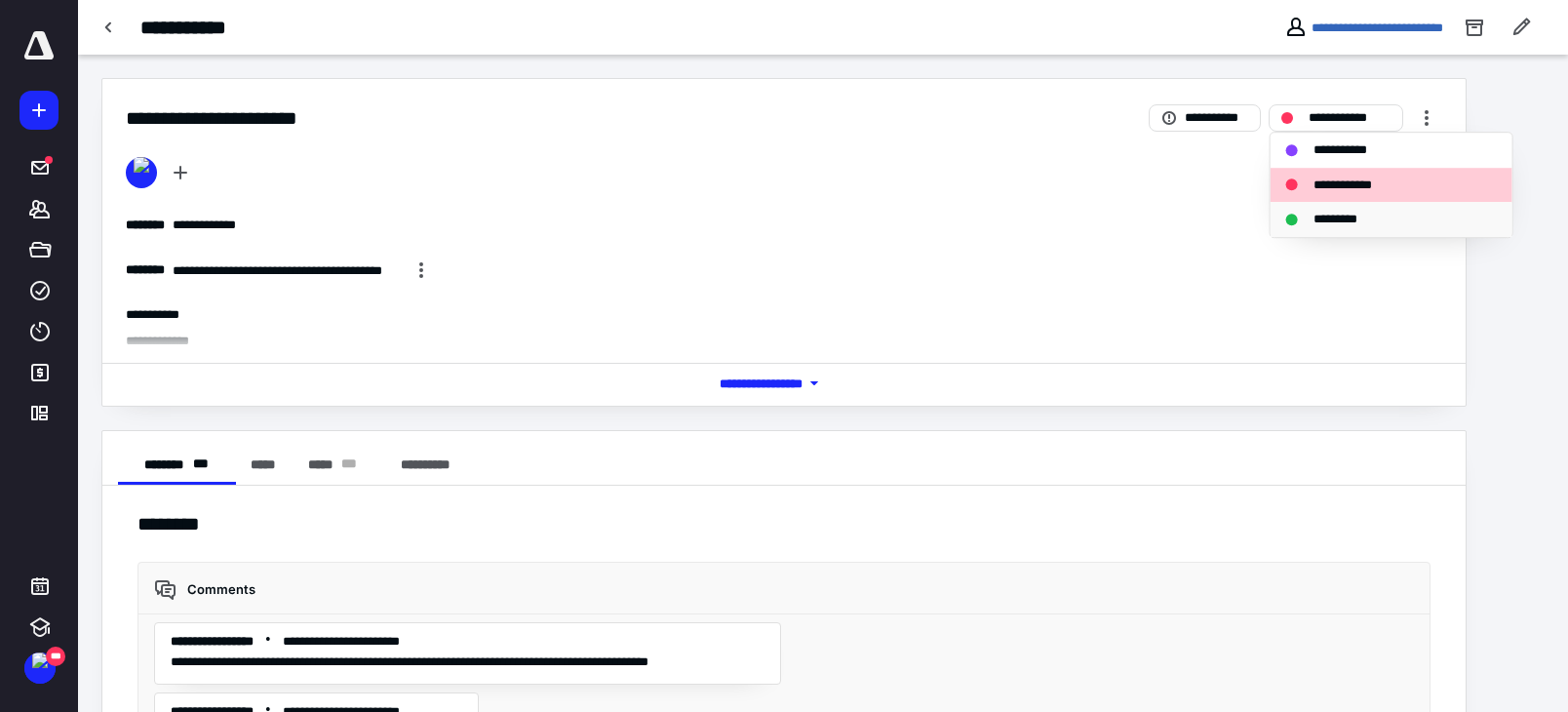 click on "*********" at bounding box center (1346, 219) 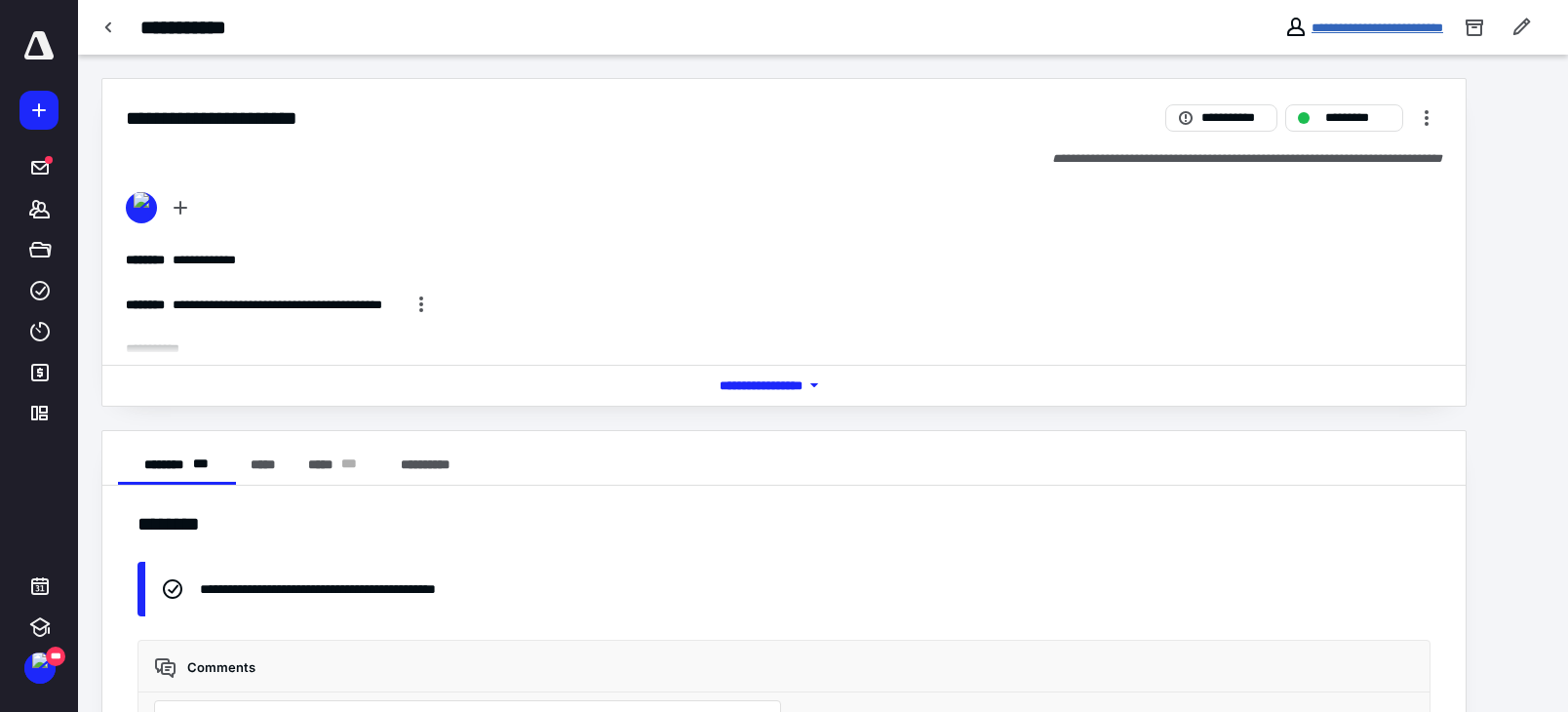 click on "**********" at bounding box center [1377, 27] 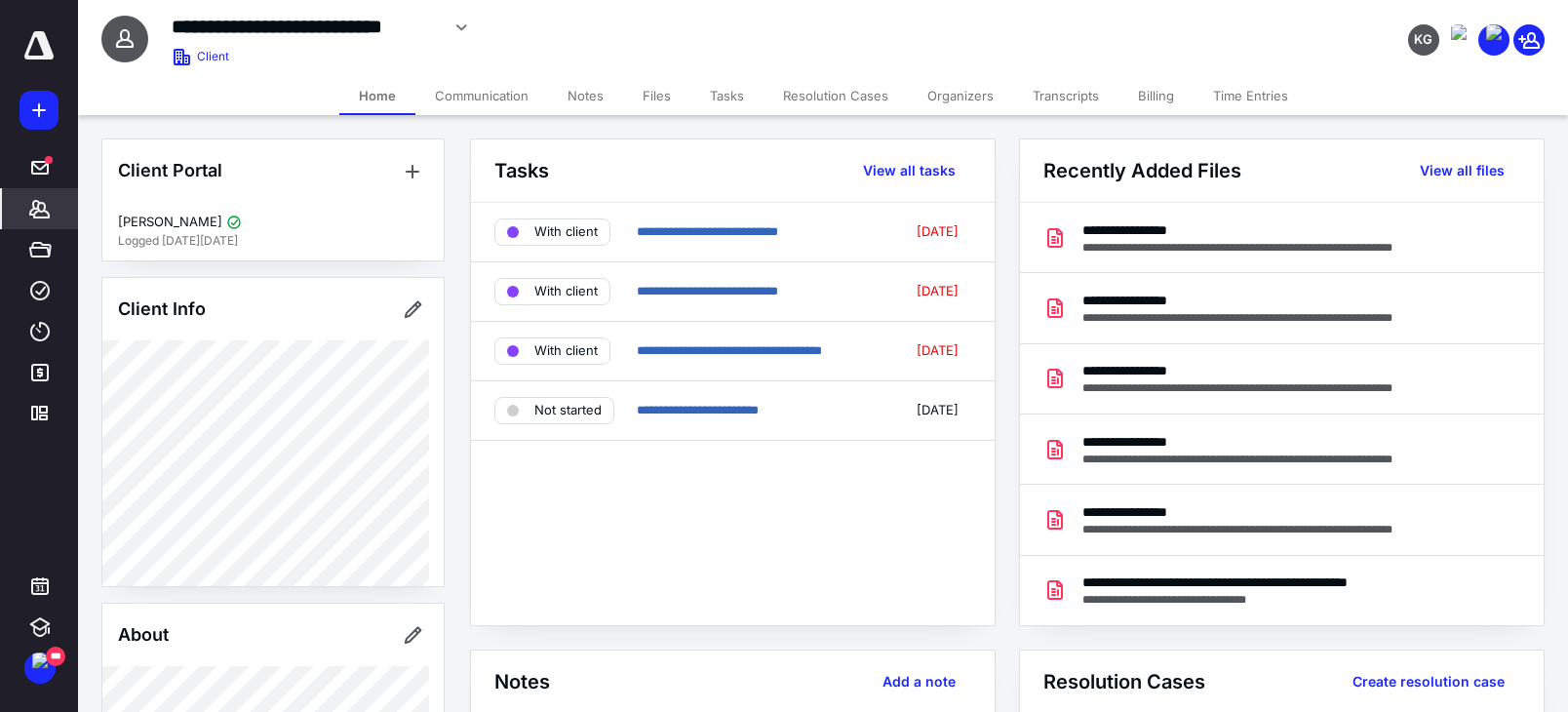 click on "Files" at bounding box center (656, 96) 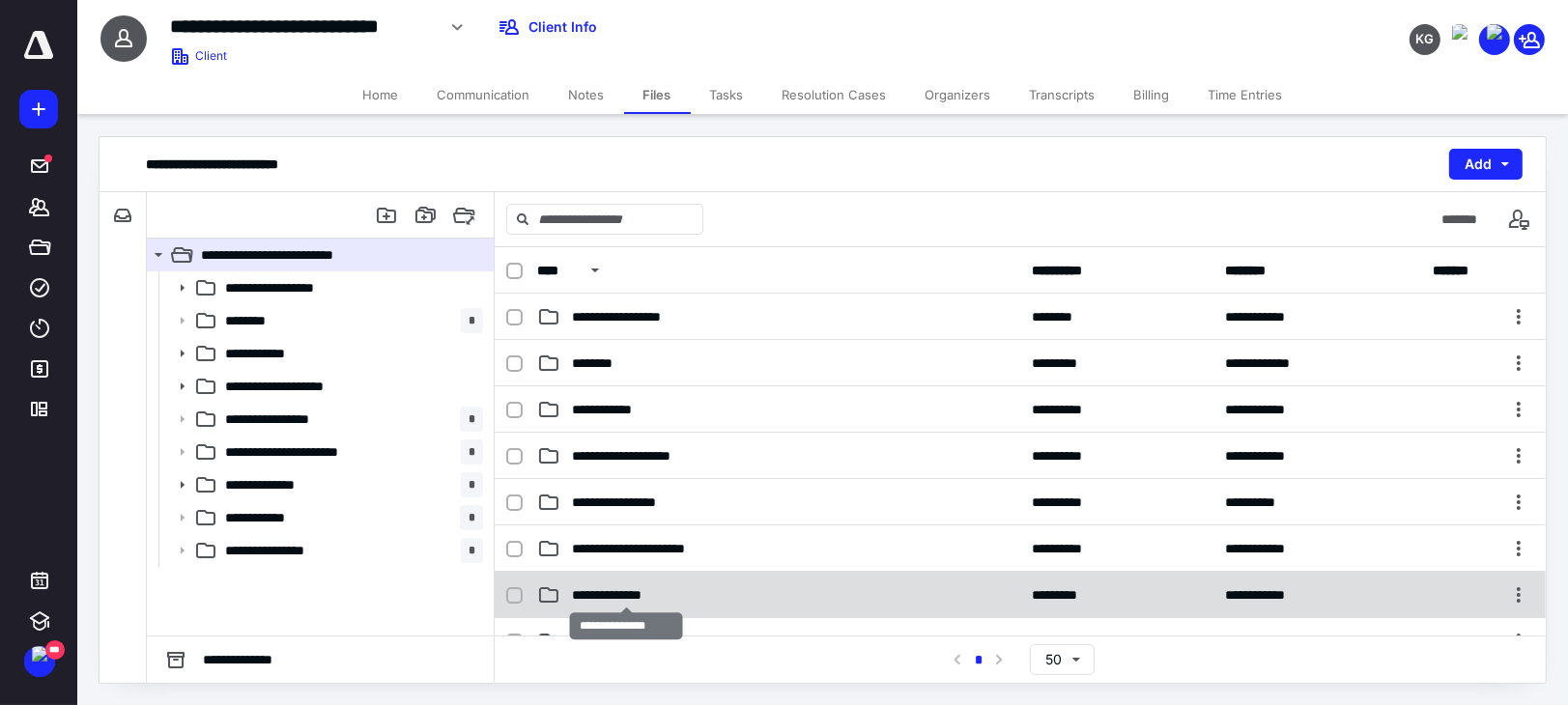 click on "**********" at bounding box center (626, 595) 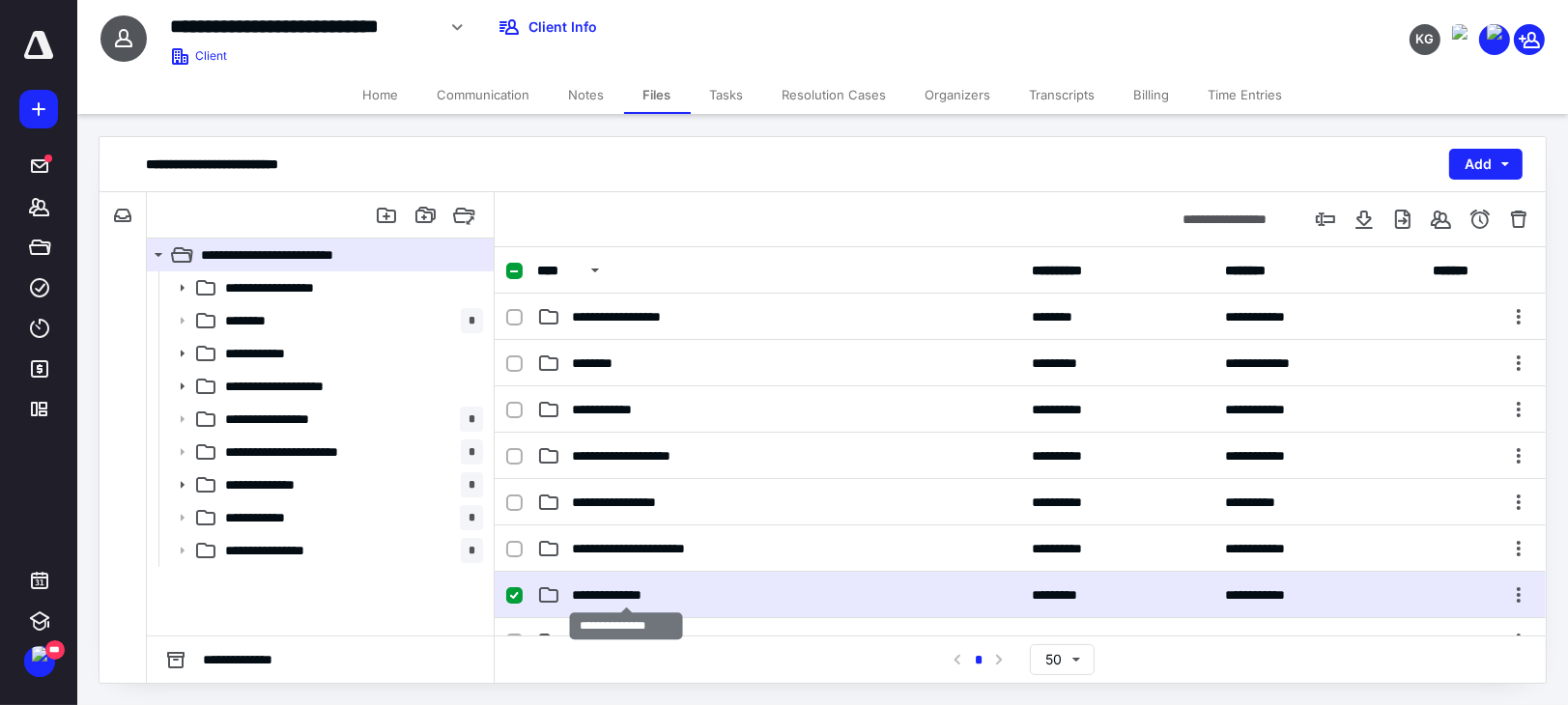 click on "**********" at bounding box center (626, 595) 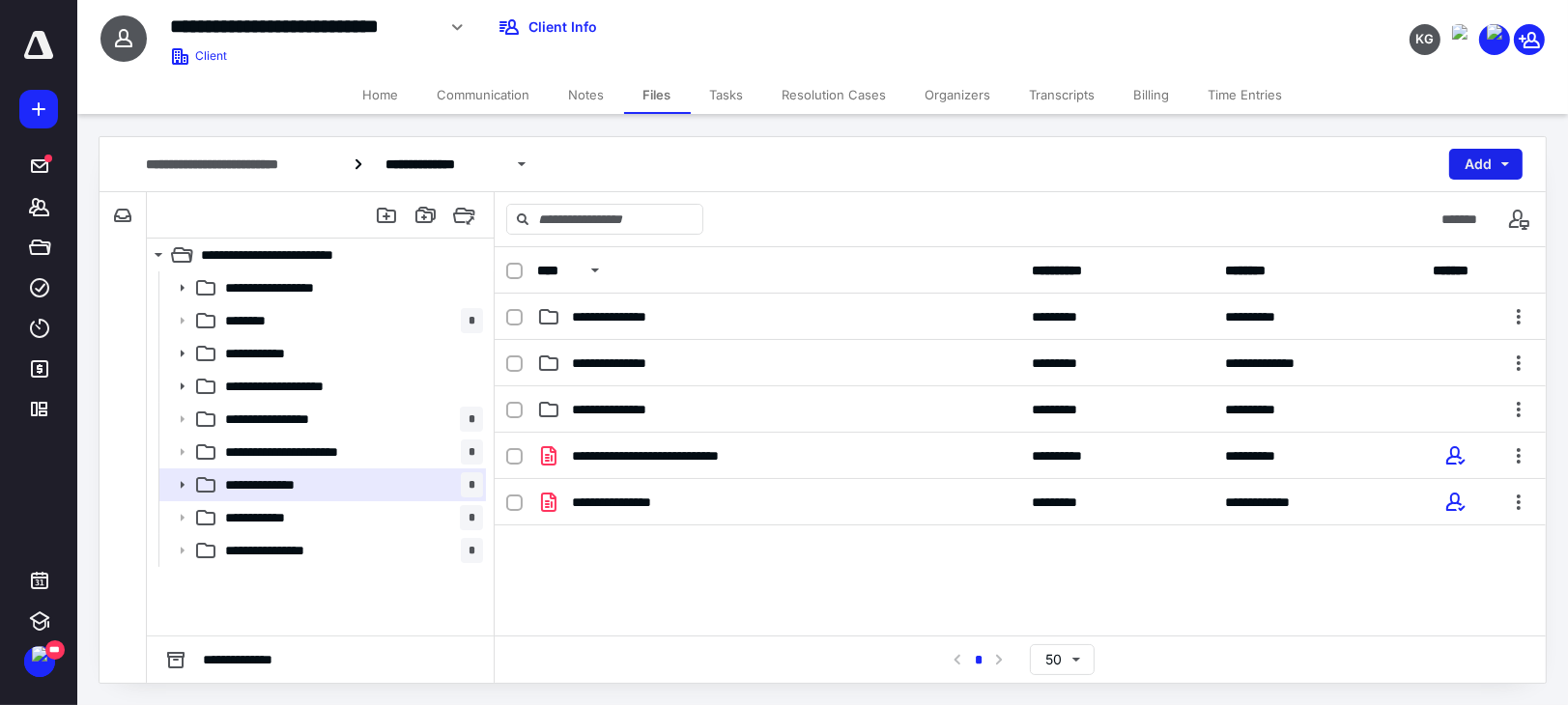 click on "Add" at bounding box center [1486, 164] 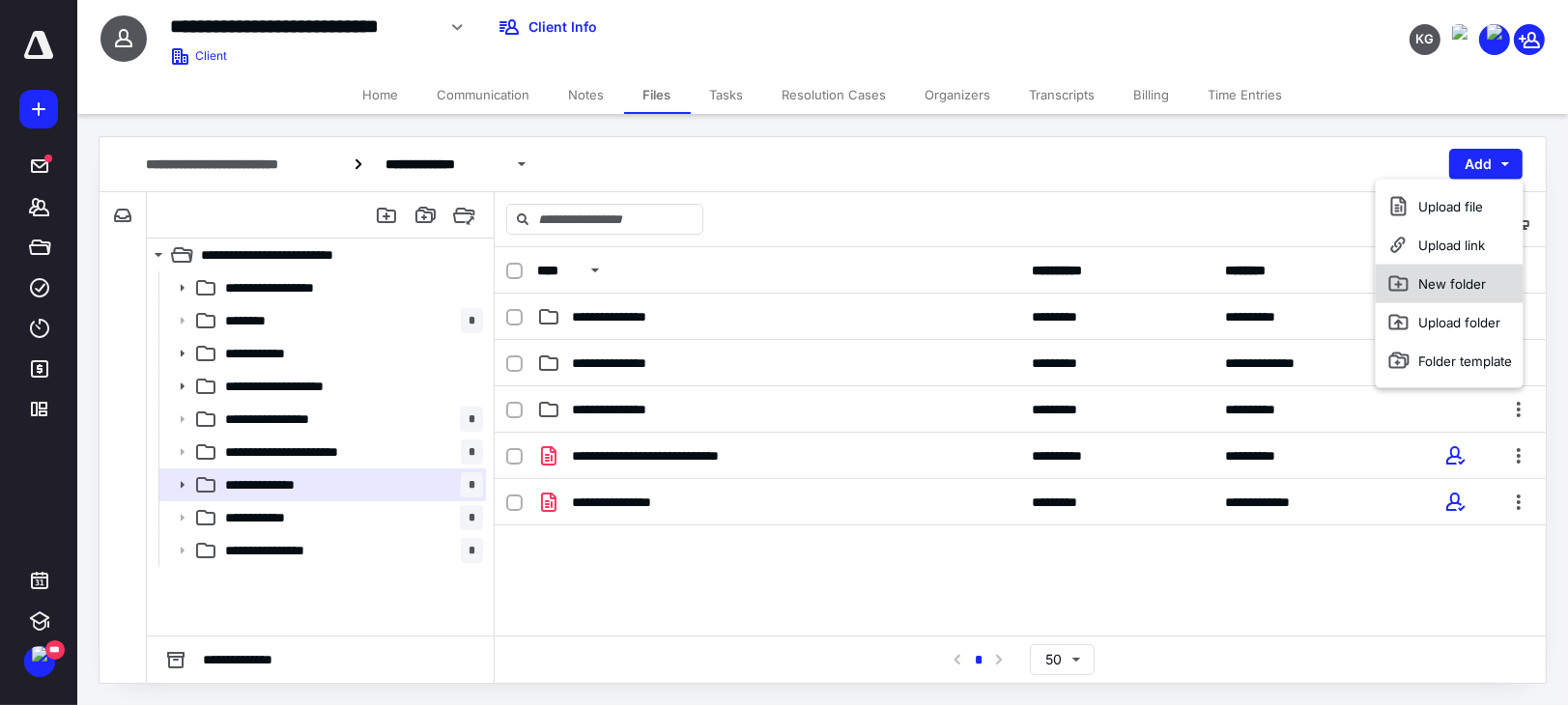click on "New folder" at bounding box center (1449, 284) 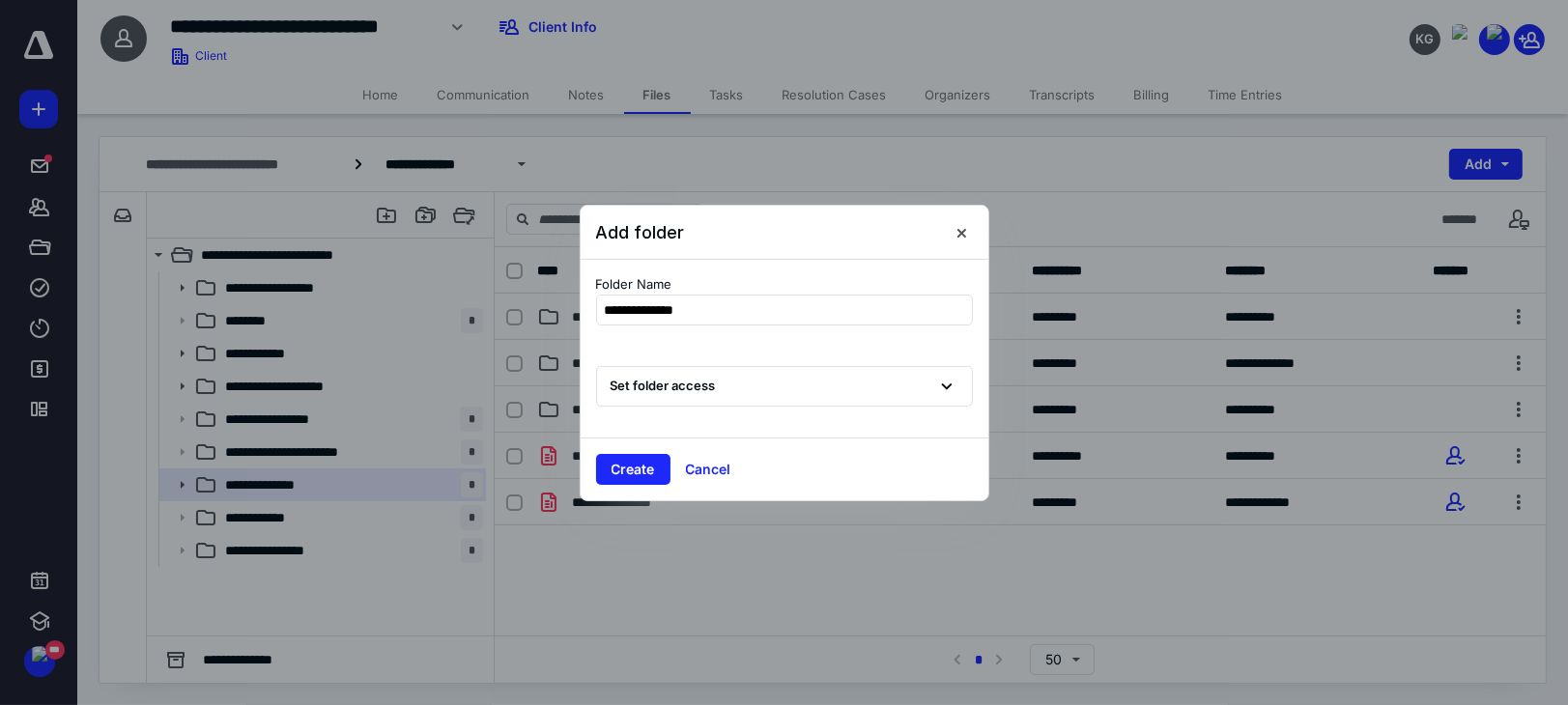 type on "**********" 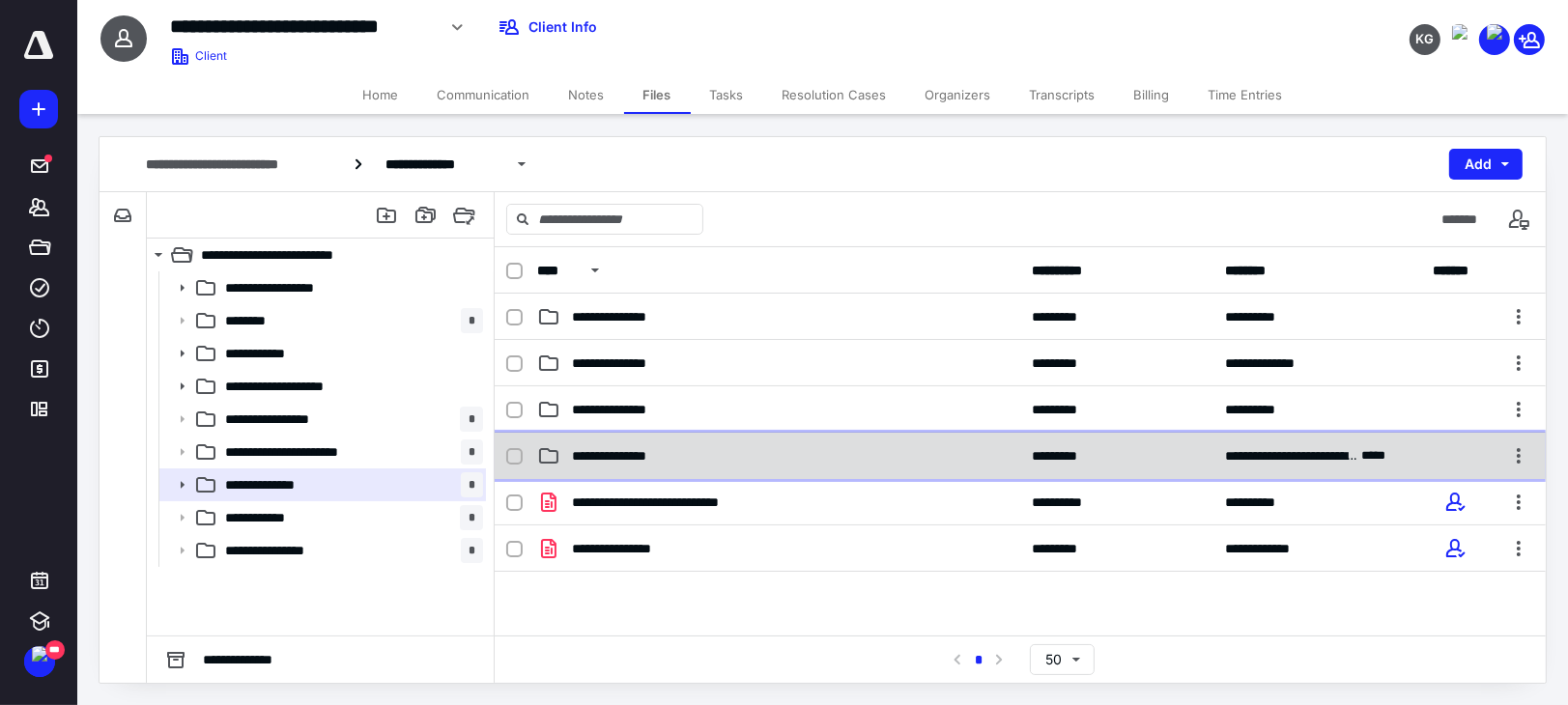 click on "**********" at bounding box center (1020, 456) 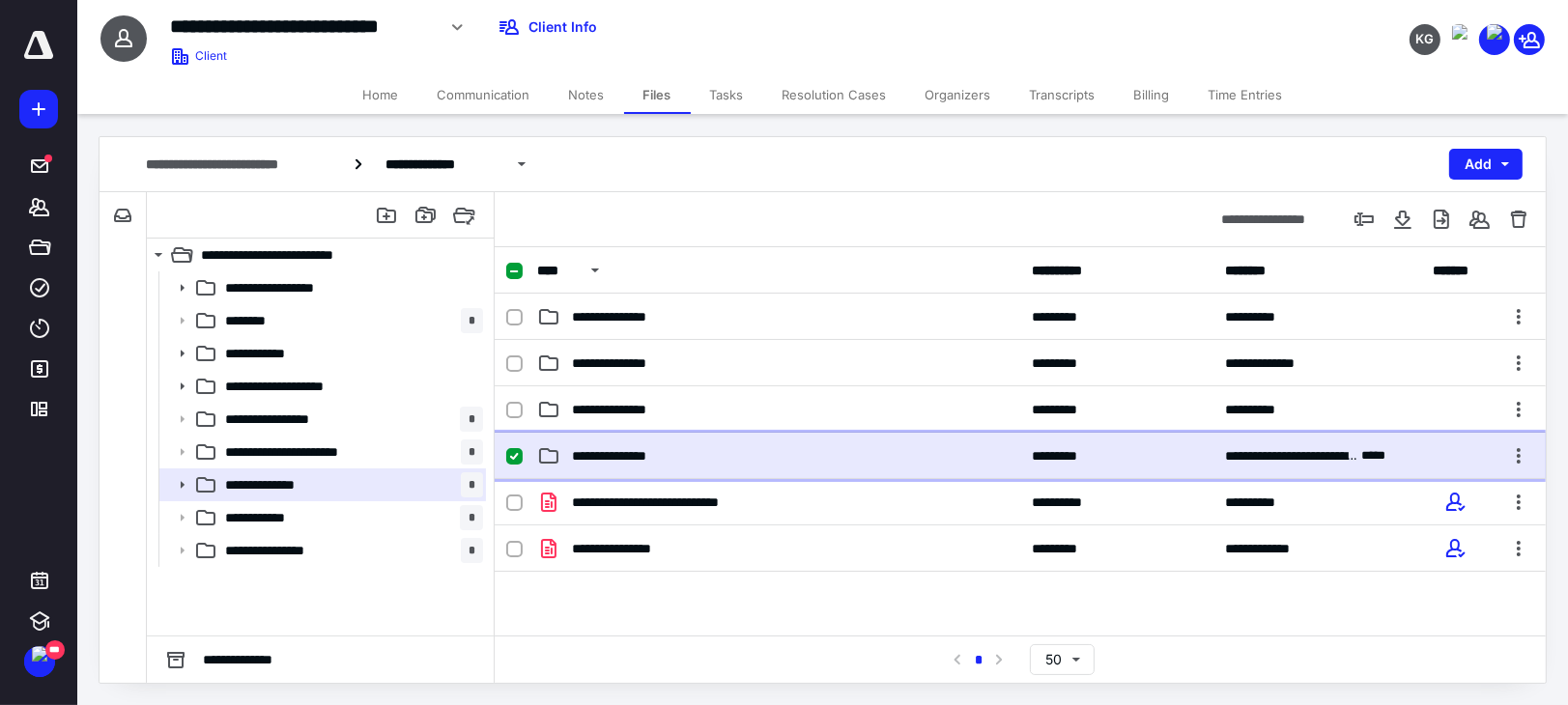 click on "**********" at bounding box center [1020, 456] 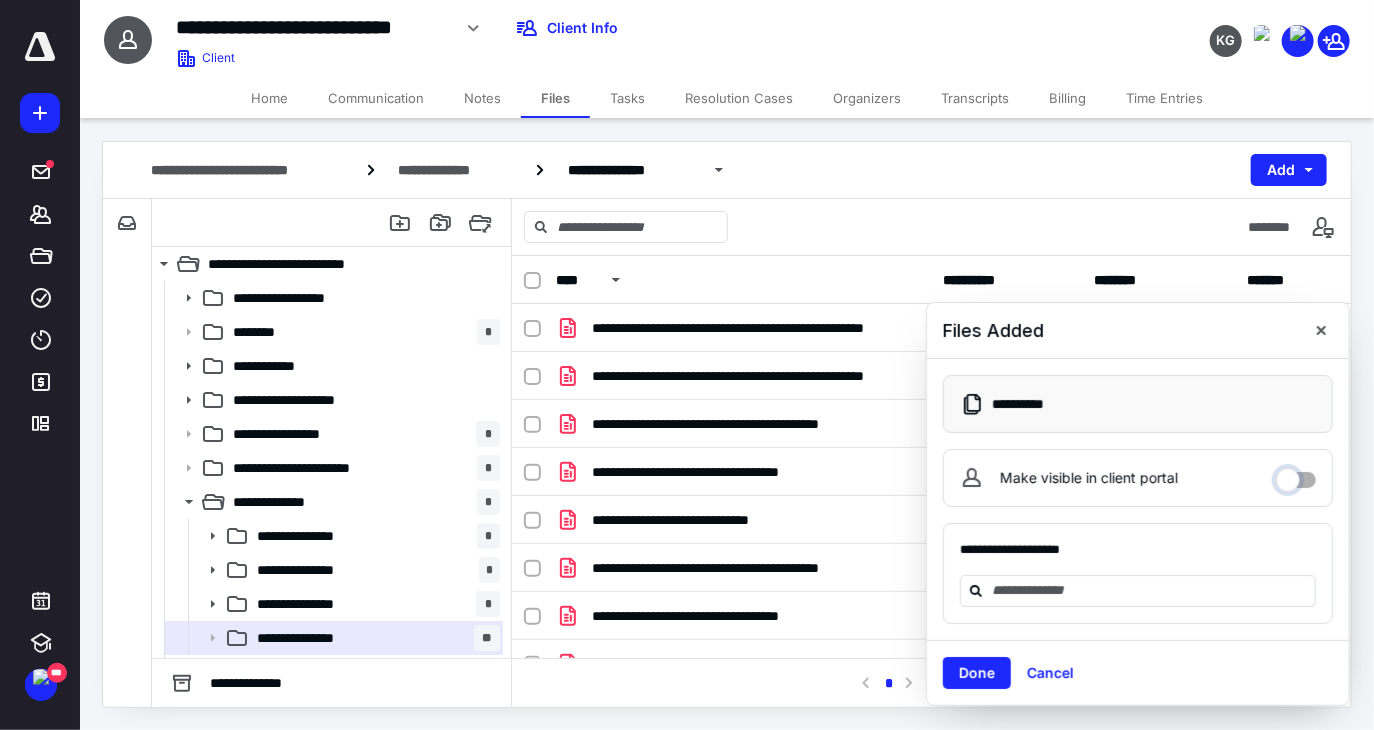 click on "Make visible in client portal" at bounding box center [1296, 475] 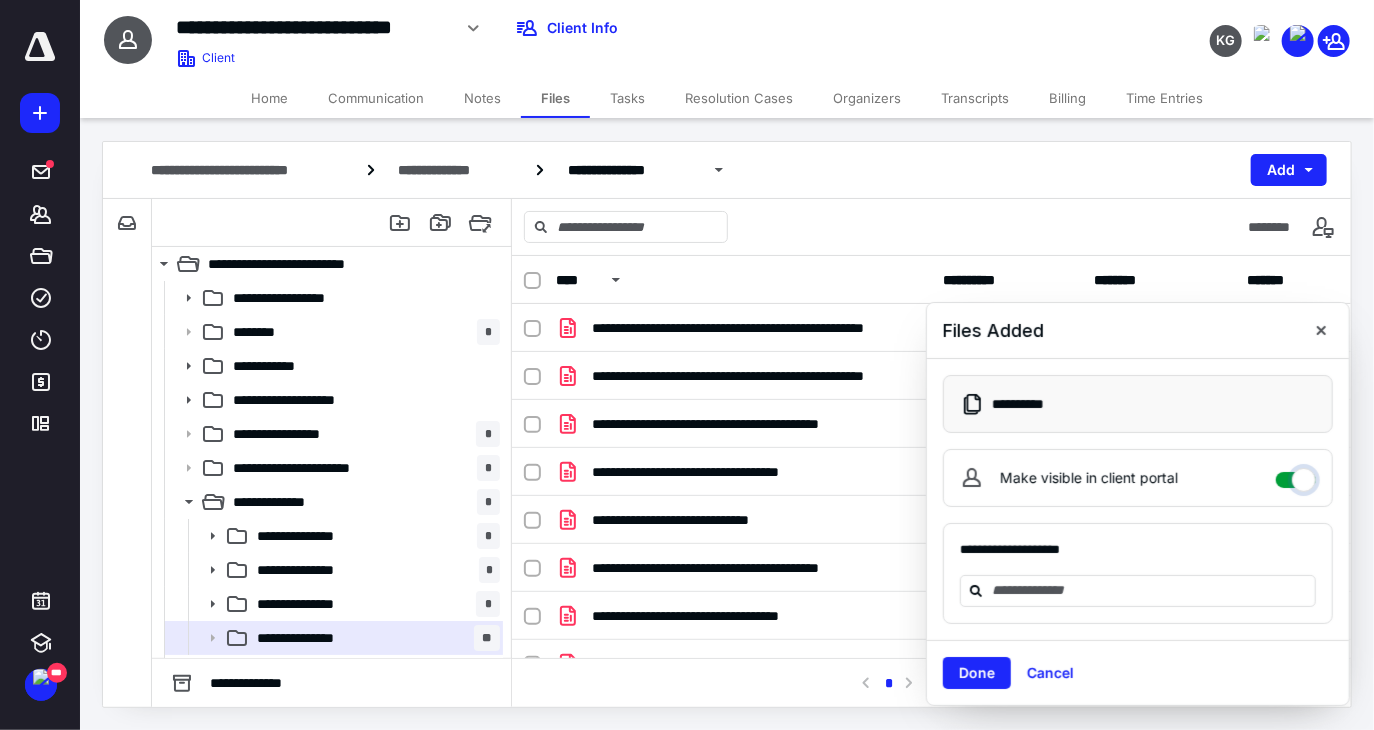 checkbox on "****" 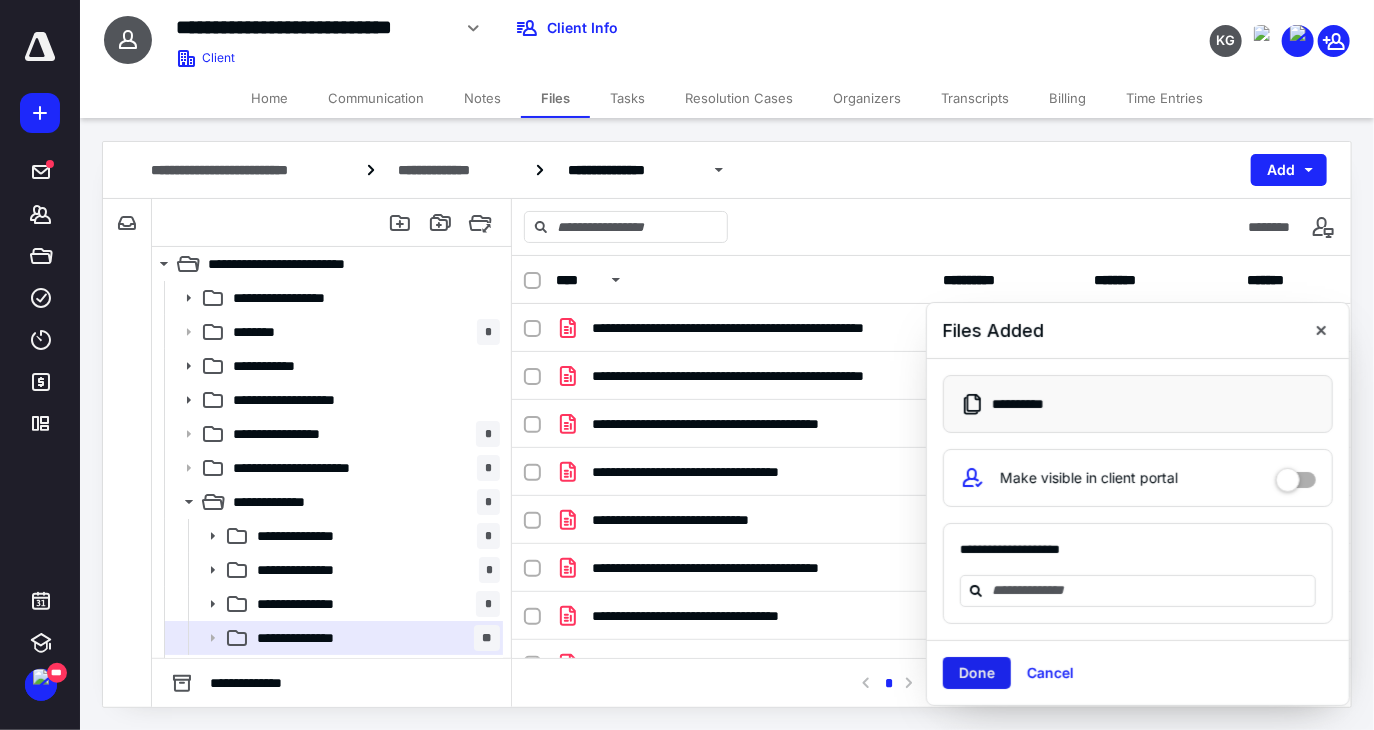 click on "Done" at bounding box center (977, 673) 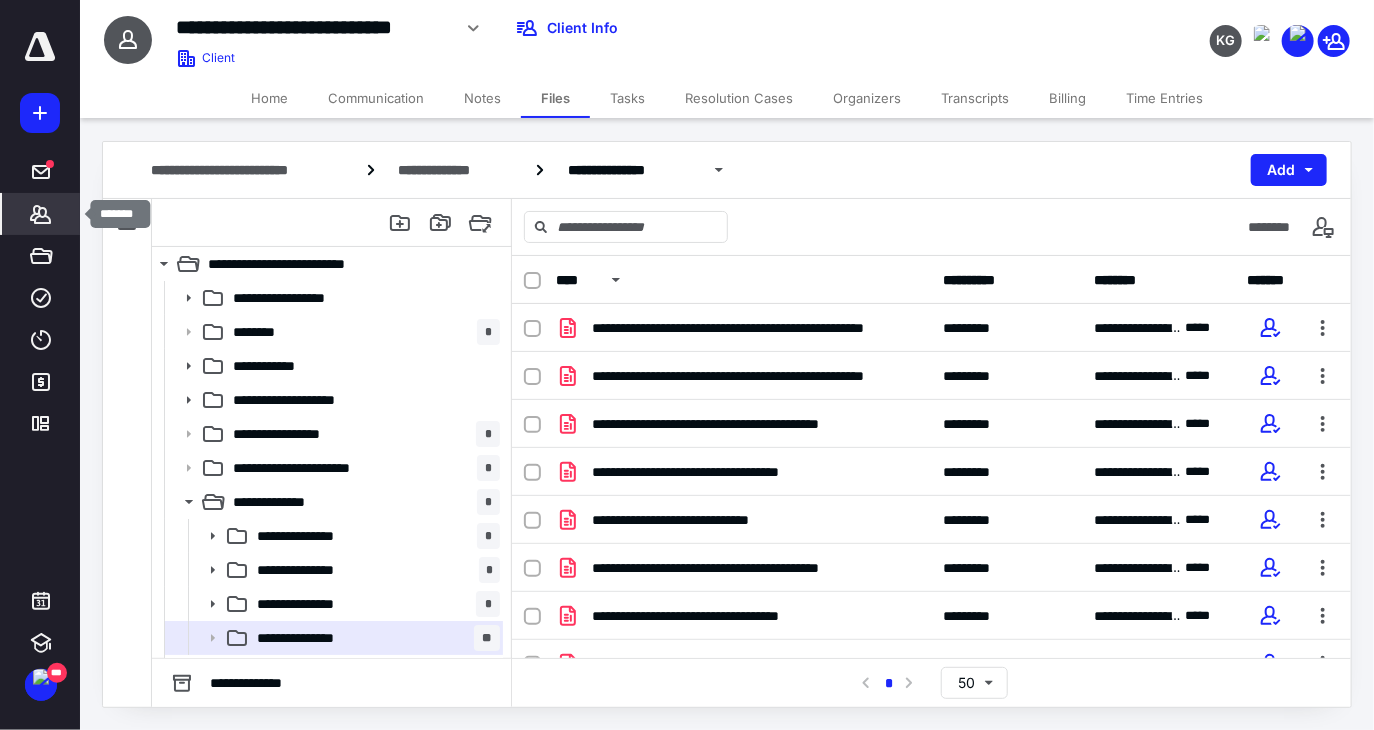 drag, startPoint x: 53, startPoint y: 209, endPoint x: 42, endPoint y: 213, distance: 11.7046995 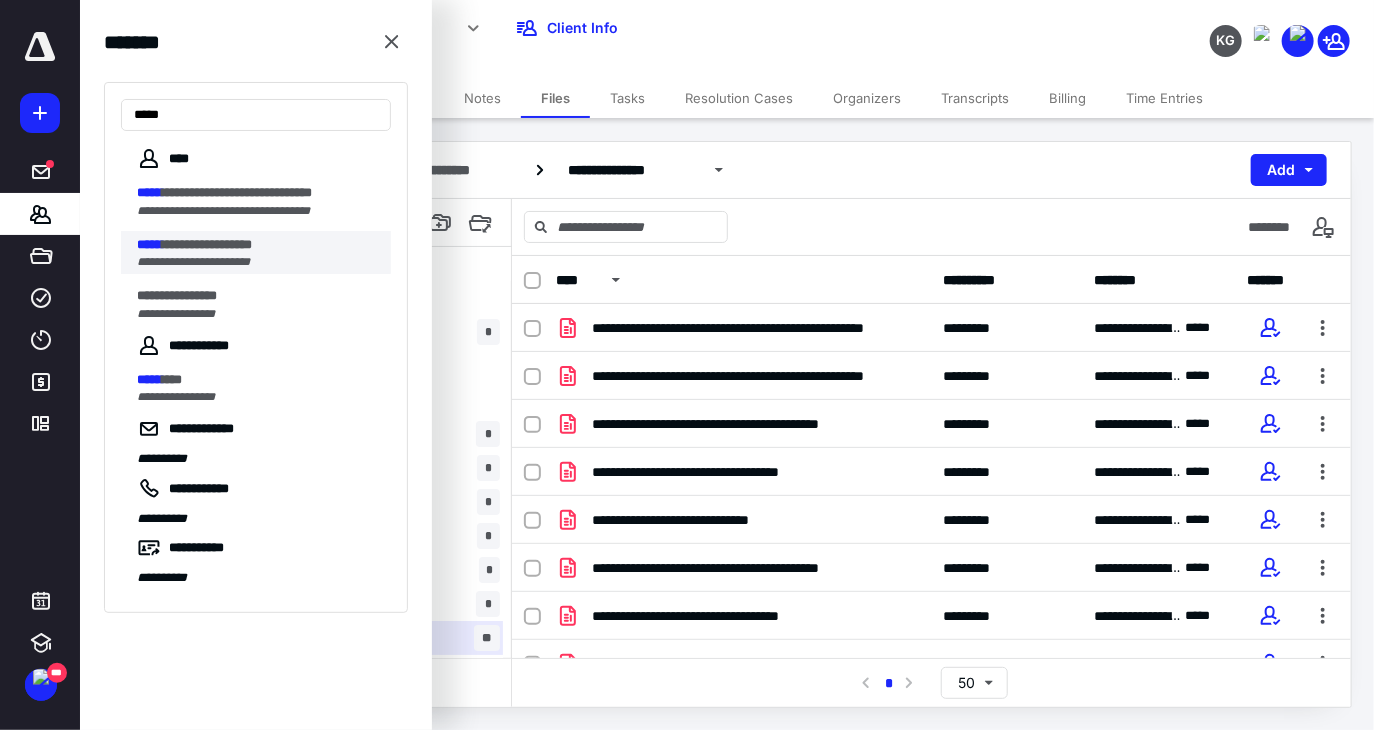 type on "*****" 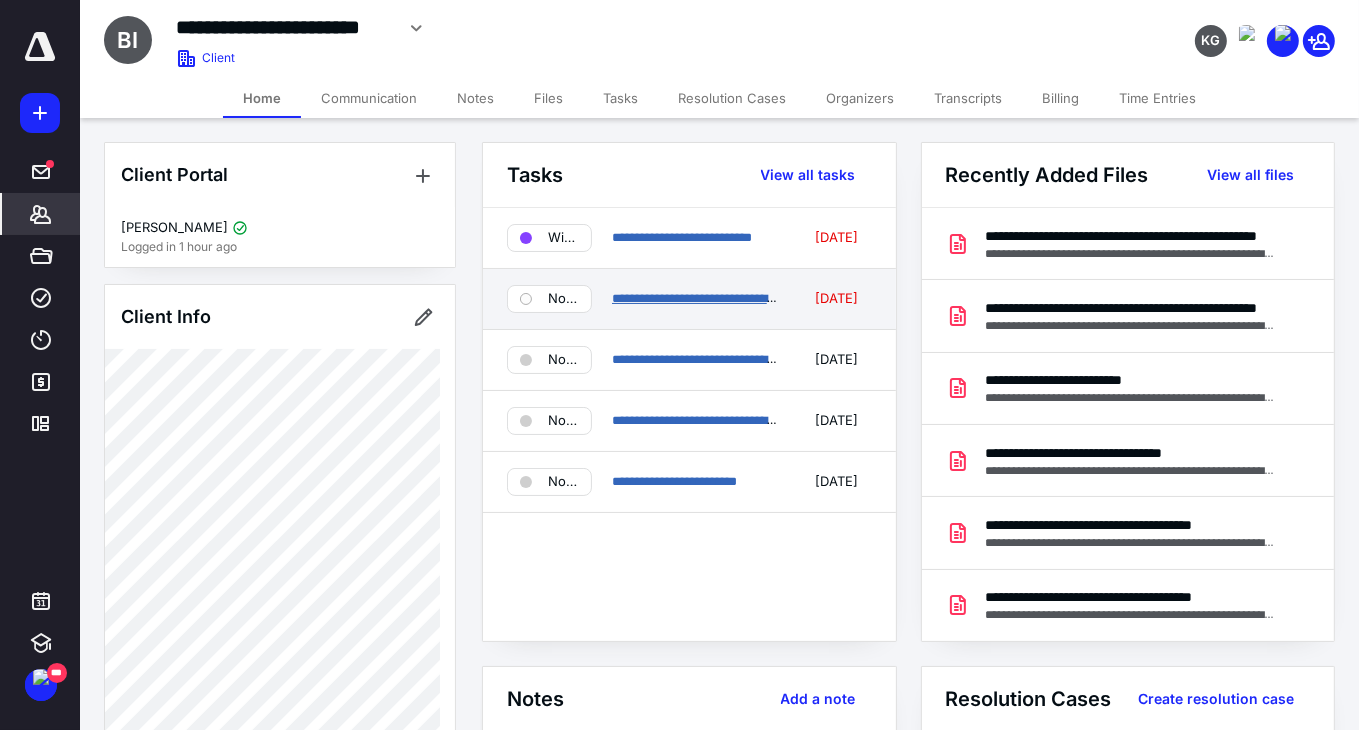 click on "**********" at bounding box center (824, 298) 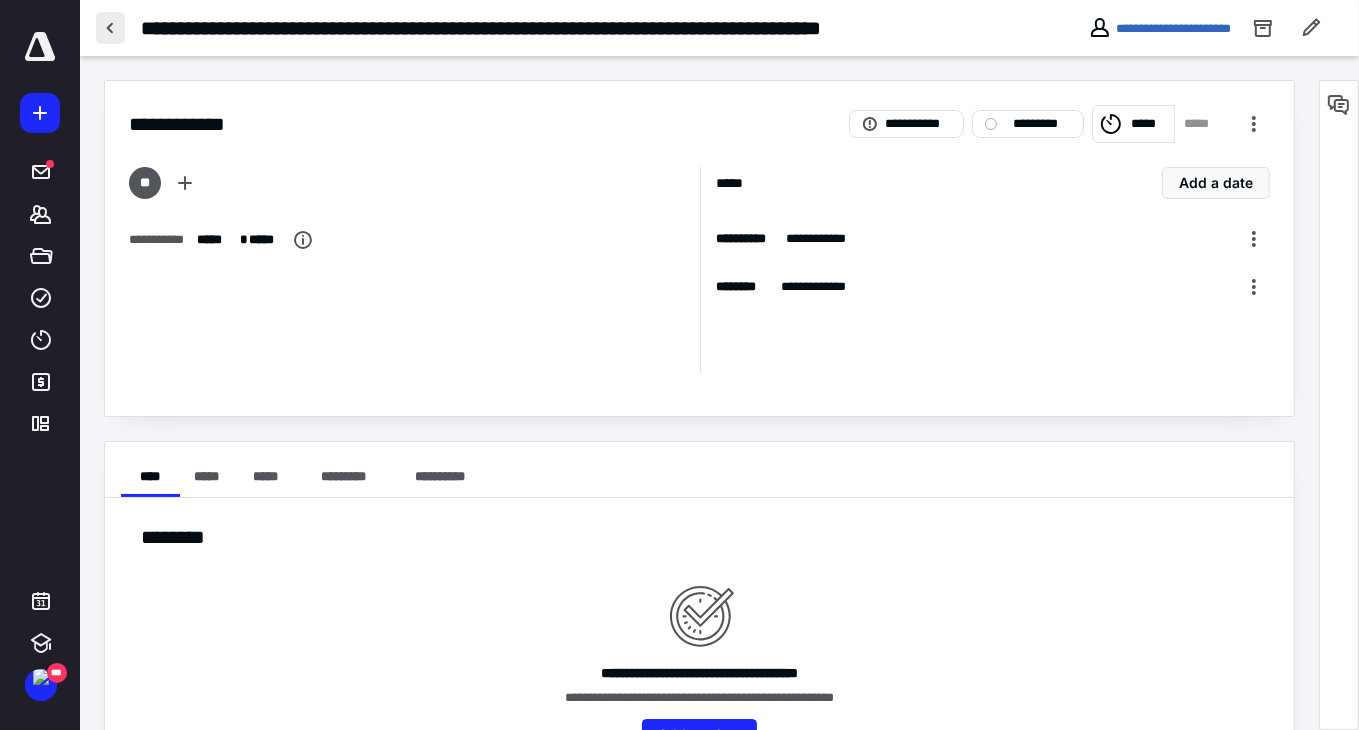 click at bounding box center [110, 28] 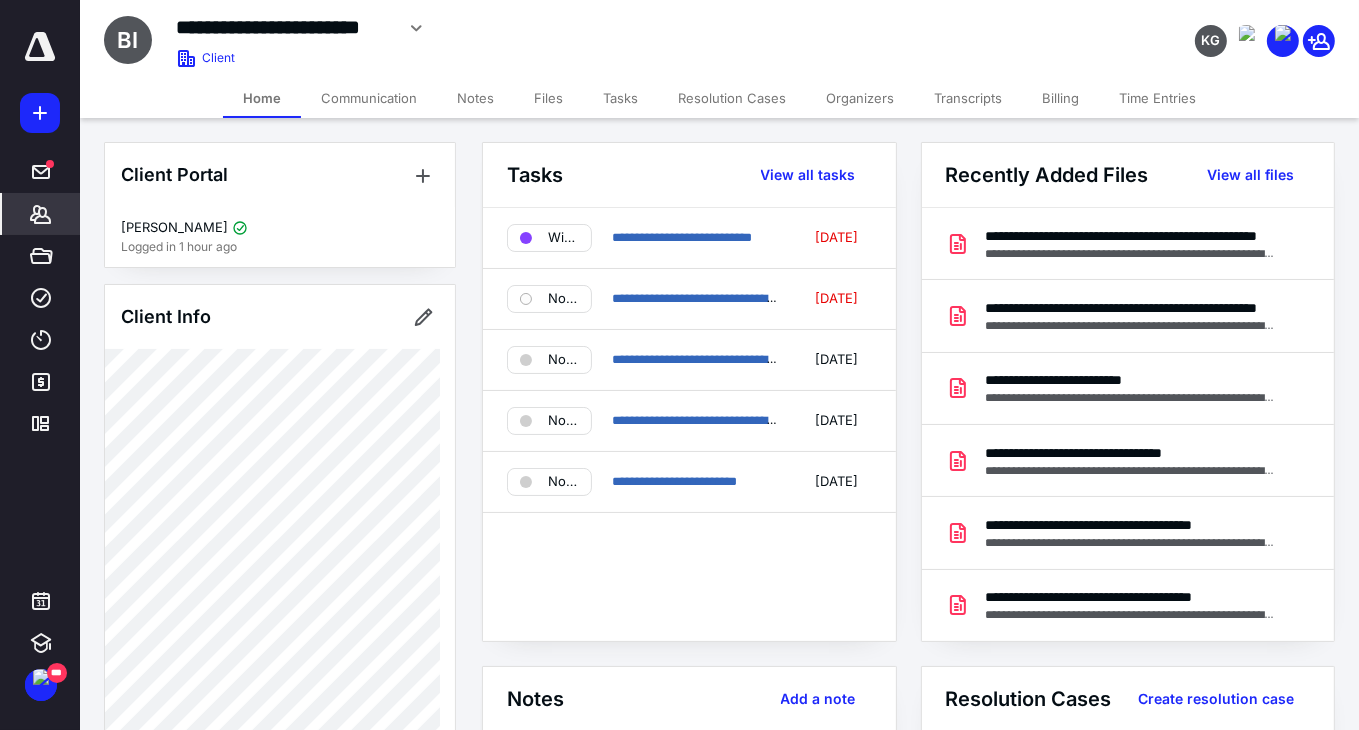click on "Files" at bounding box center (548, 98) 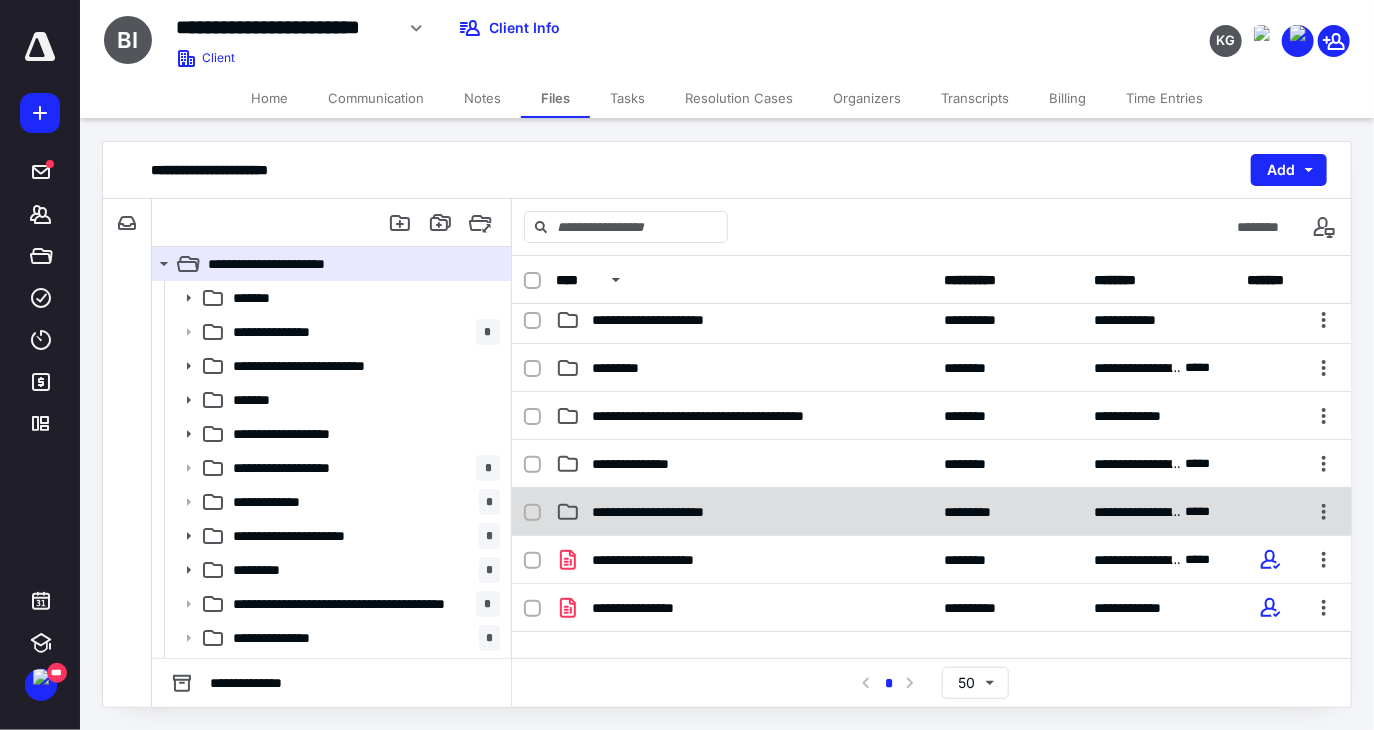 scroll, scrollTop: 200, scrollLeft: 0, axis: vertical 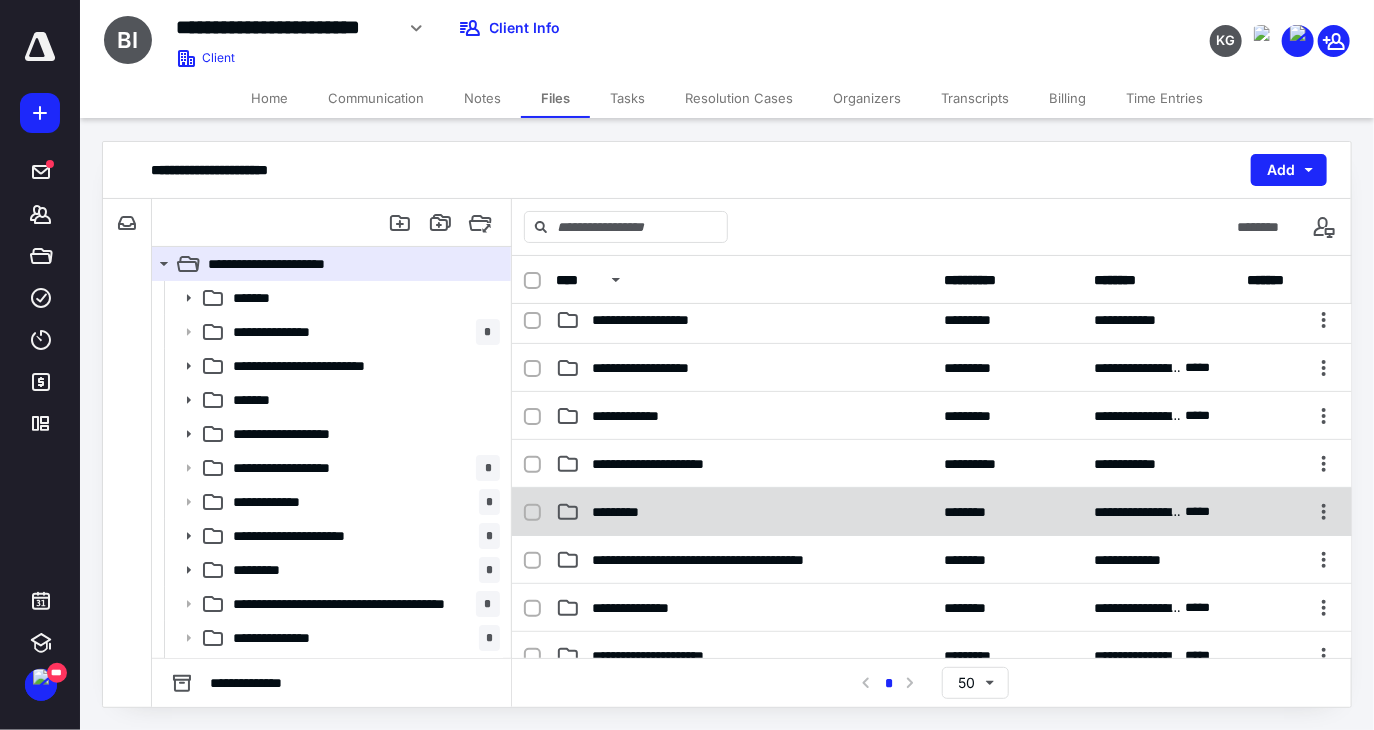 click on "*********" at bounding box center [744, 512] 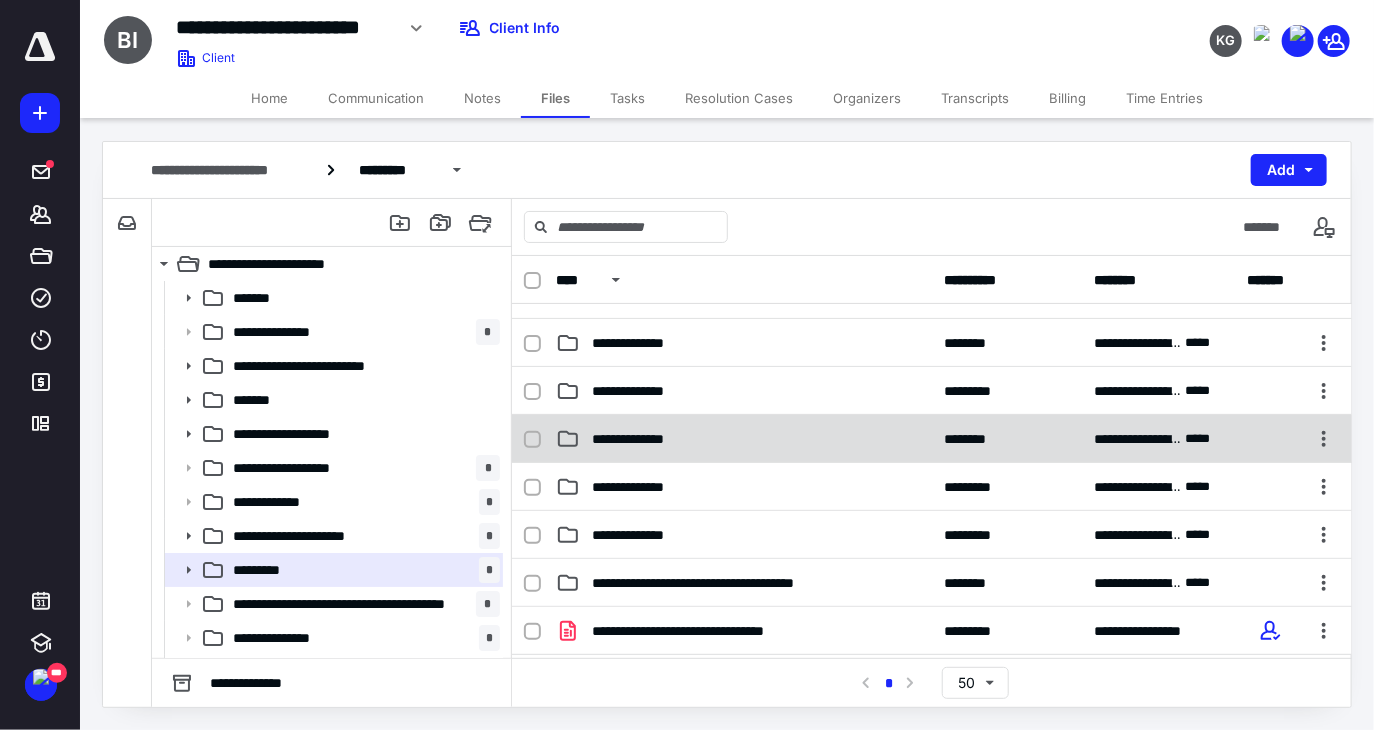 scroll, scrollTop: 200, scrollLeft: 0, axis: vertical 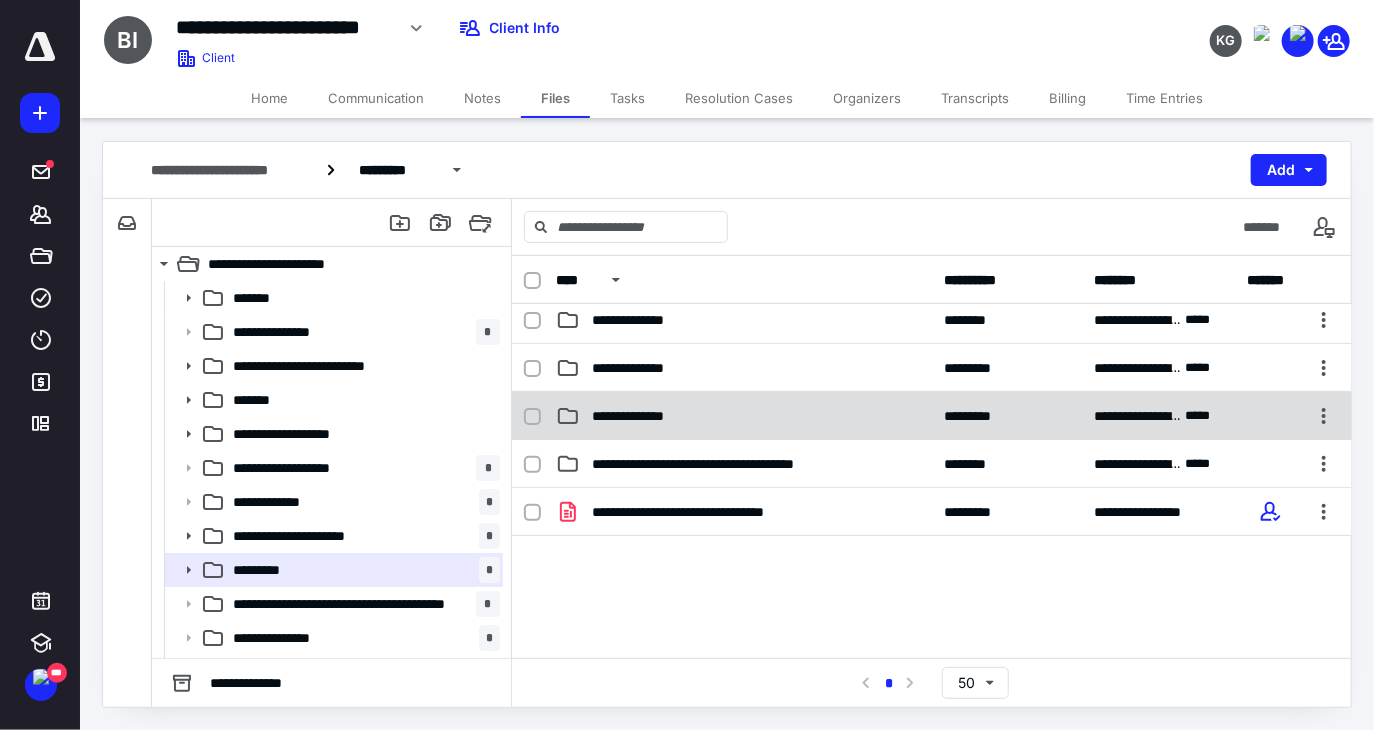 click on "**********" at bounding box center [744, 416] 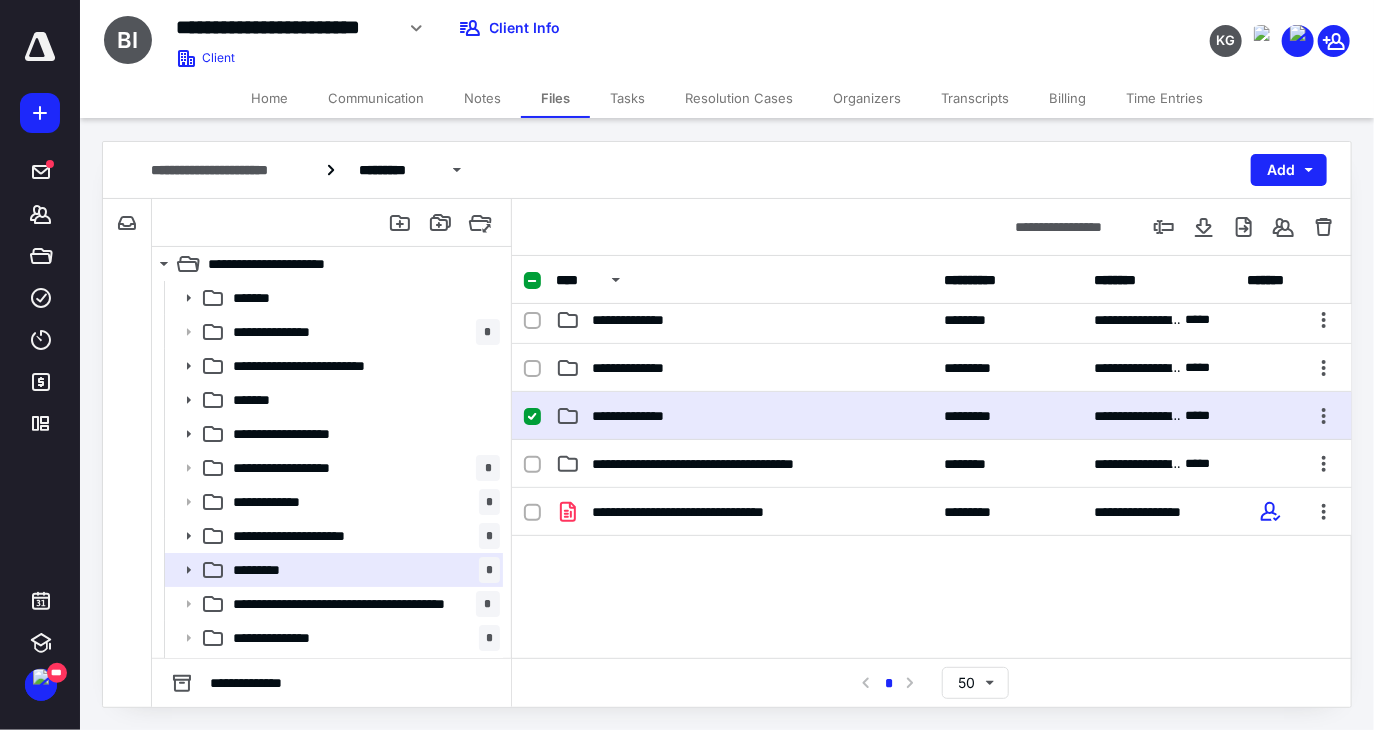 click on "**********" at bounding box center [744, 416] 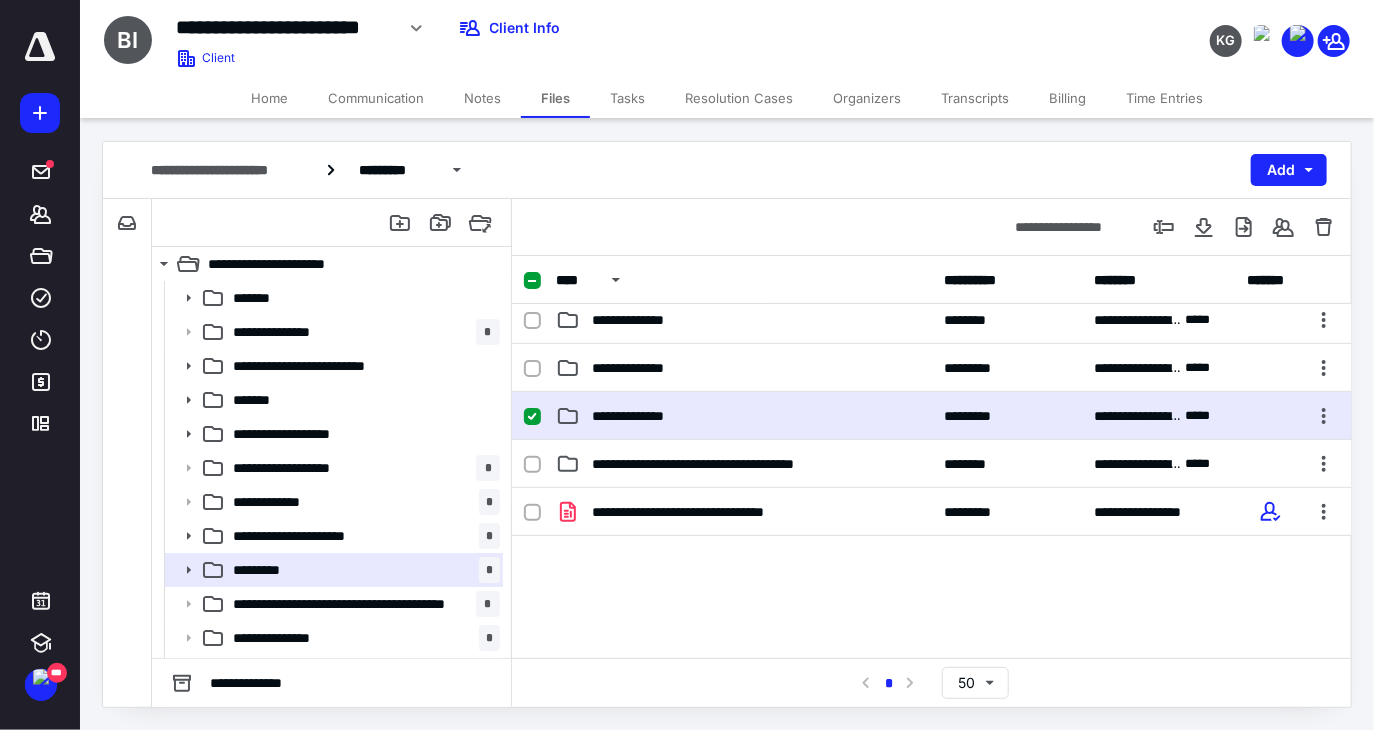 scroll, scrollTop: 0, scrollLeft: 0, axis: both 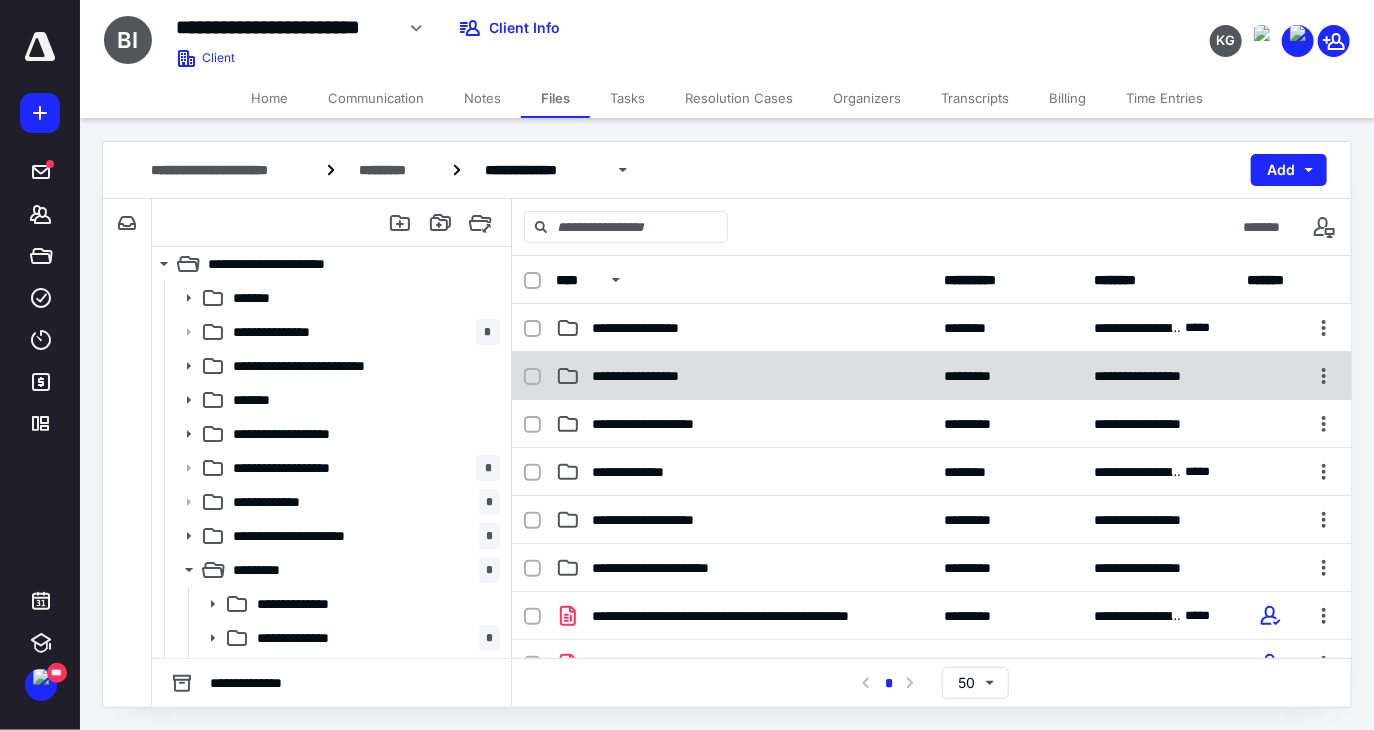 click on "**********" at bounding box center (744, 376) 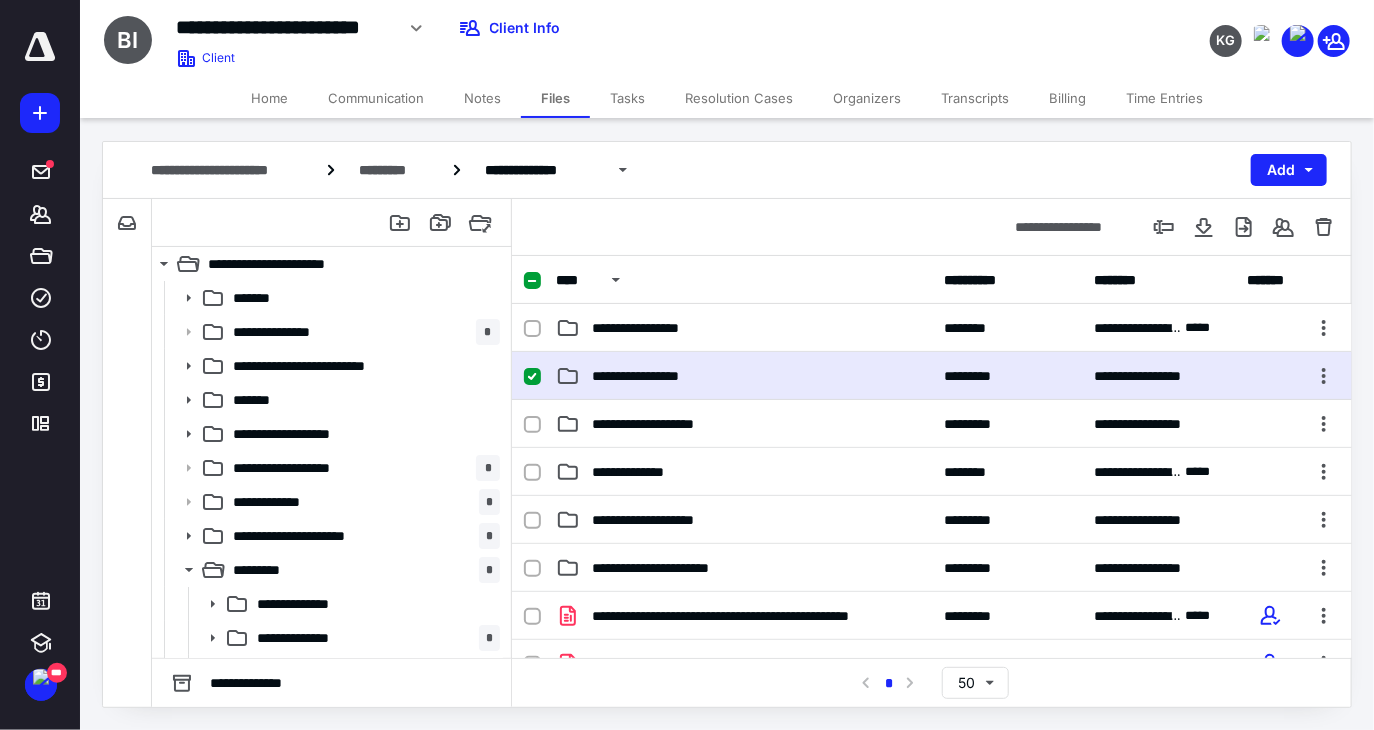 click on "**********" at bounding box center [744, 376] 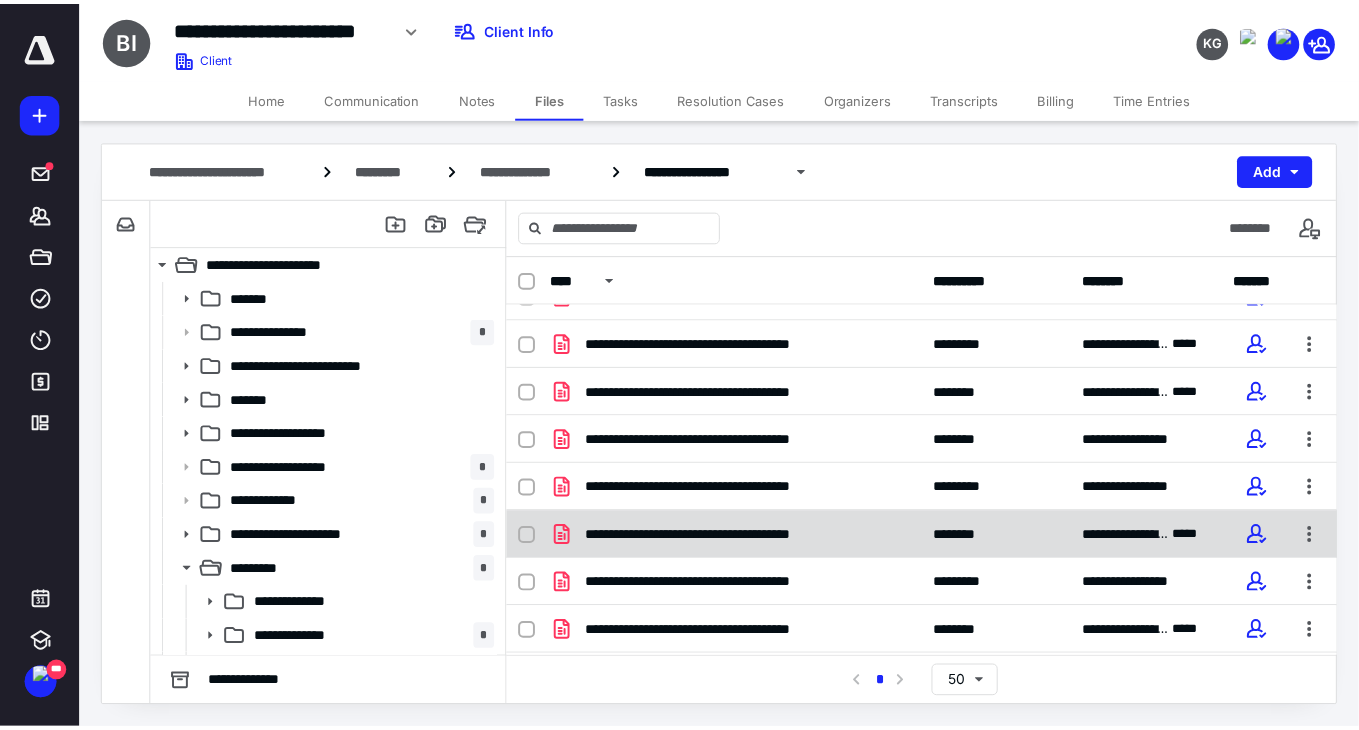scroll, scrollTop: 800, scrollLeft: 0, axis: vertical 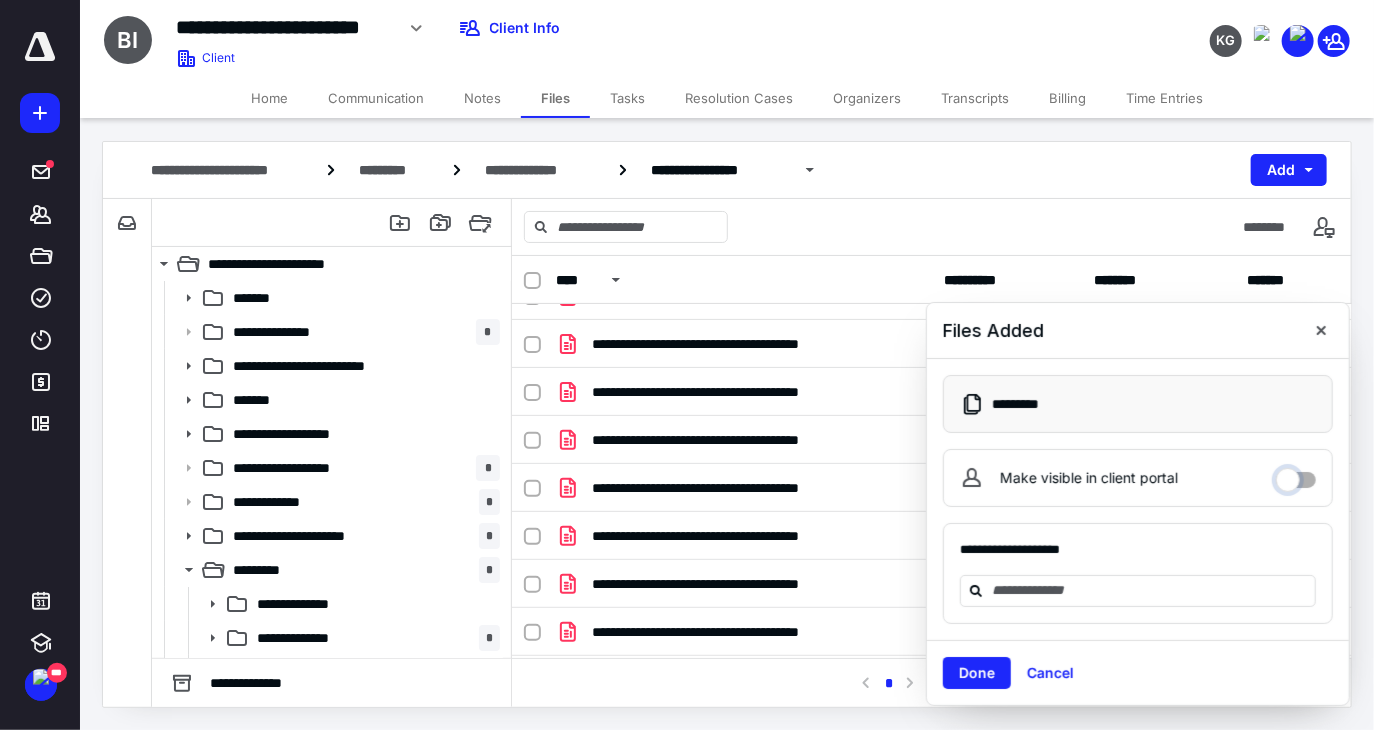 click on "Make visible in client portal" at bounding box center (1296, 475) 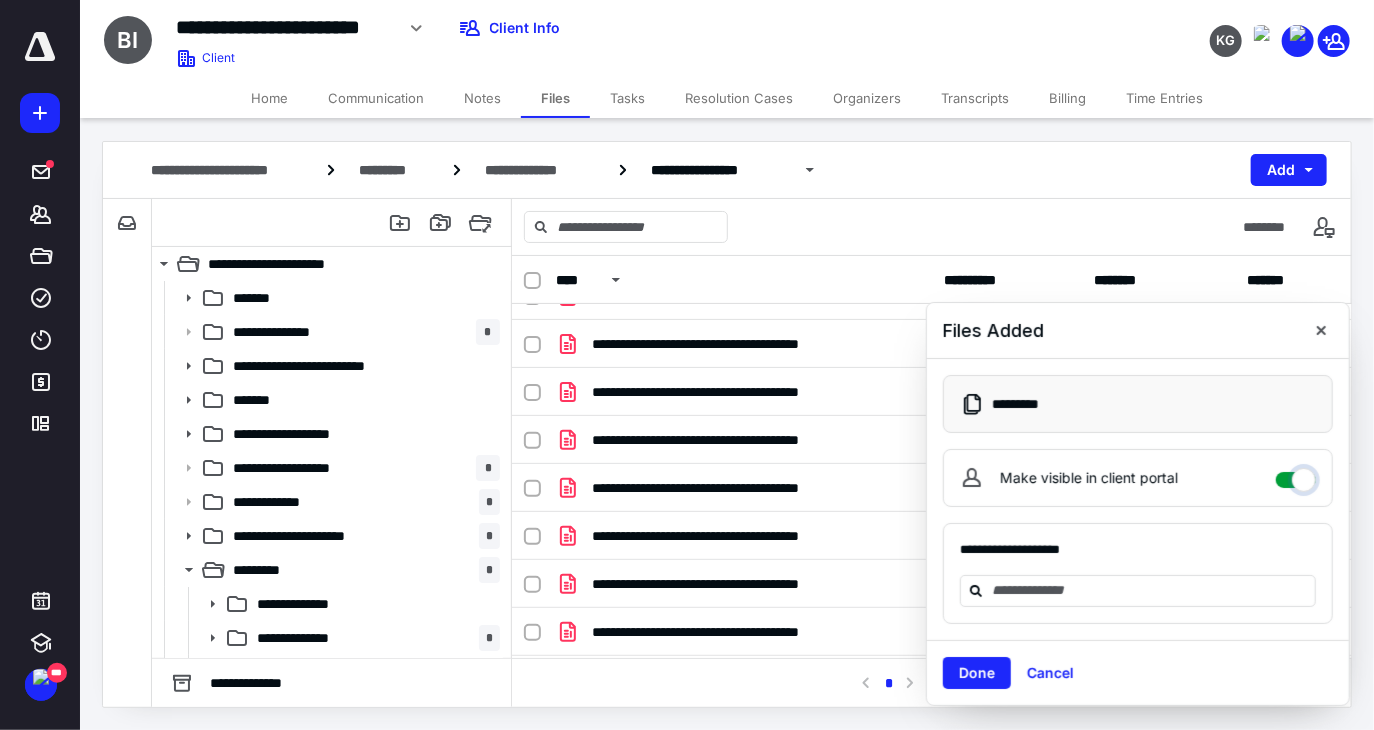 checkbox on "****" 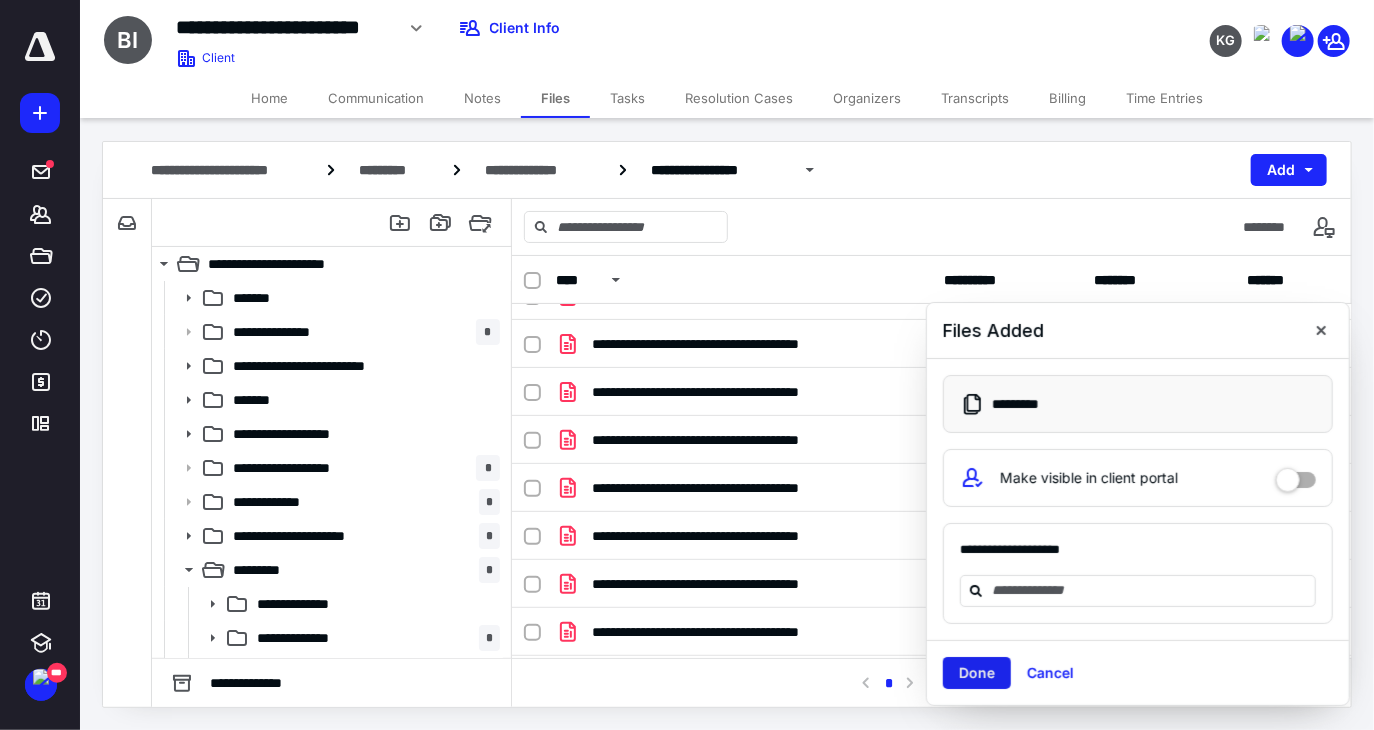 click on "Done" at bounding box center [977, 673] 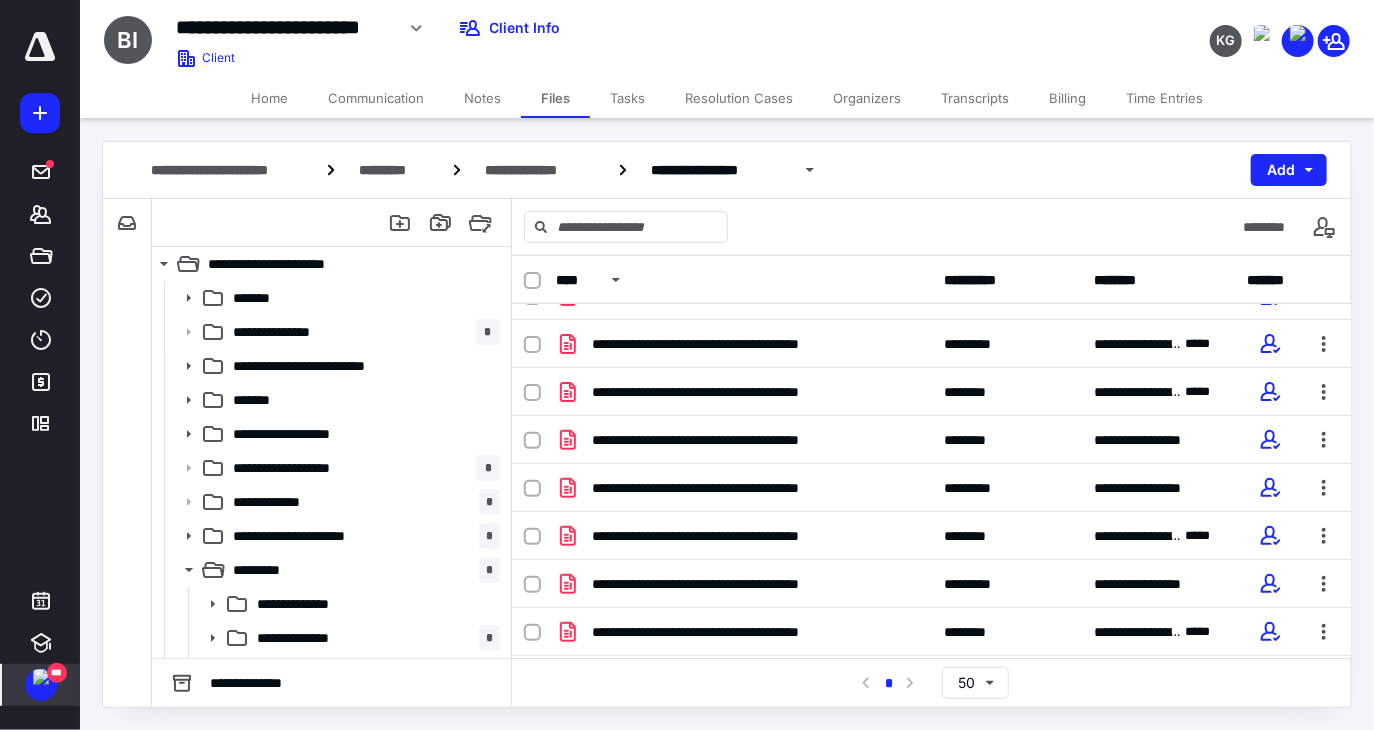 click on "***" at bounding box center (57, 673) 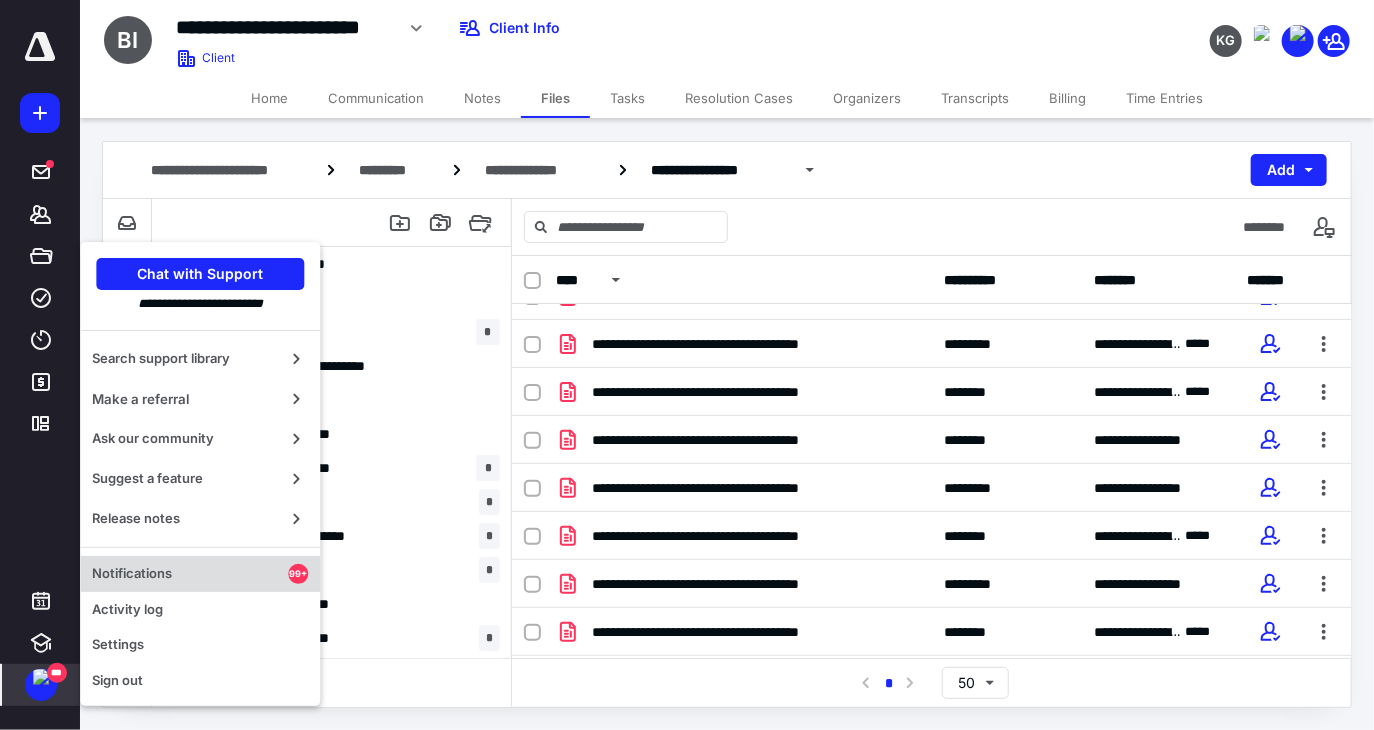 click on "Notifications 99+" at bounding box center (200, 574) 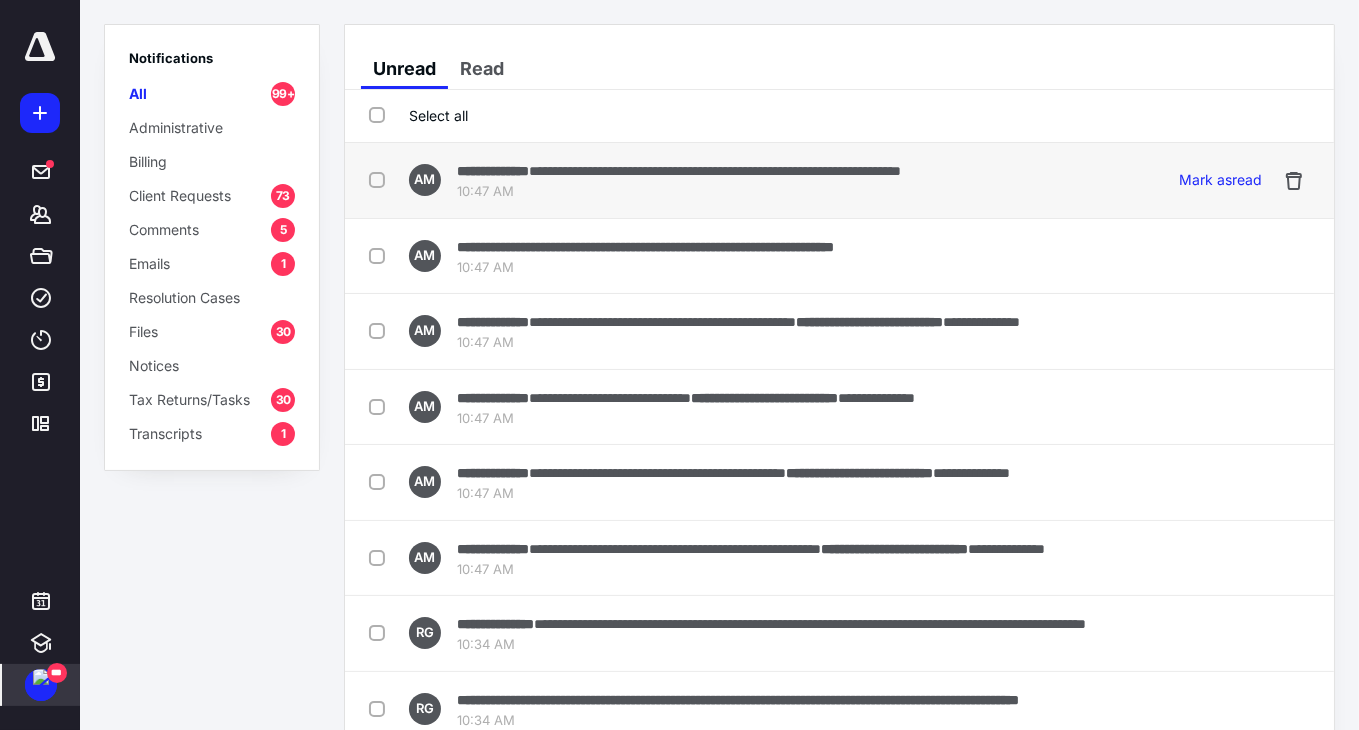click on "**********" at bounding box center [715, 171] 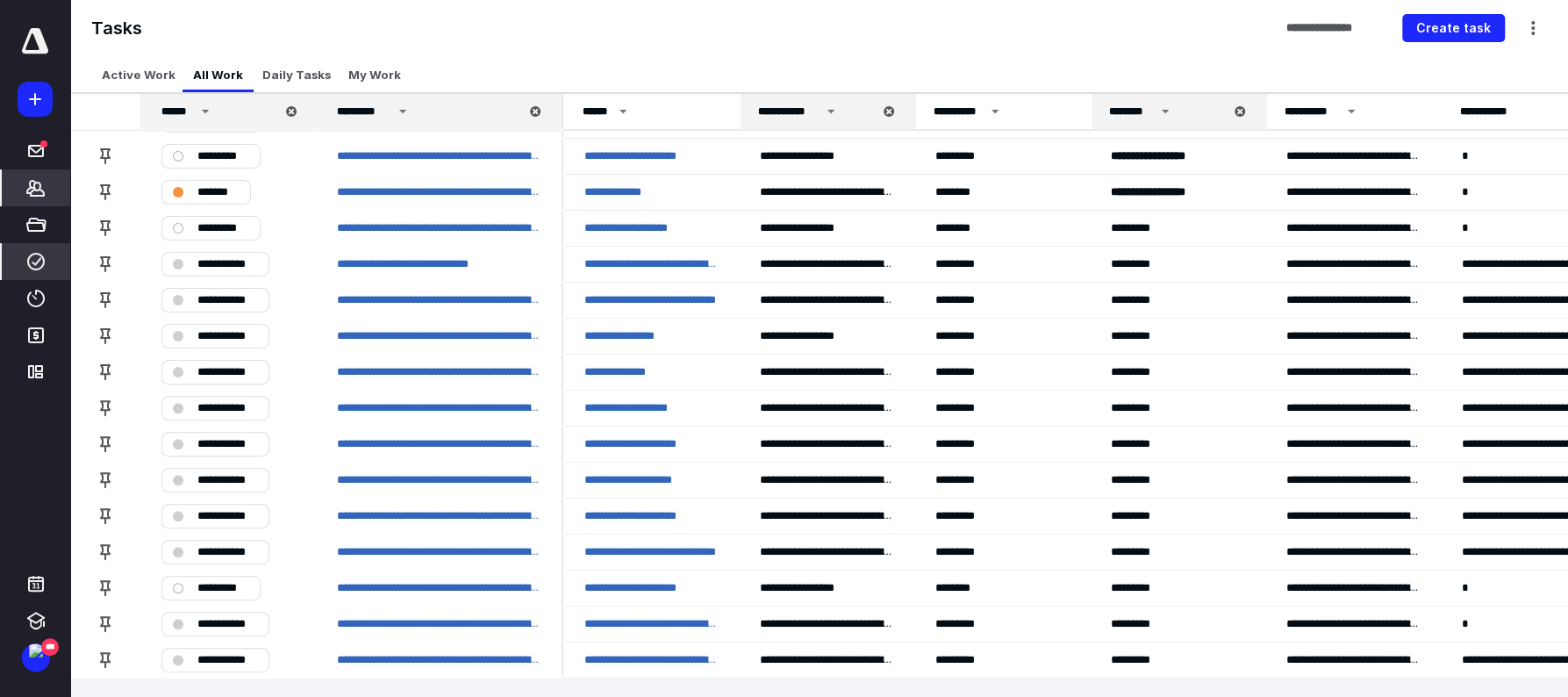 scroll, scrollTop: 75, scrollLeft: 0, axis: vertical 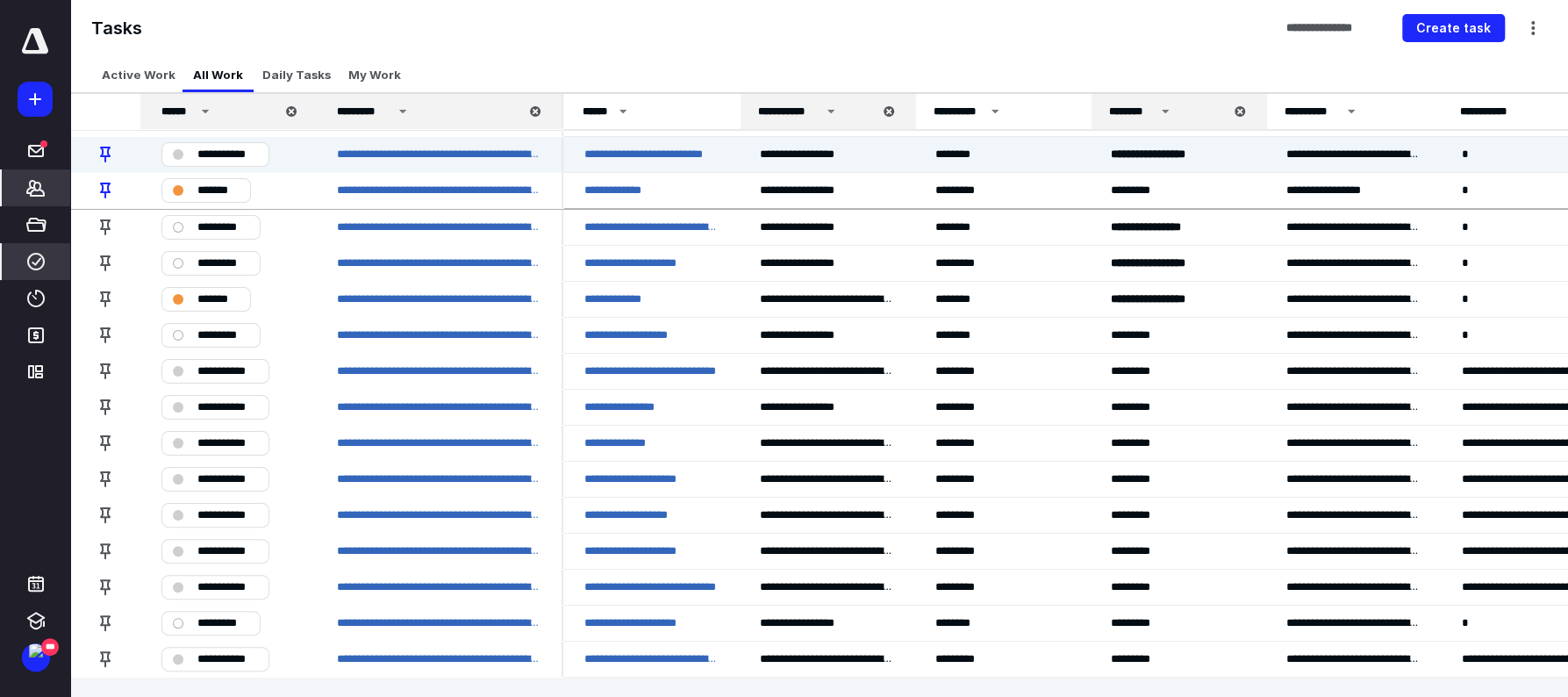 click 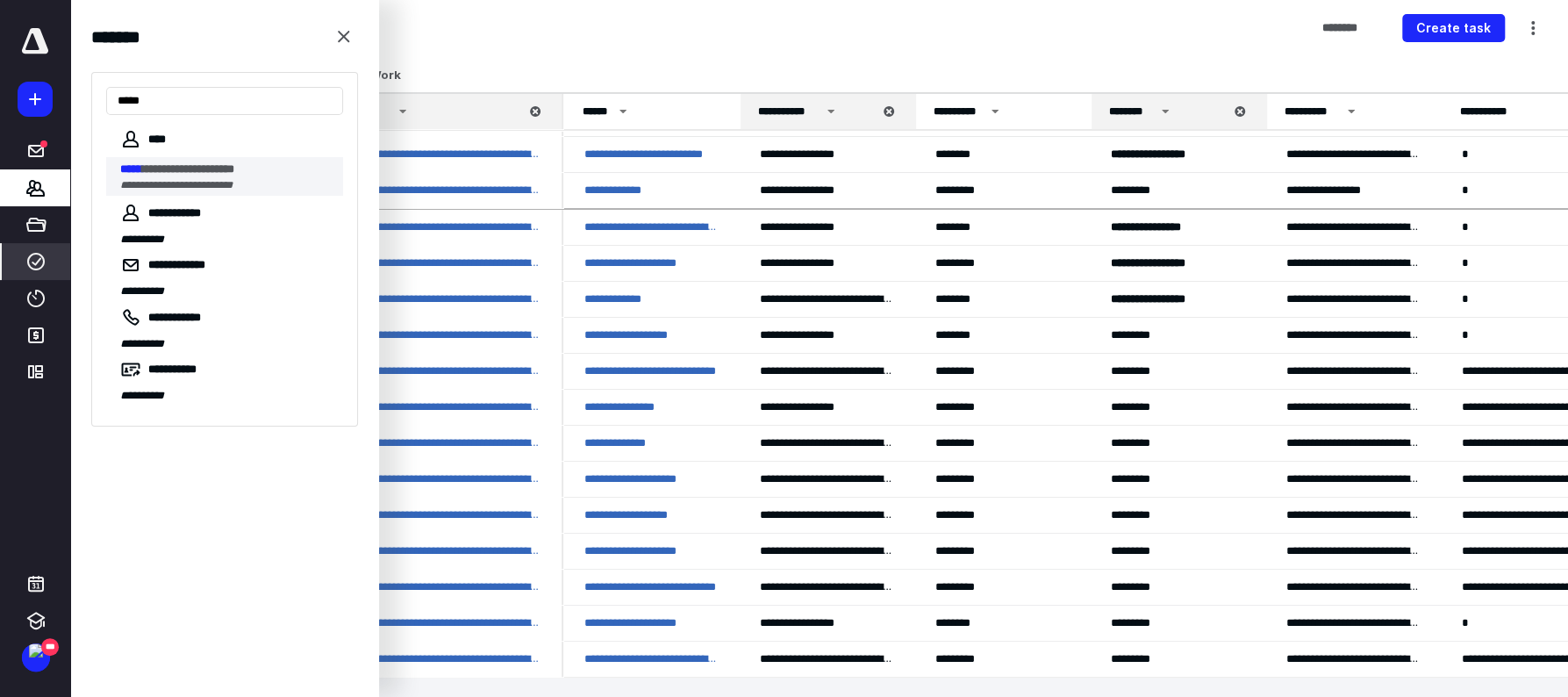 type on "*****" 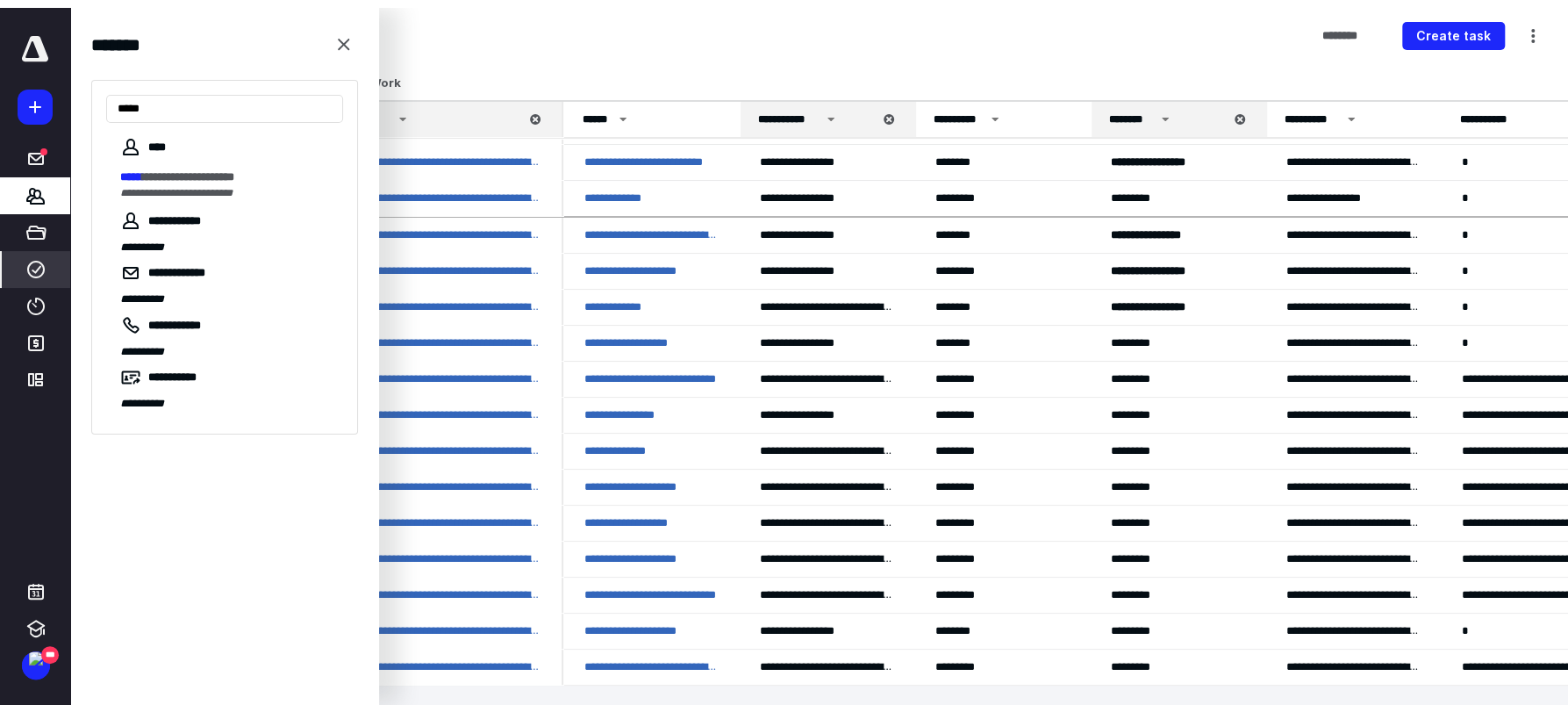 scroll, scrollTop: 0, scrollLeft: 0, axis: both 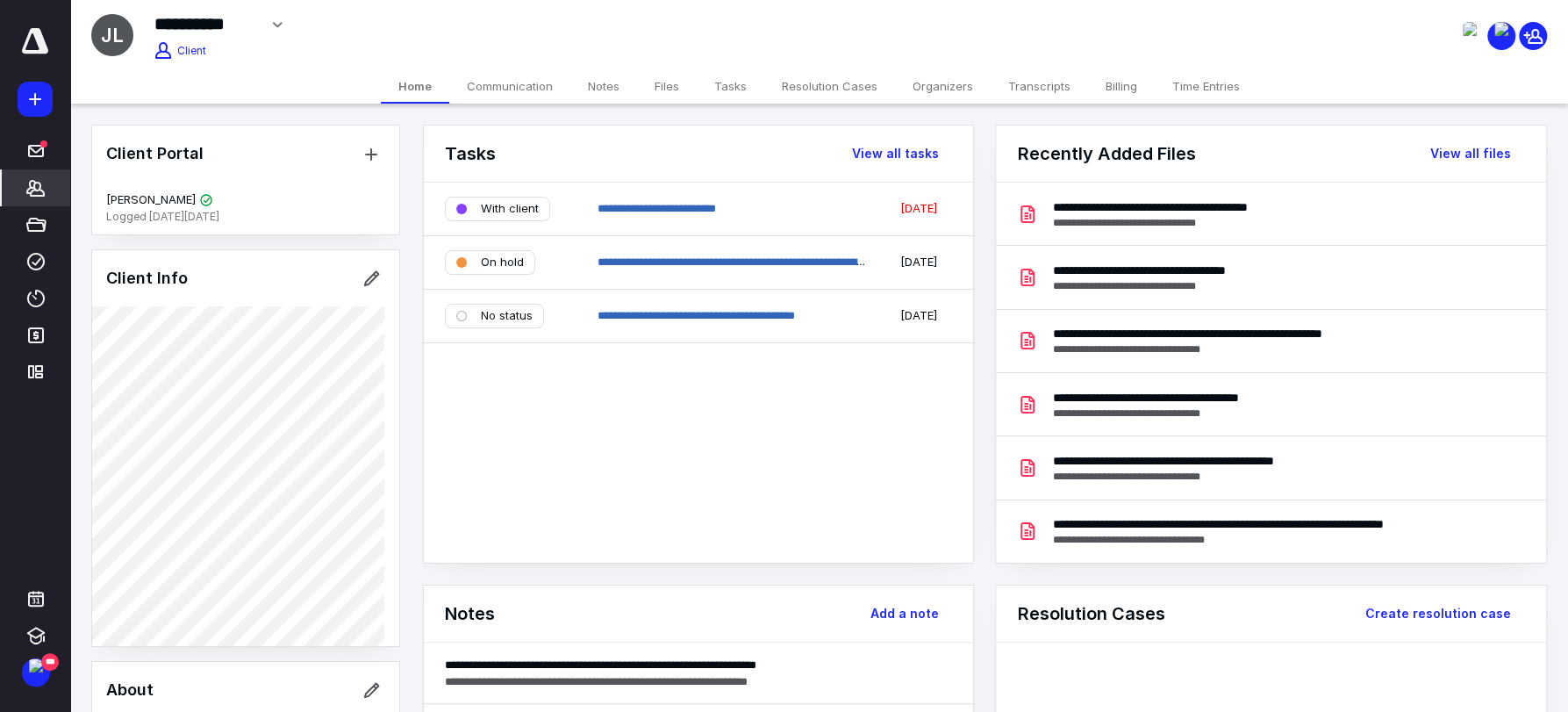 click 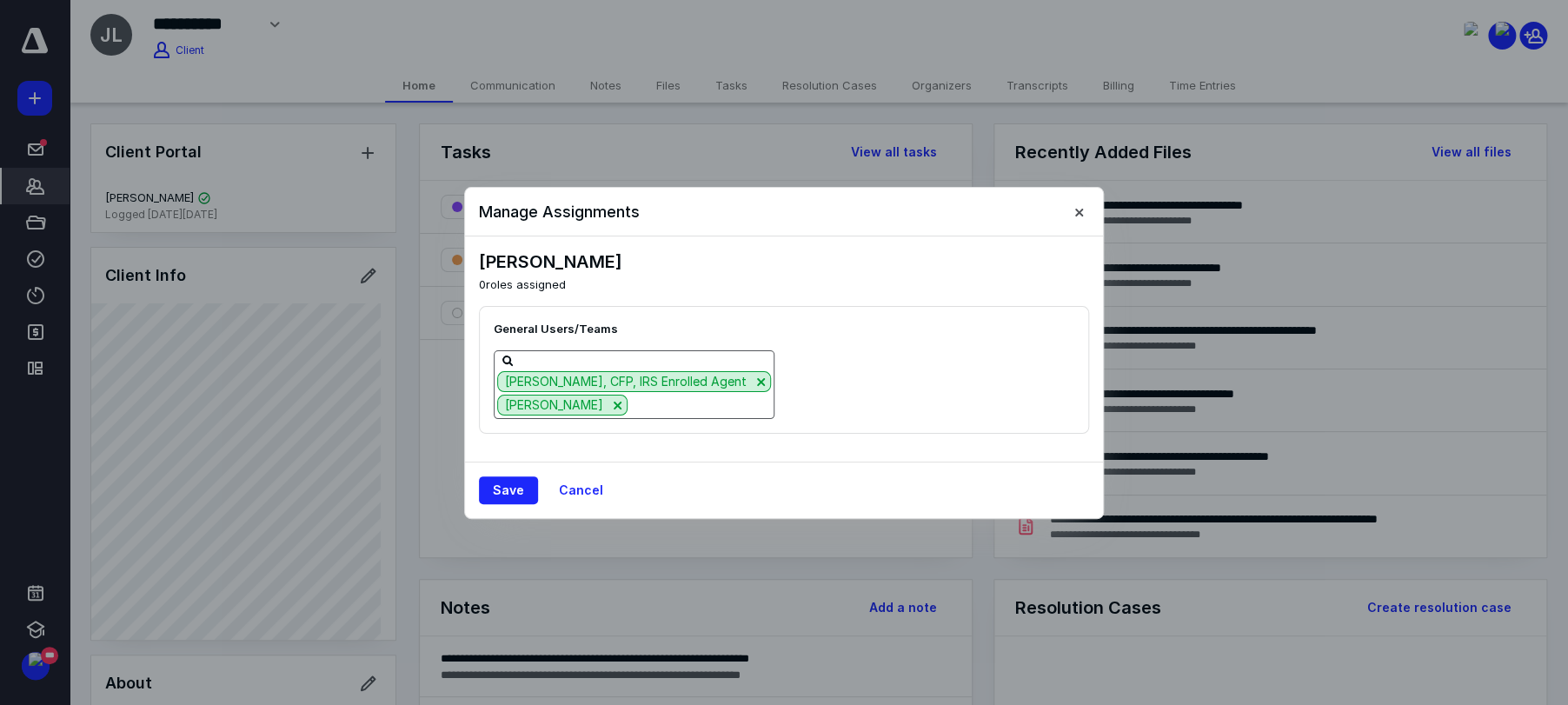 click on "[PERSON_NAME], CFP, IRS Enrolled Agent [PERSON_NAME]" at bounding box center [634, 384] 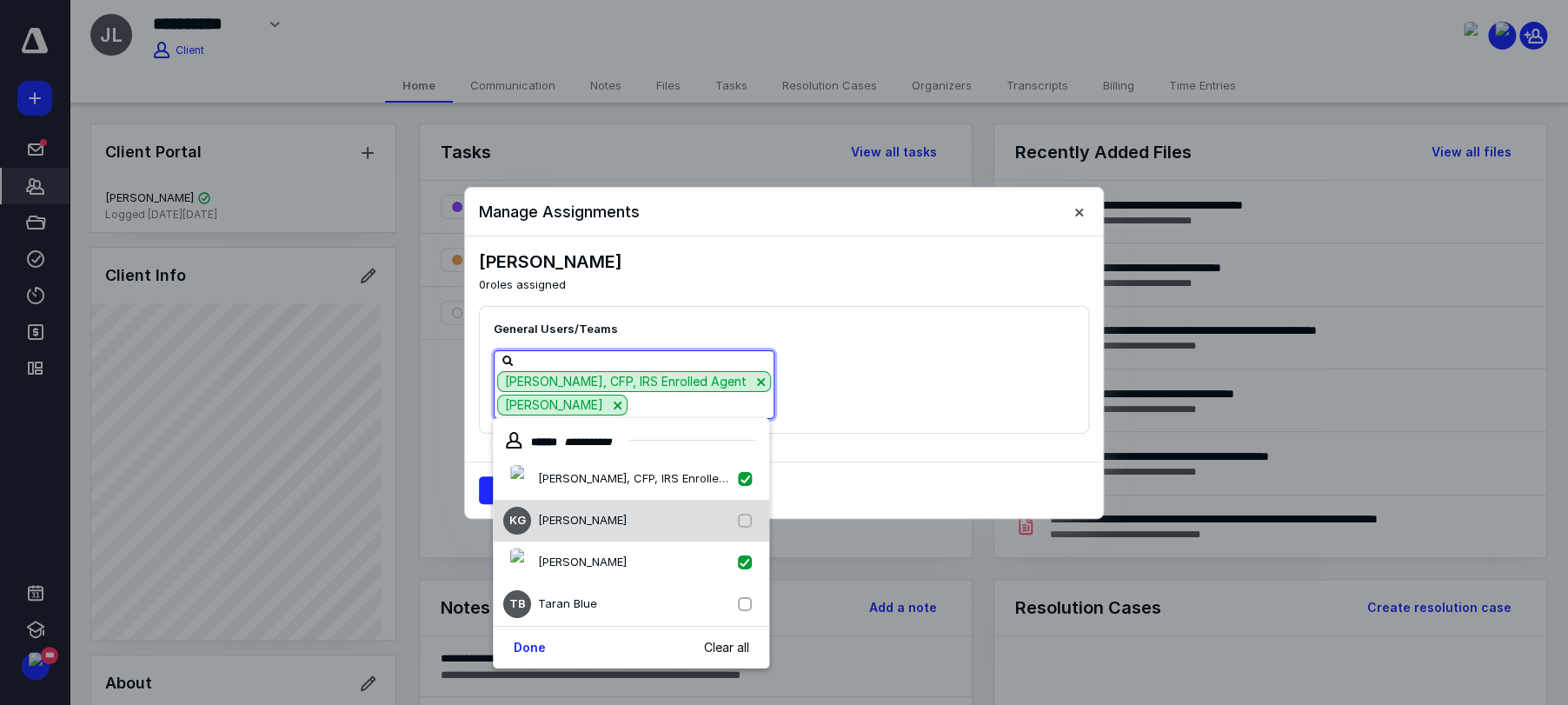 click on "[PERSON_NAME]" at bounding box center (582, 520) 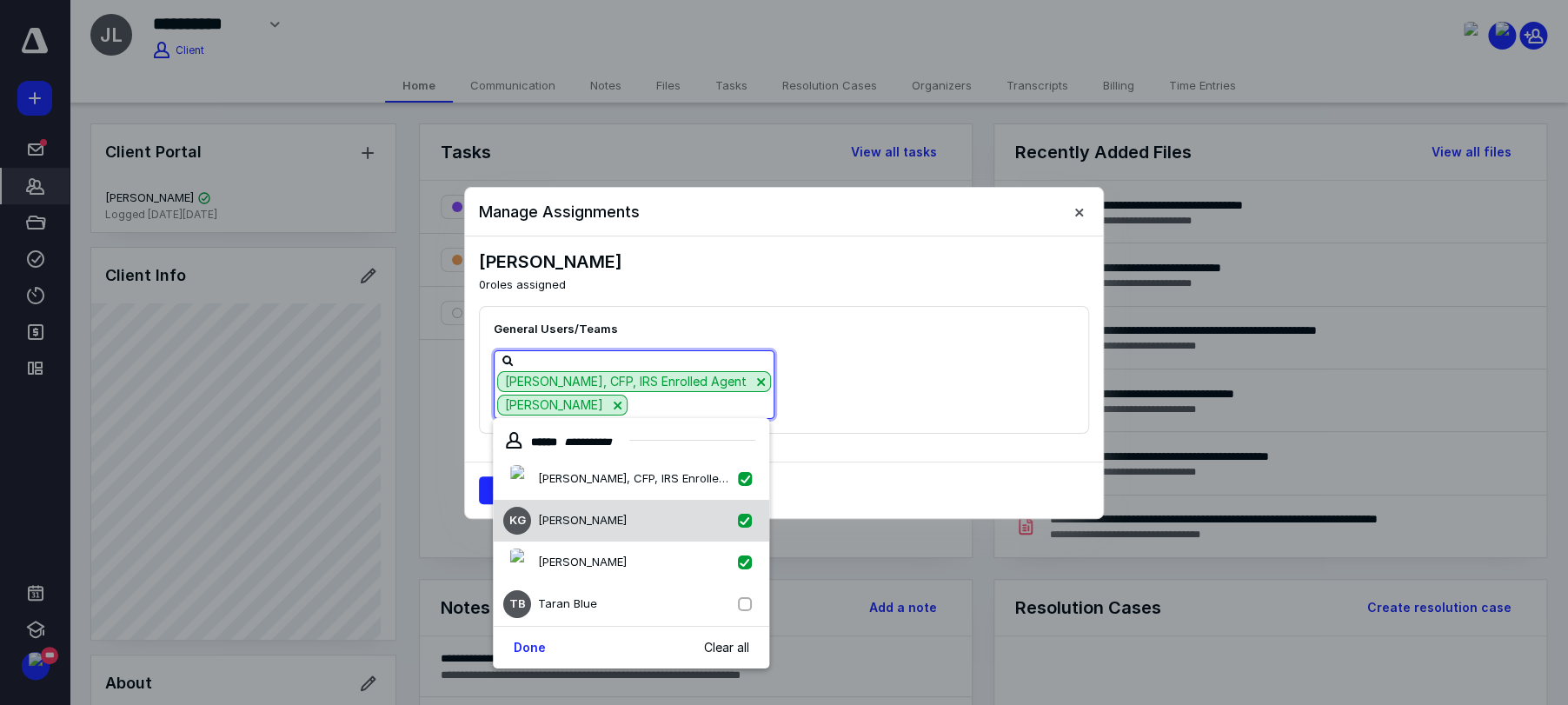 checkbox on "true" 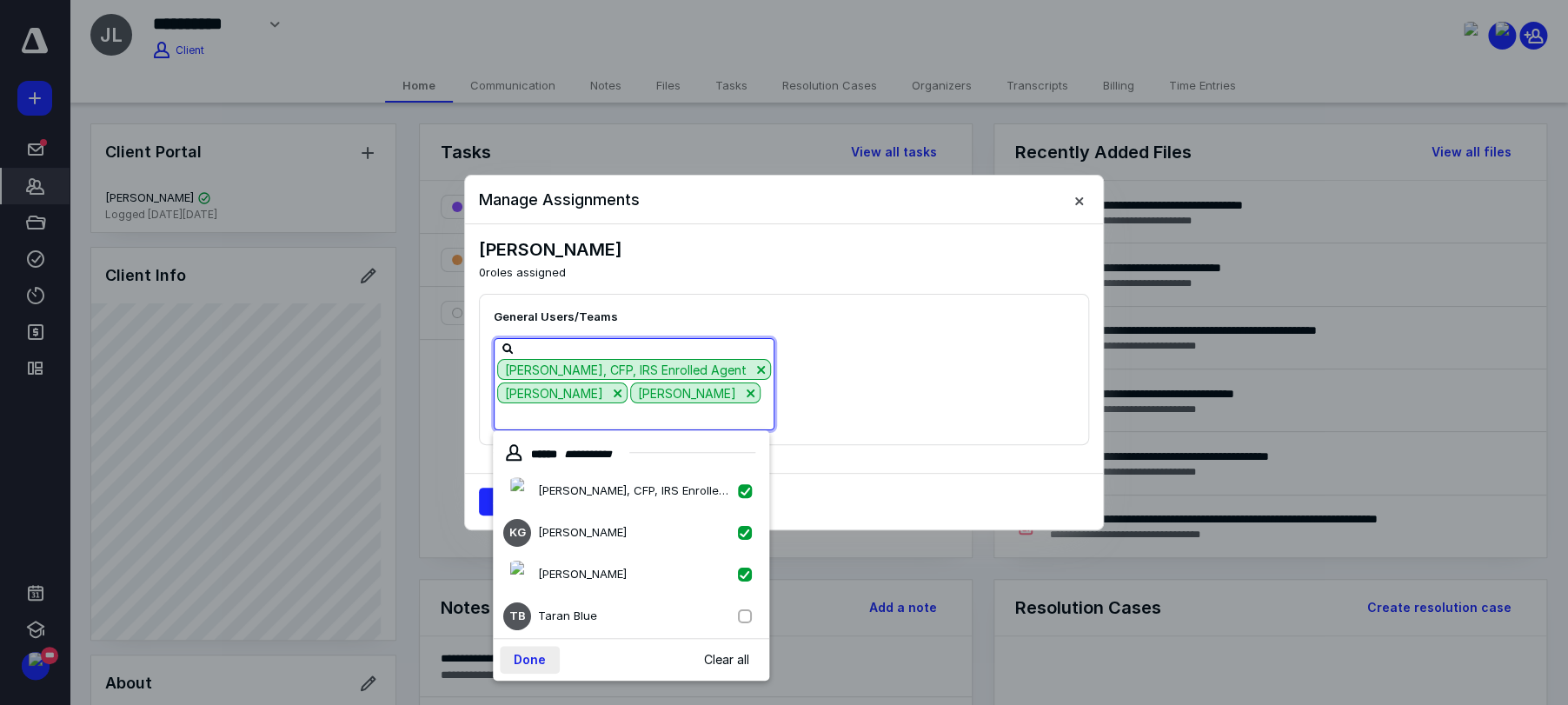 click on "Done" at bounding box center [529, 660] 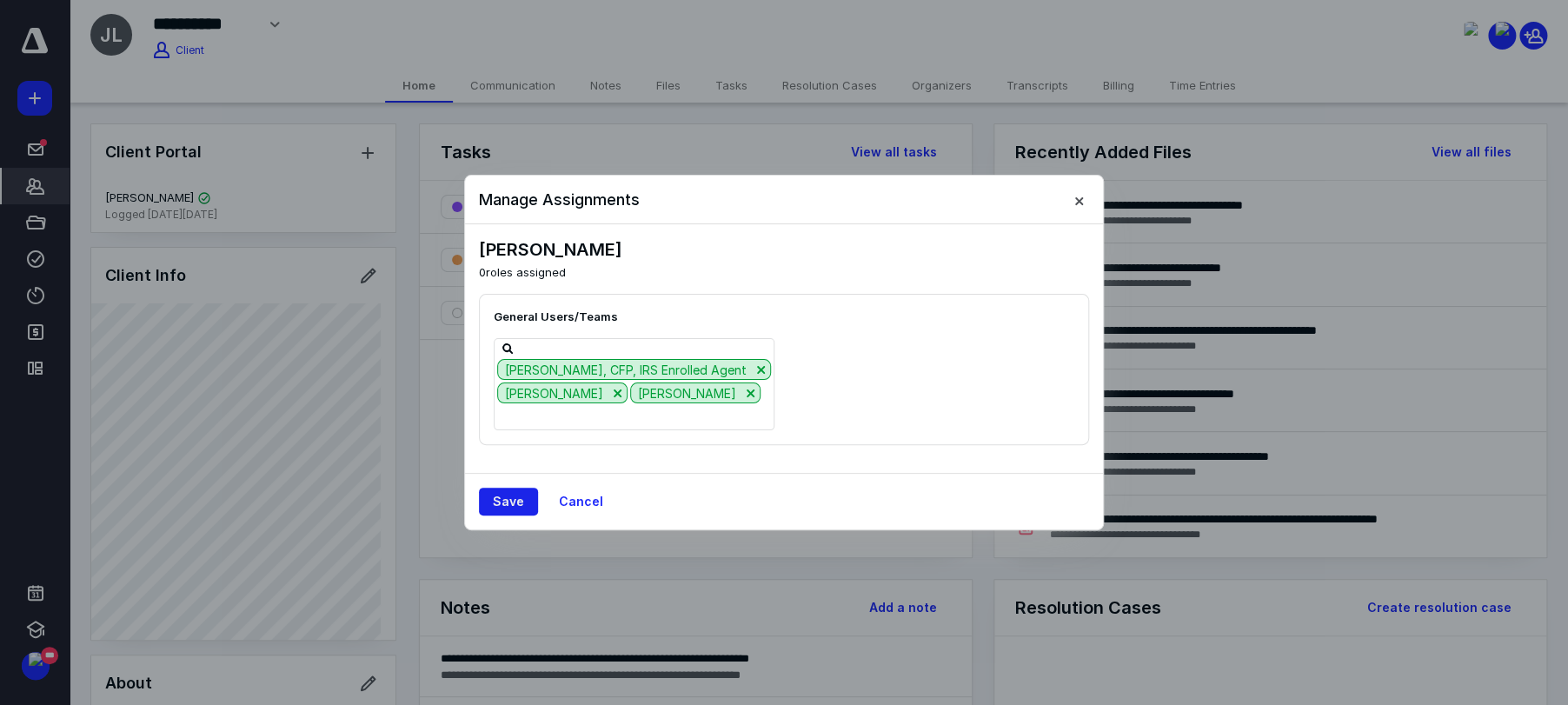 click on "Save" at bounding box center (508, 502) 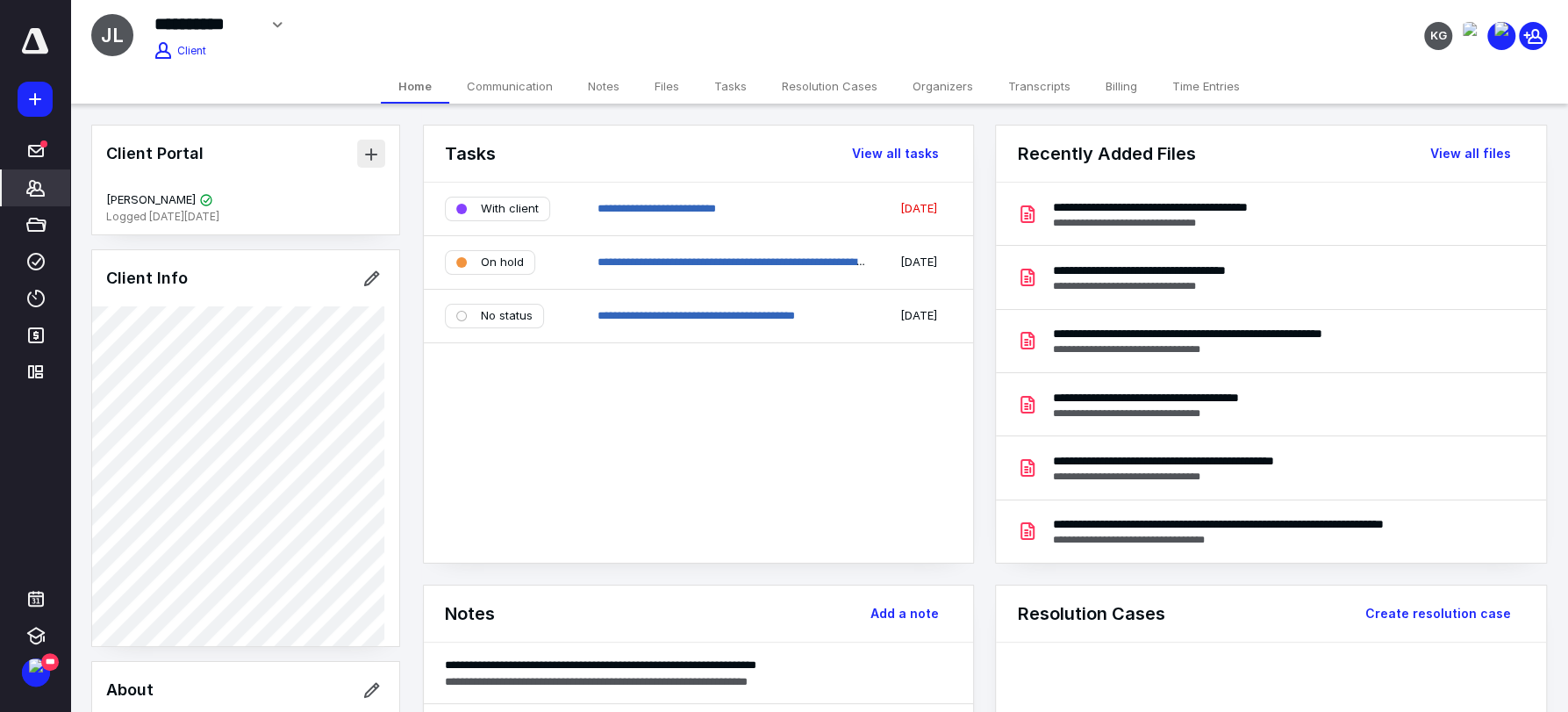 click at bounding box center (371, 154) 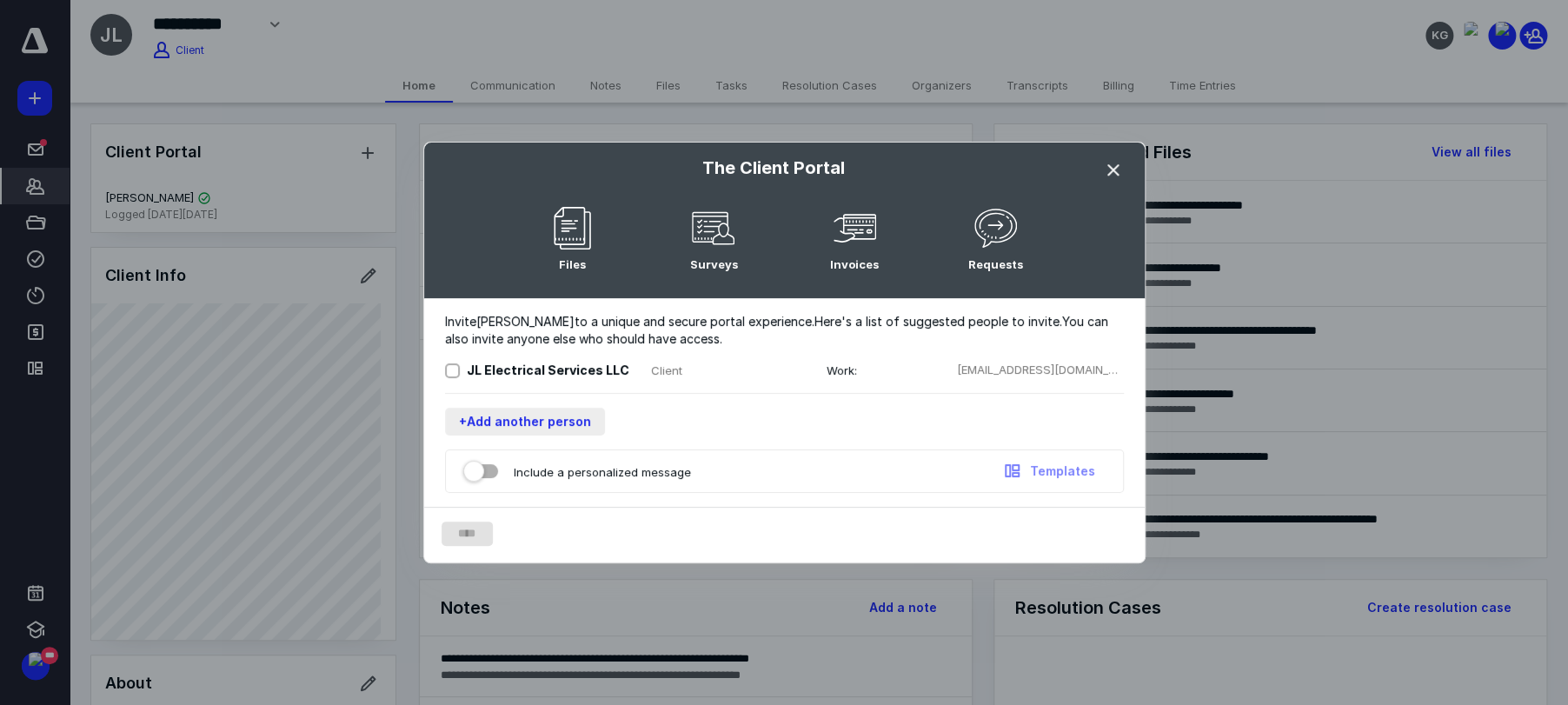click on "+Add another person" at bounding box center [525, 422] 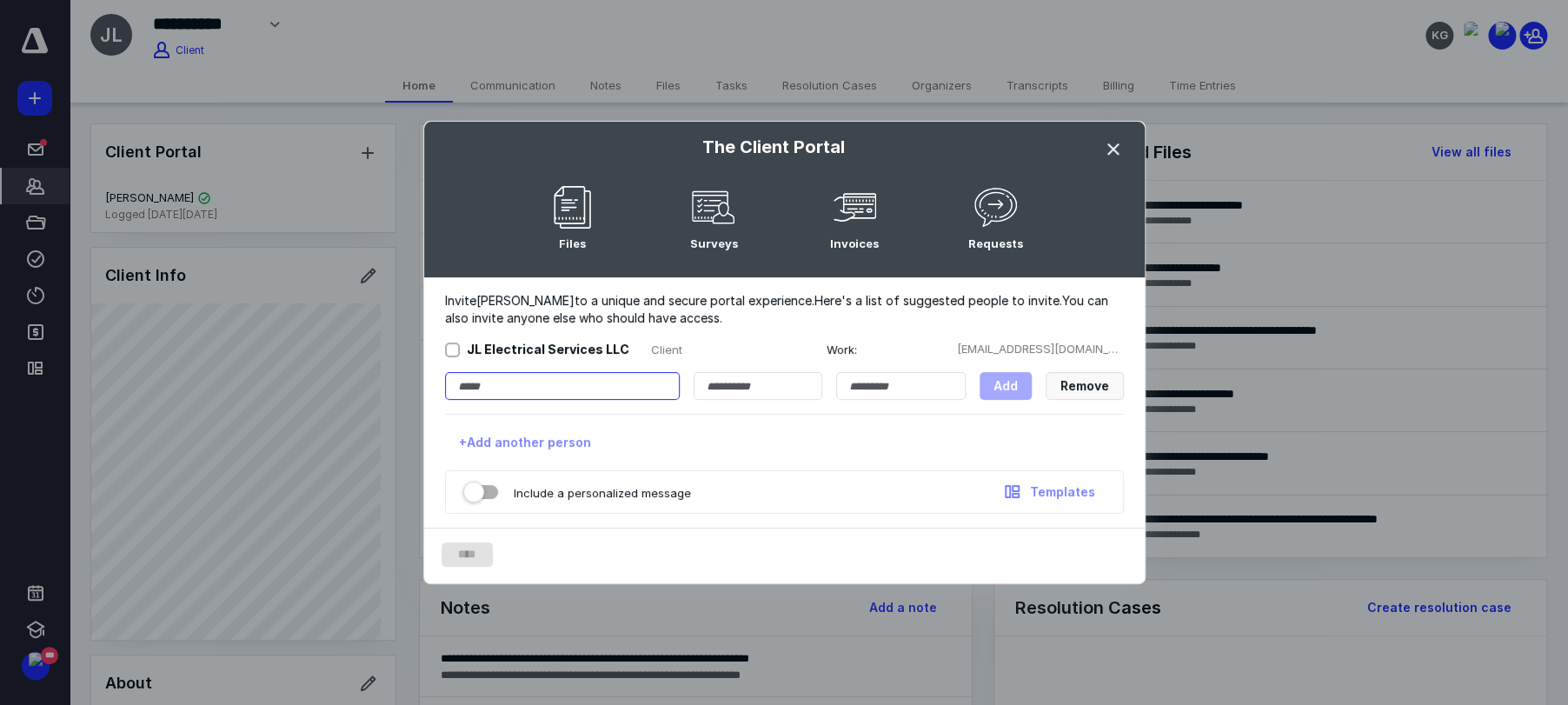 click at bounding box center (562, 386) 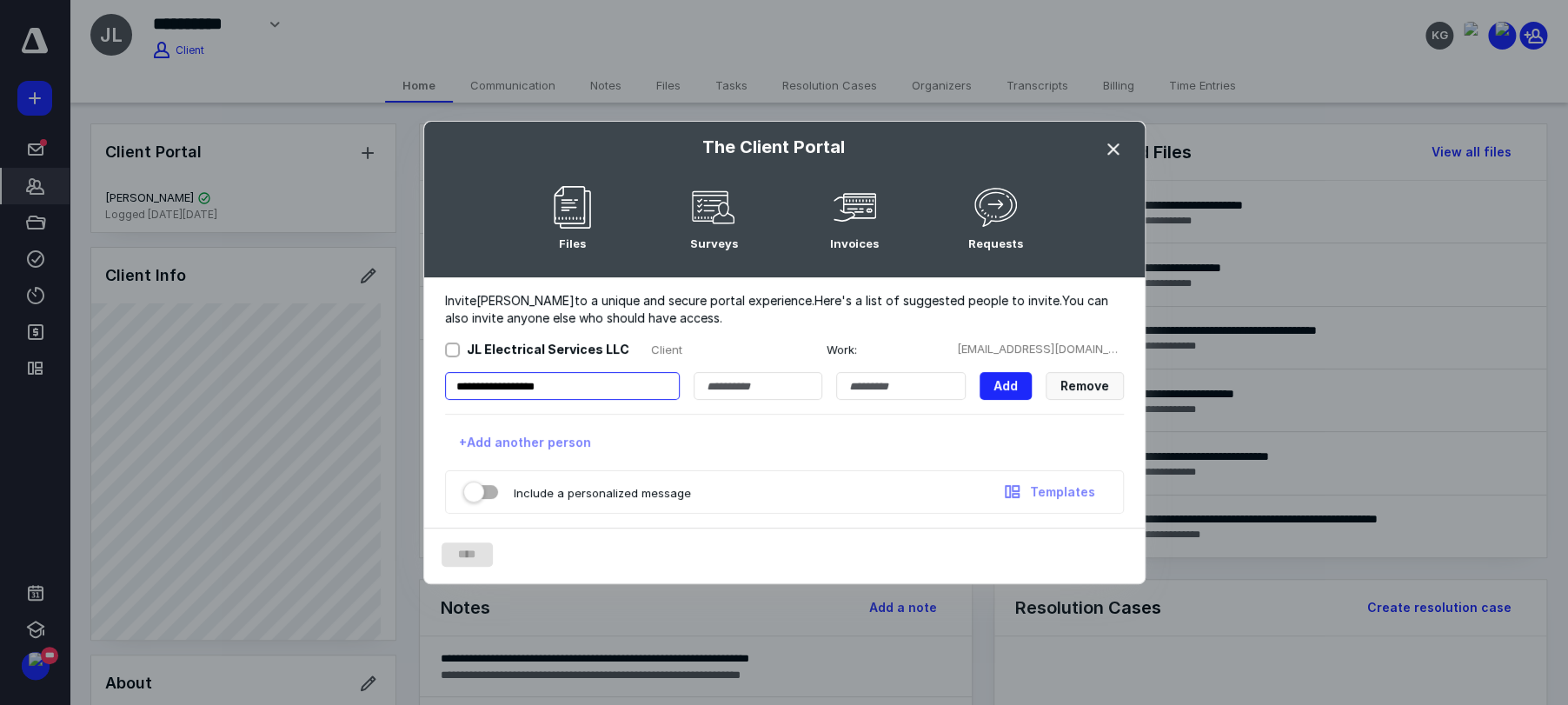 type on "**********" 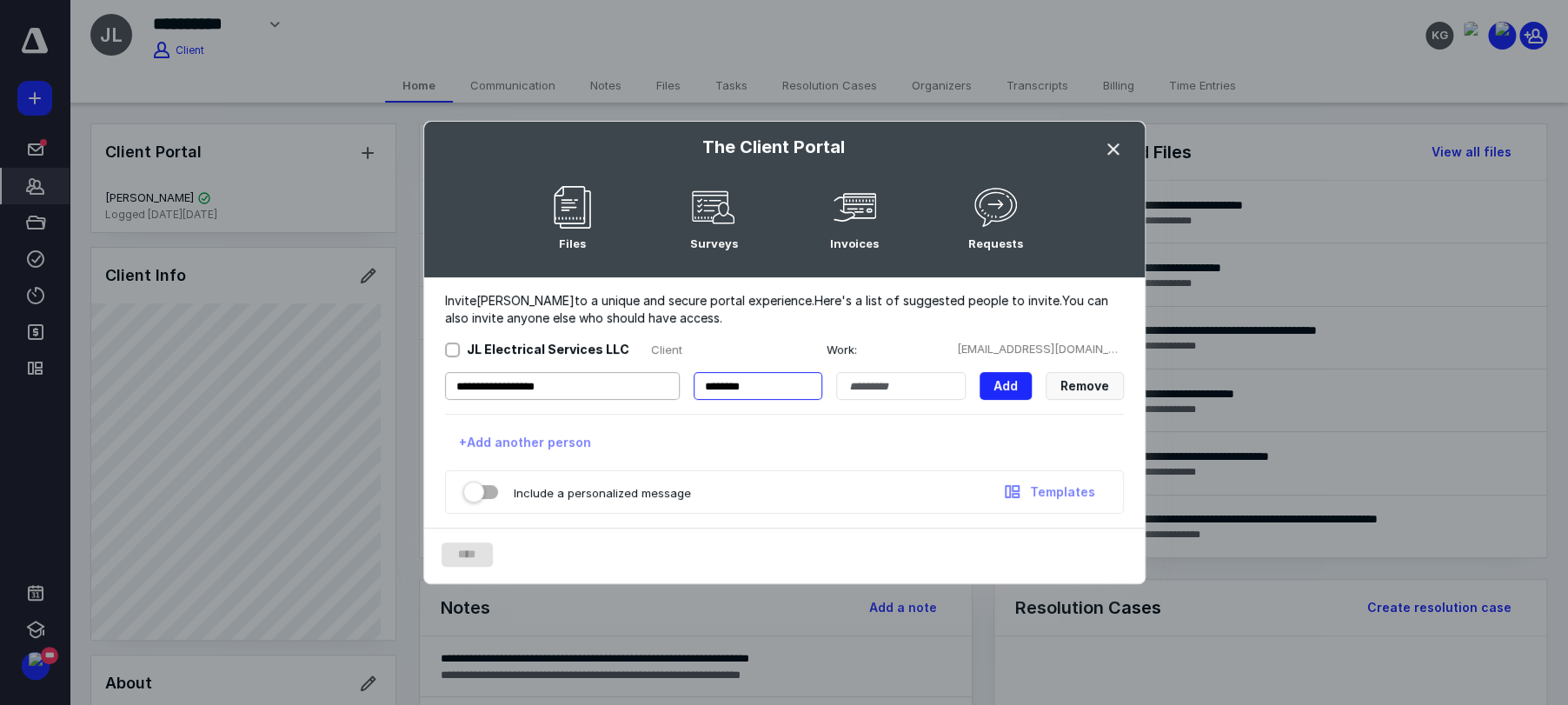 type on "********" 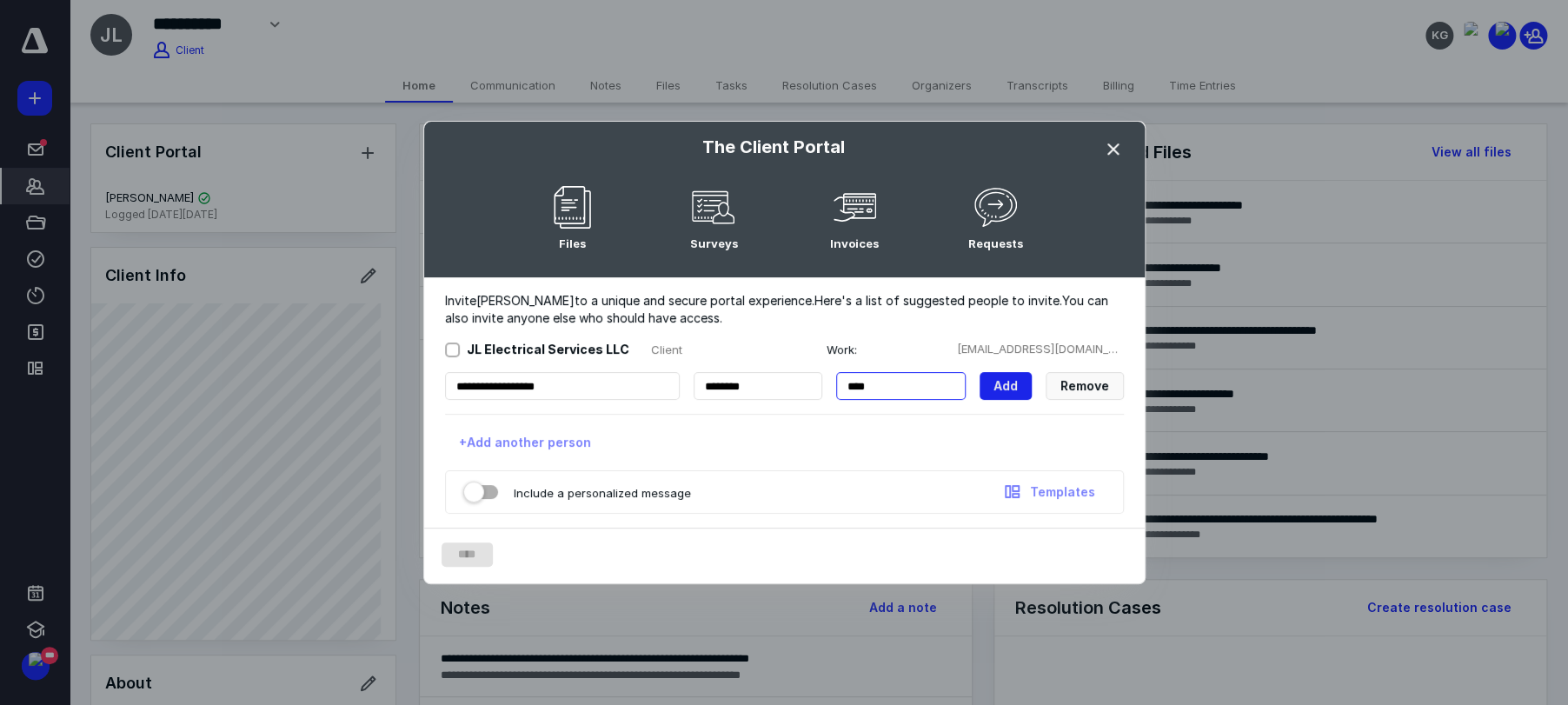 type on "****" 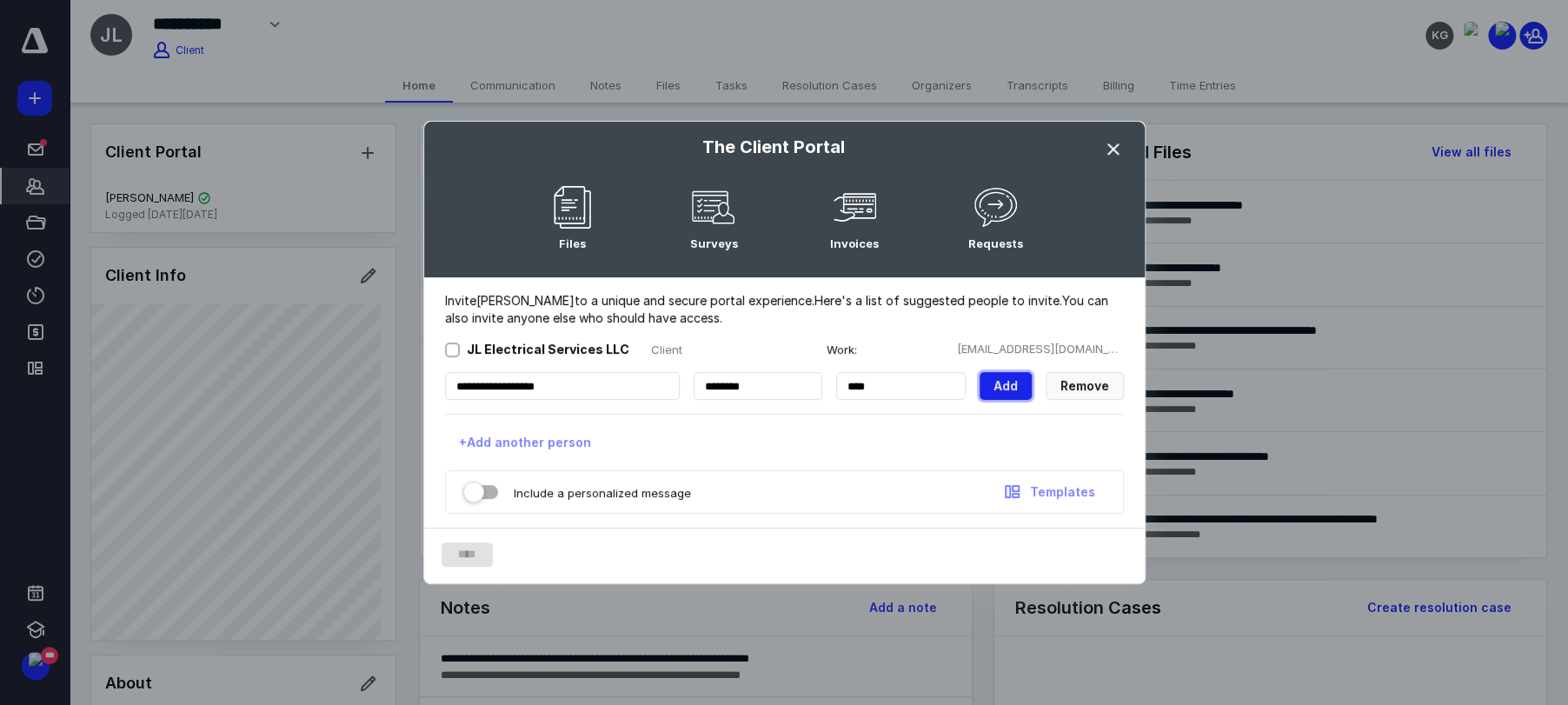 click on "Add" at bounding box center [1006, 386] 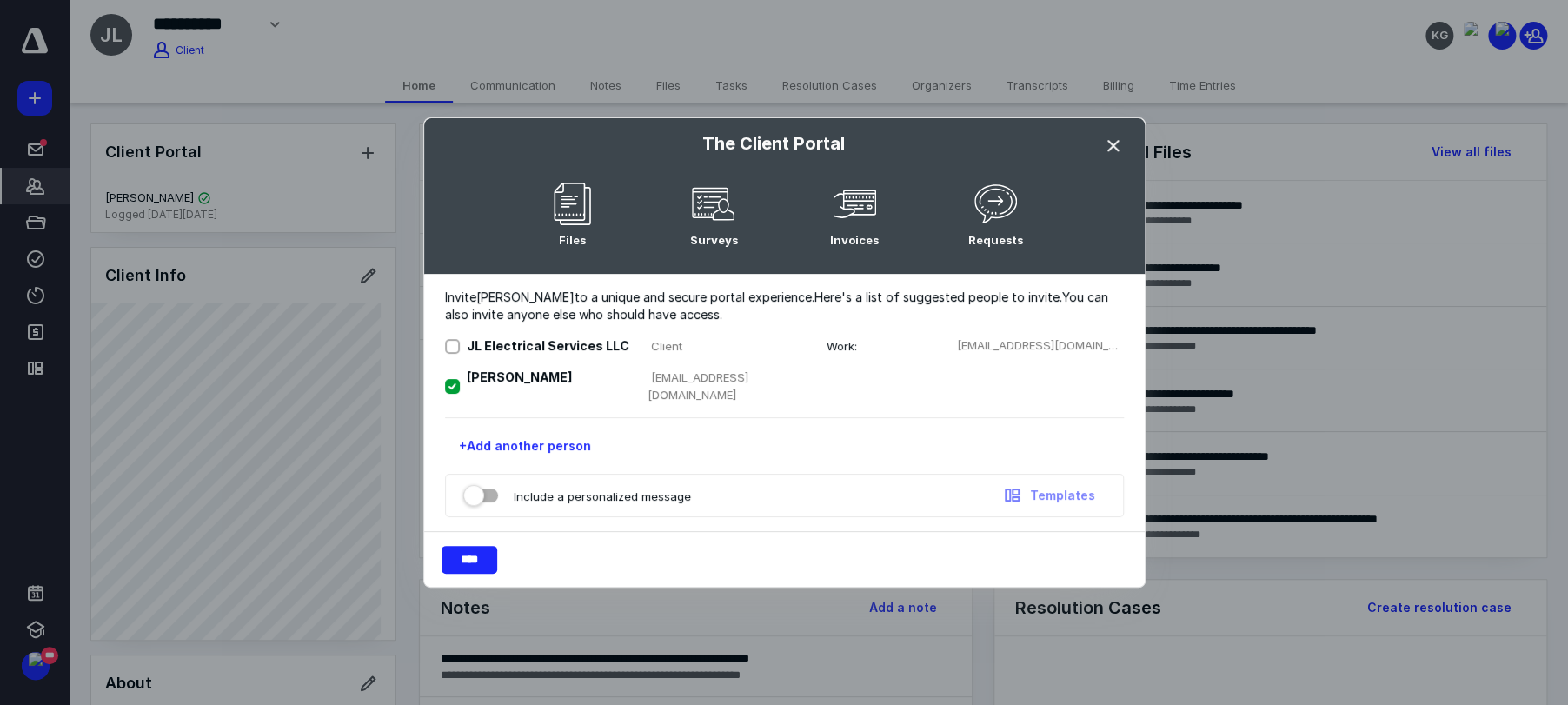 click at bounding box center (481, 492) 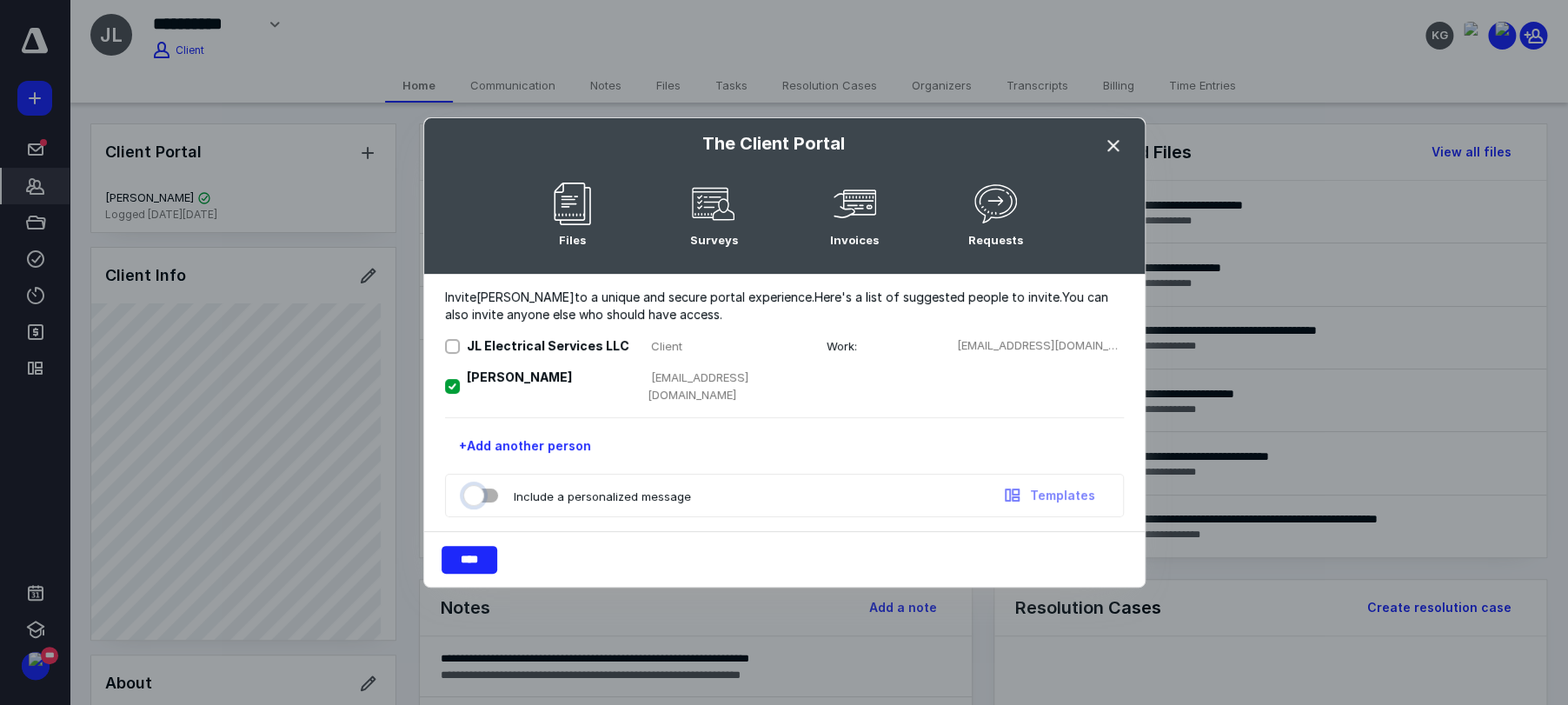 click at bounding box center (472, 493) 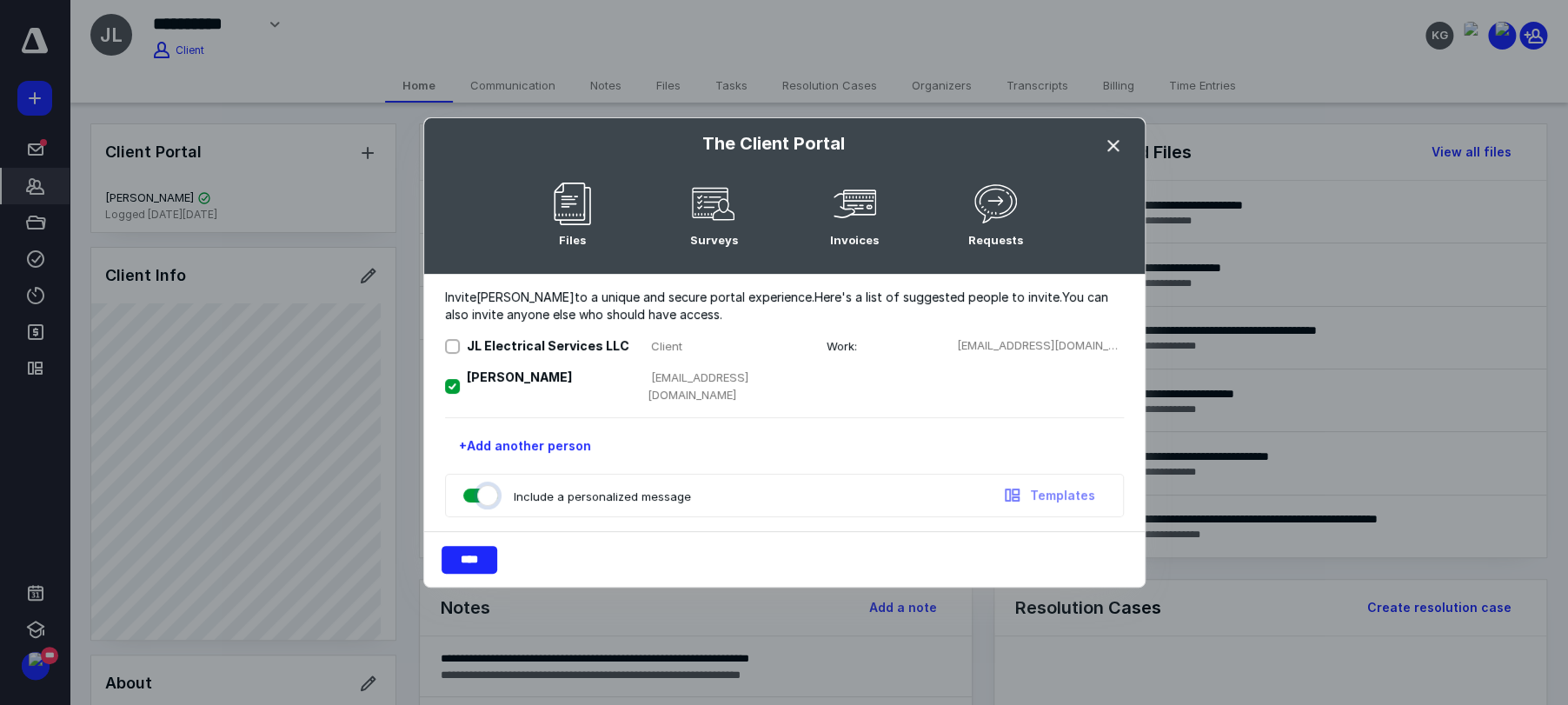 checkbox on "true" 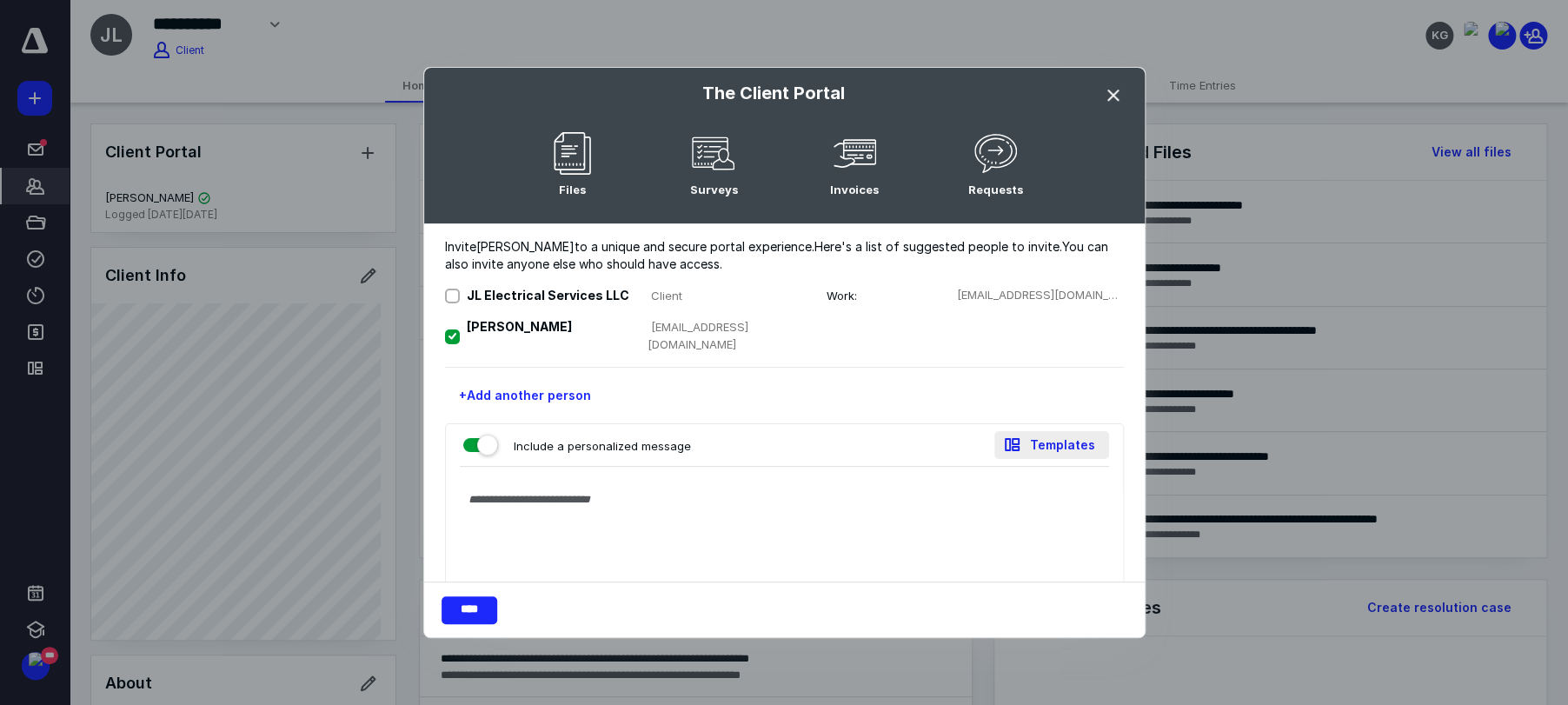 click on "Templates" at bounding box center (1052, 445) 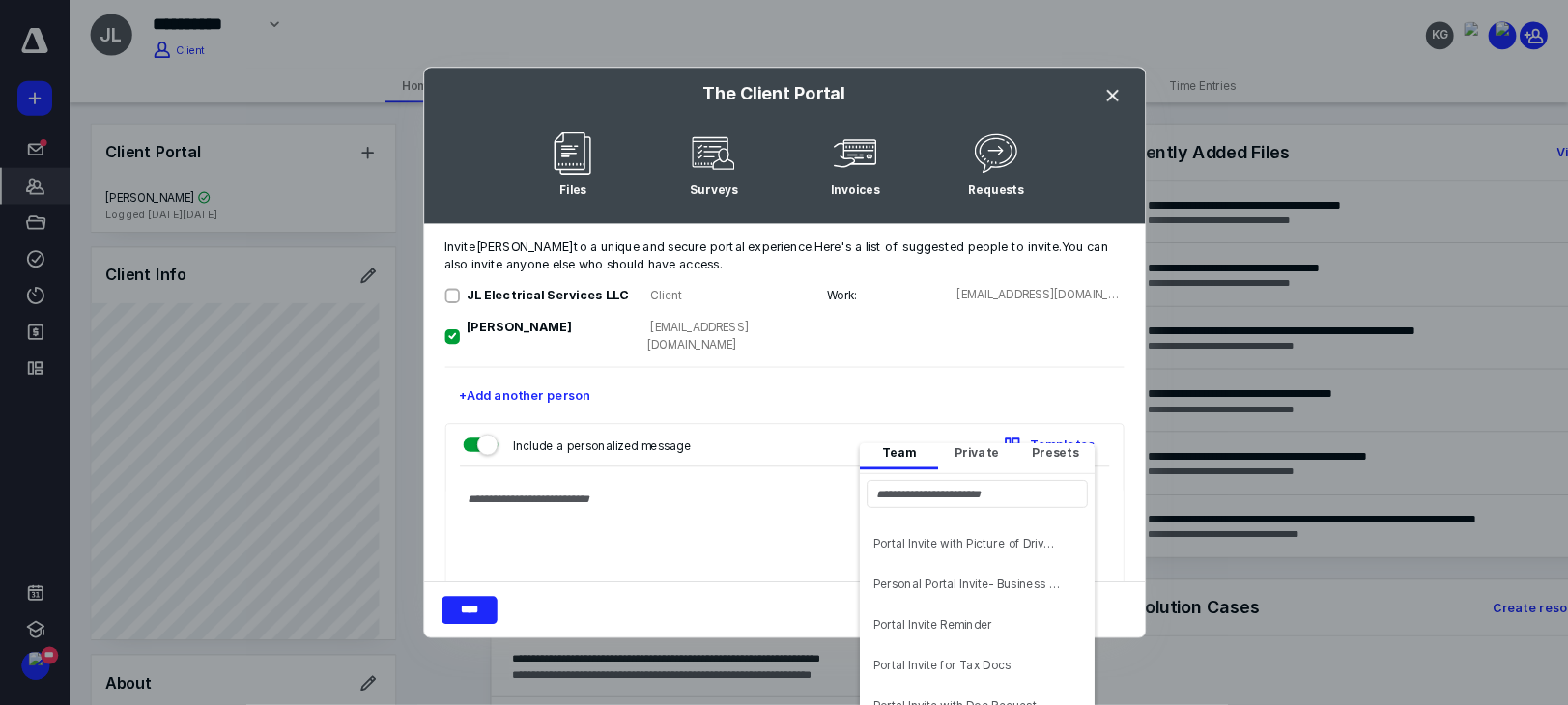 scroll, scrollTop: 18, scrollLeft: 0, axis: vertical 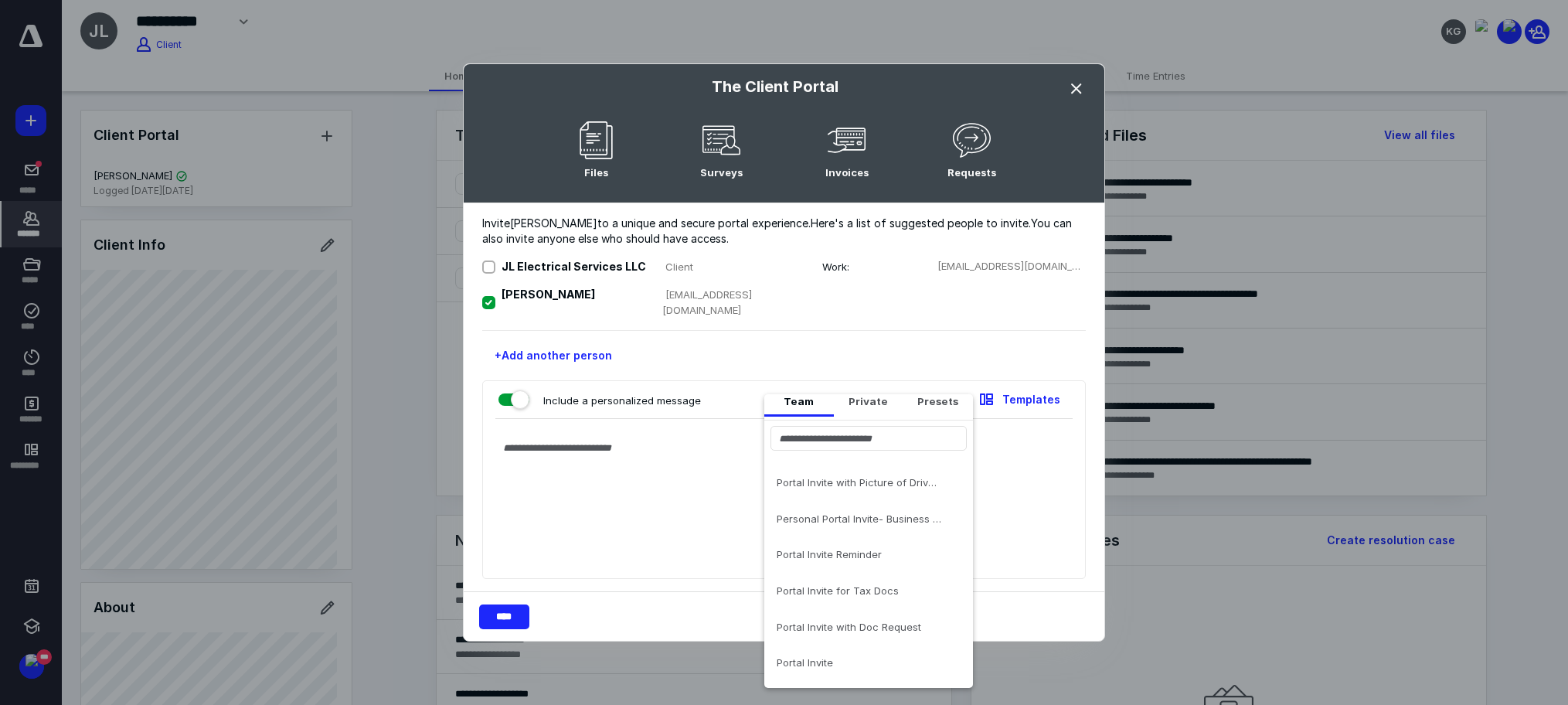 drag, startPoint x: 1389, startPoint y: 49, endPoint x: 800, endPoint y: 657, distance: 846.5134 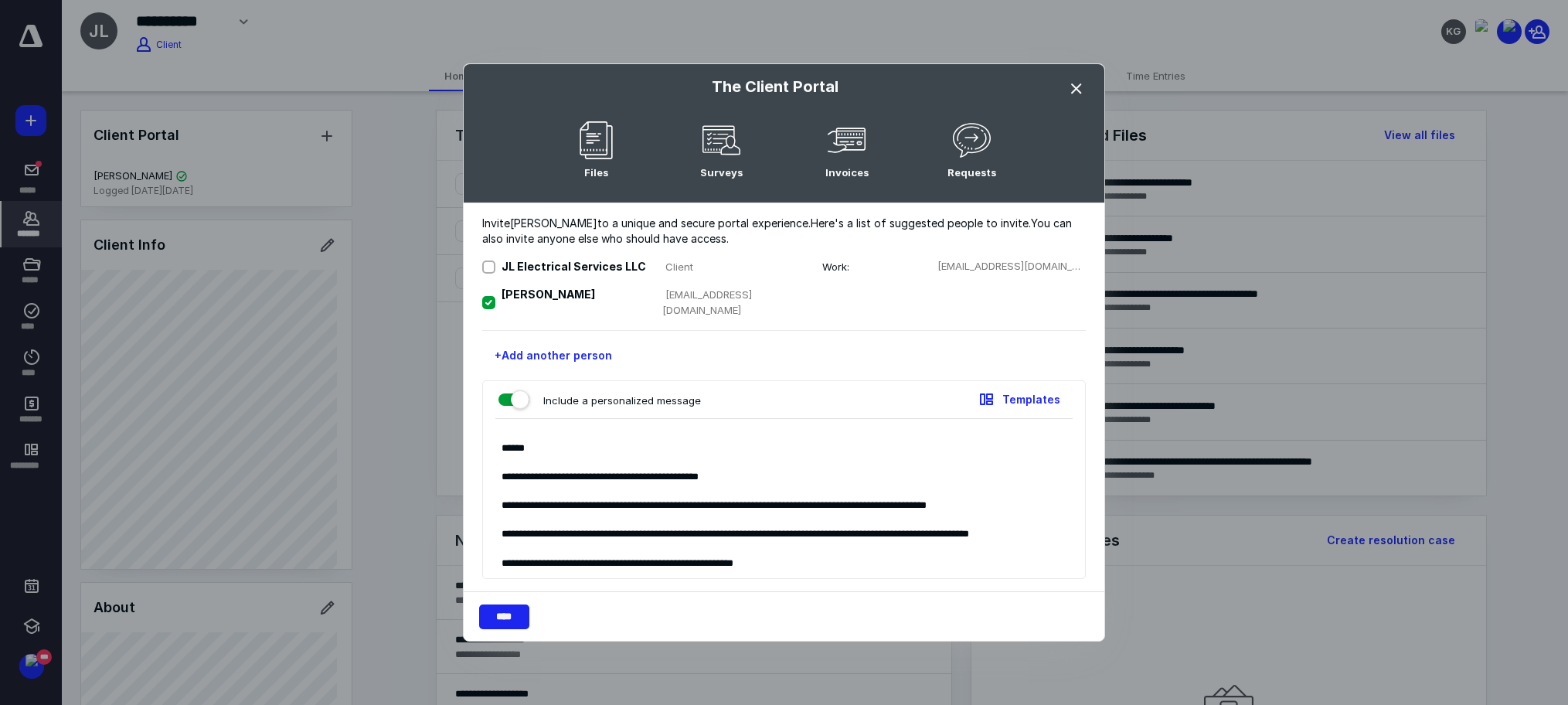 click on "****" at bounding box center [504, 617] 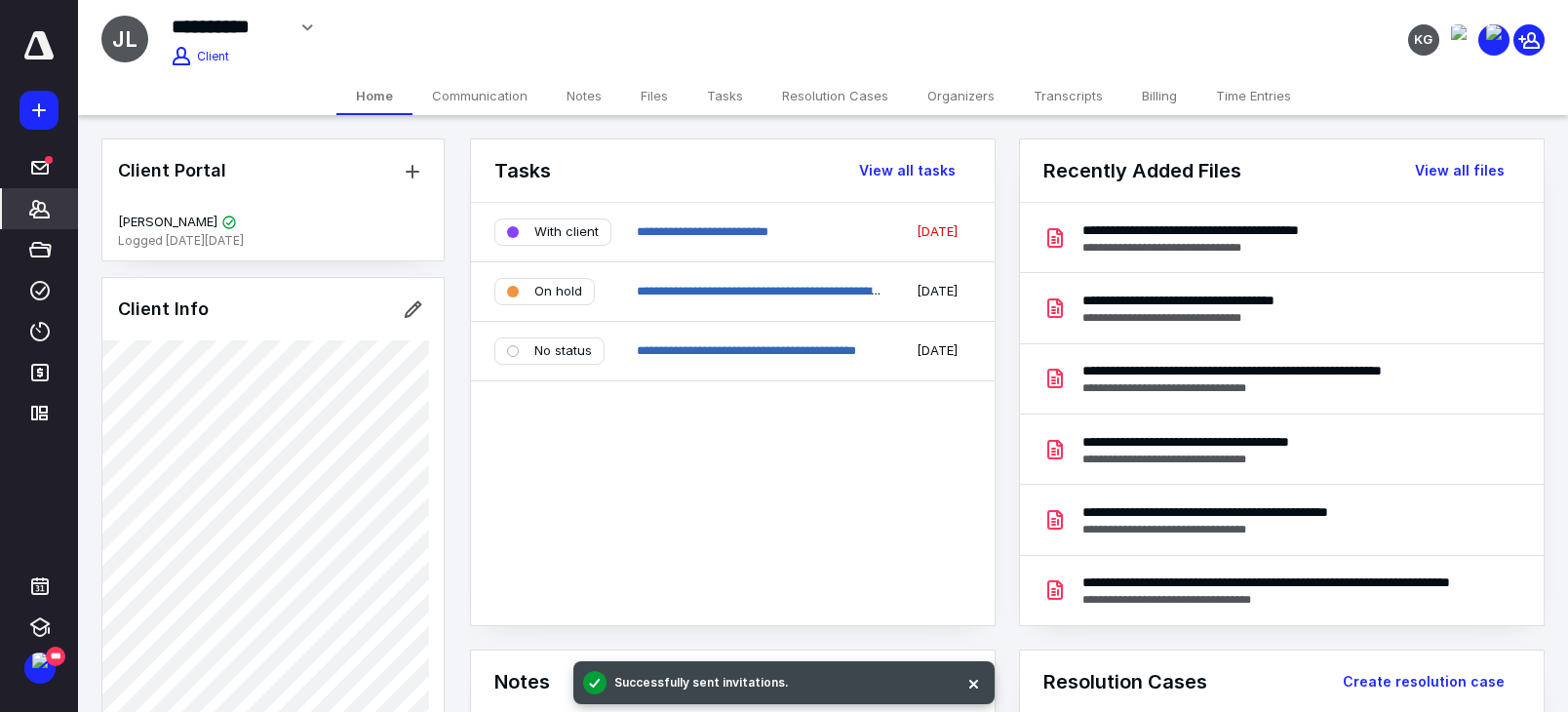 drag, startPoint x: 1868, startPoint y: 1, endPoint x: 661, endPoint y: 89, distance: 1210.2037 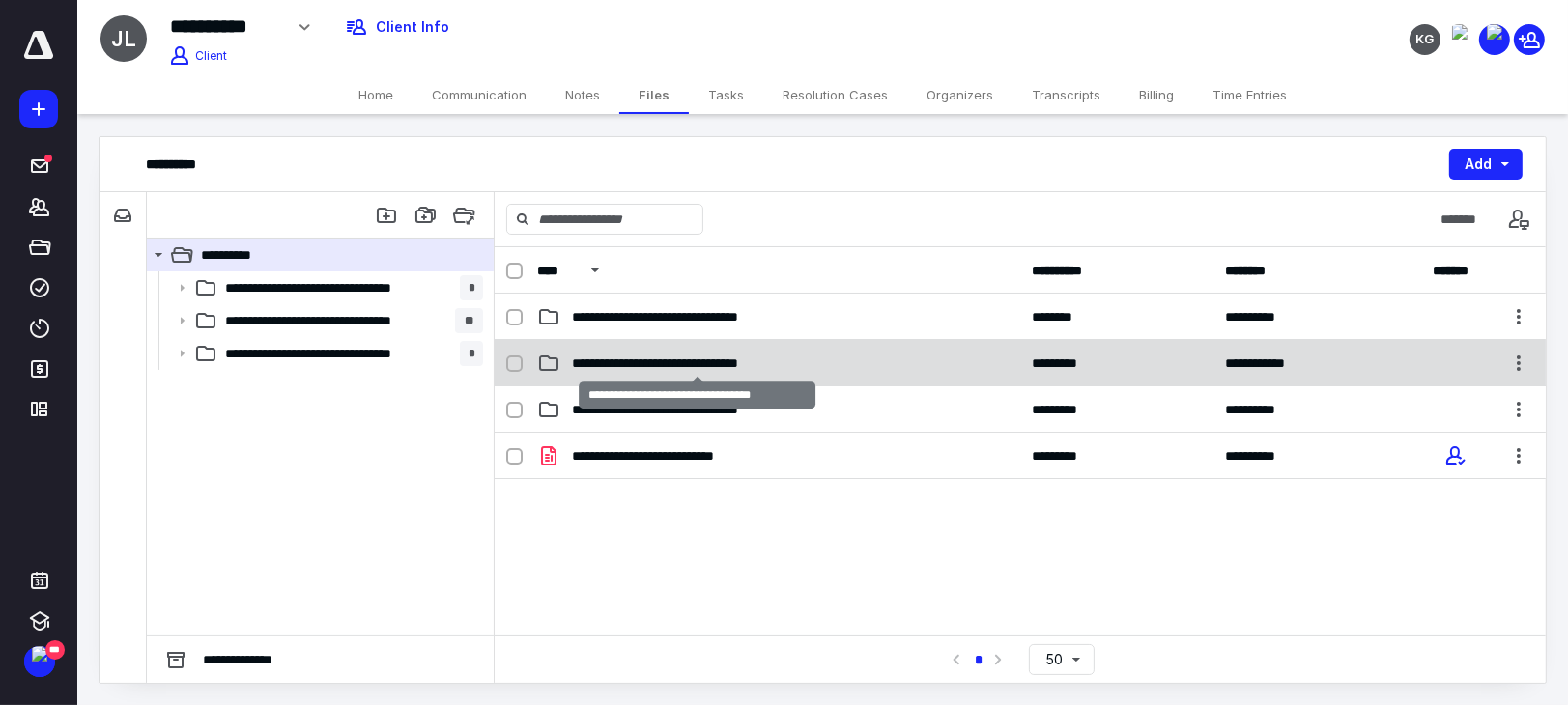 click on "**********" at bounding box center (698, 363) 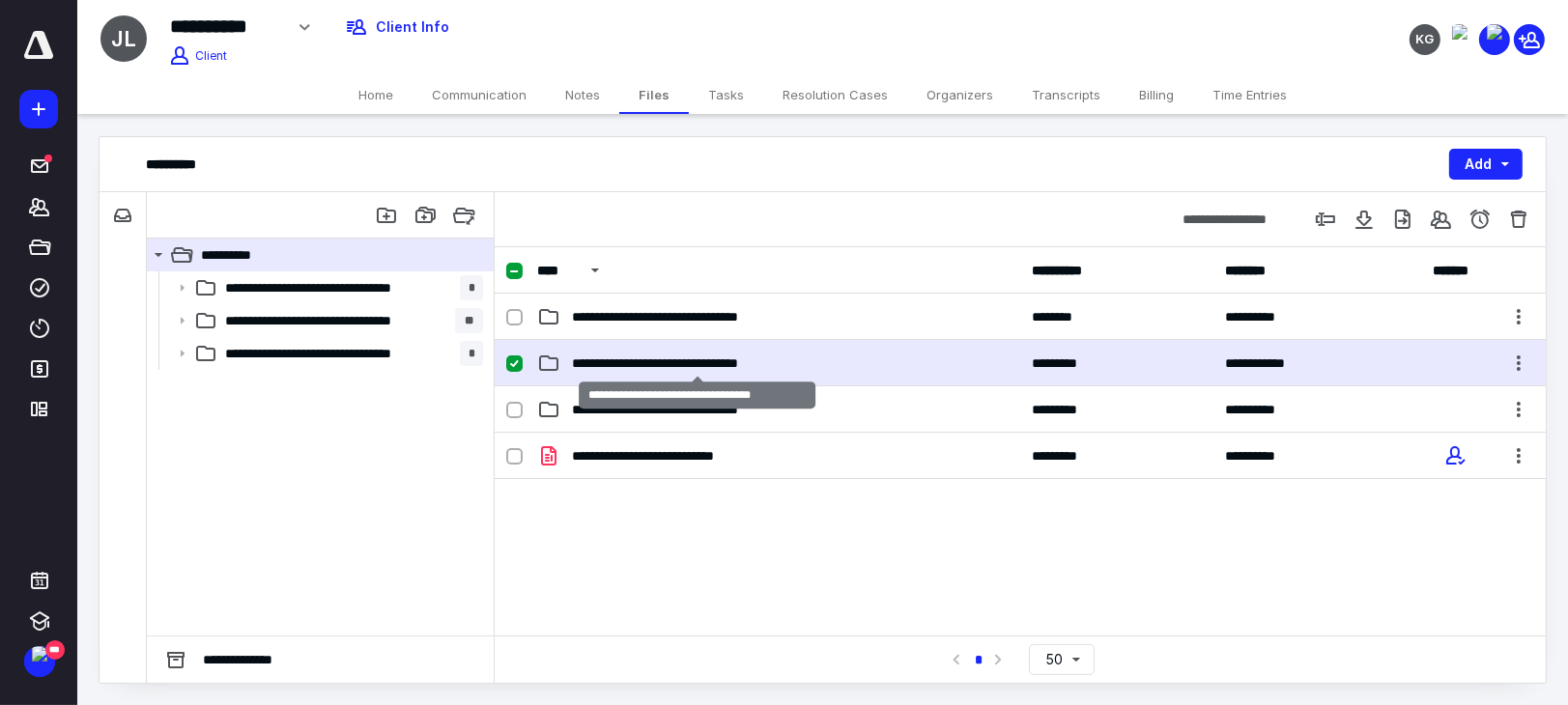 click on "**********" at bounding box center (698, 363) 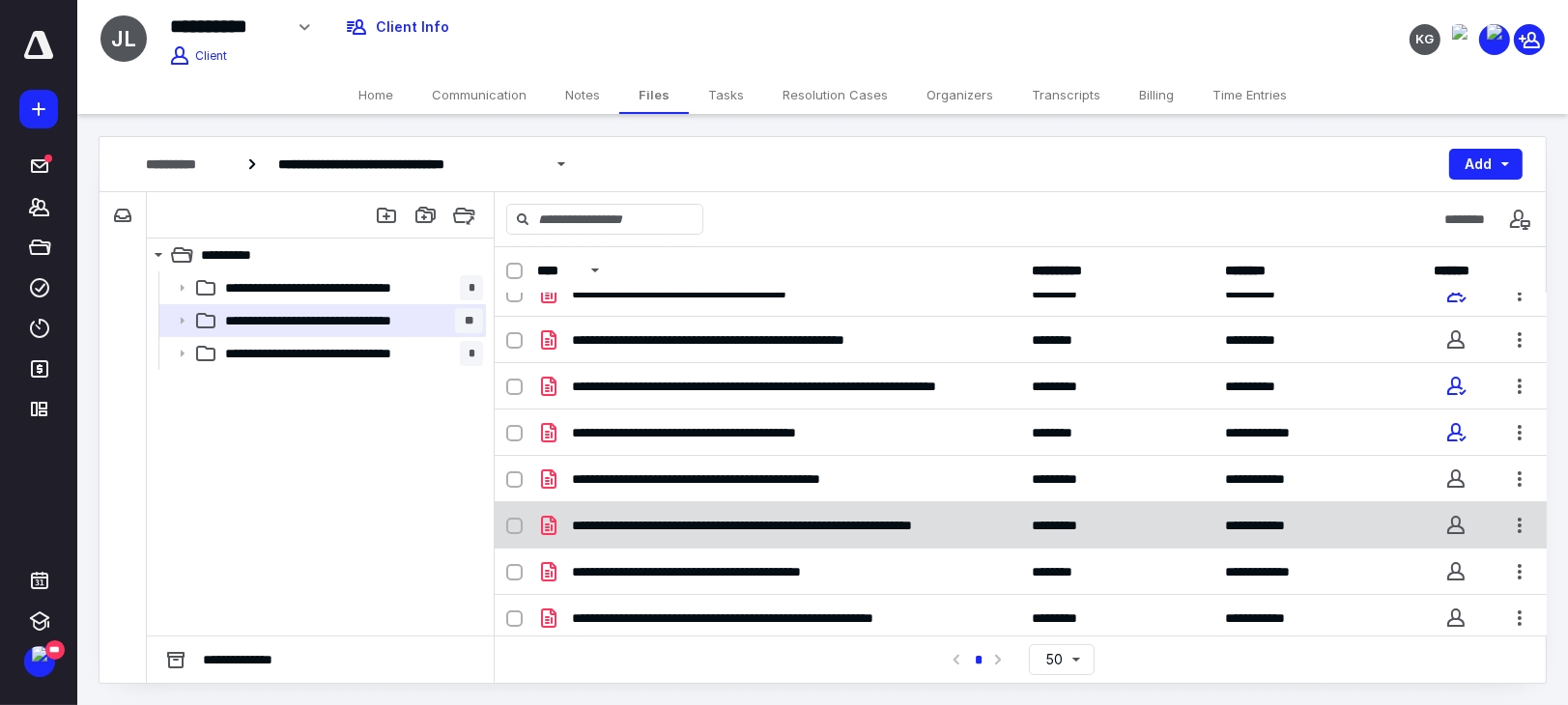 scroll, scrollTop: 0, scrollLeft: 0, axis: both 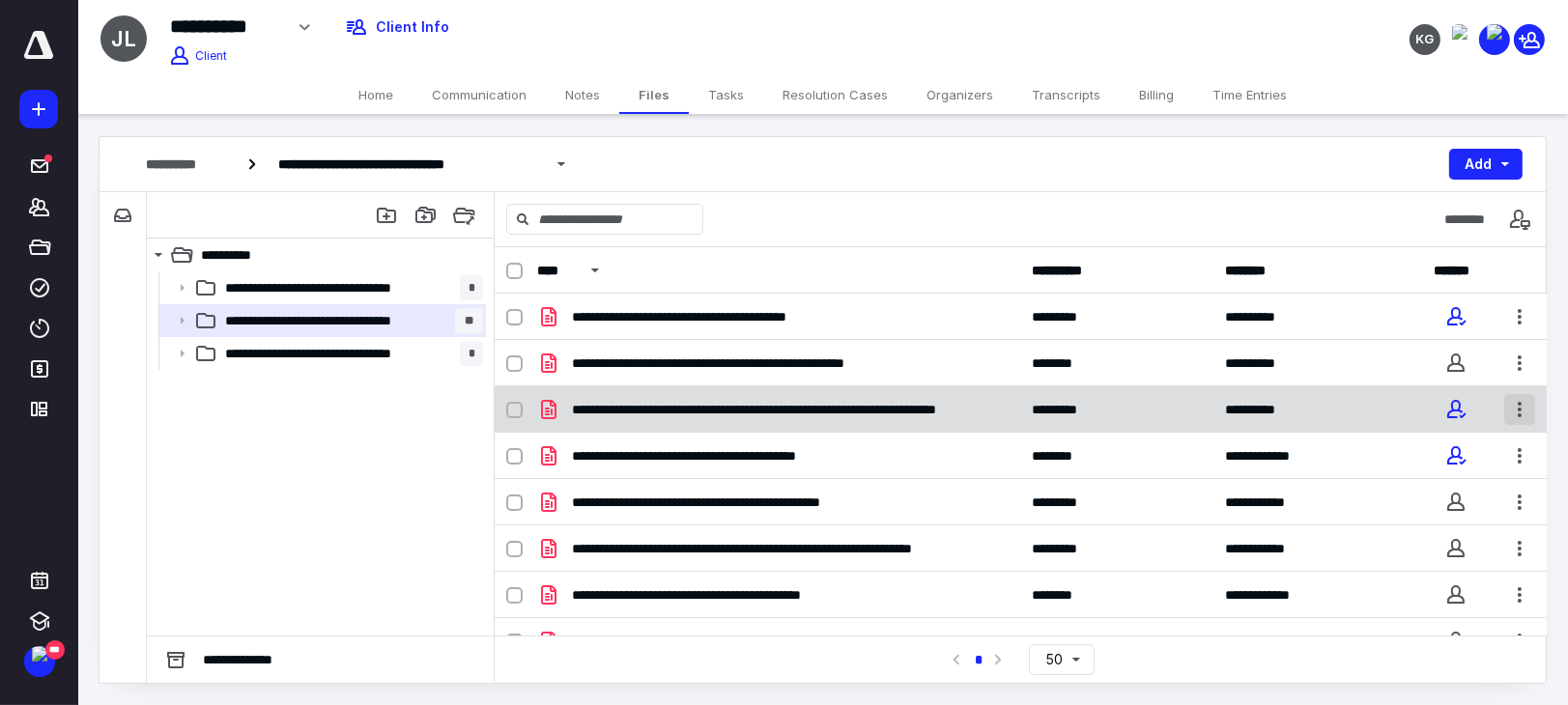click at bounding box center (1520, 409) 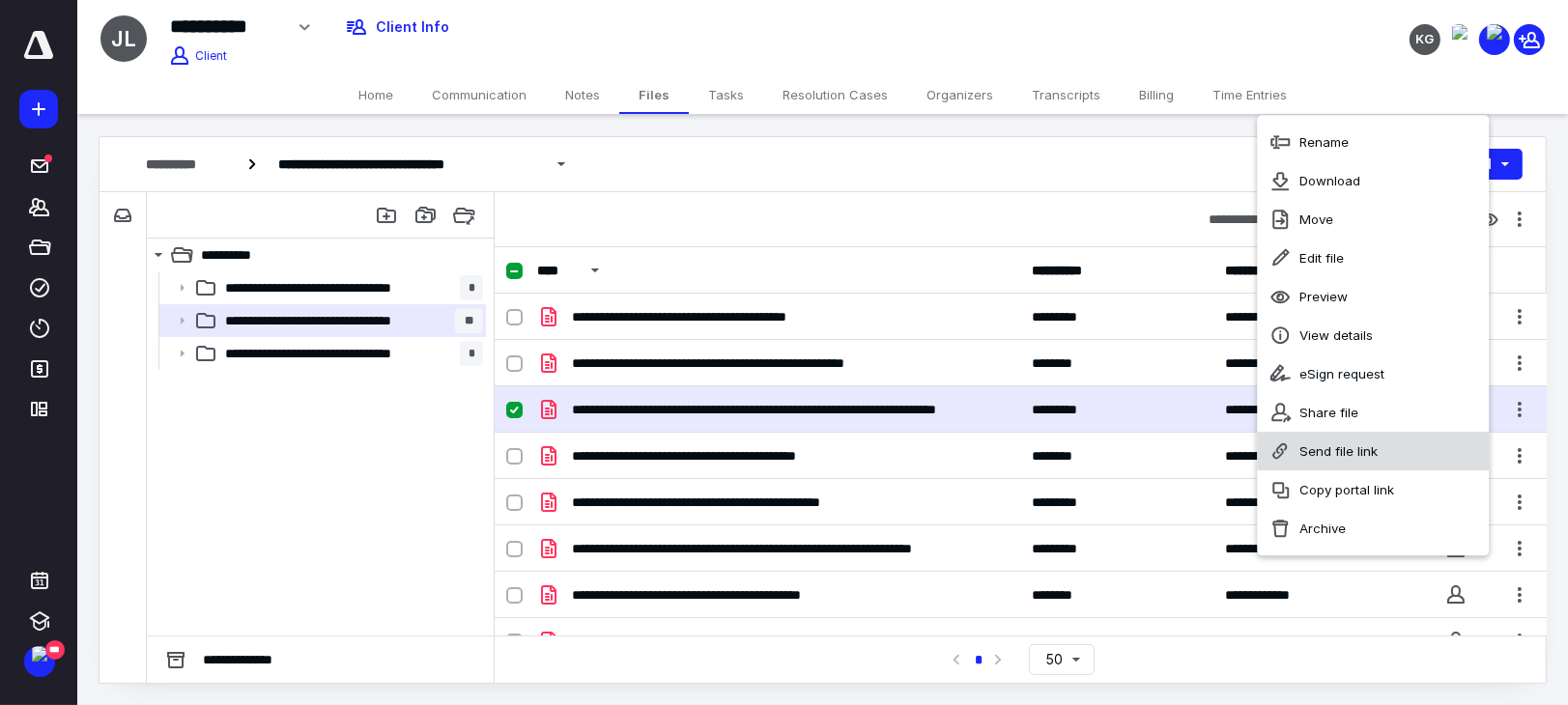 click on "Send file link" at bounding box center [1339, 451] 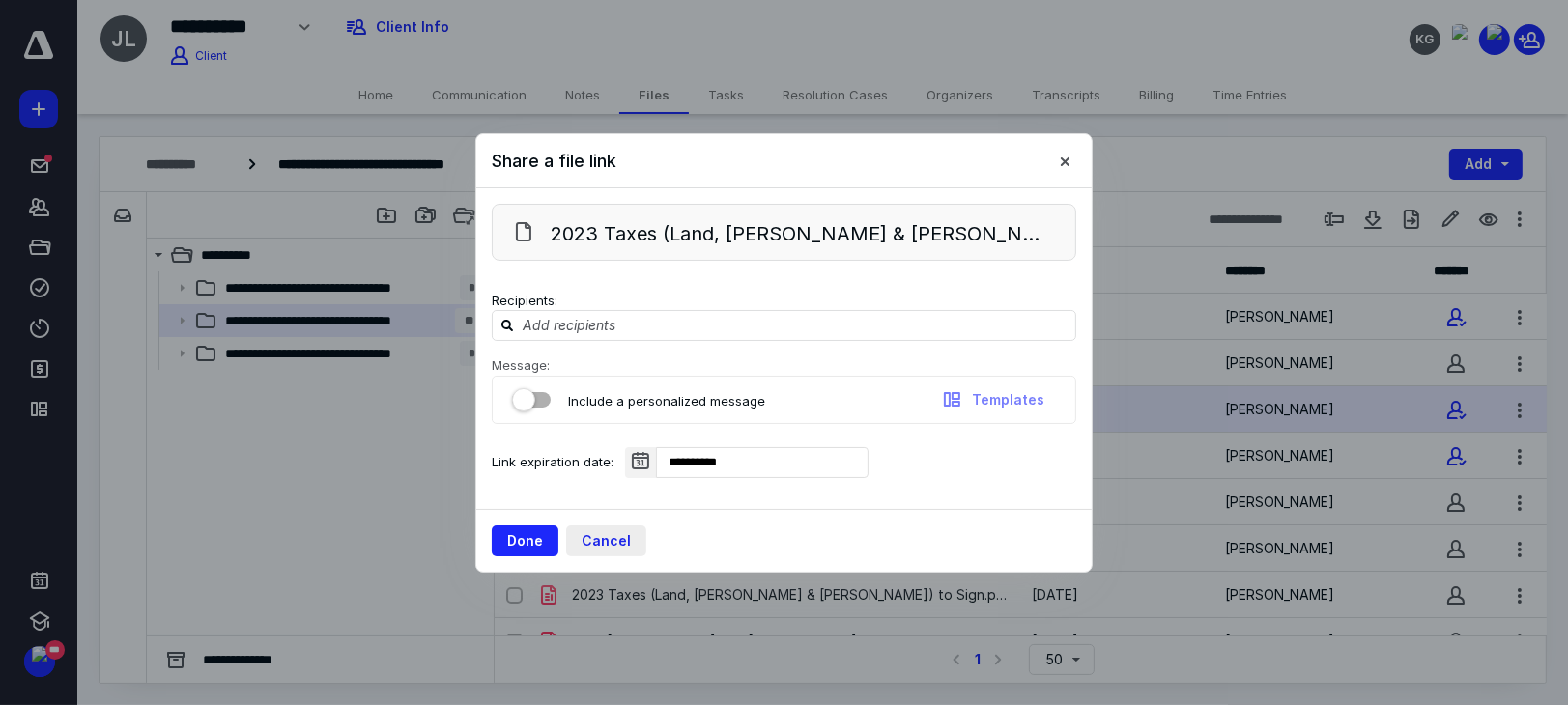 click on "Cancel" at bounding box center (606, 541) 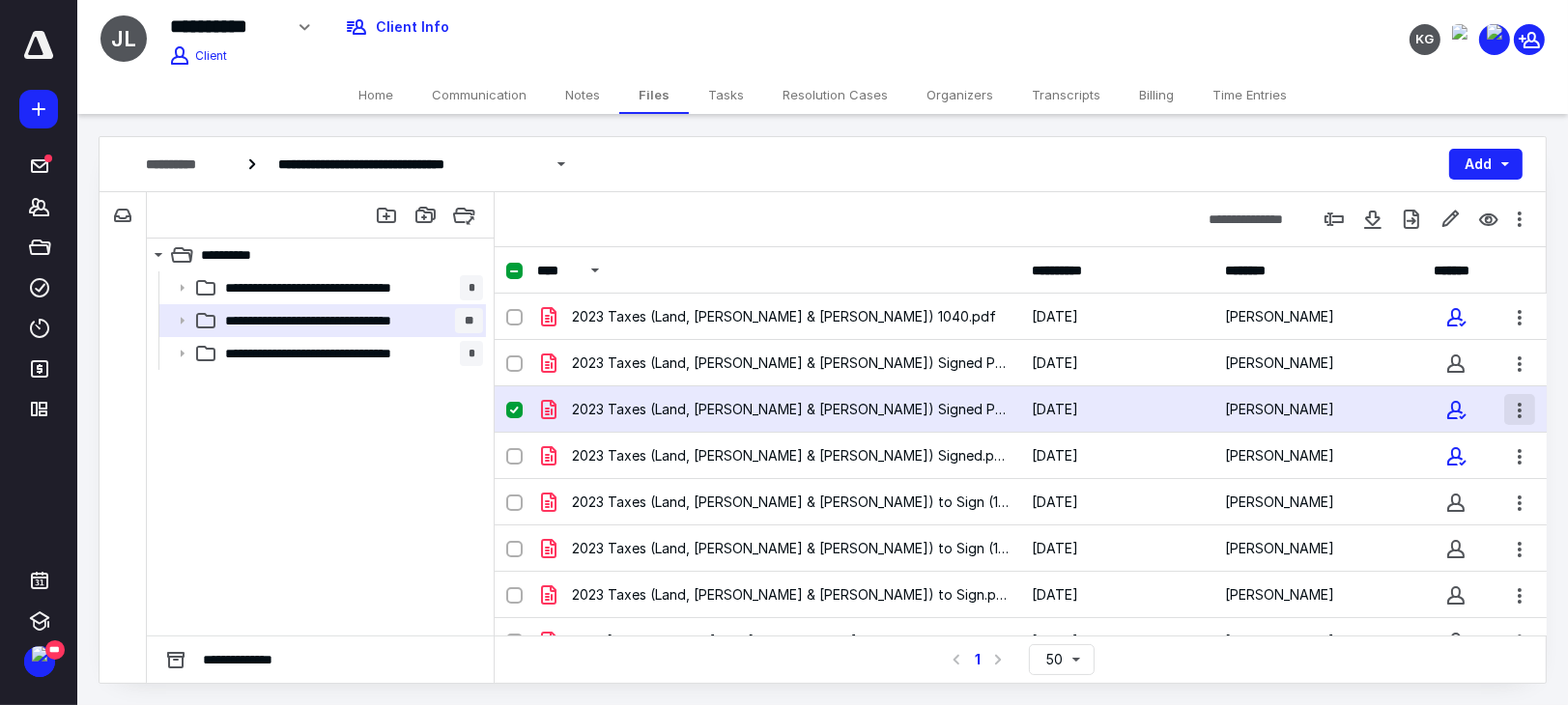 click at bounding box center [1520, 409] 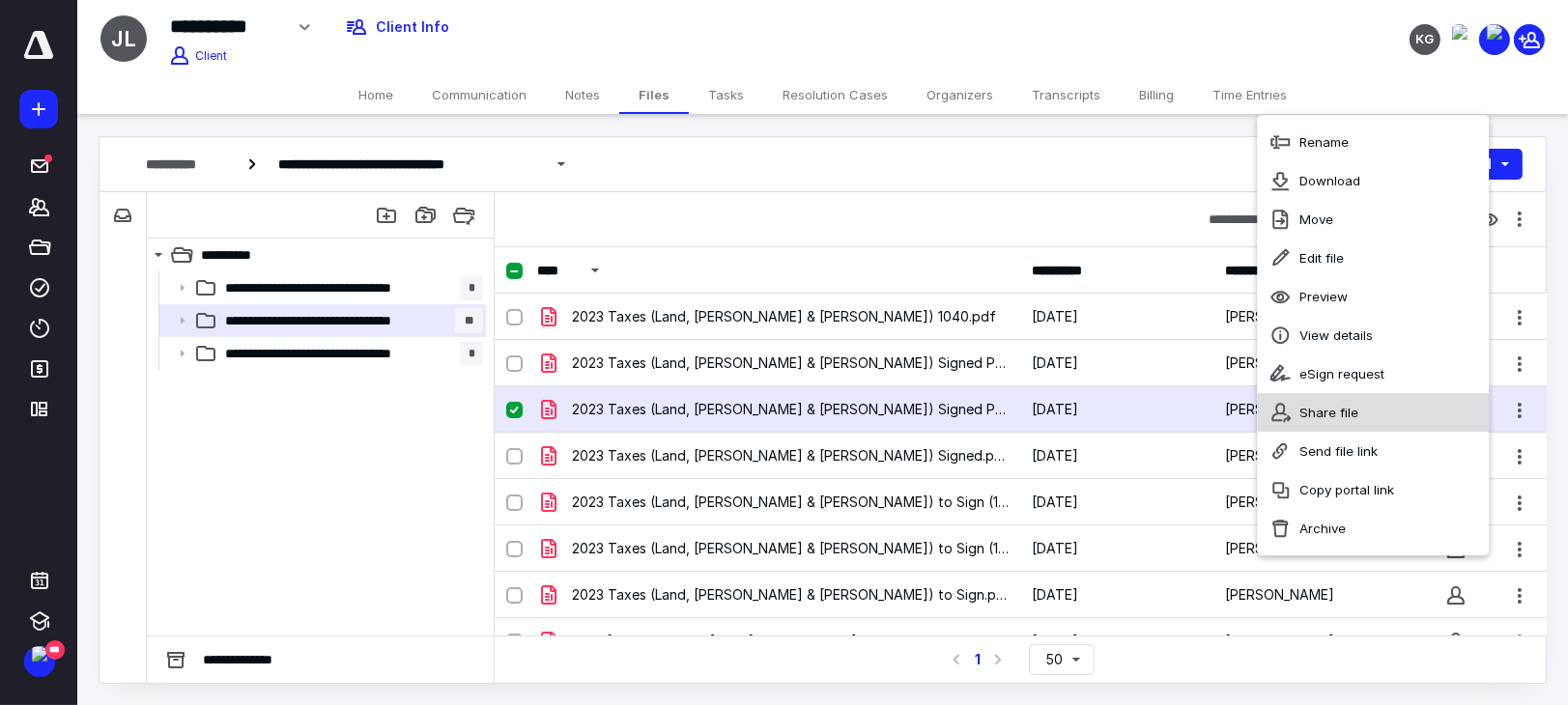 click on "Share file" at bounding box center (1374, 412) 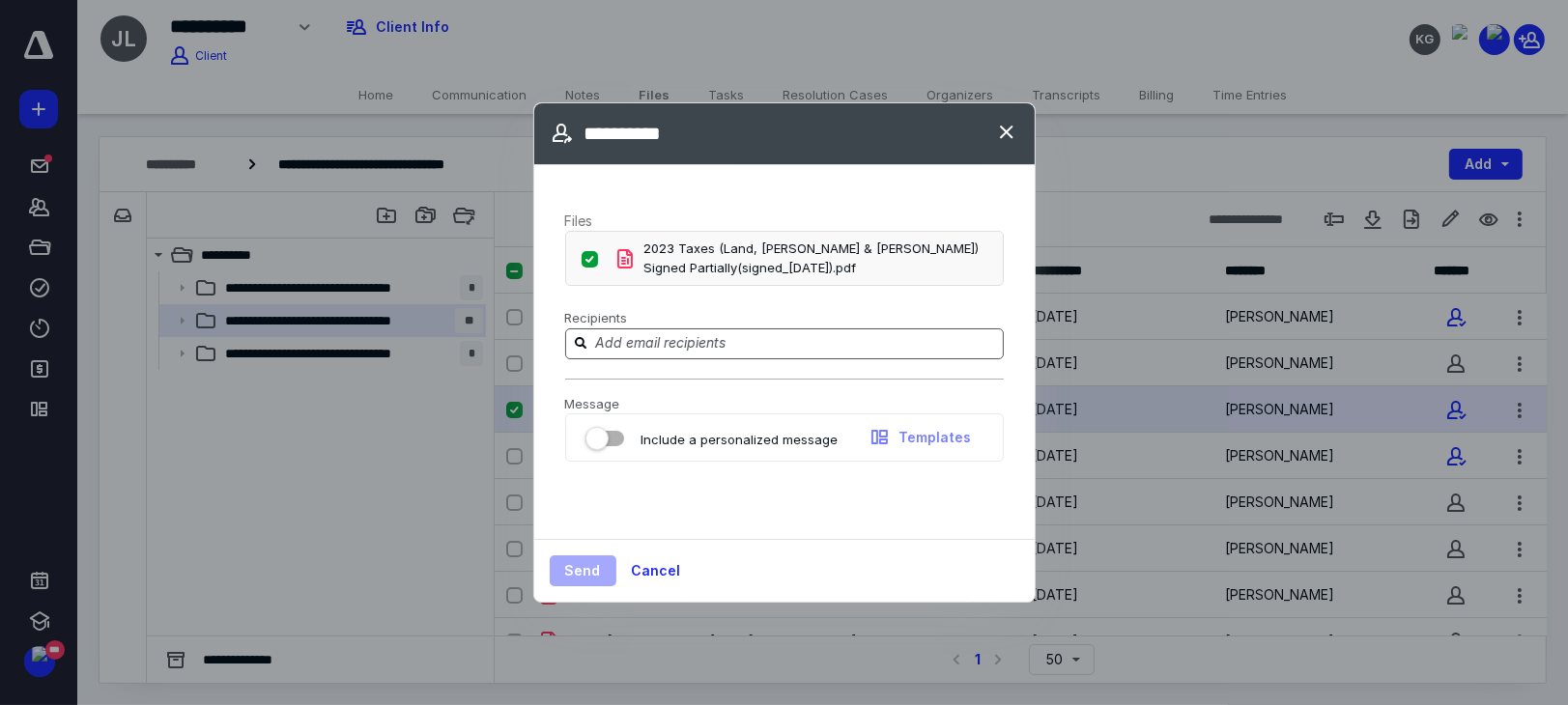 click at bounding box center (796, 343) 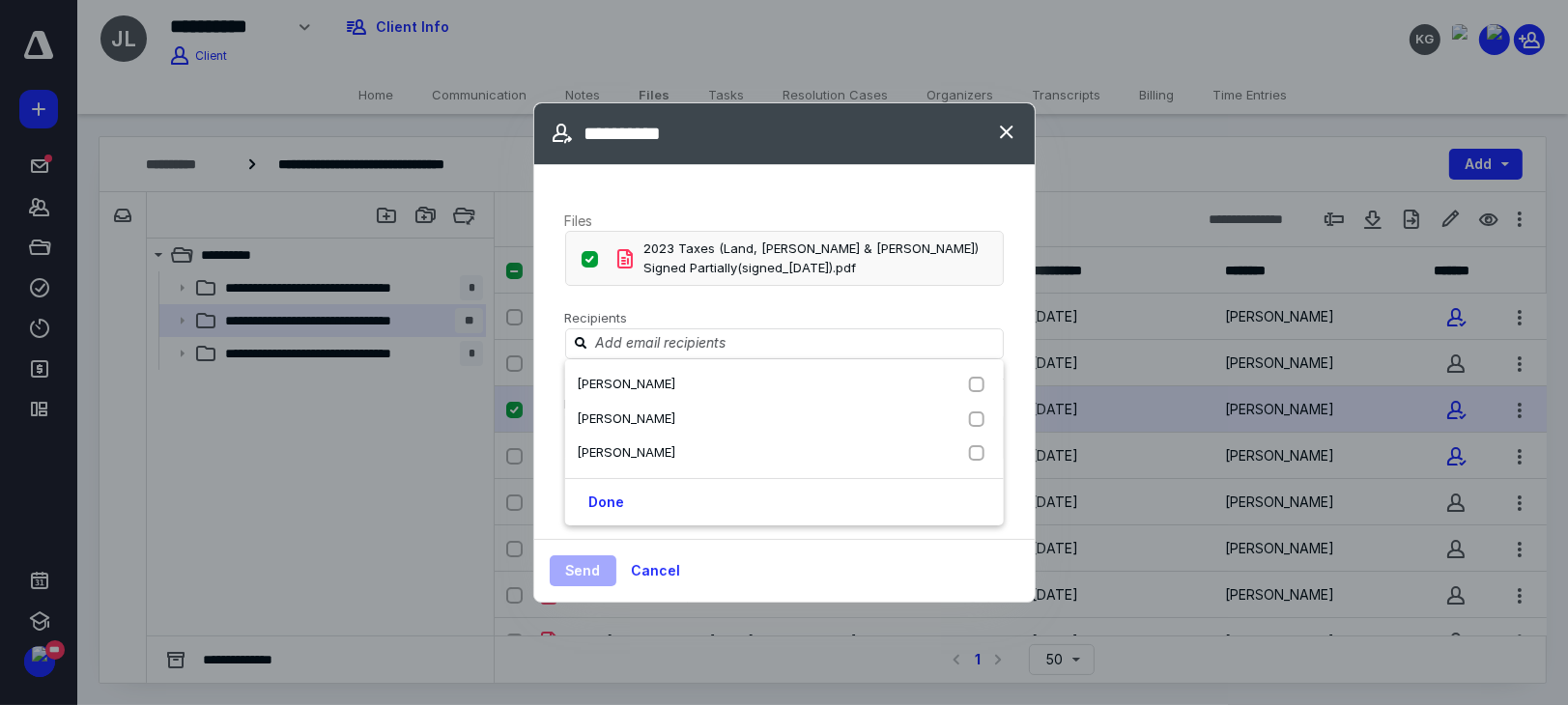 click on "Recipients" at bounding box center (784, 319) 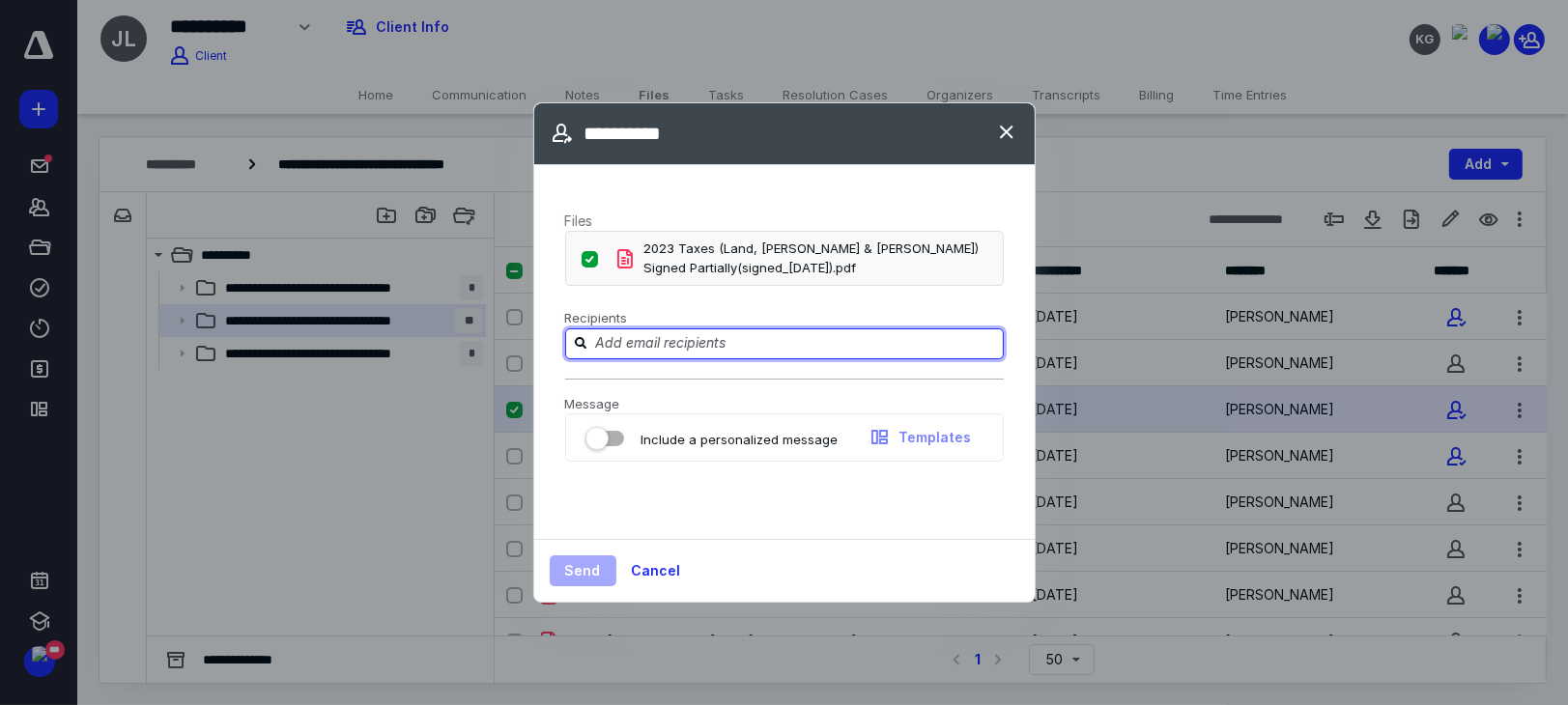 click at bounding box center (796, 343) 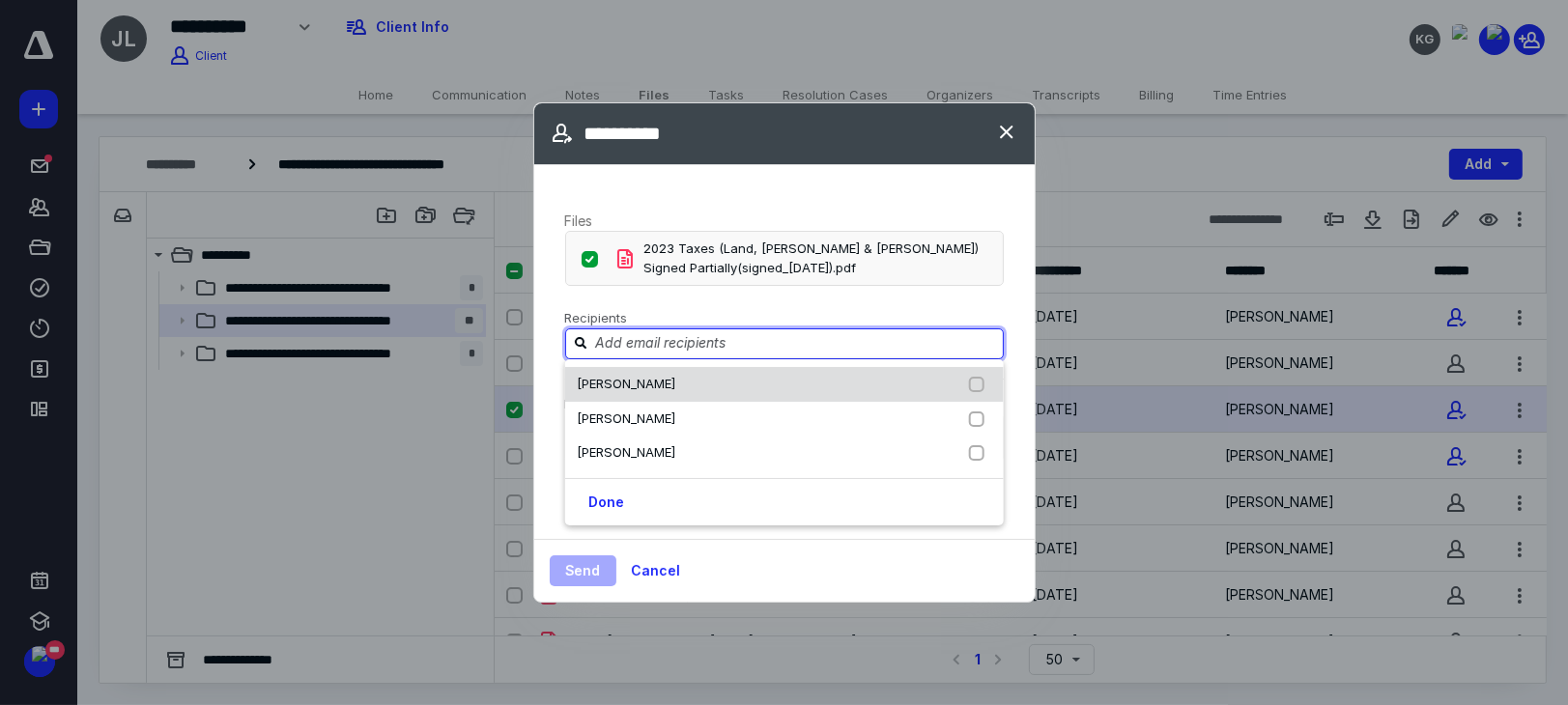 click on "James Land" at bounding box center (630, 384) 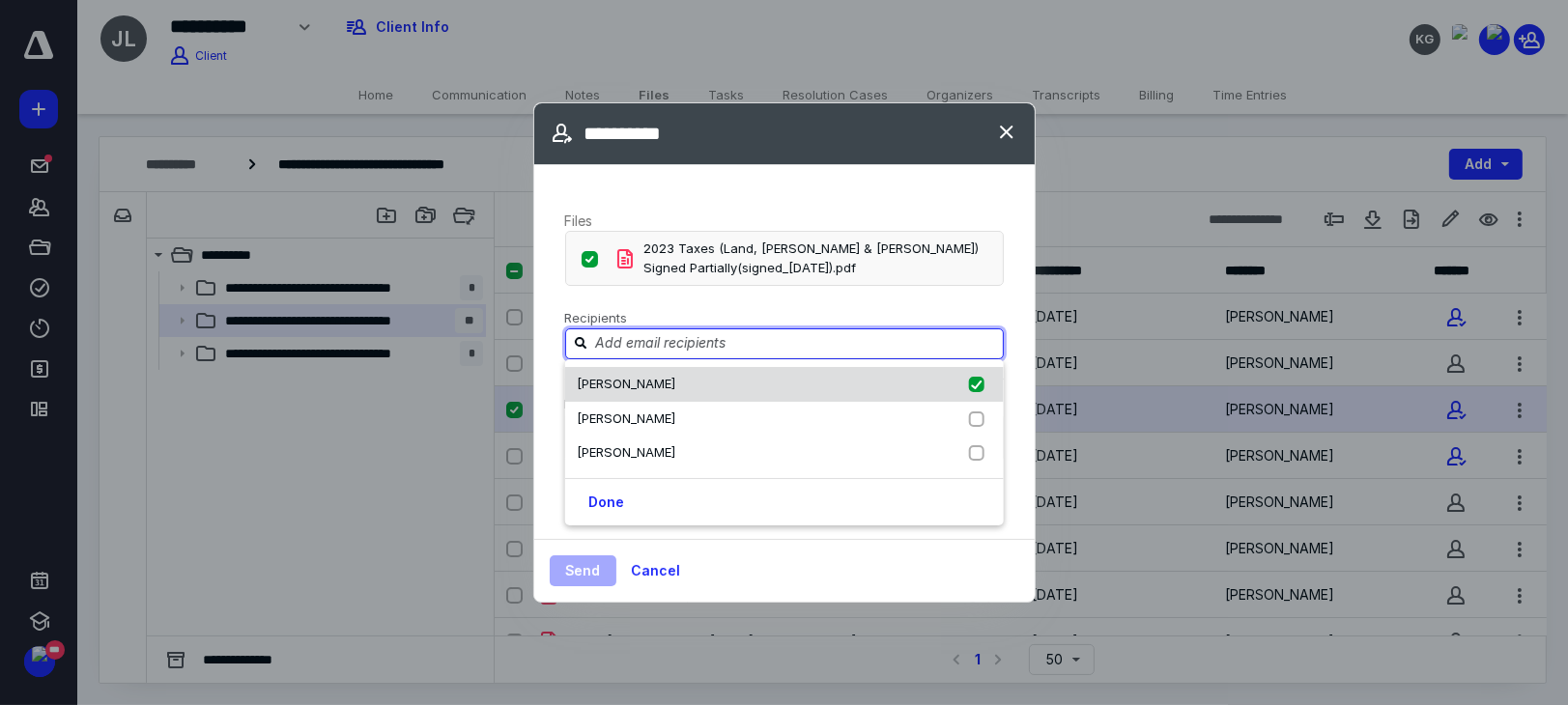 checkbox on "true" 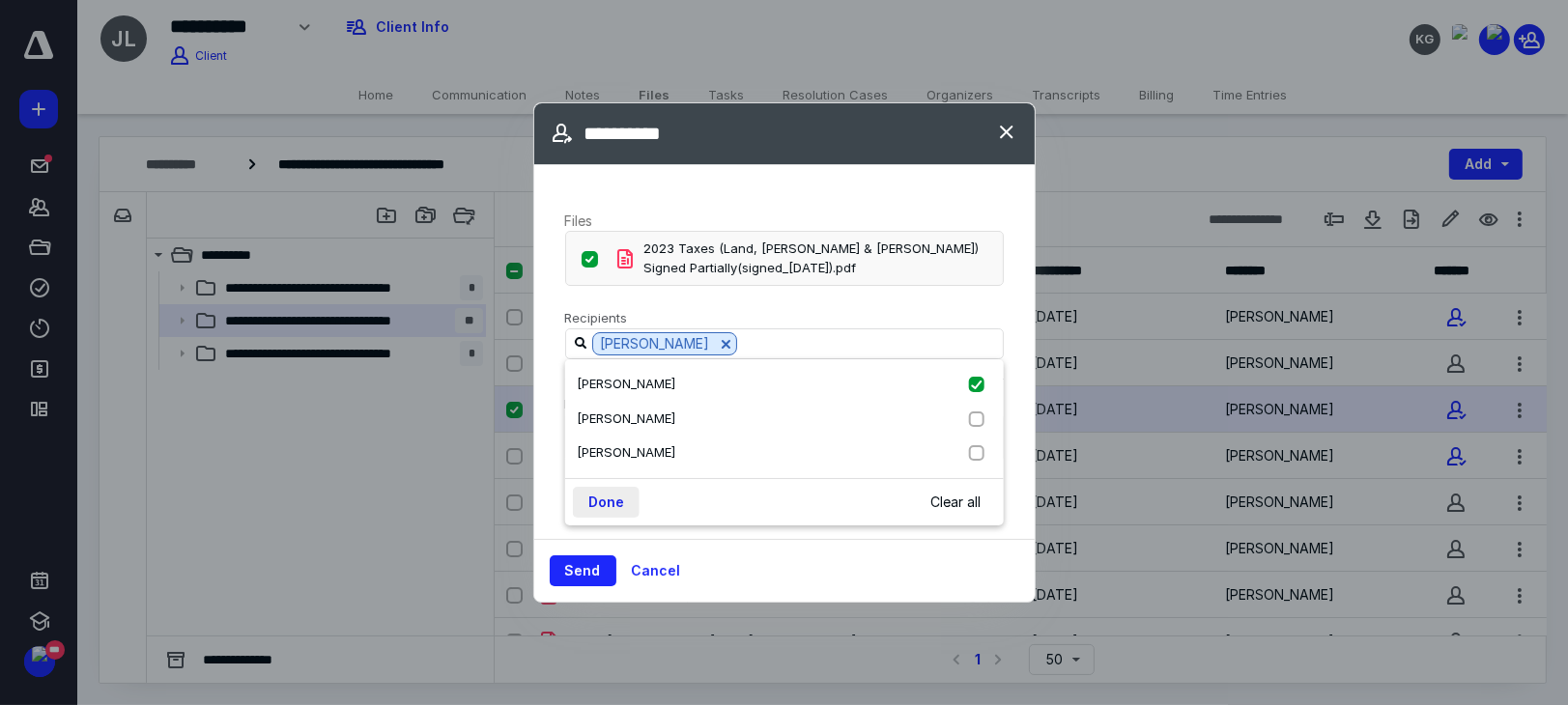 click on "Done" at bounding box center (606, 502) 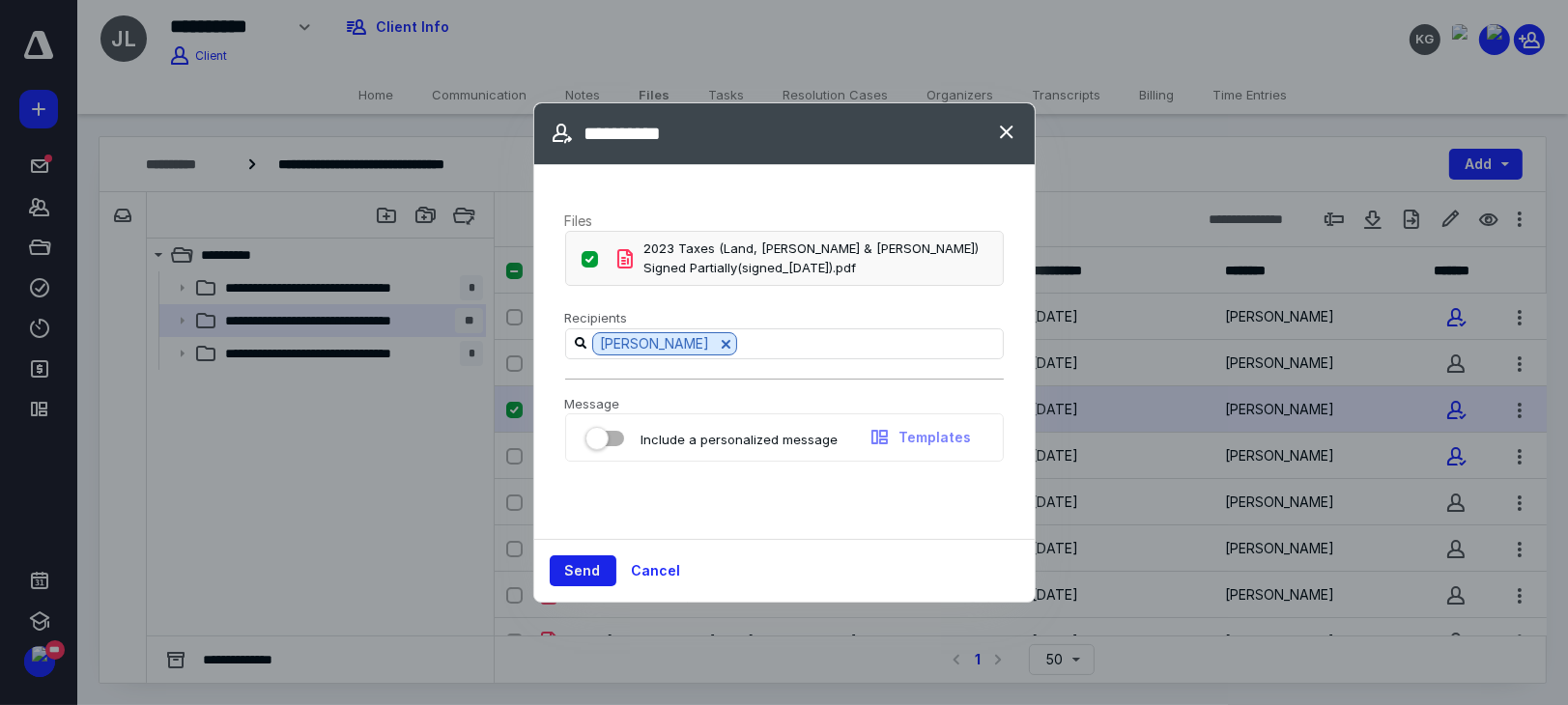 click on "Send" at bounding box center [583, 571] 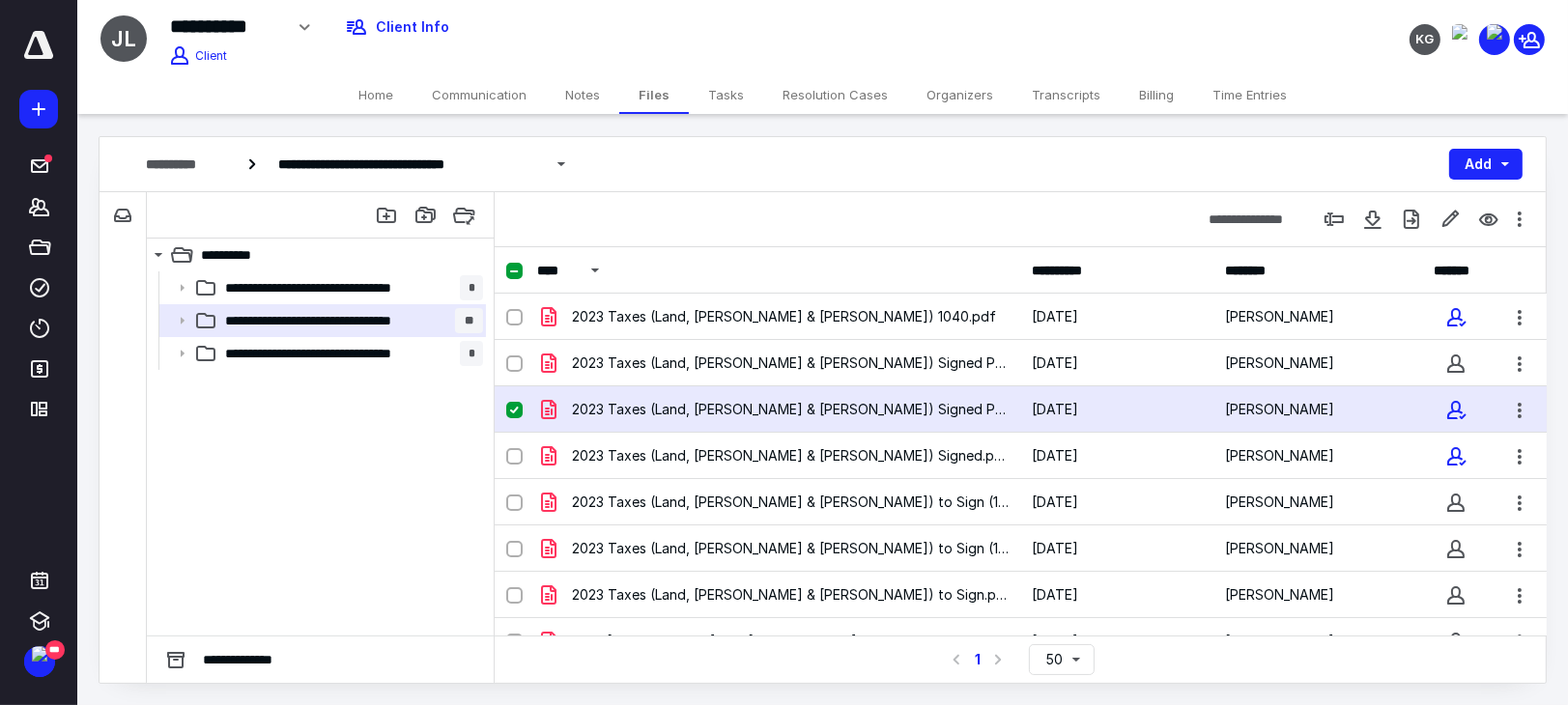 click on "Home" at bounding box center (376, 95) 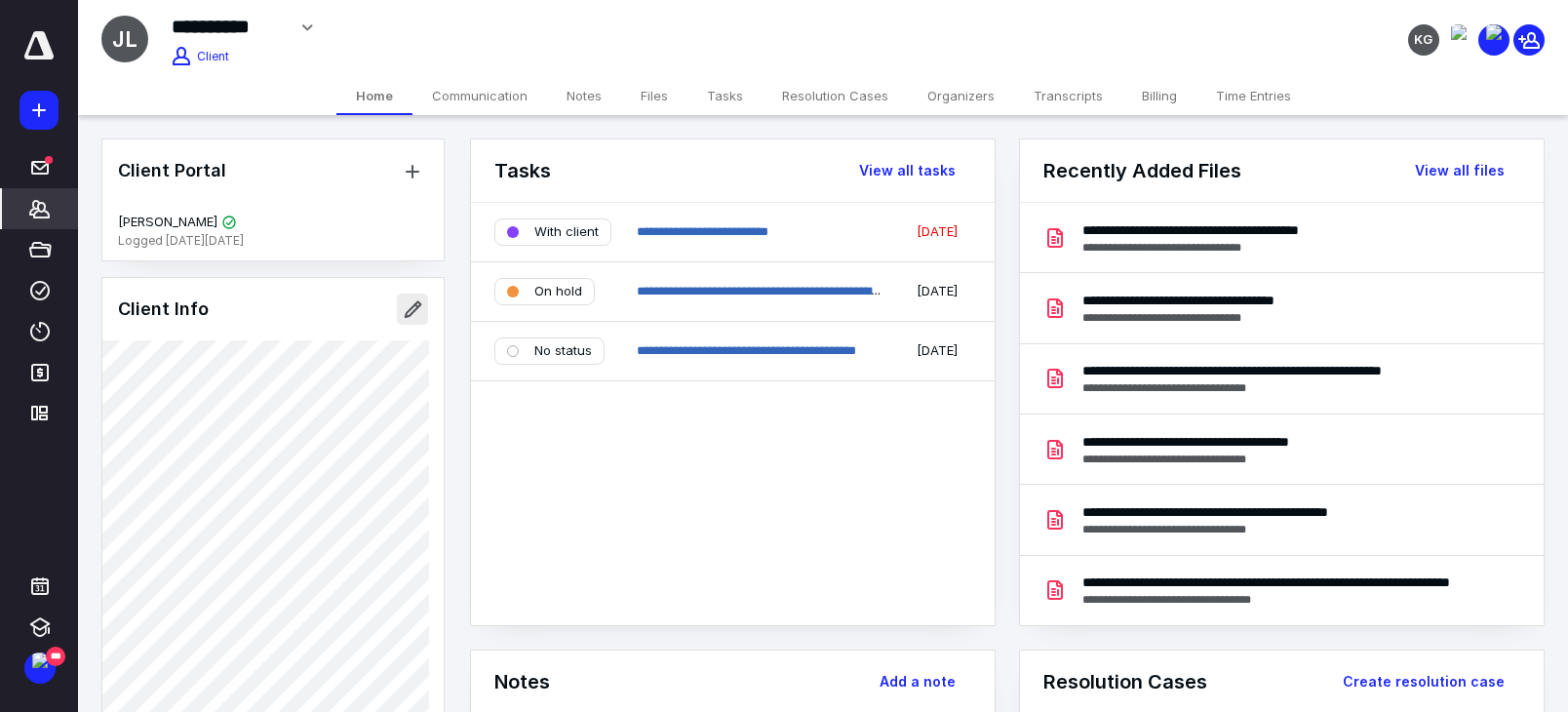 click at bounding box center (412, 309) 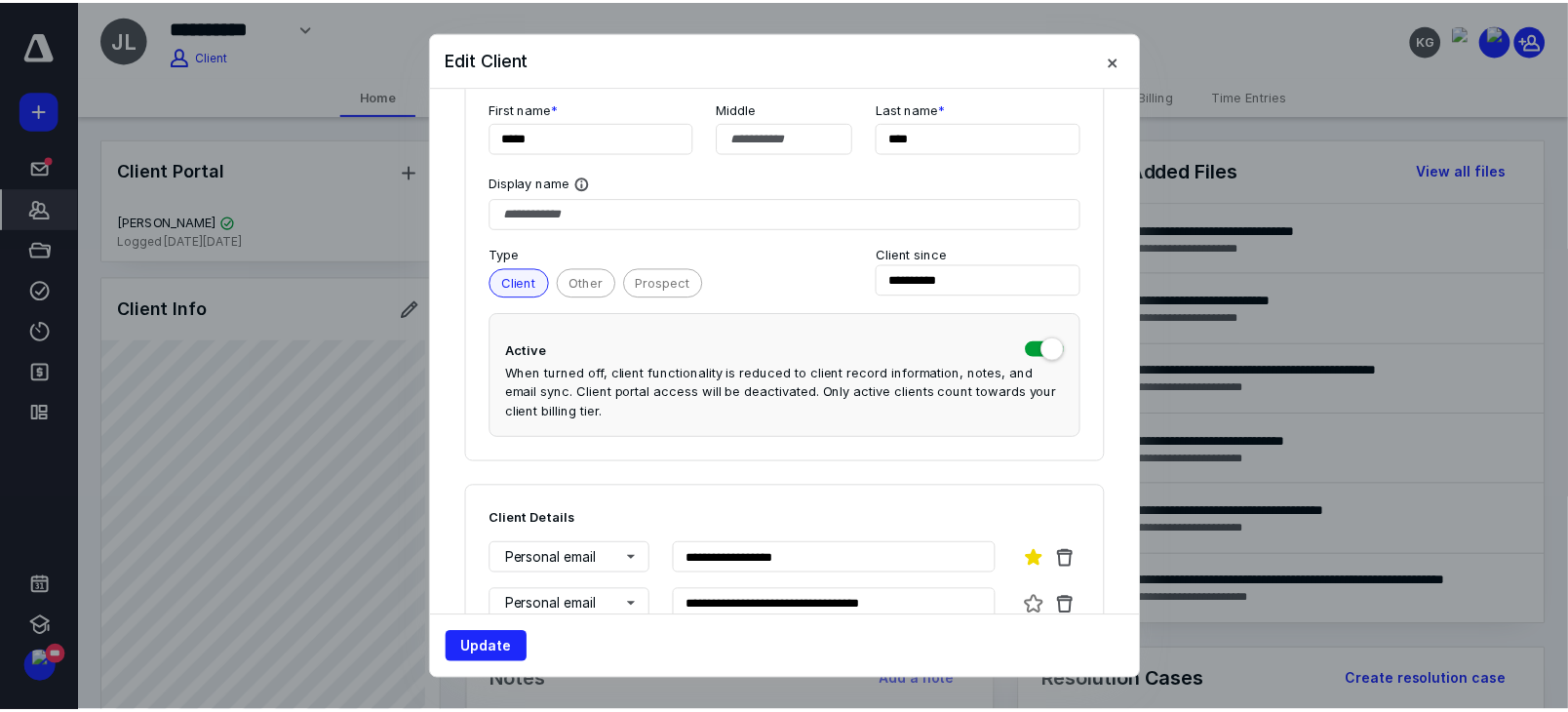 scroll, scrollTop: 195, scrollLeft: 0, axis: vertical 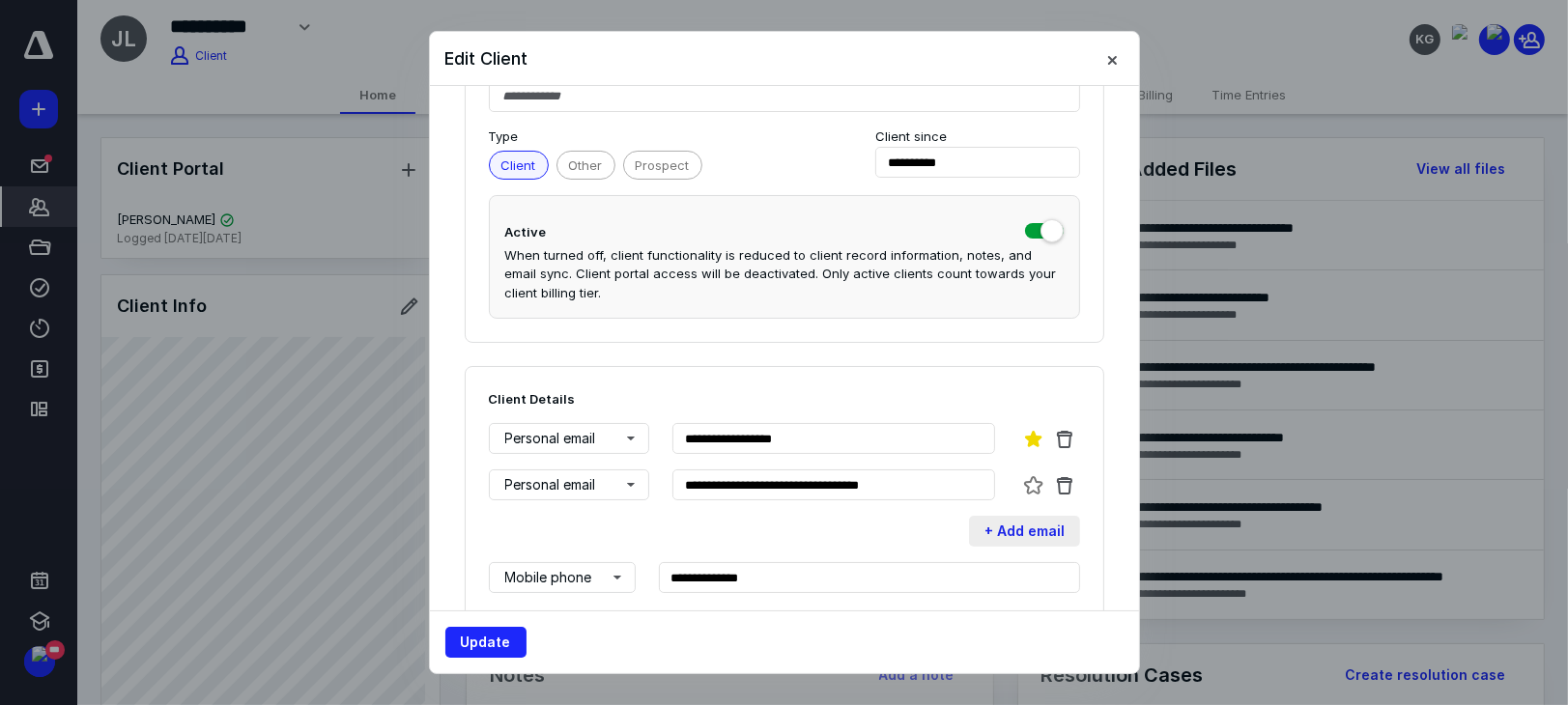 click on "+ Add email" at bounding box center (1024, 531) 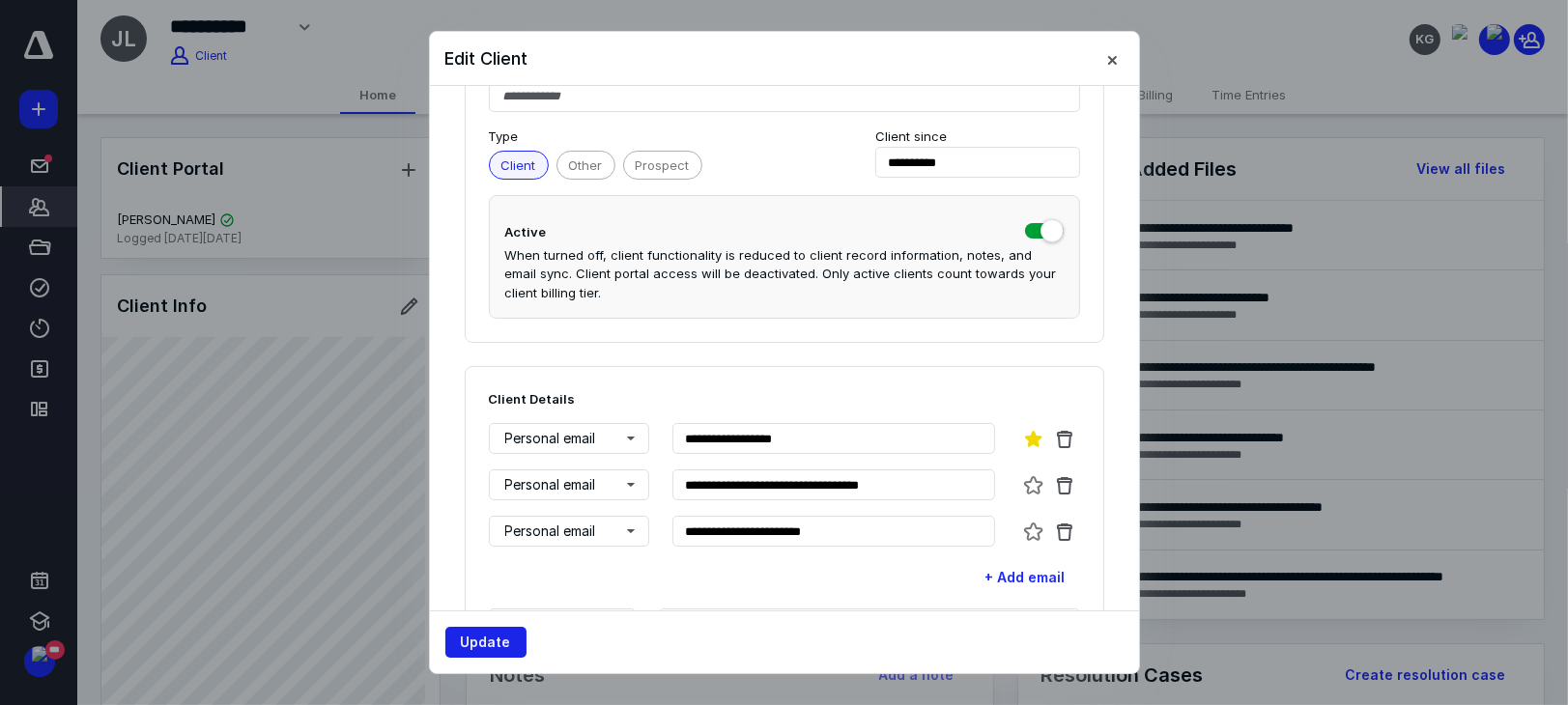 type on "**********" 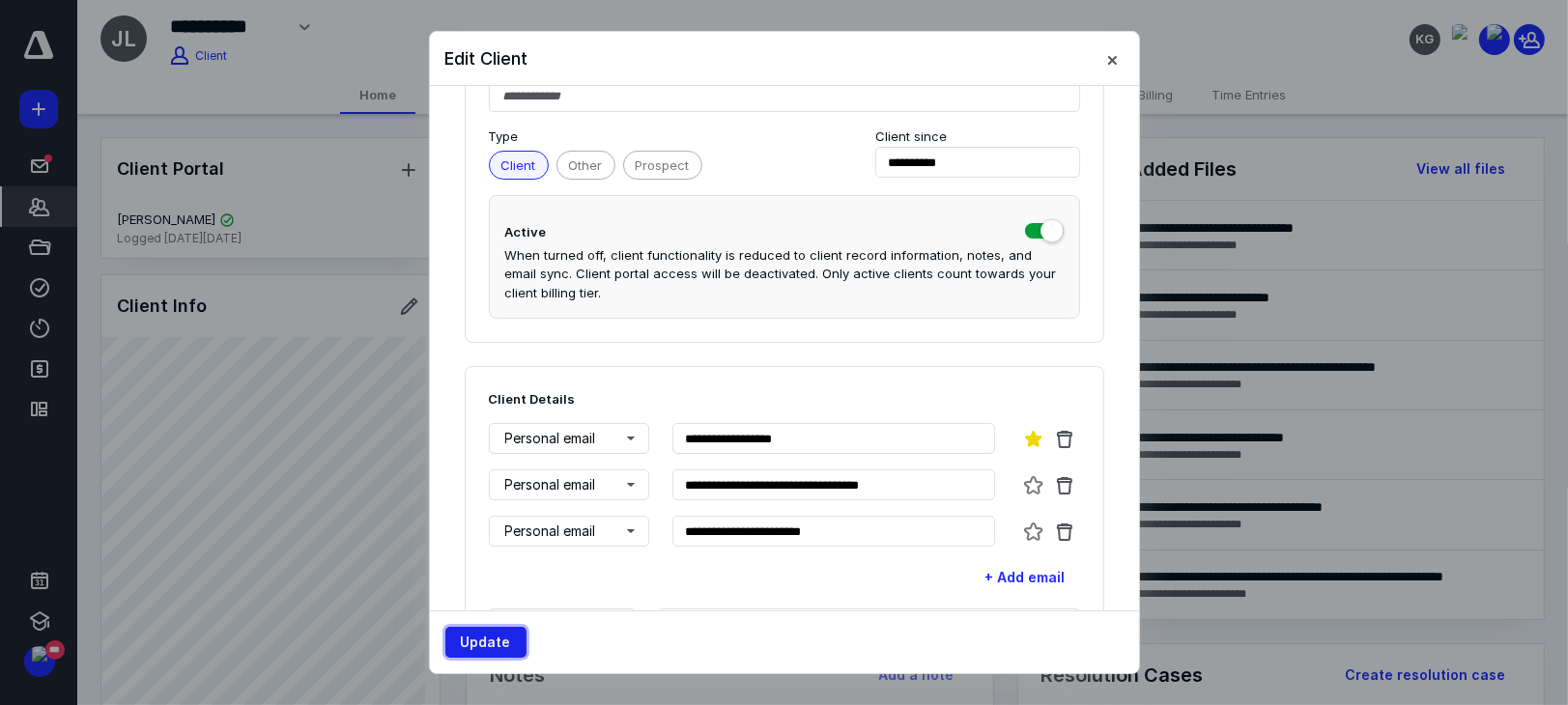 click on "Update" at bounding box center (486, 642) 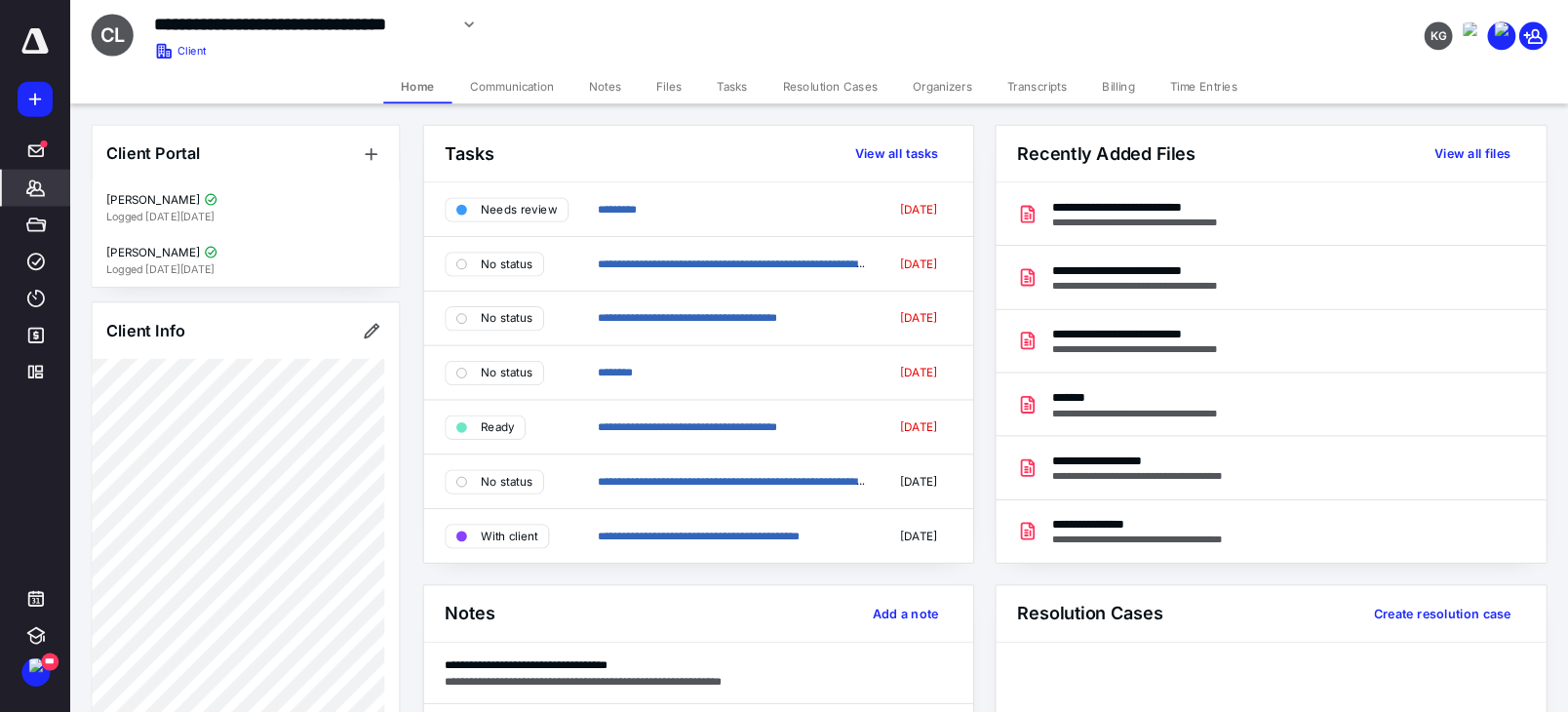 scroll, scrollTop: 0, scrollLeft: 0, axis: both 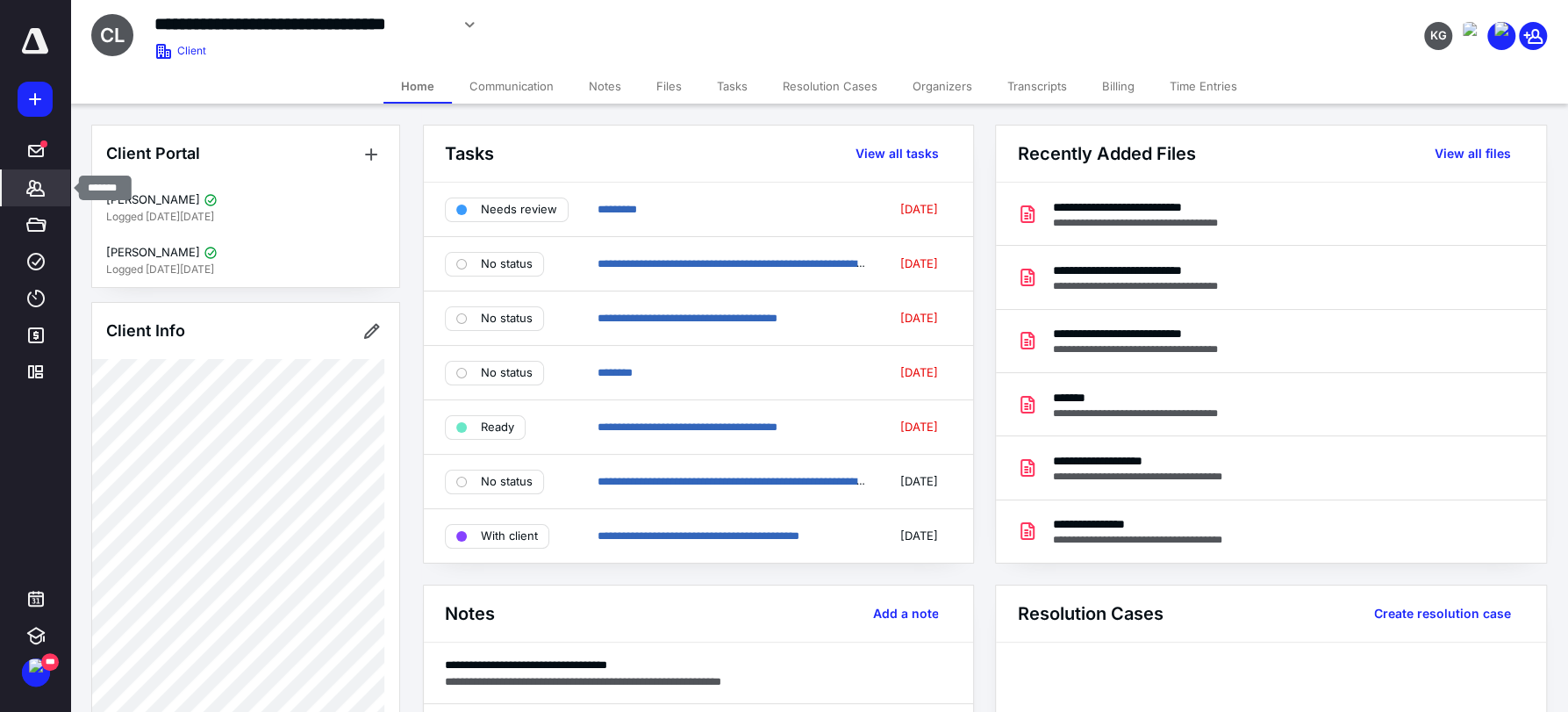 click 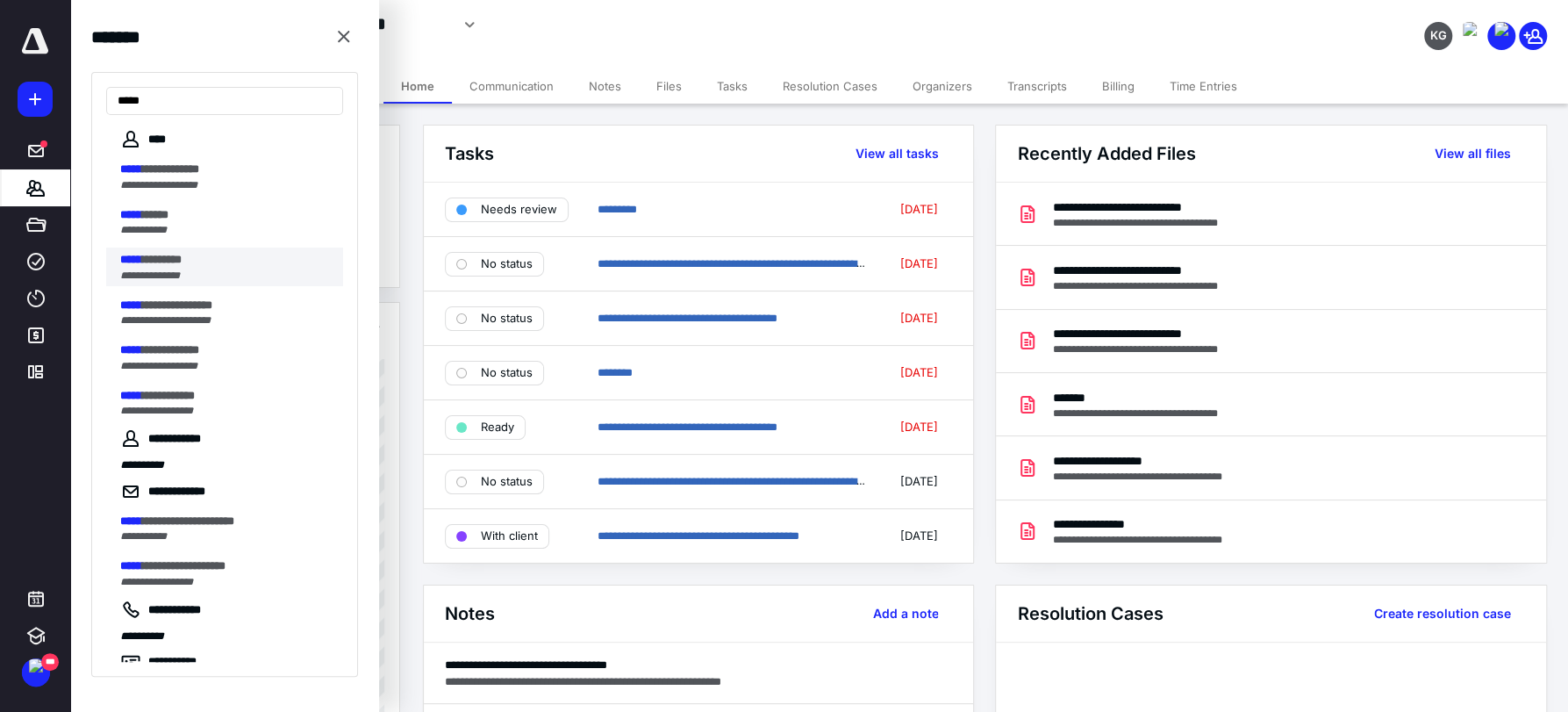 type on "*****" 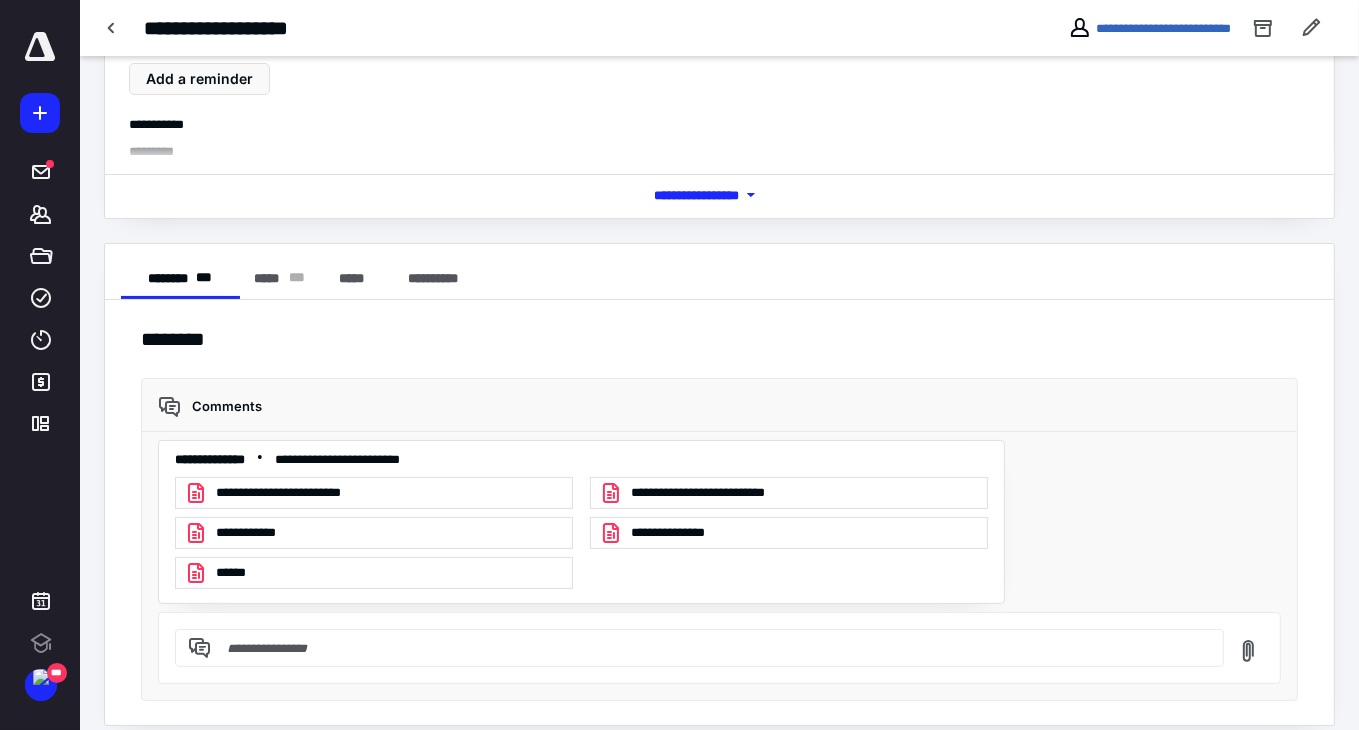 scroll, scrollTop: 216, scrollLeft: 0, axis: vertical 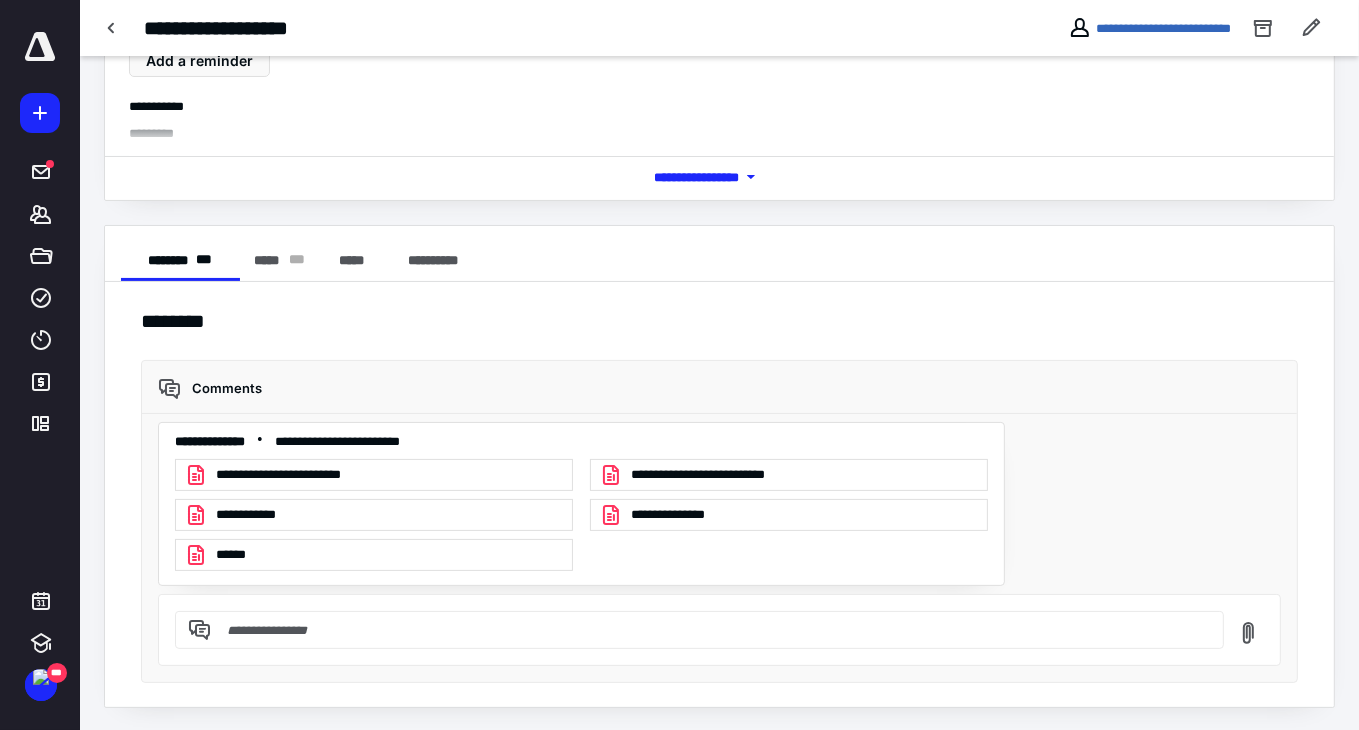 click at bounding box center [711, 630] 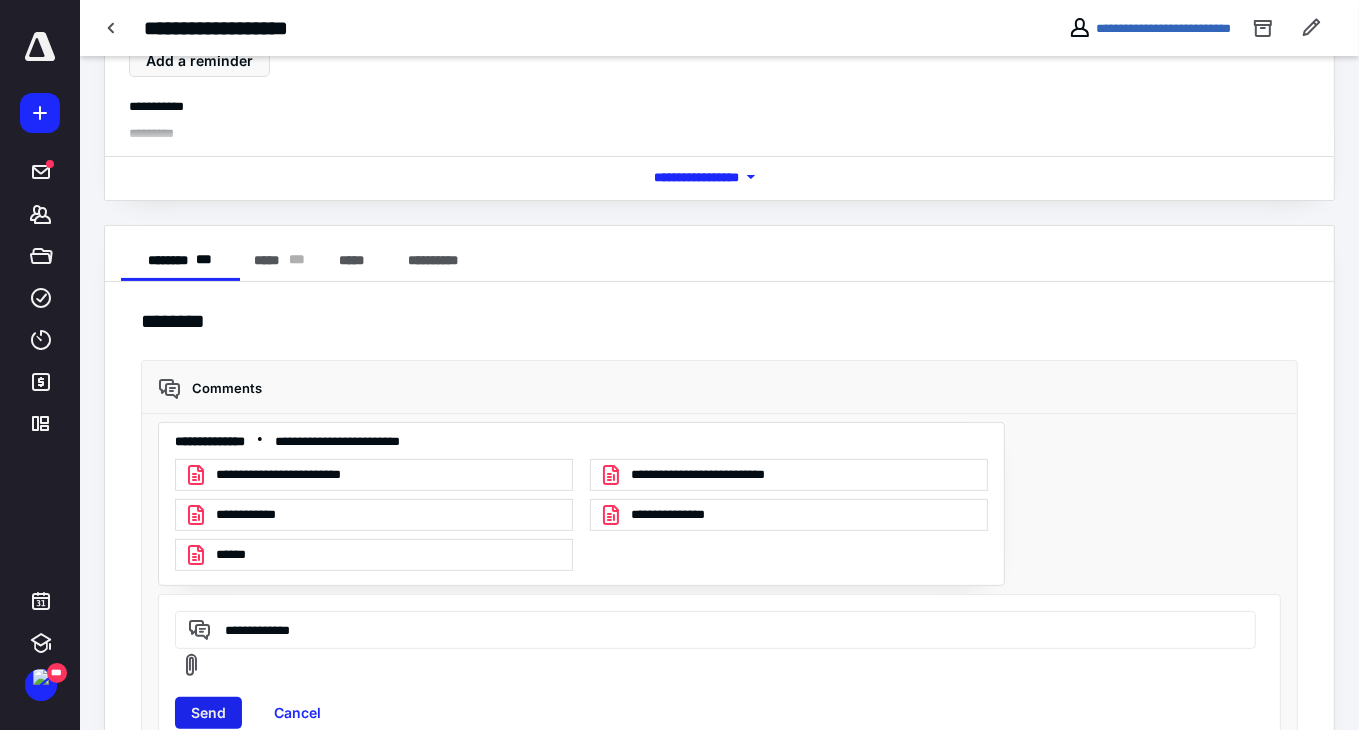 type on "**********" 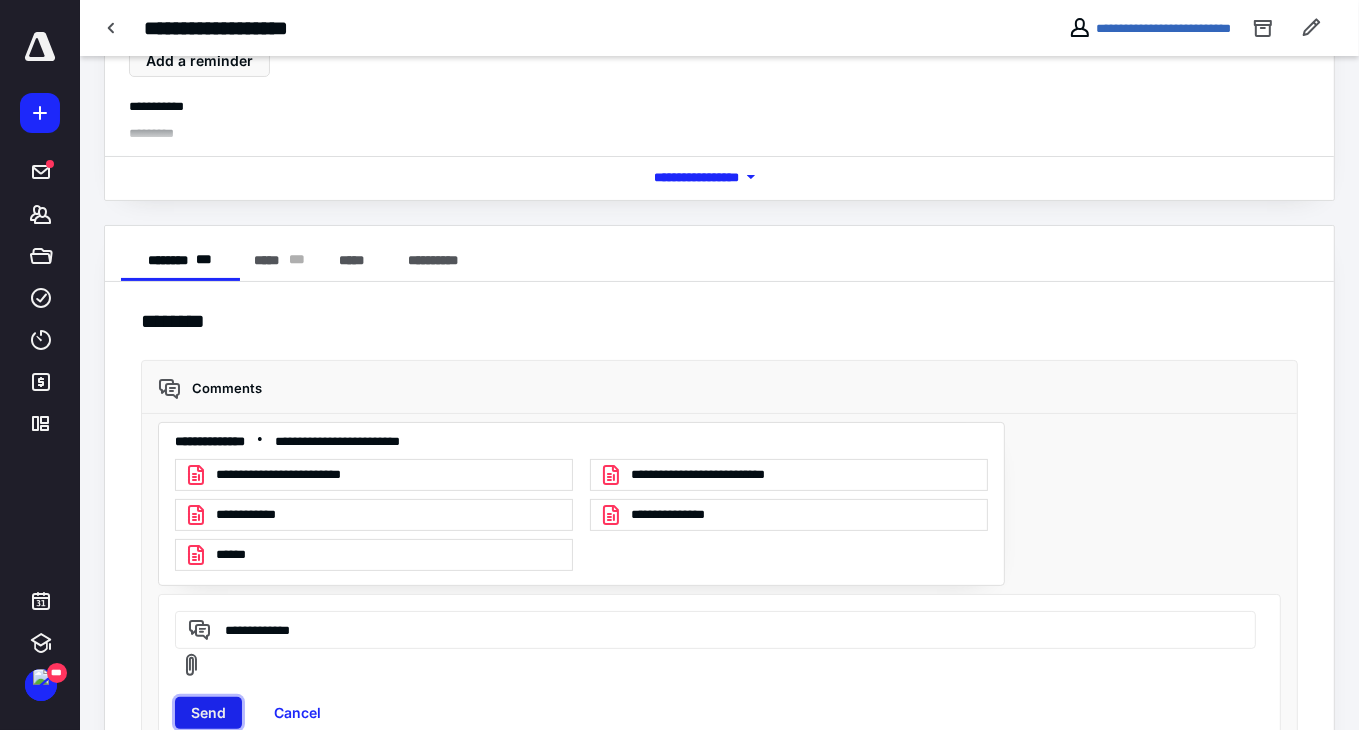 click on "Send" at bounding box center [208, 713] 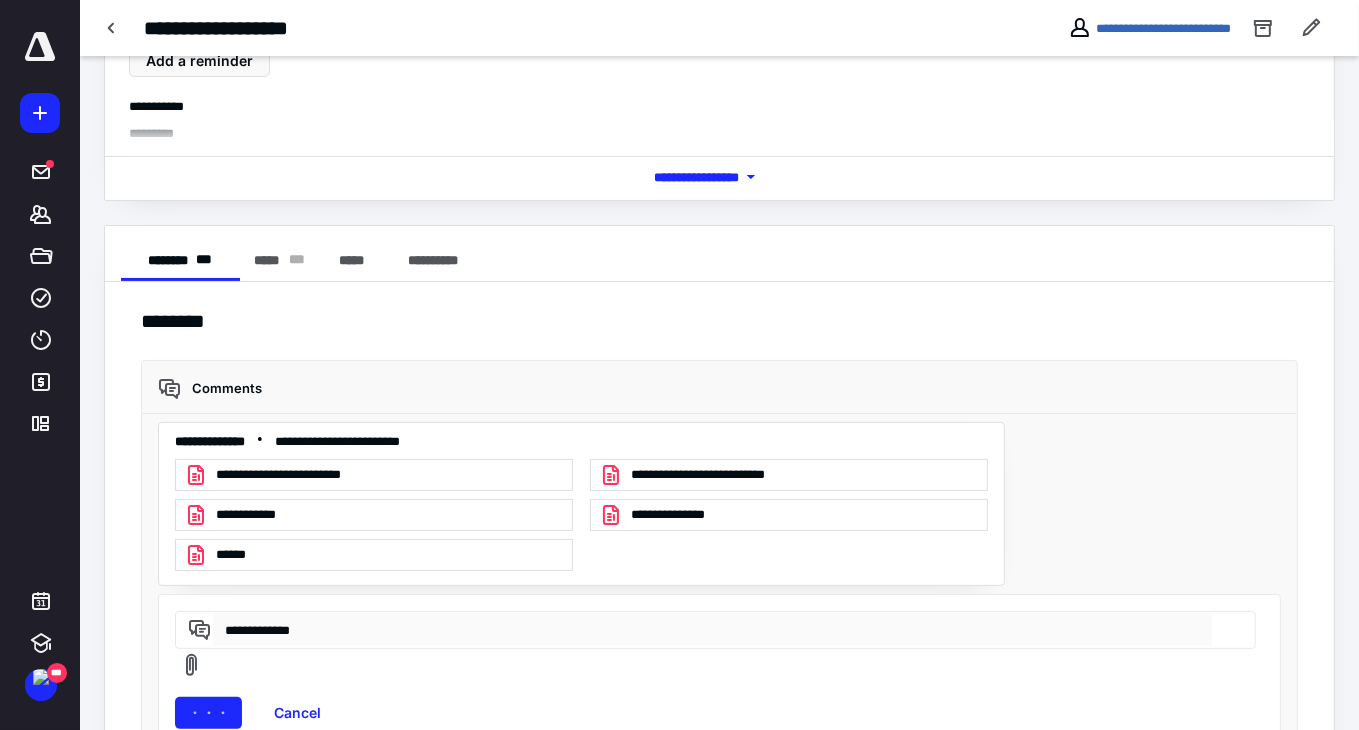 type 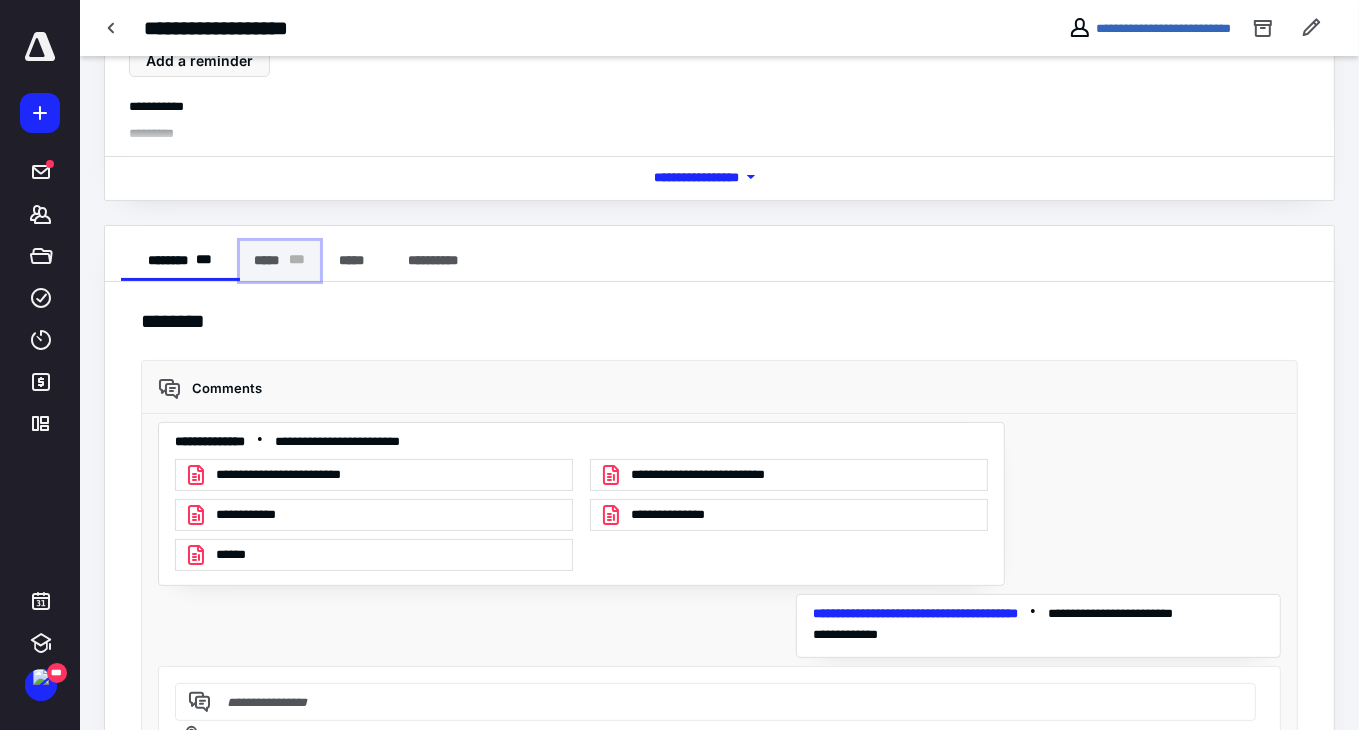 click on "***** * * *" at bounding box center [280, 261] 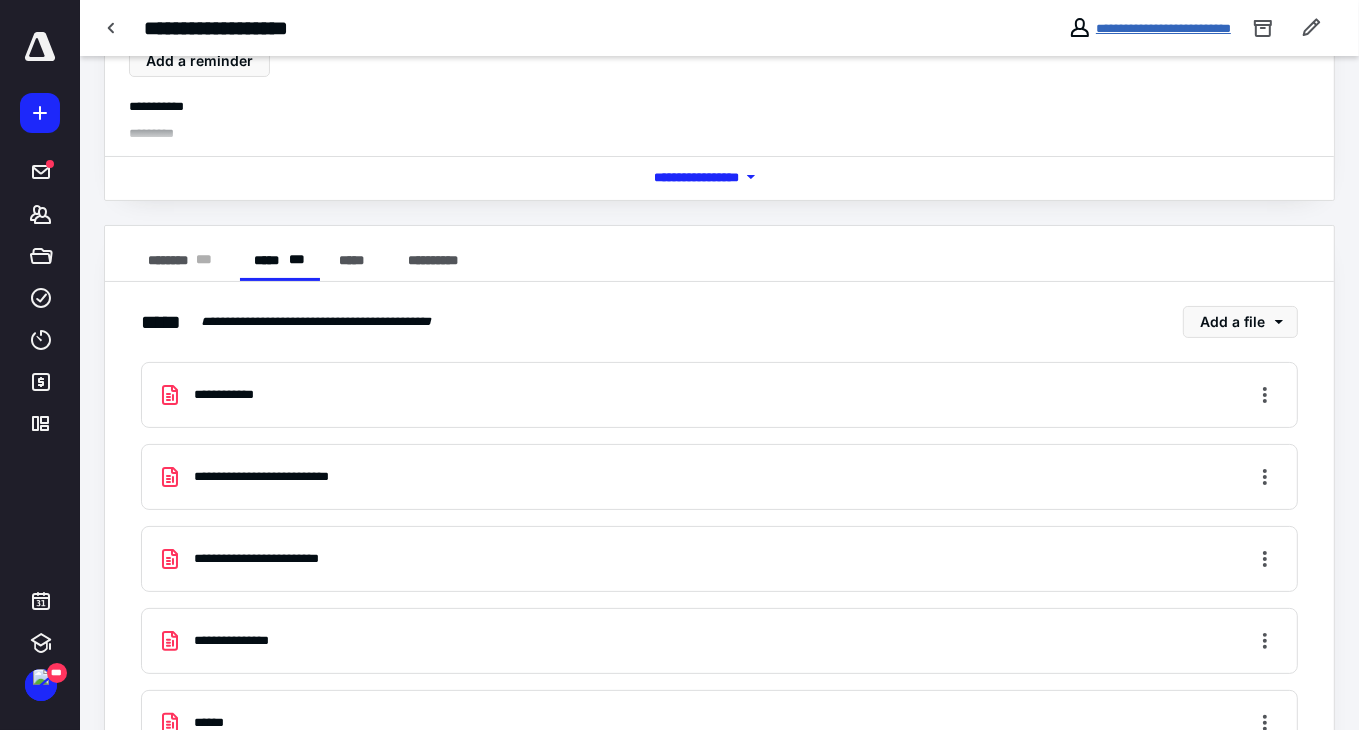 click on "**********" at bounding box center (1163, 28) 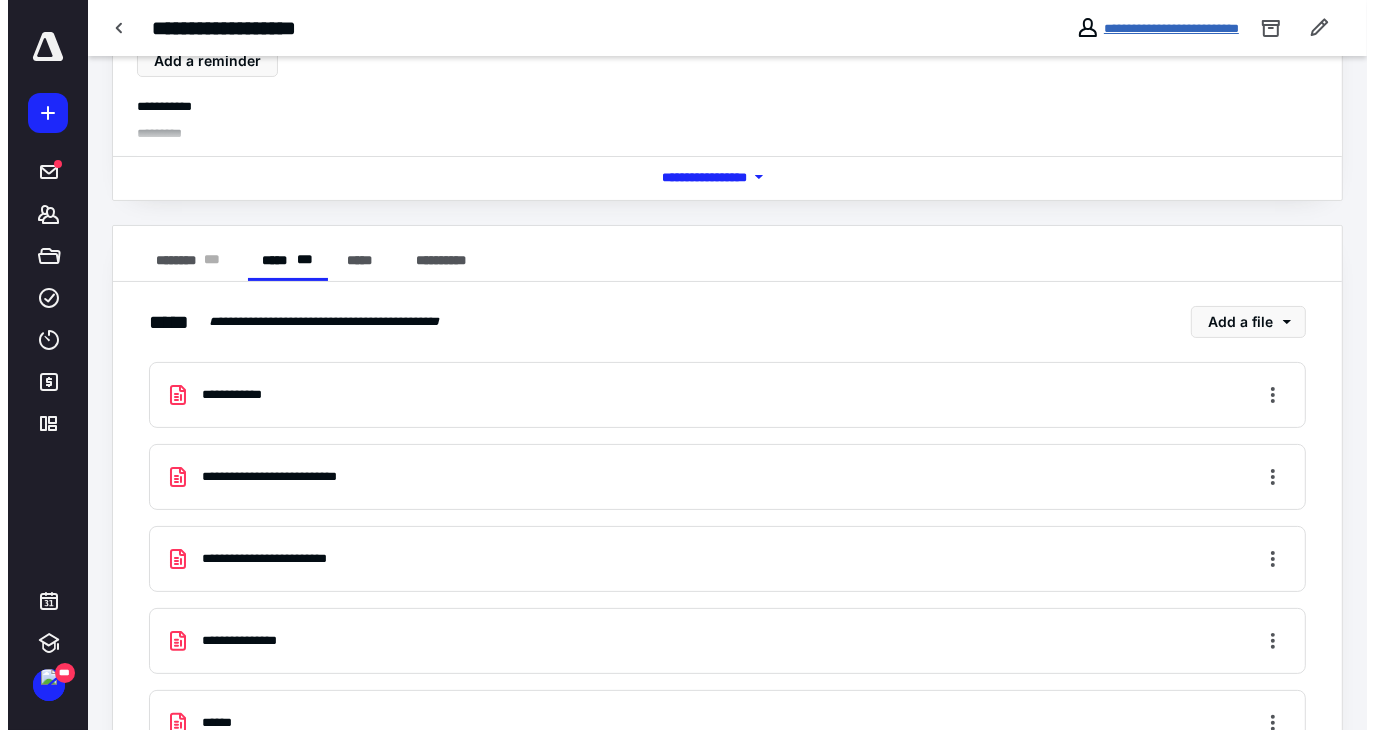 scroll, scrollTop: 0, scrollLeft: 0, axis: both 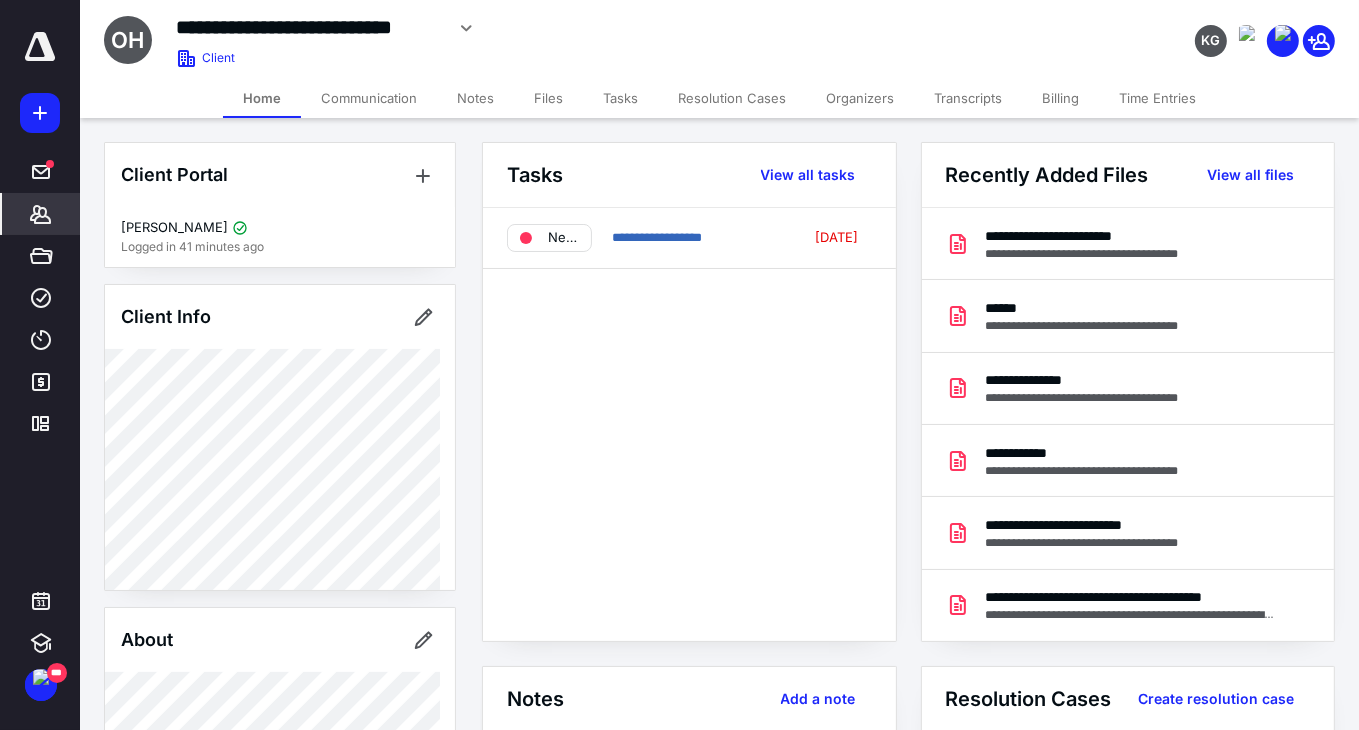 click on "Files" at bounding box center [548, 98] 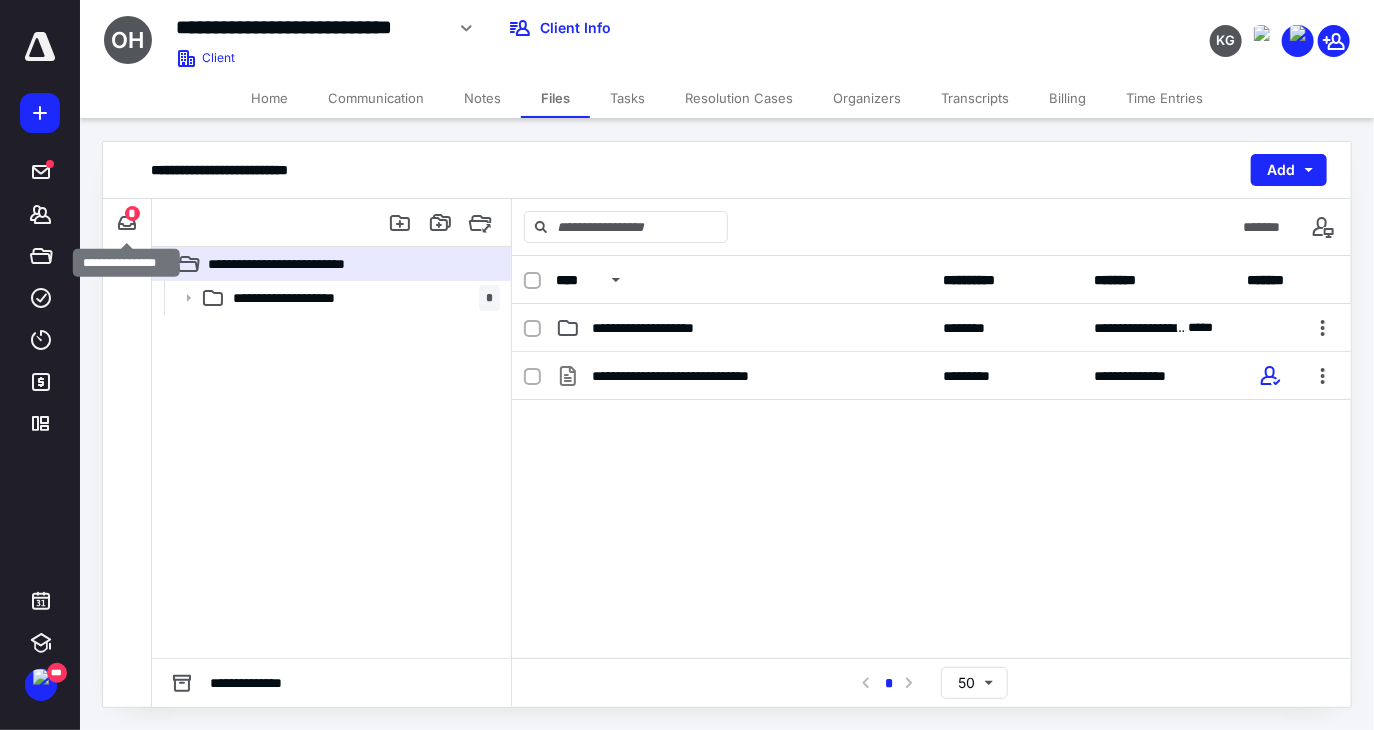click on "*" at bounding box center [132, 213] 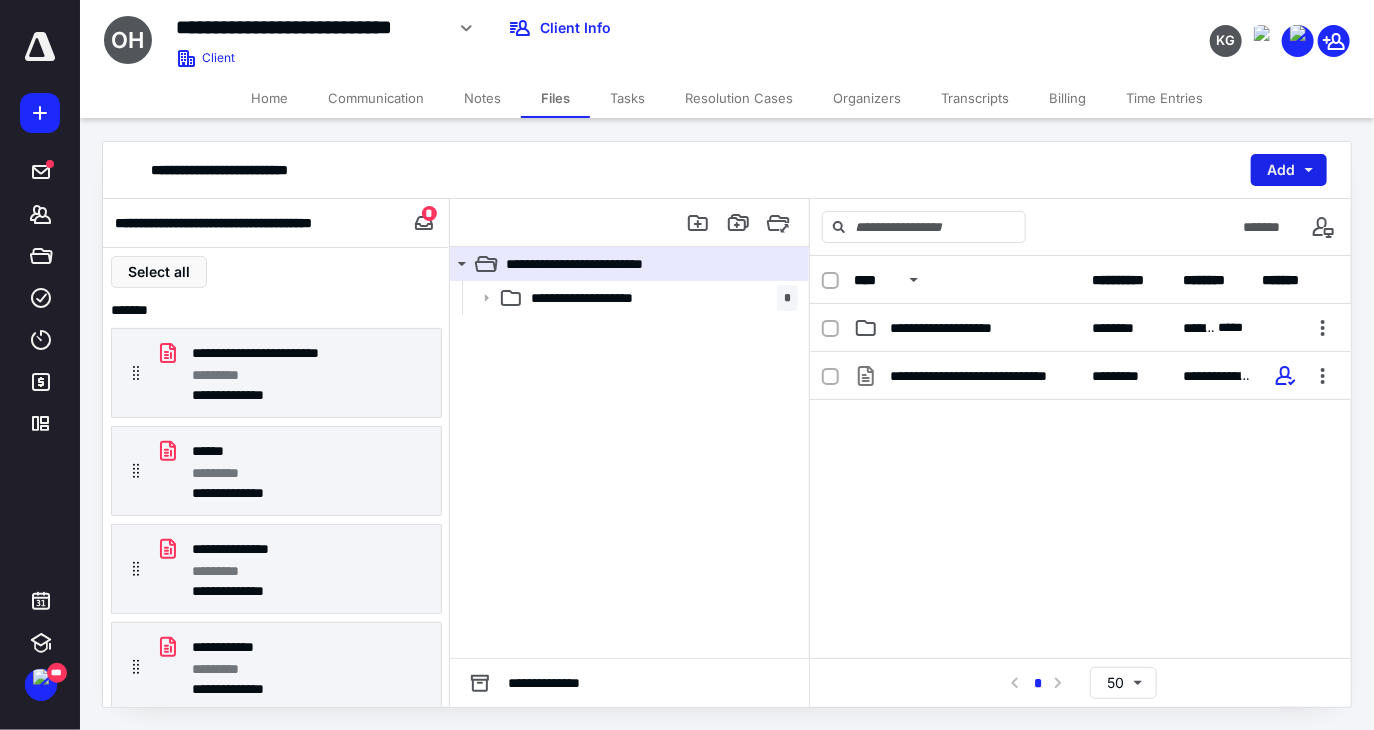 click on "Add" at bounding box center (1289, 170) 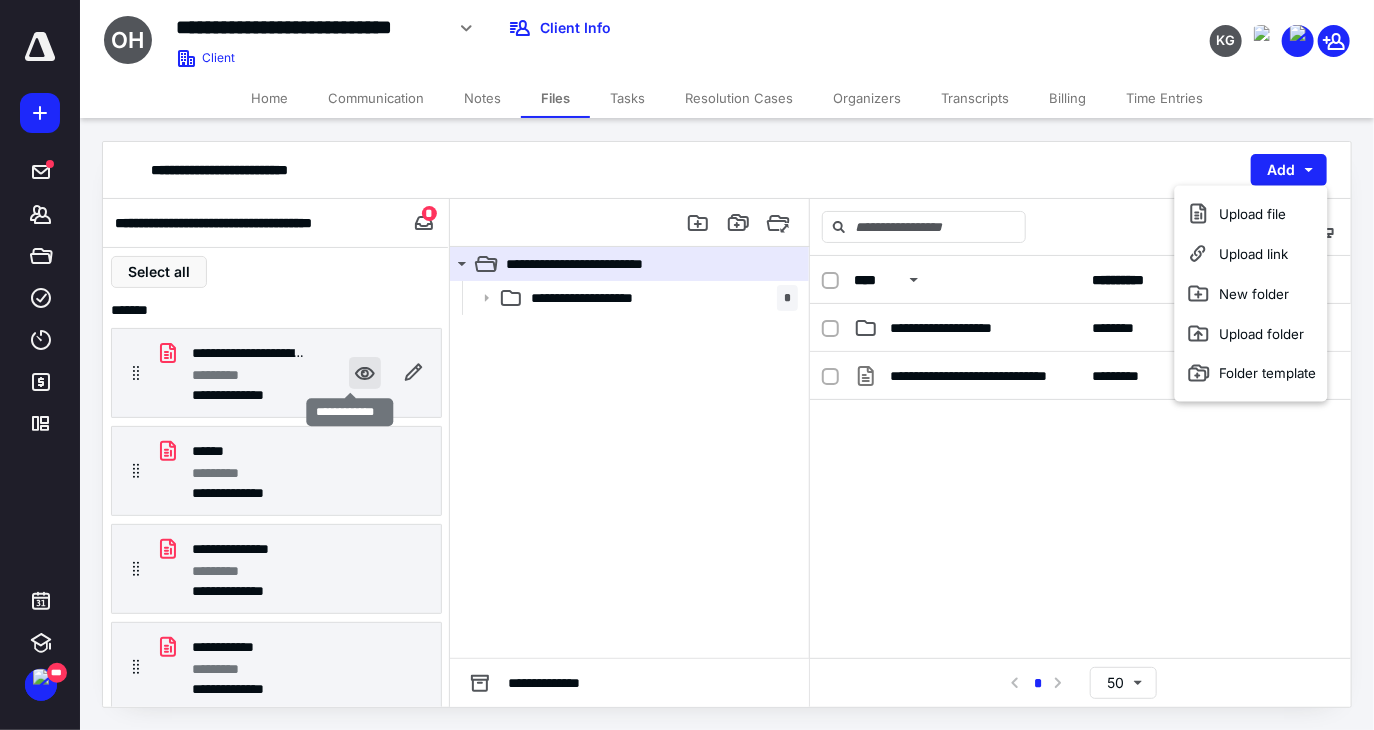 click at bounding box center [365, 373] 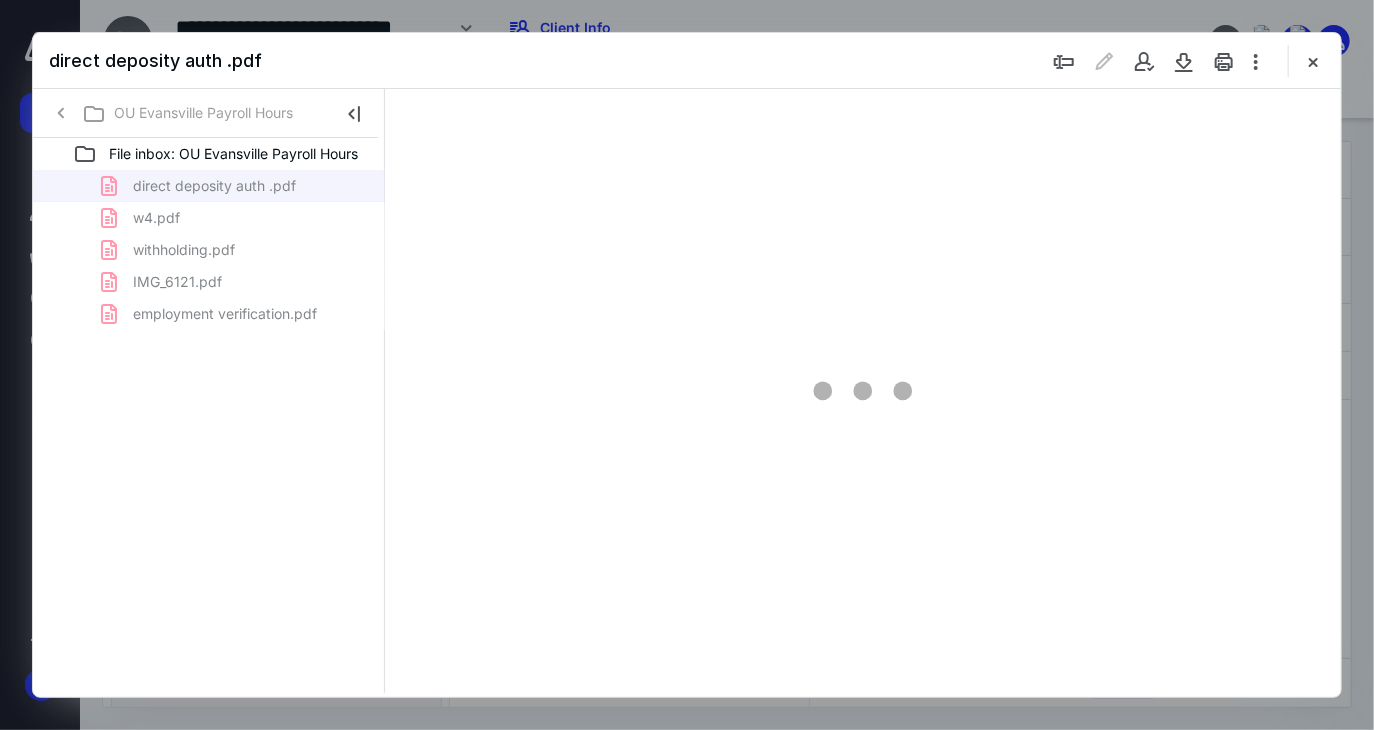 scroll, scrollTop: 0, scrollLeft: 0, axis: both 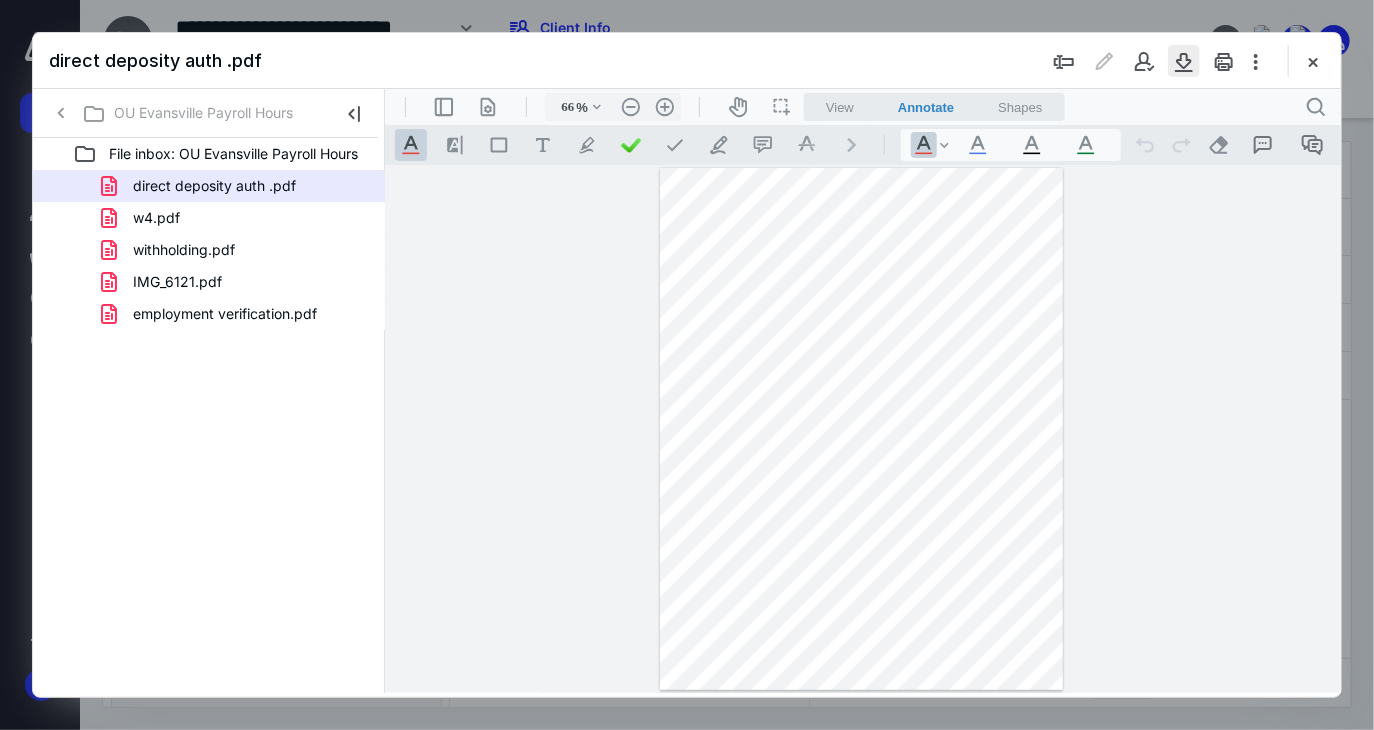 click at bounding box center (1184, 61) 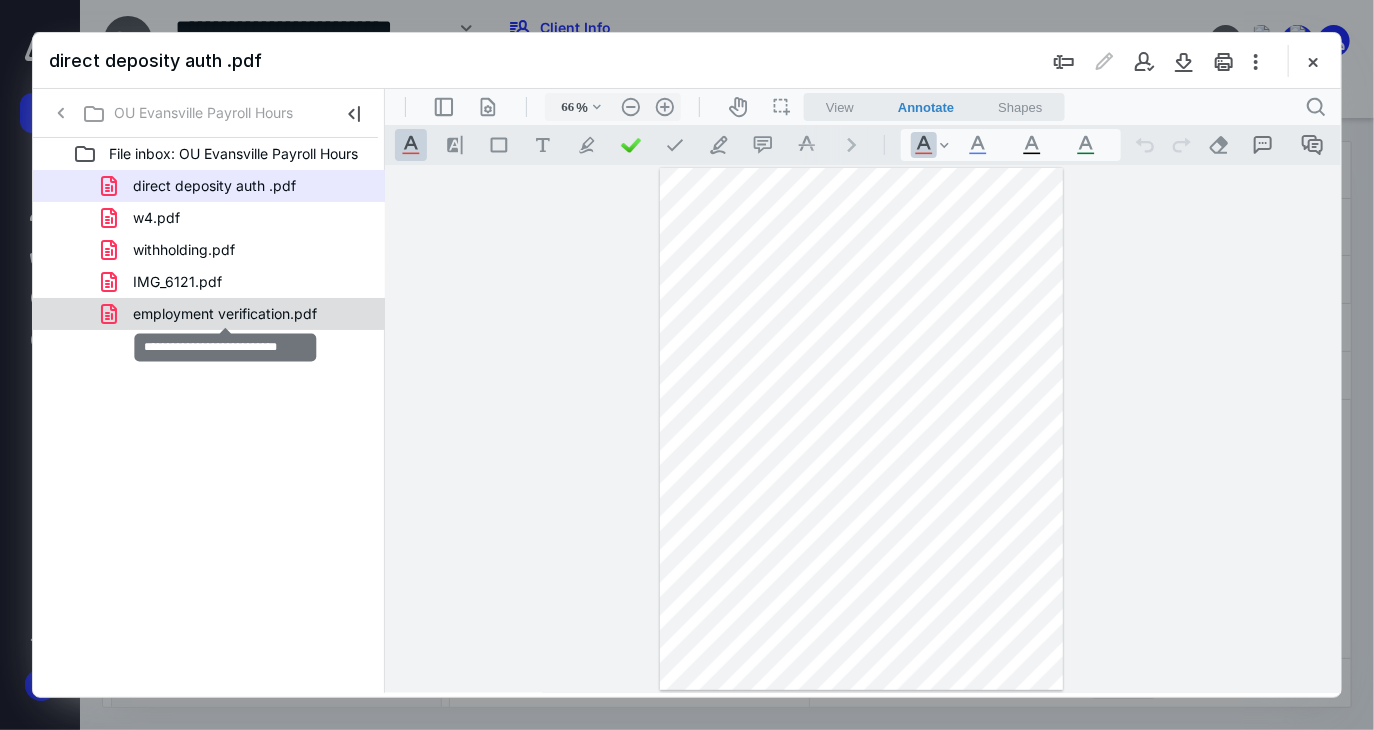 click on "employment verification.pdf" at bounding box center [225, 314] 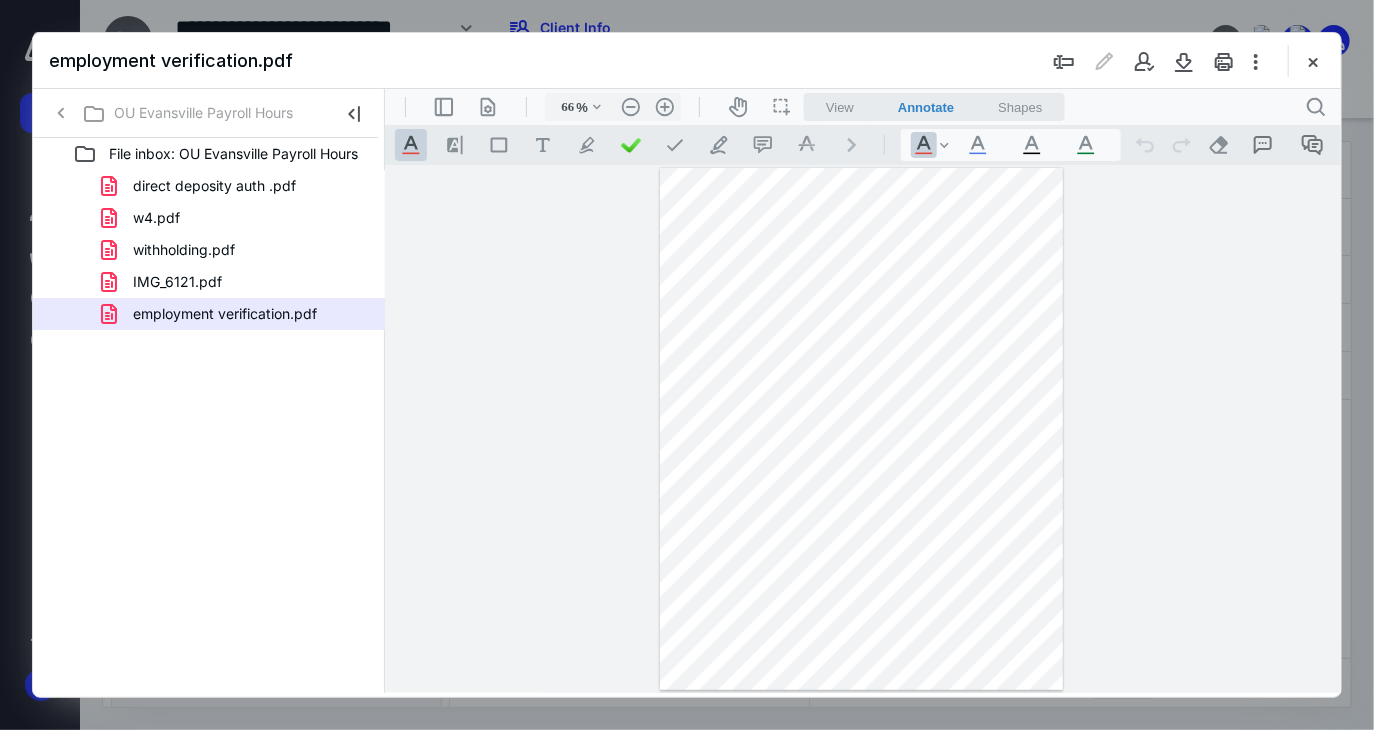 drag, startPoint x: 198, startPoint y: 281, endPoint x: 194, endPoint y: 265, distance: 16.492422 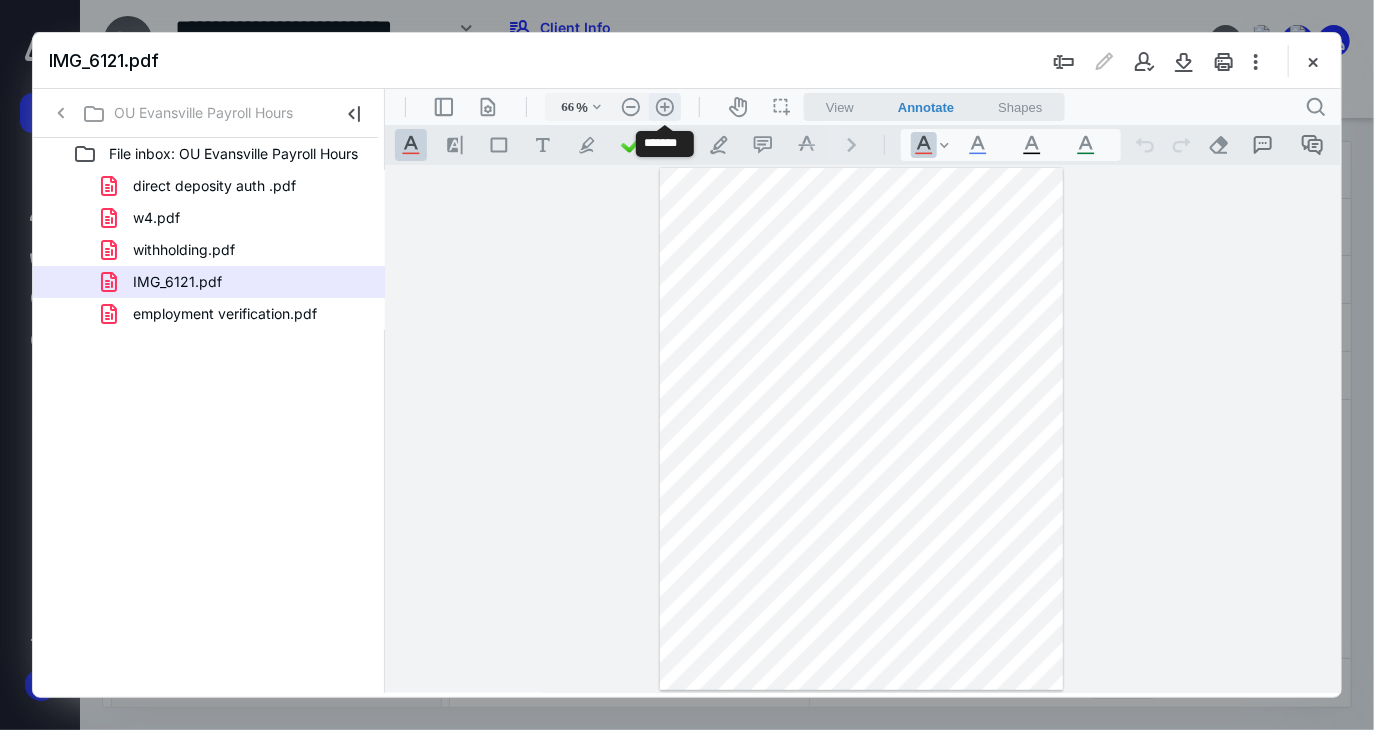 click on ".cls-1{fill:#abb0c4;} icon - header - zoom - in - line" at bounding box center (664, 106) 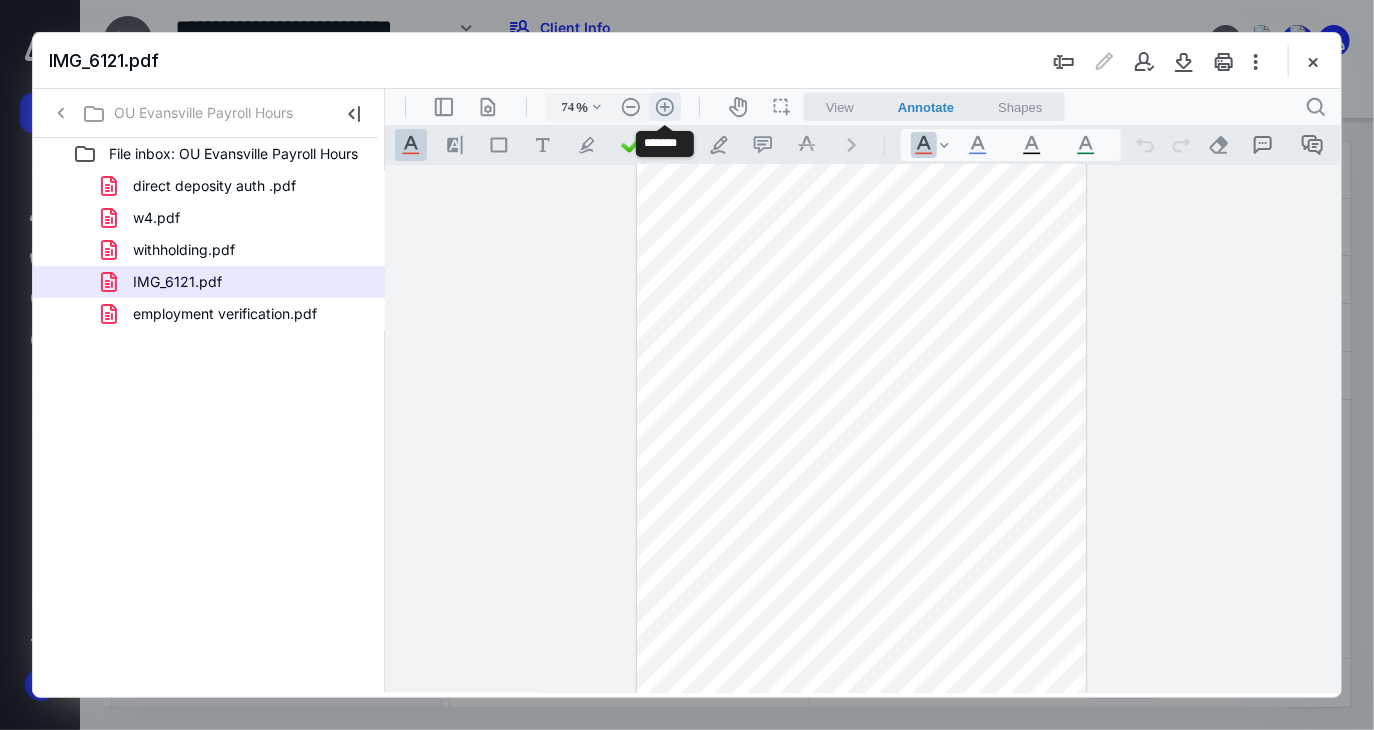 click on ".cls-1{fill:#abb0c4;} icon - header - zoom - in - line" at bounding box center [664, 106] 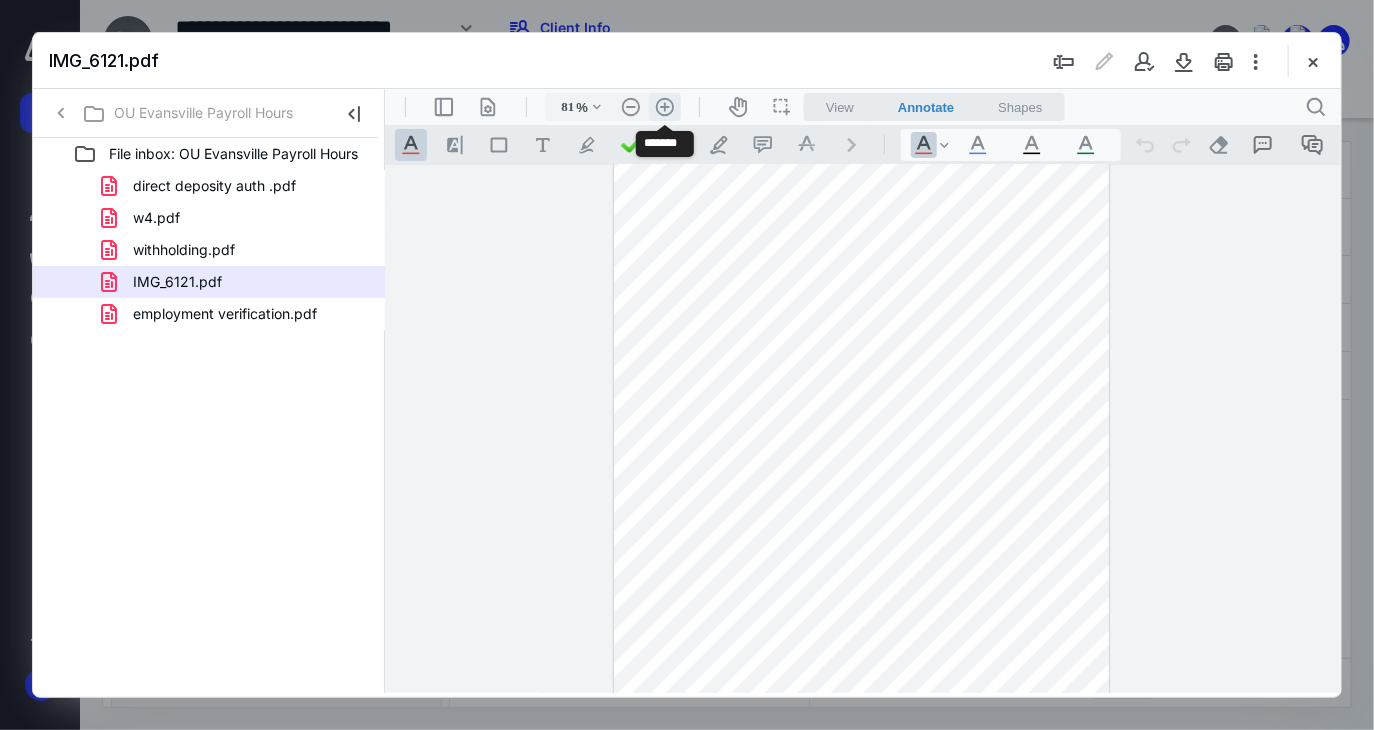 click on ".cls-1{fill:#abb0c4;} icon - header - zoom - in - line" at bounding box center (664, 106) 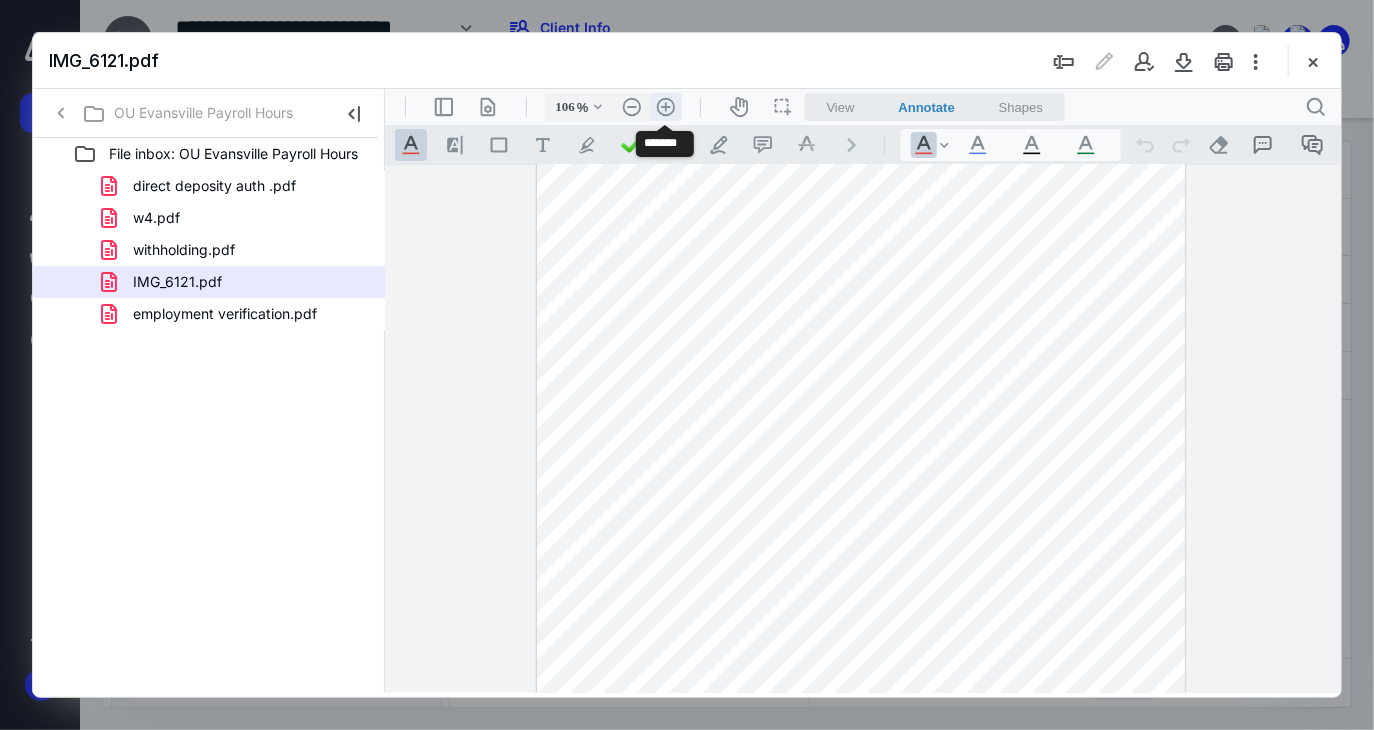 click on ".cls-1{fill:#abb0c4;} icon - header - zoom - in - line" at bounding box center [665, 106] 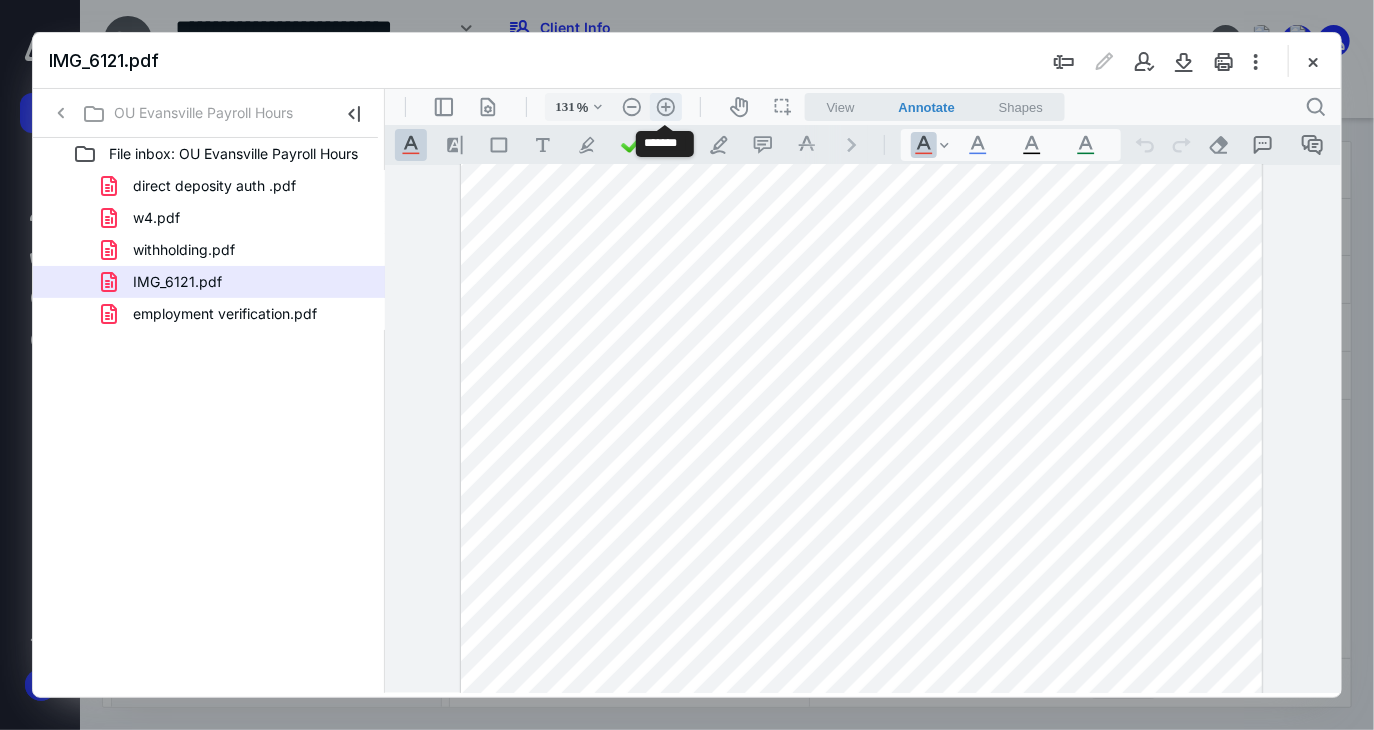 scroll, scrollTop: 222, scrollLeft: 0, axis: vertical 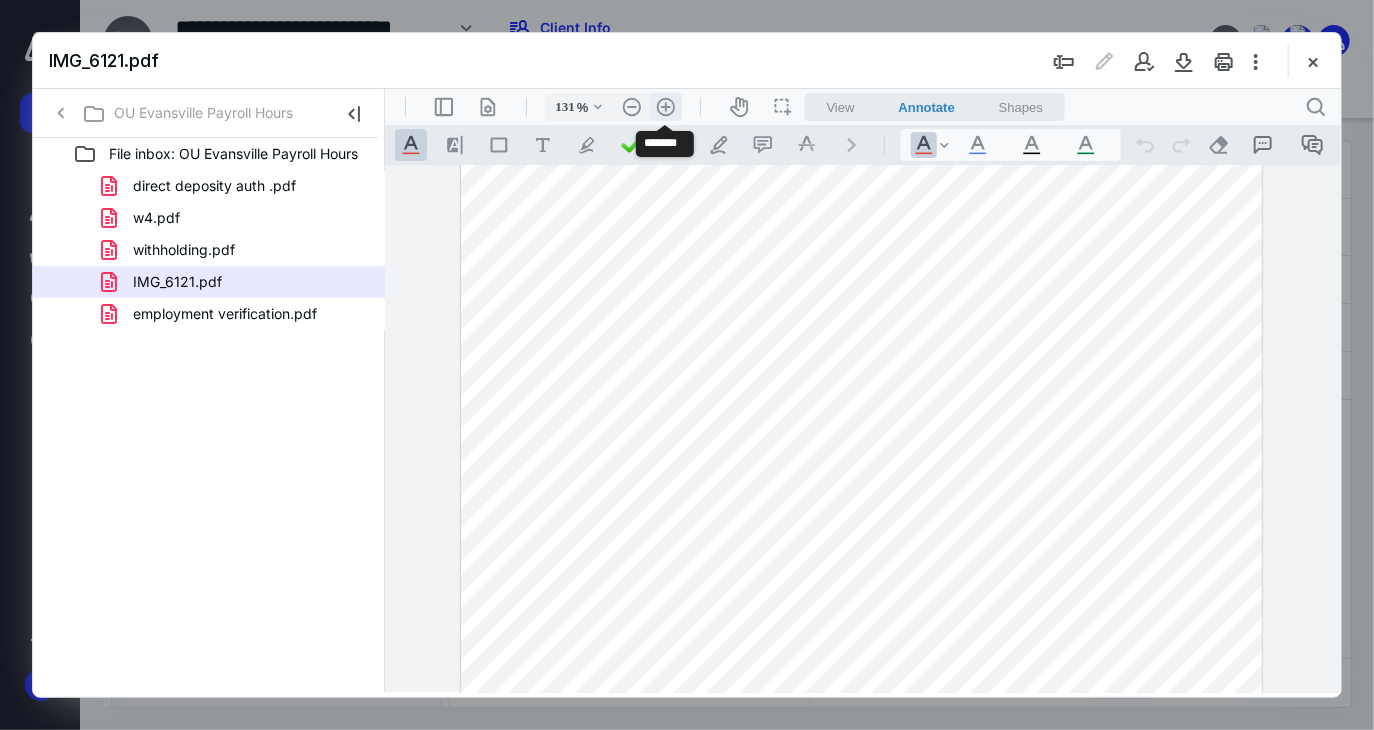 click on ".cls-1{fill:#abb0c4;} icon - header - zoom - in - line" at bounding box center [665, 106] 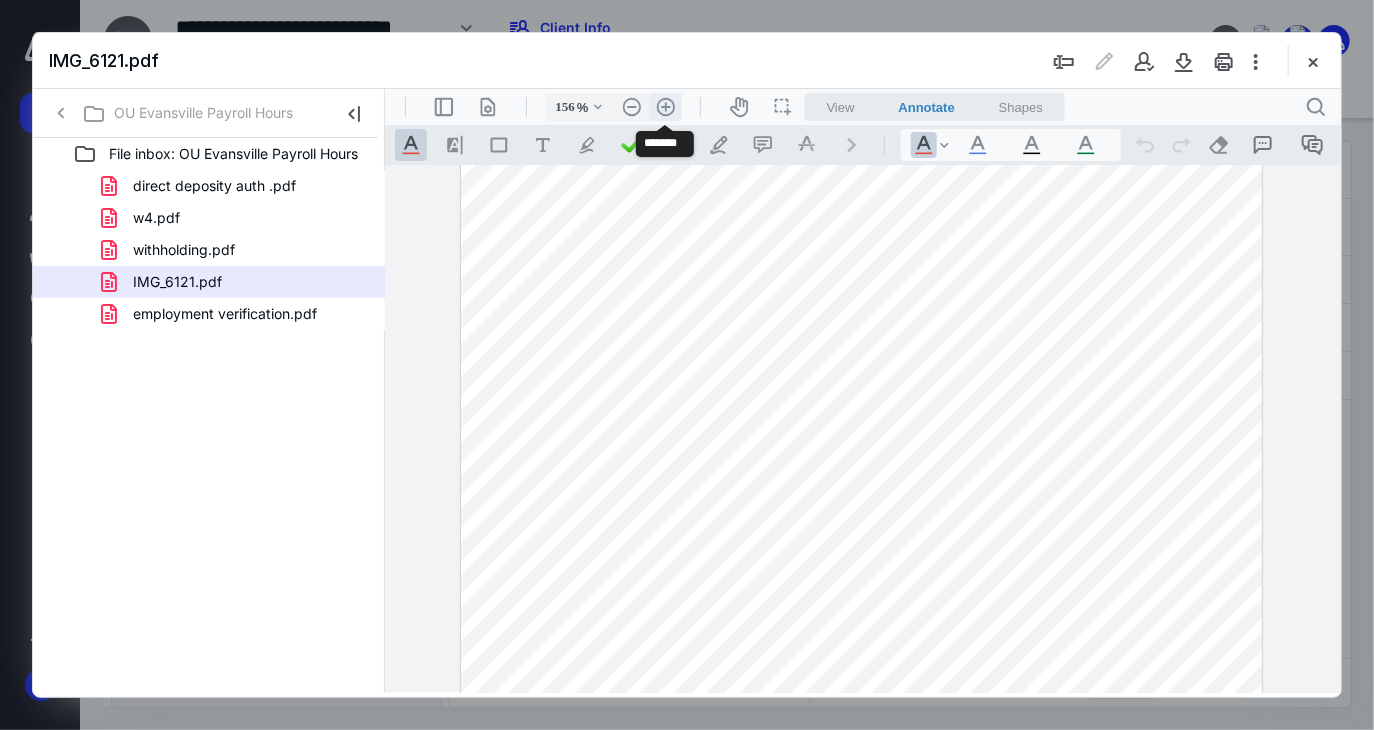 scroll, scrollTop: 308, scrollLeft: 10, axis: both 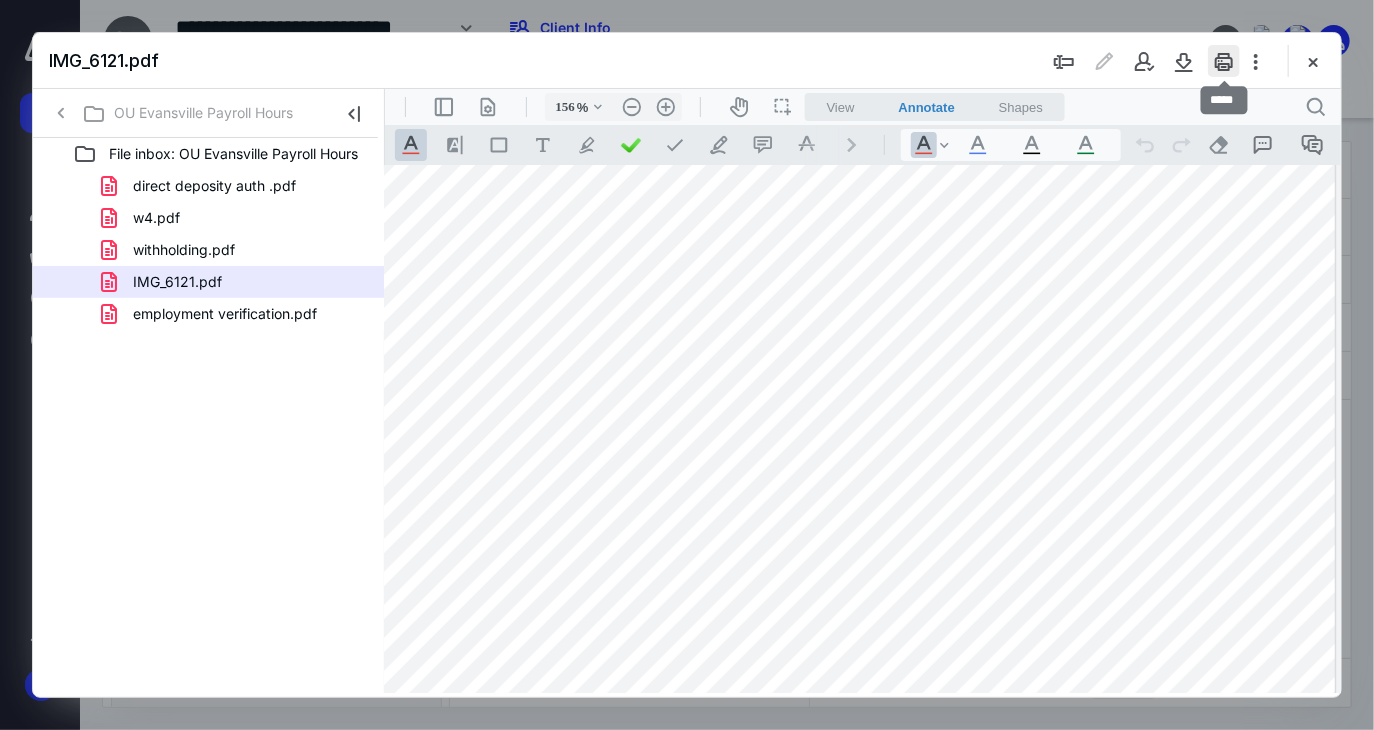 click at bounding box center (1224, 61) 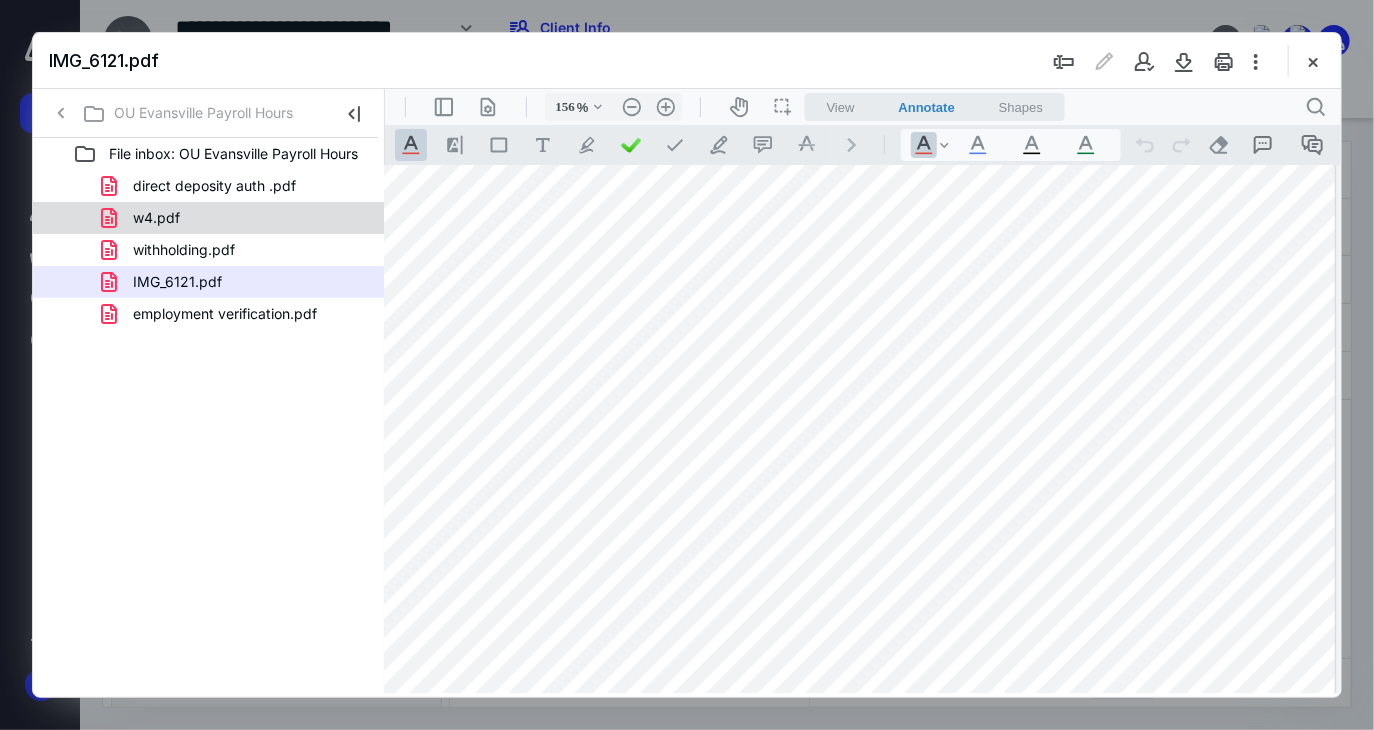 click on "w4.pdf" at bounding box center (237, 218) 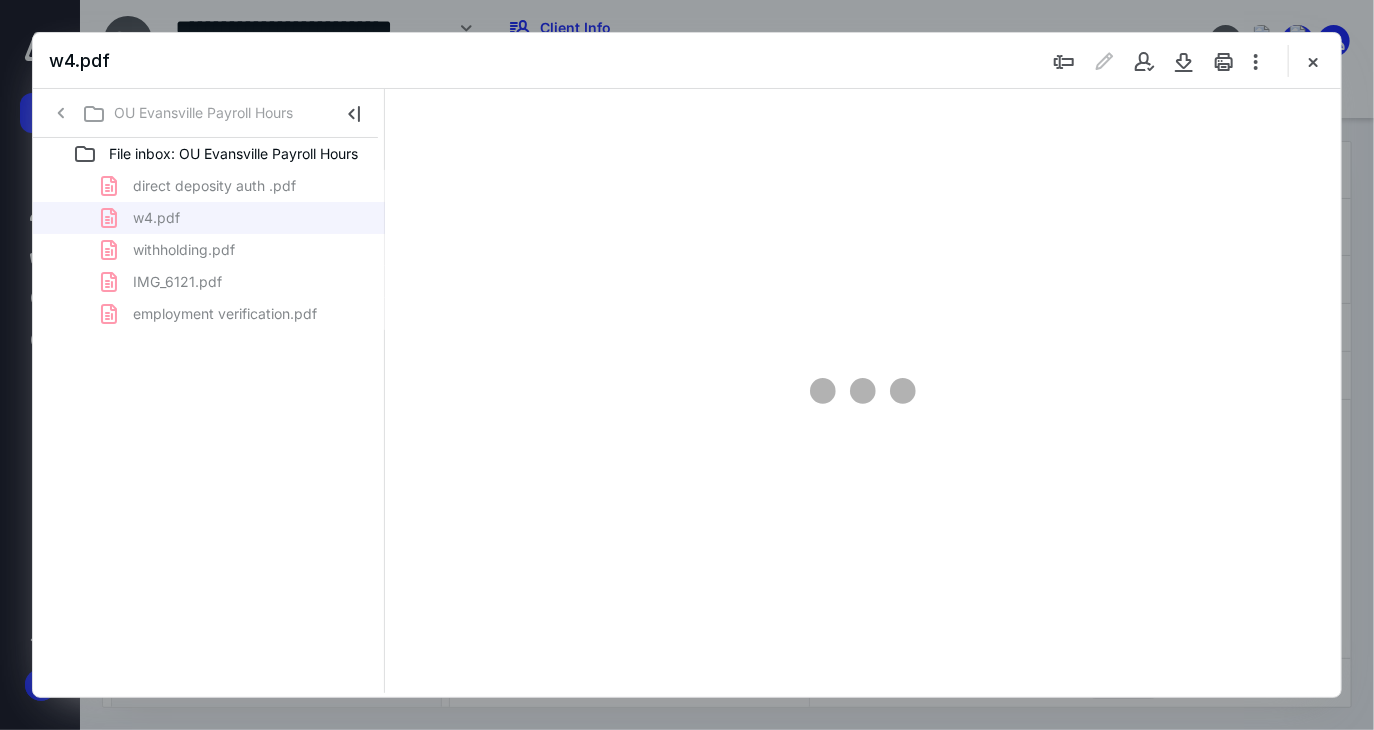 scroll, scrollTop: 0, scrollLeft: 0, axis: both 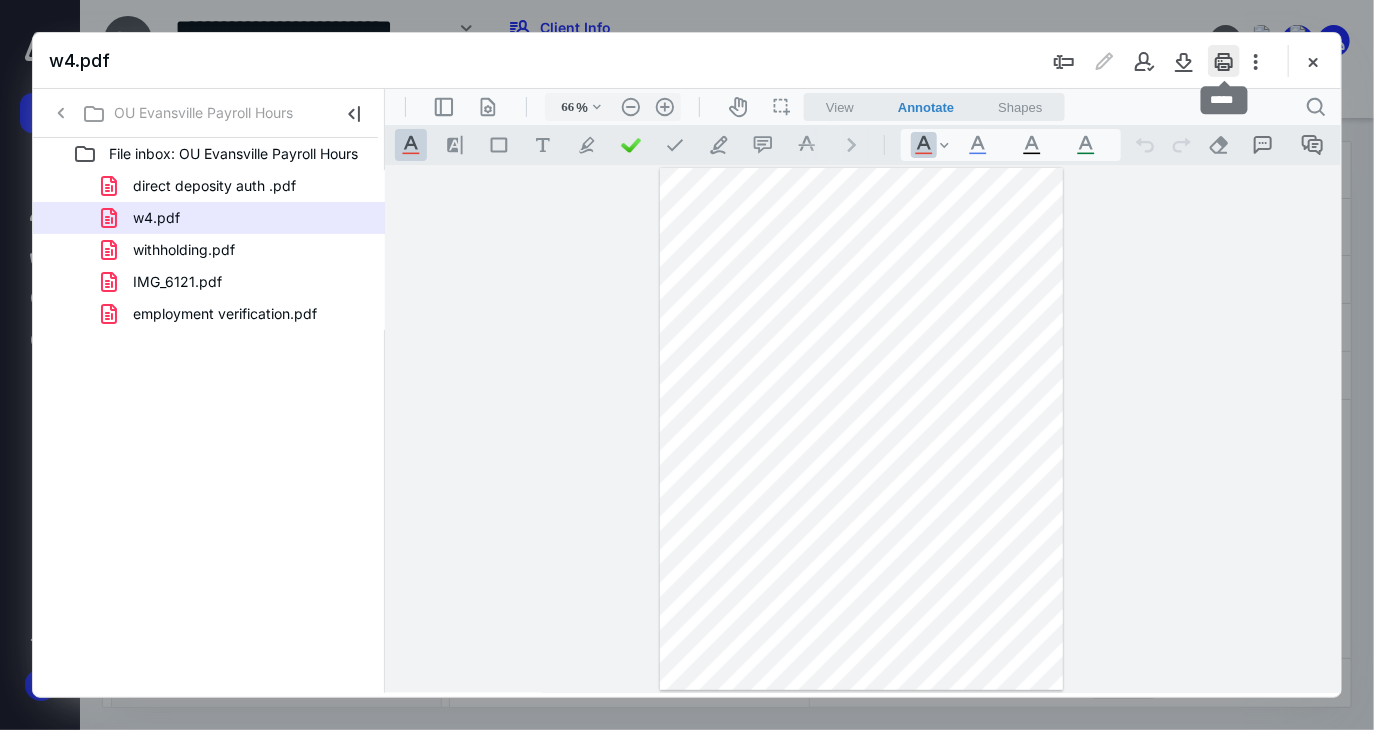 click at bounding box center (1224, 61) 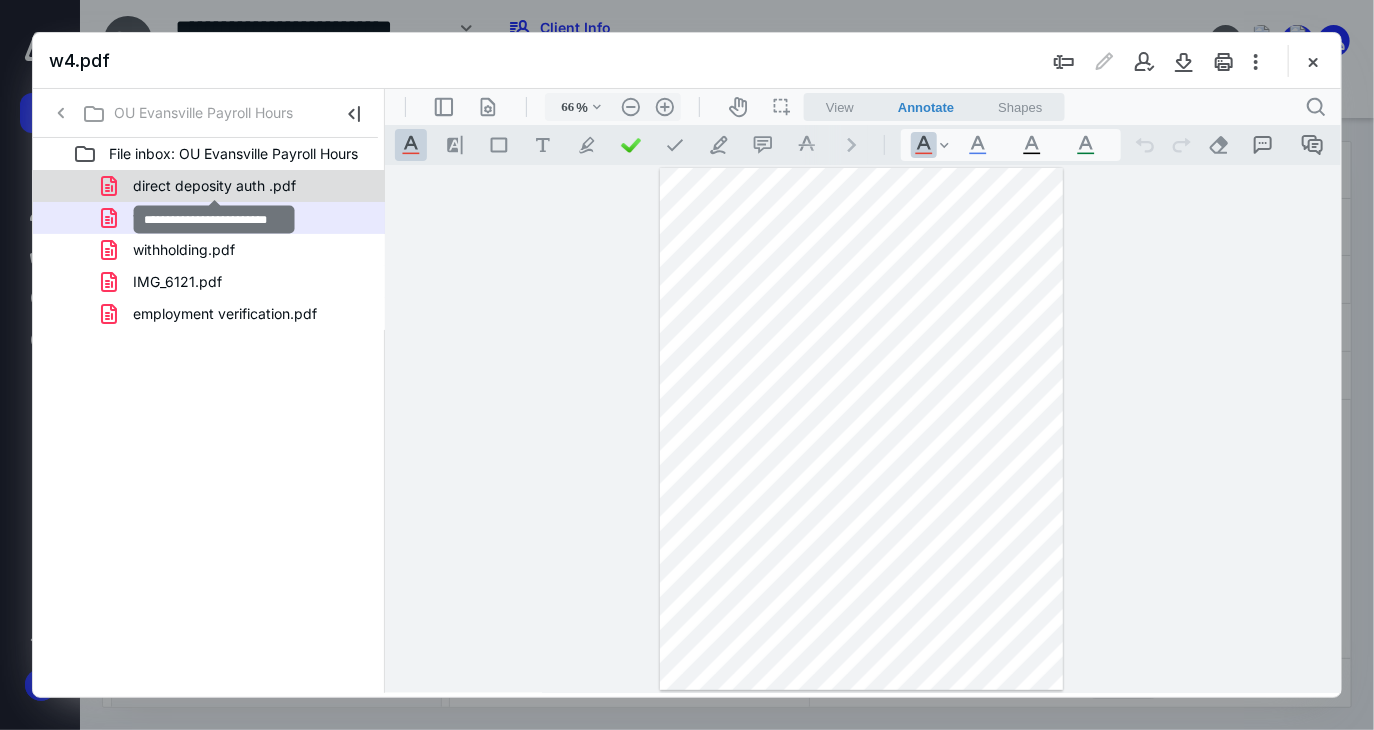 click on "direct deposity auth .pdf" at bounding box center (214, 186) 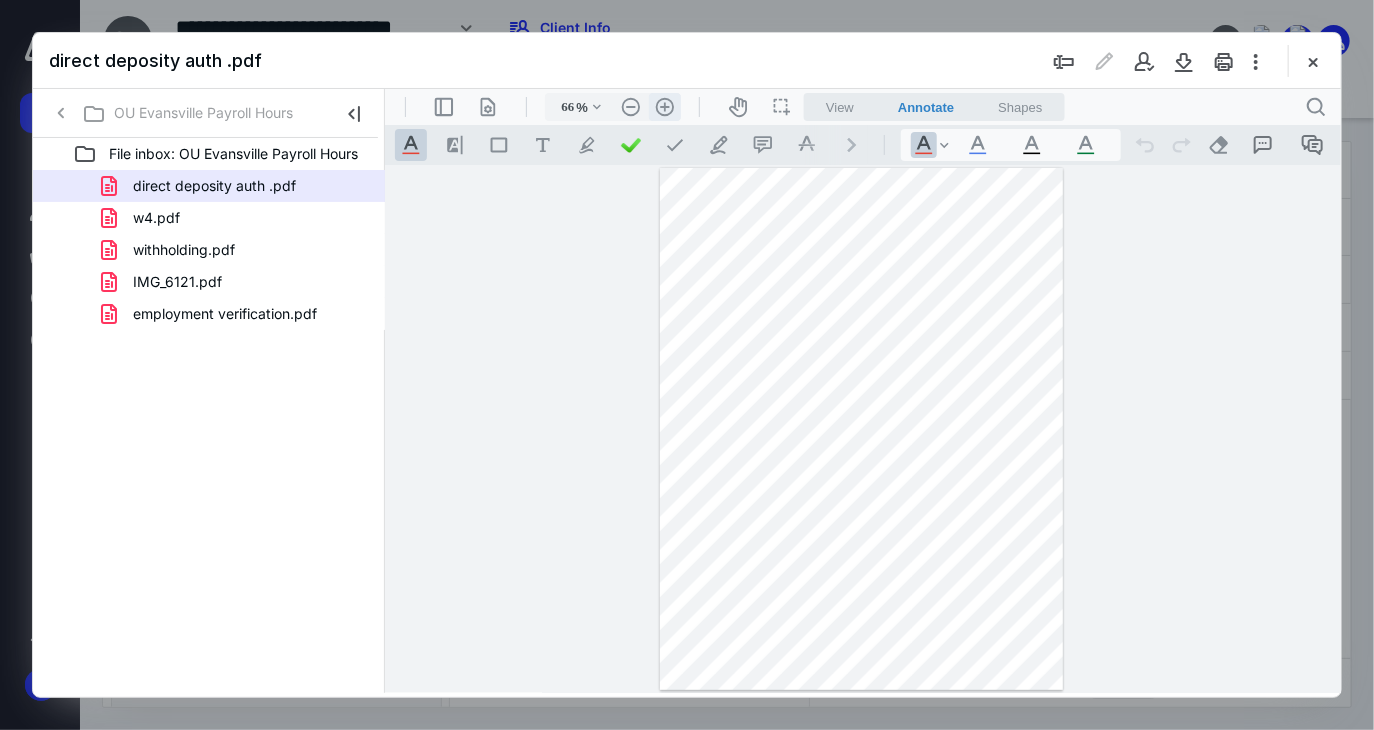 click on ".cls-1{fill:#abb0c4;} icon - header - zoom - in - line" at bounding box center [664, 106] 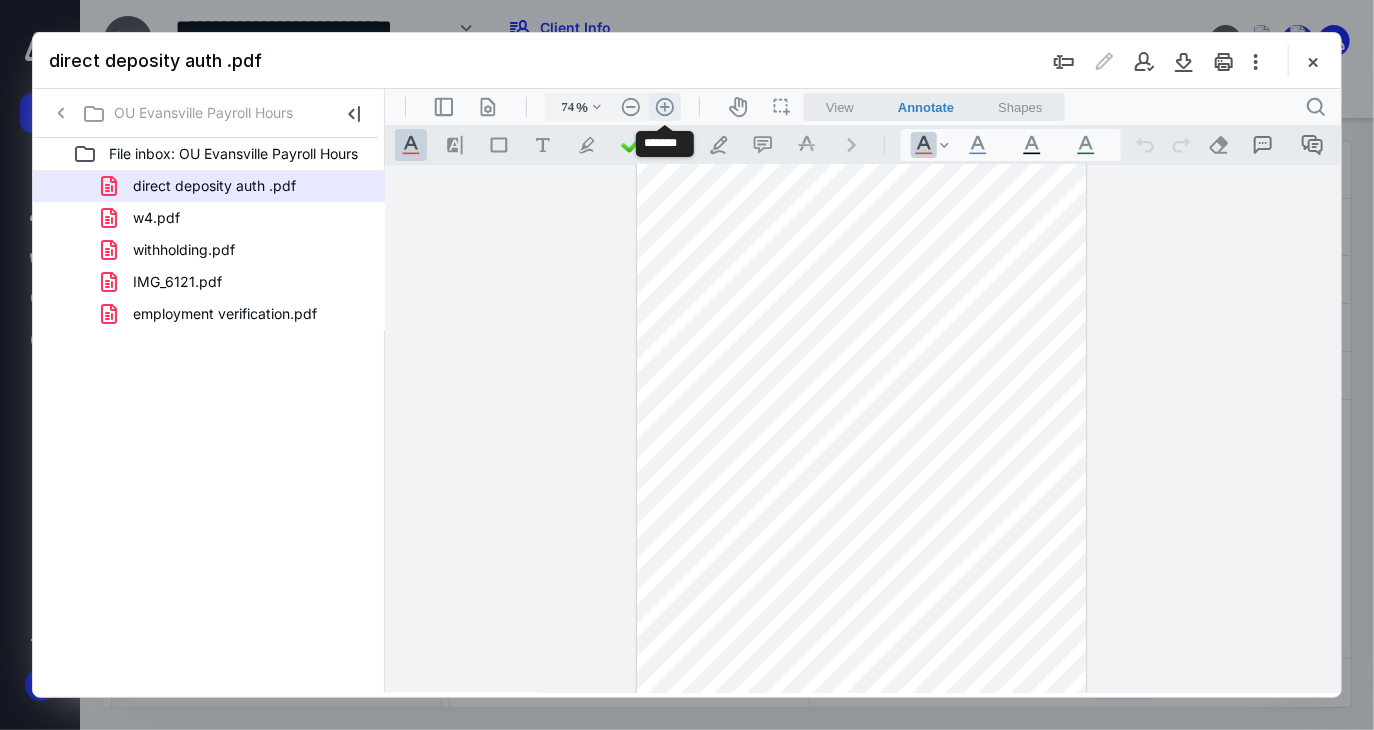 click on ".cls-1{fill:#abb0c4;} icon - header - zoom - in - line" at bounding box center [664, 106] 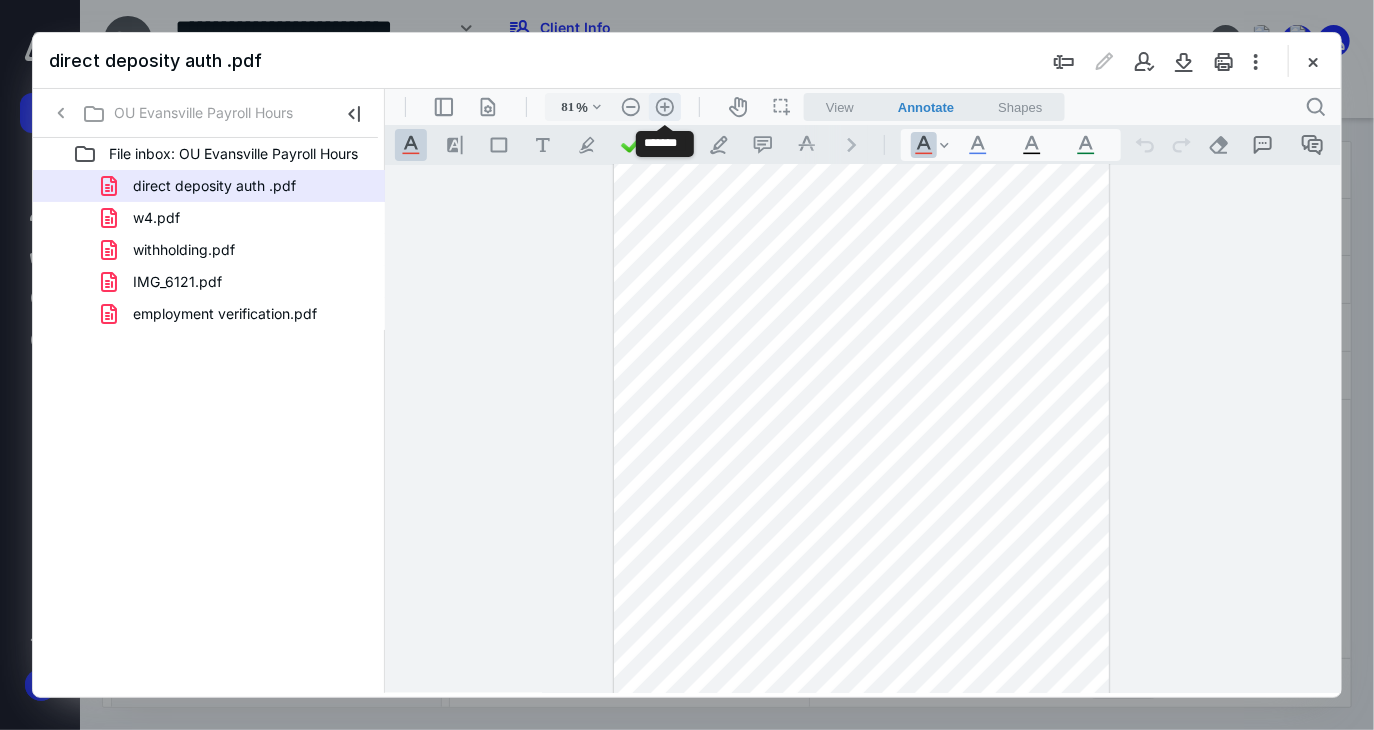 click on ".cls-1{fill:#abb0c4;} icon - header - zoom - in - line" at bounding box center [664, 106] 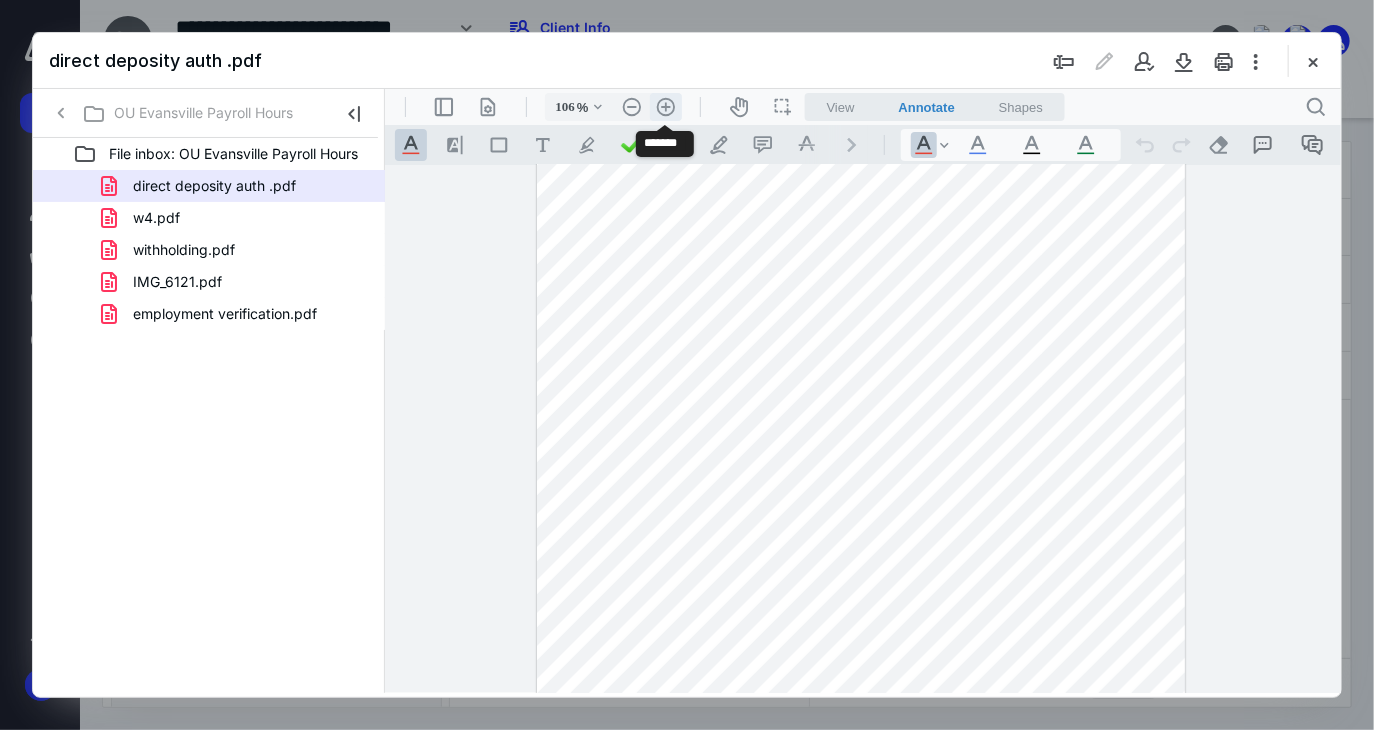 click on ".cls-1{fill:#abb0c4;} icon - header - zoom - in - line" at bounding box center [665, 106] 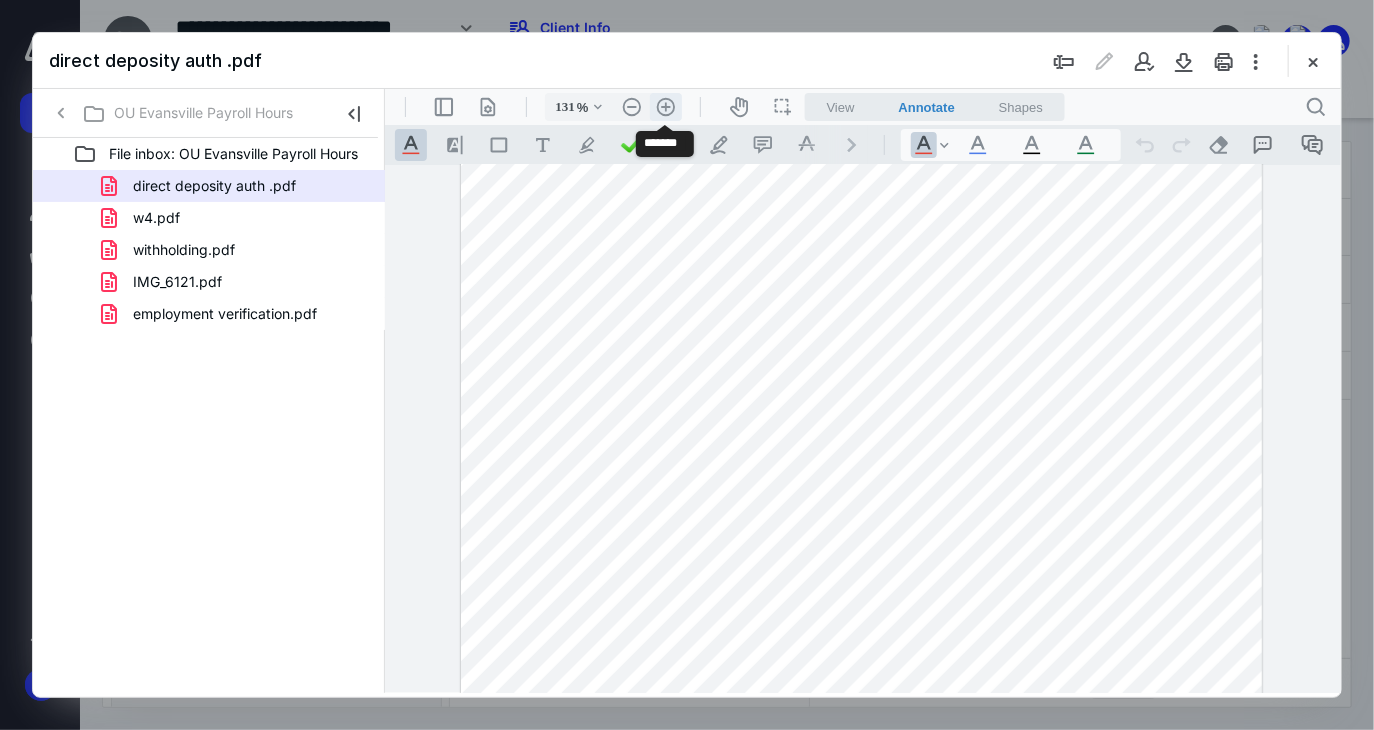 scroll, scrollTop: 222, scrollLeft: 0, axis: vertical 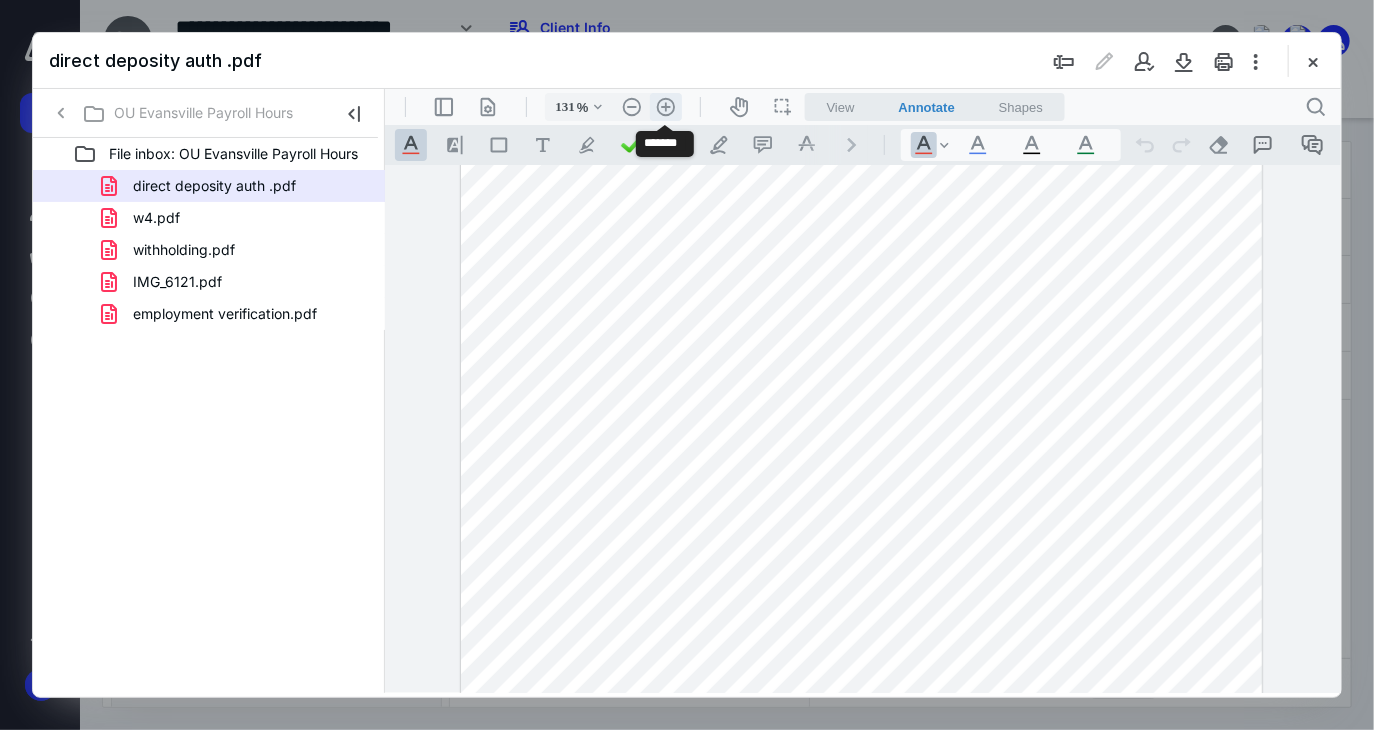 click on ".cls-1{fill:#abb0c4;} icon - header - zoom - in - line" at bounding box center [665, 106] 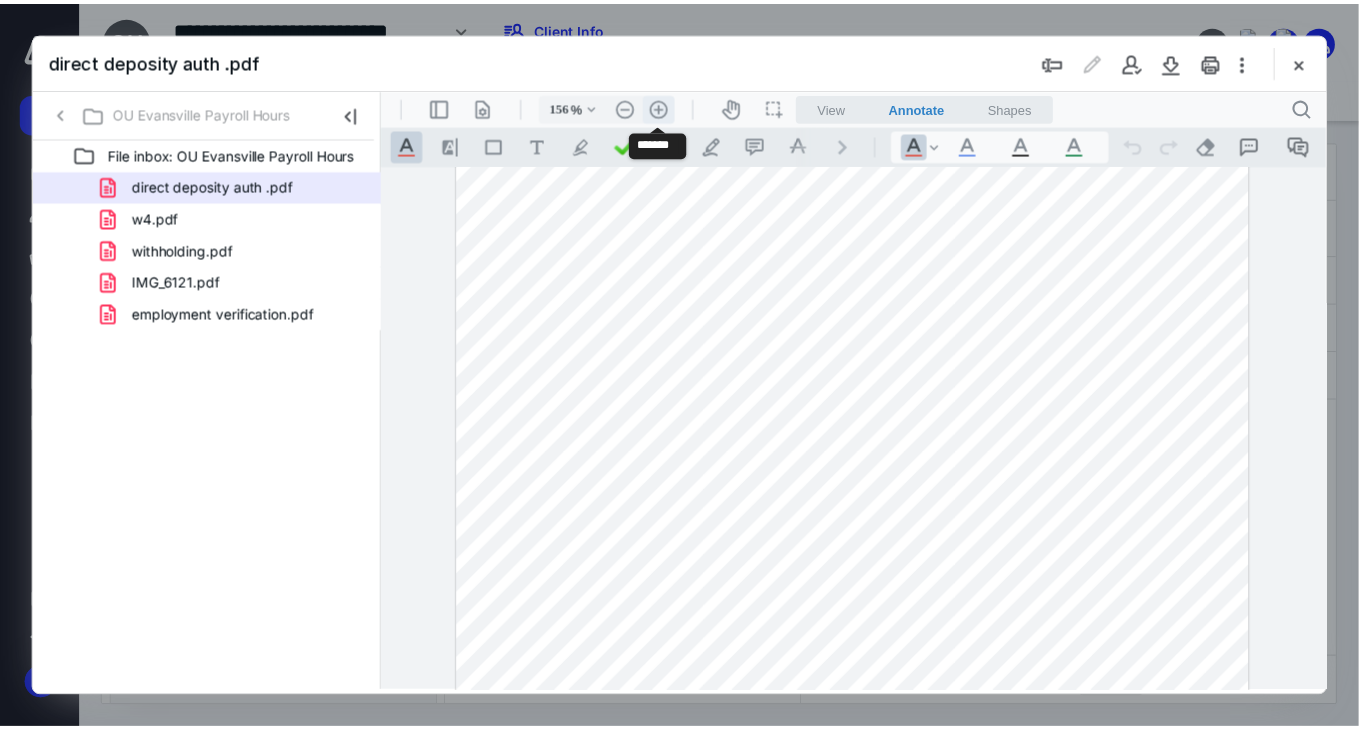 scroll, scrollTop: 308, scrollLeft: 10, axis: both 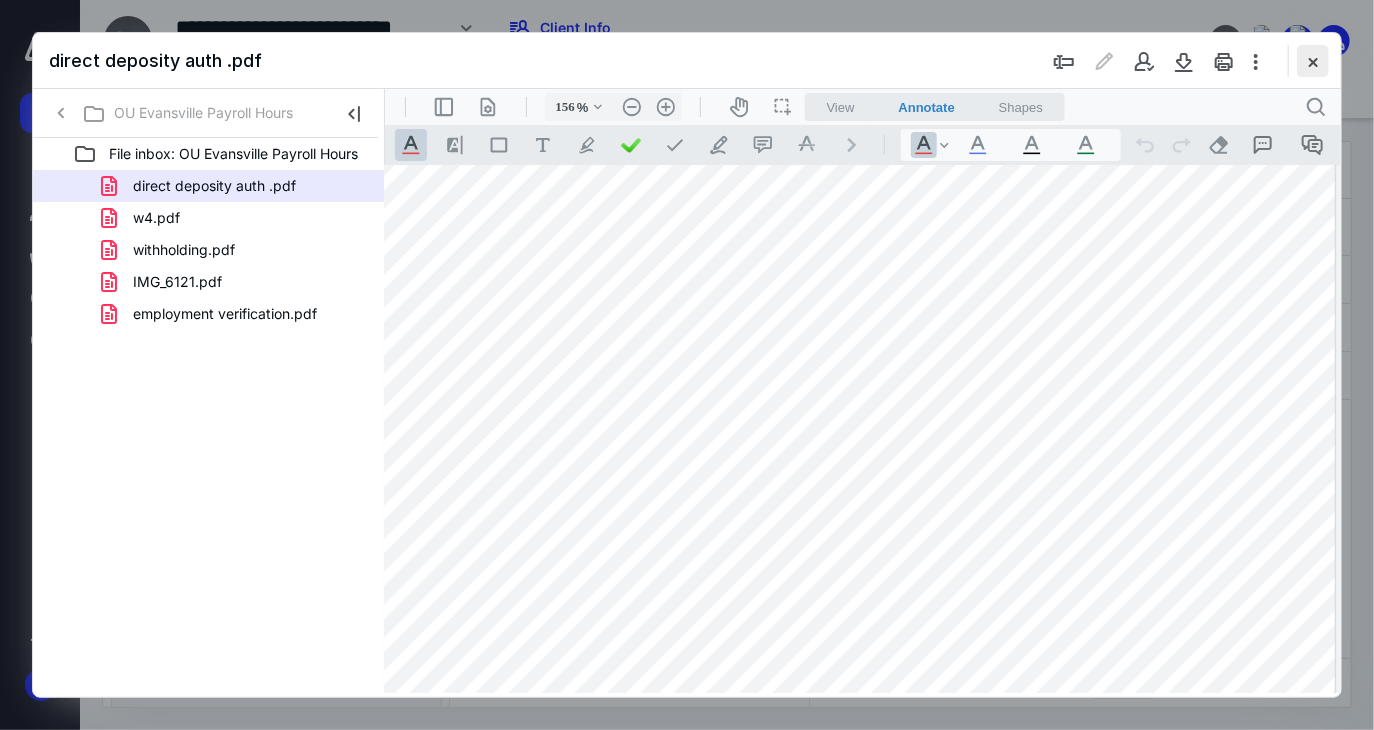 click at bounding box center (1313, 61) 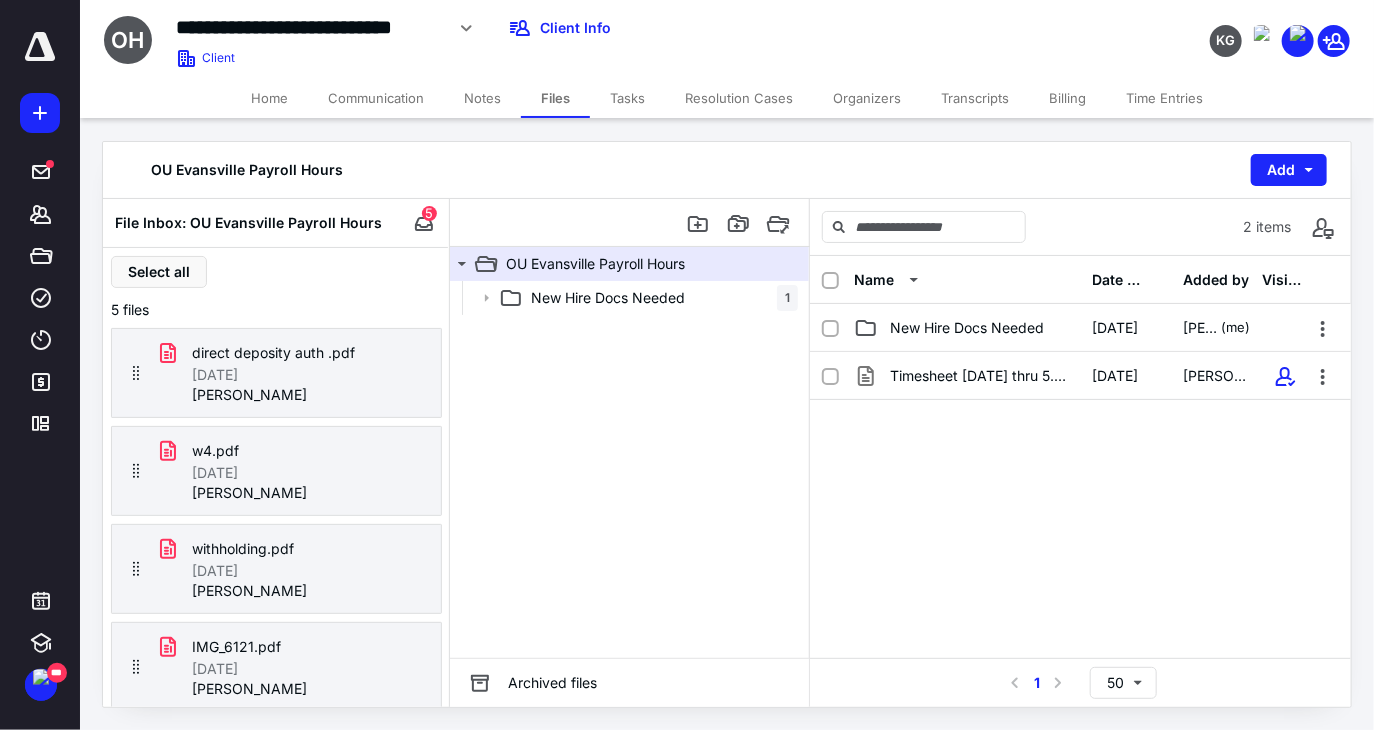 click on "Files" at bounding box center (555, 98) 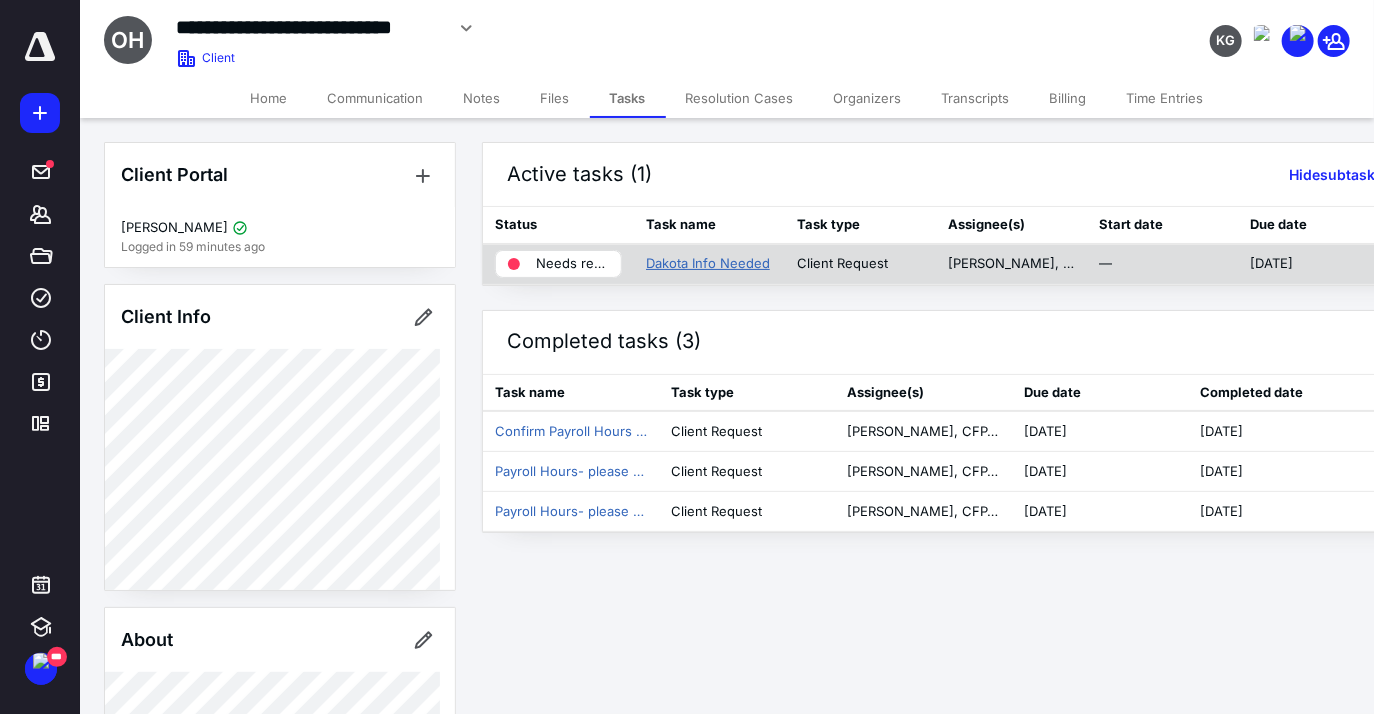 click on "Dakota Info Needed" at bounding box center (708, 264) 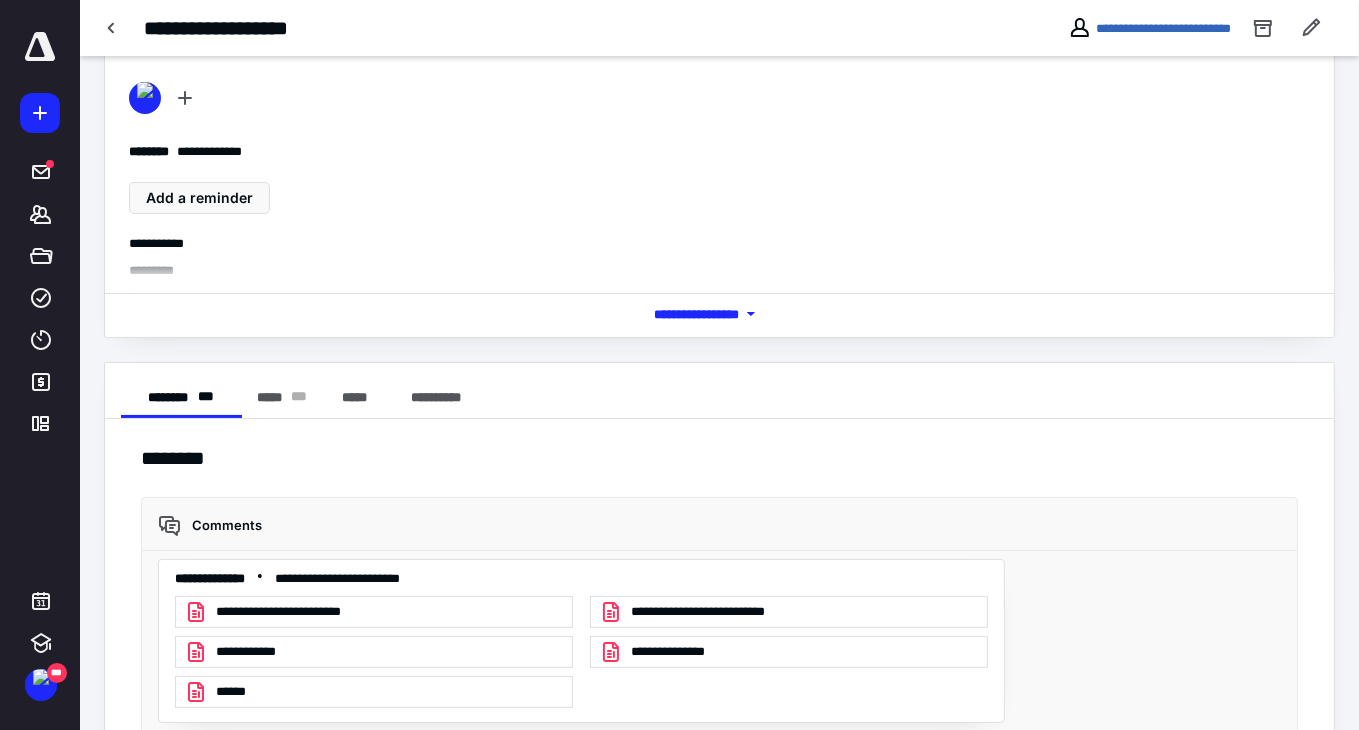 scroll, scrollTop: 287, scrollLeft: 0, axis: vertical 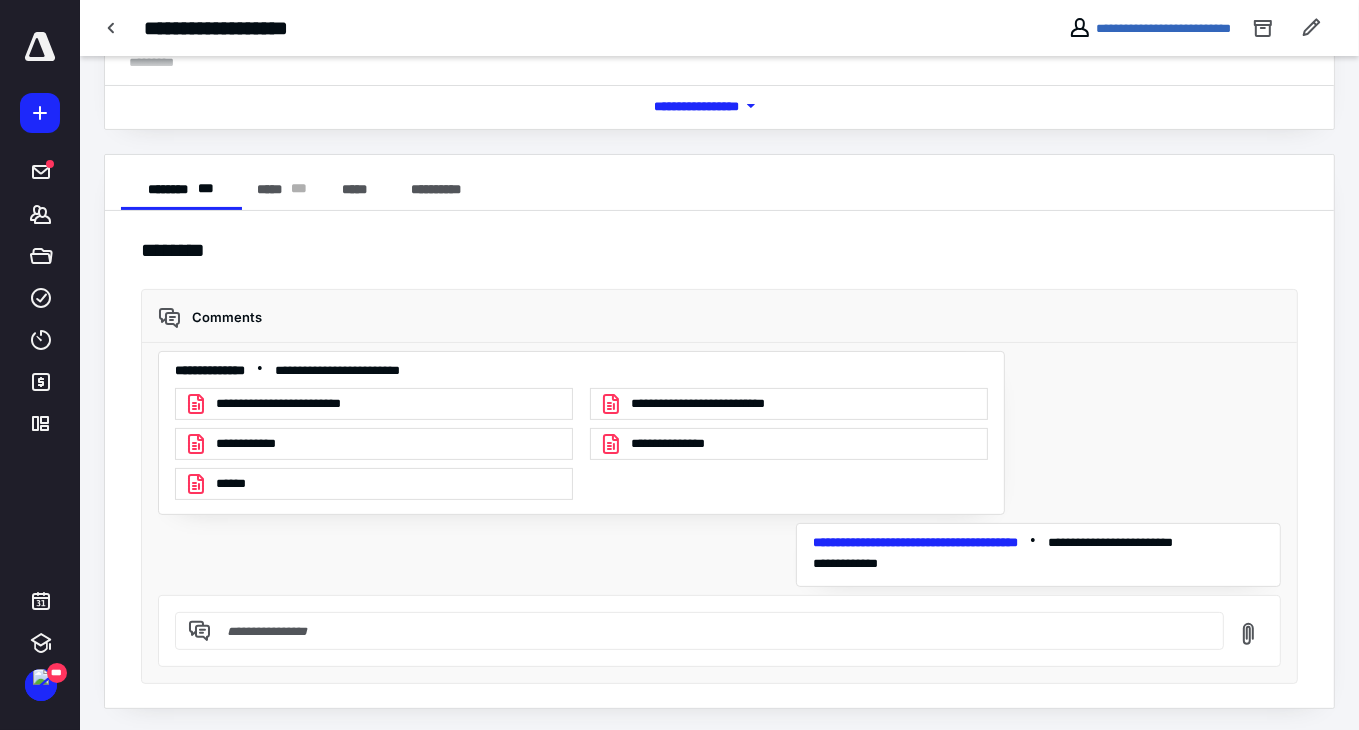 click at bounding box center (711, 631) 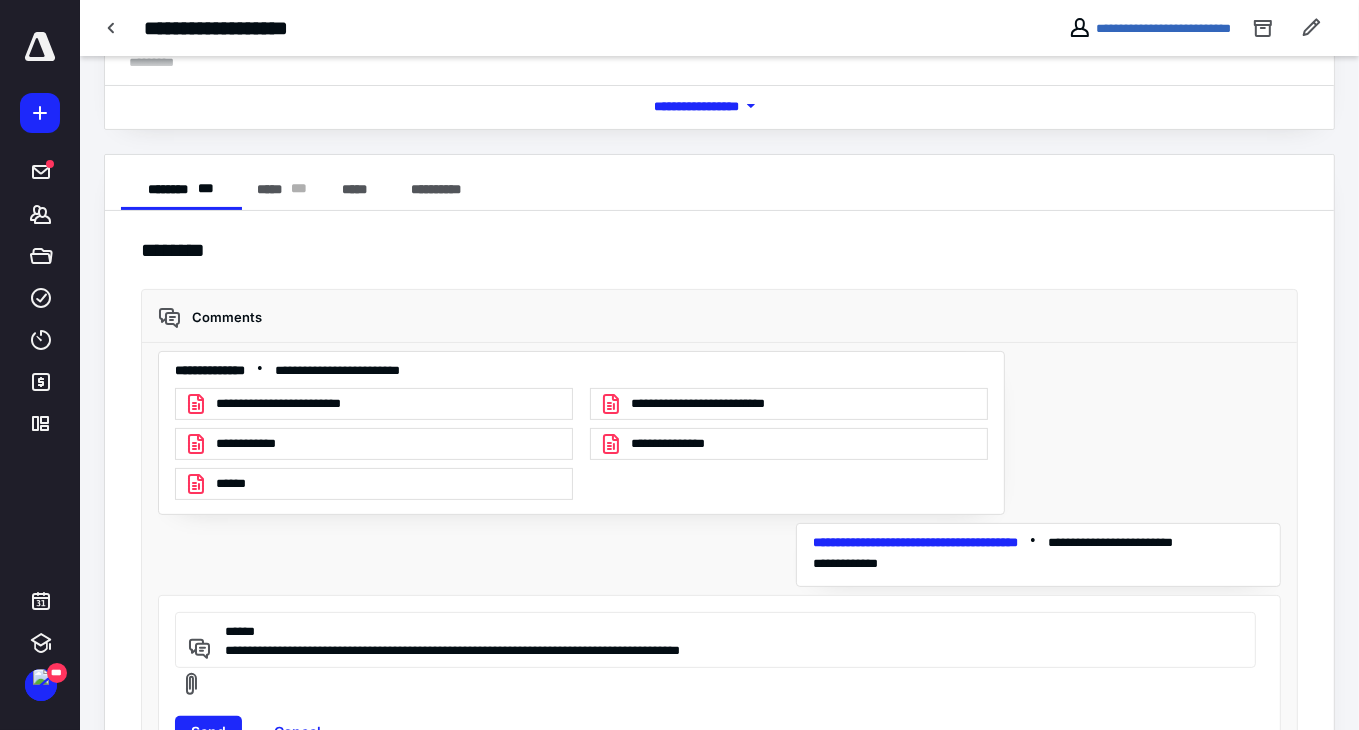 click on "**********" at bounding box center [712, 640] 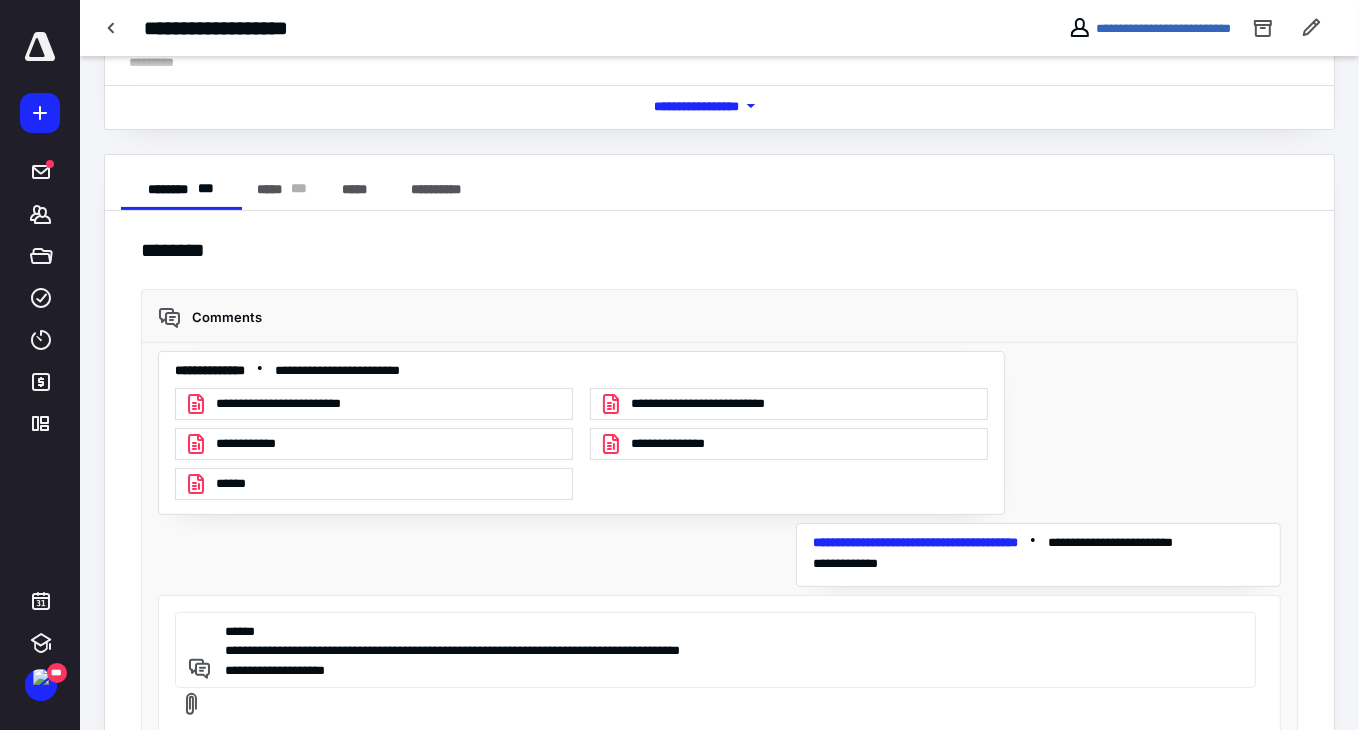 type on "**********" 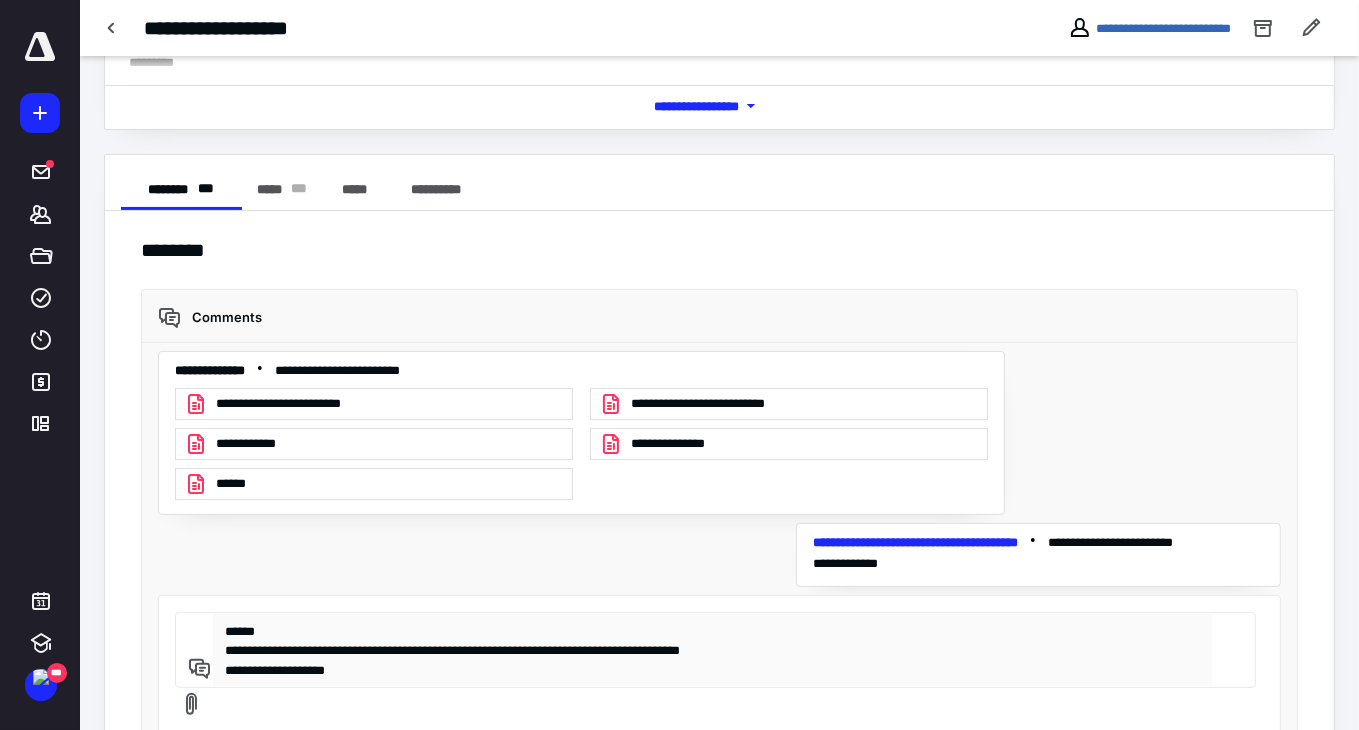 type 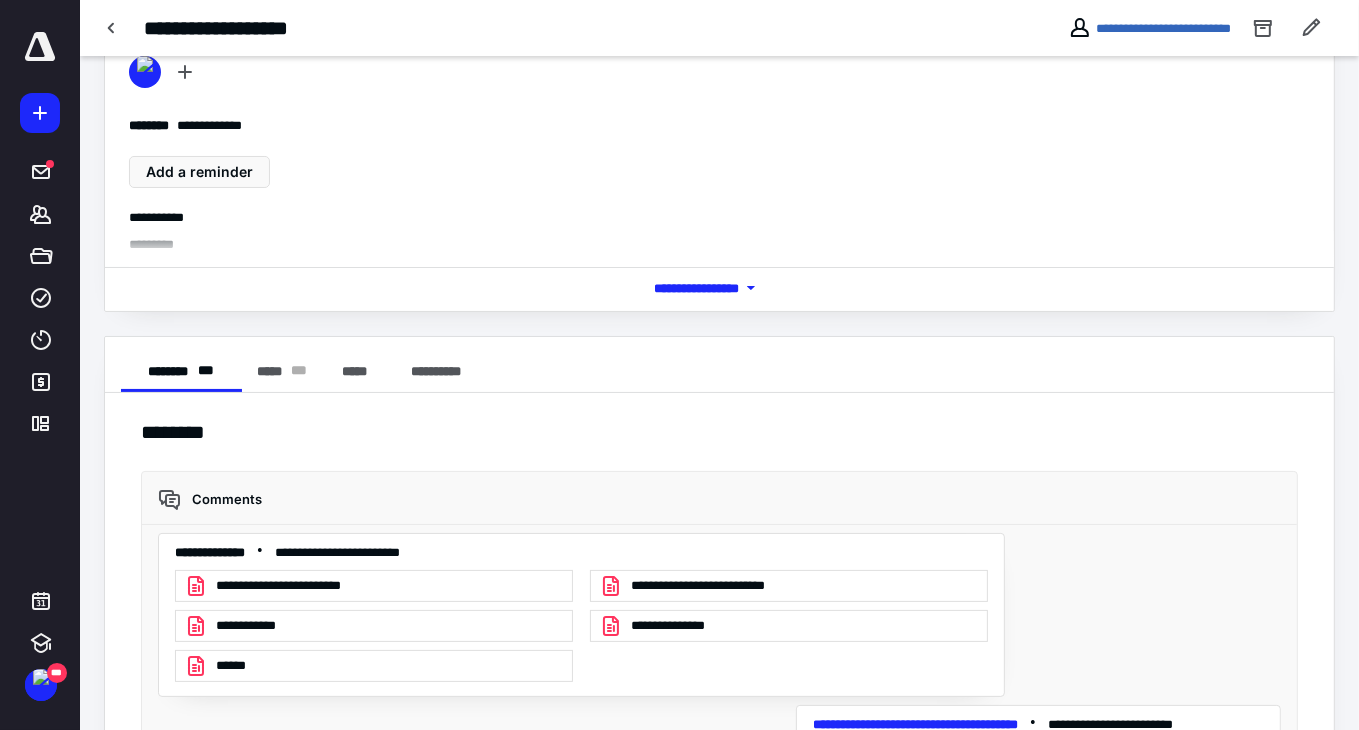 scroll, scrollTop: 0, scrollLeft: 0, axis: both 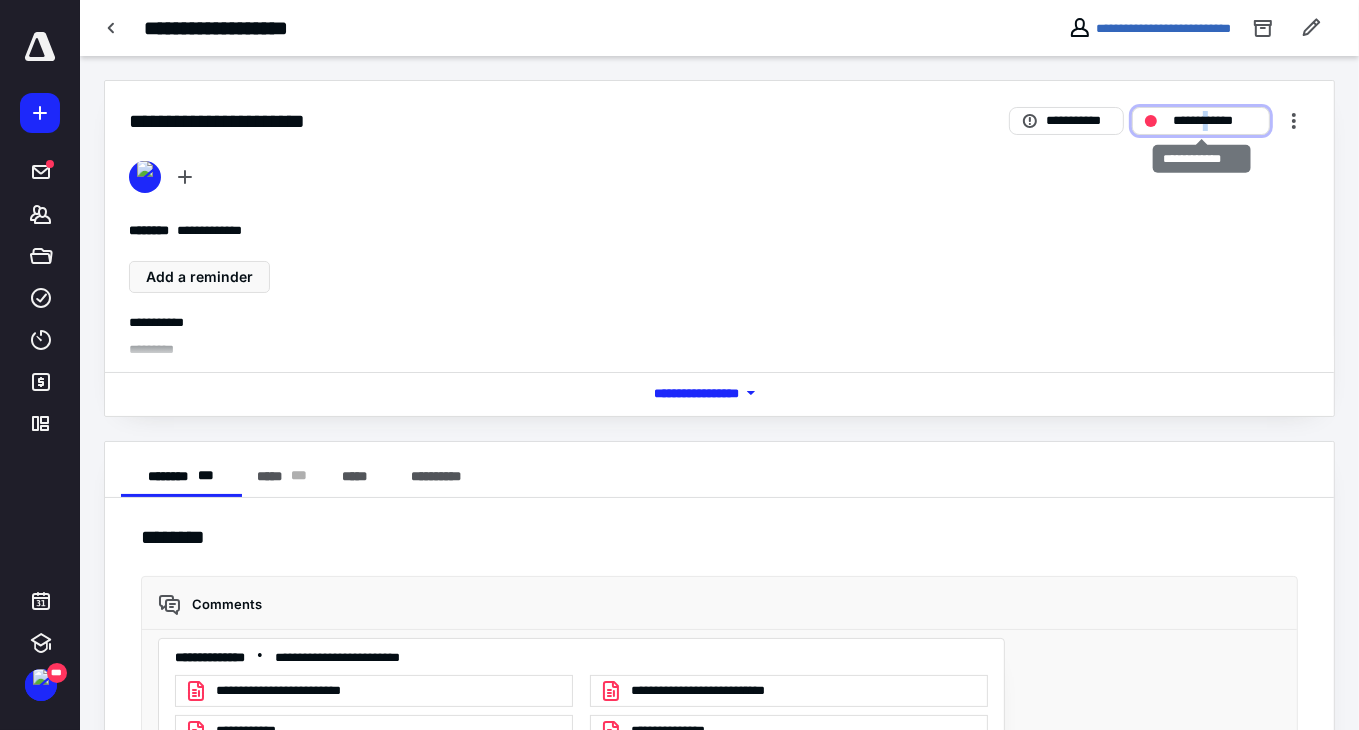 click on "**********" at bounding box center (1215, 121) 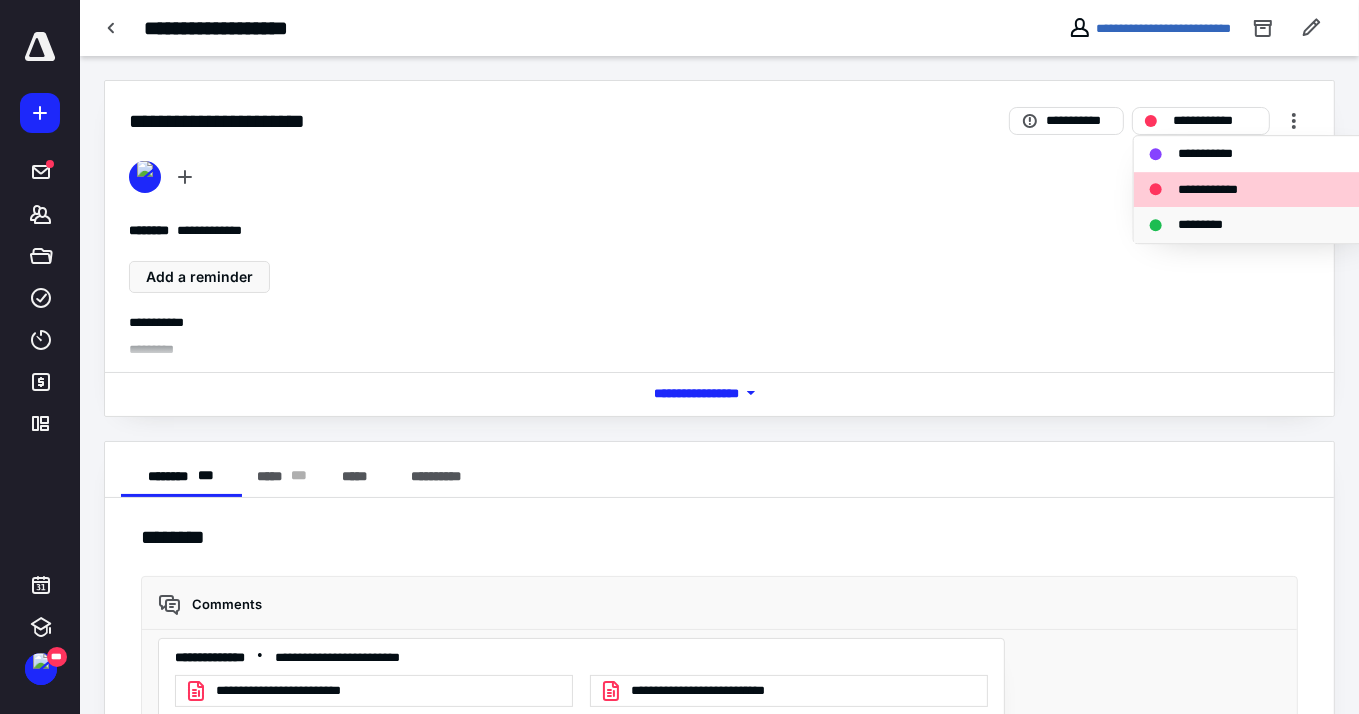 click on "*********" at bounding box center (1211, 225) 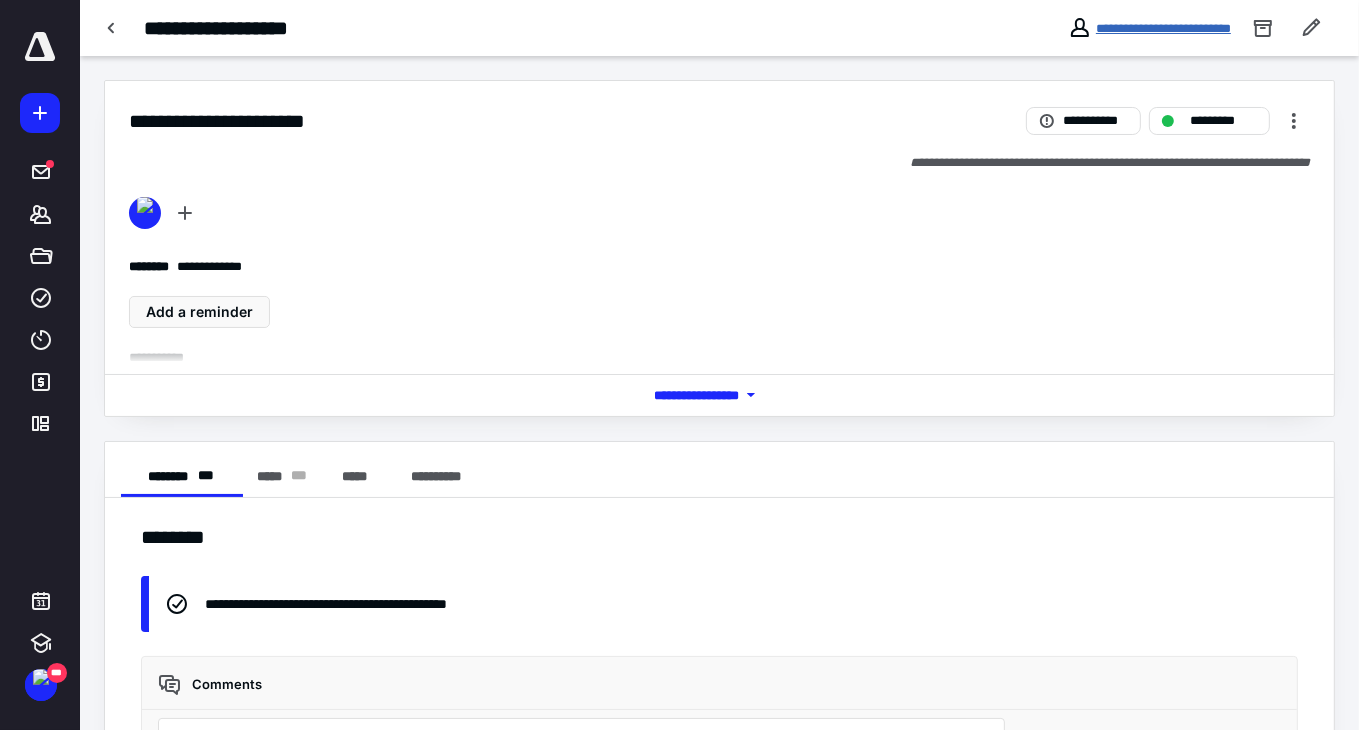 click on "**********" at bounding box center [1163, 28] 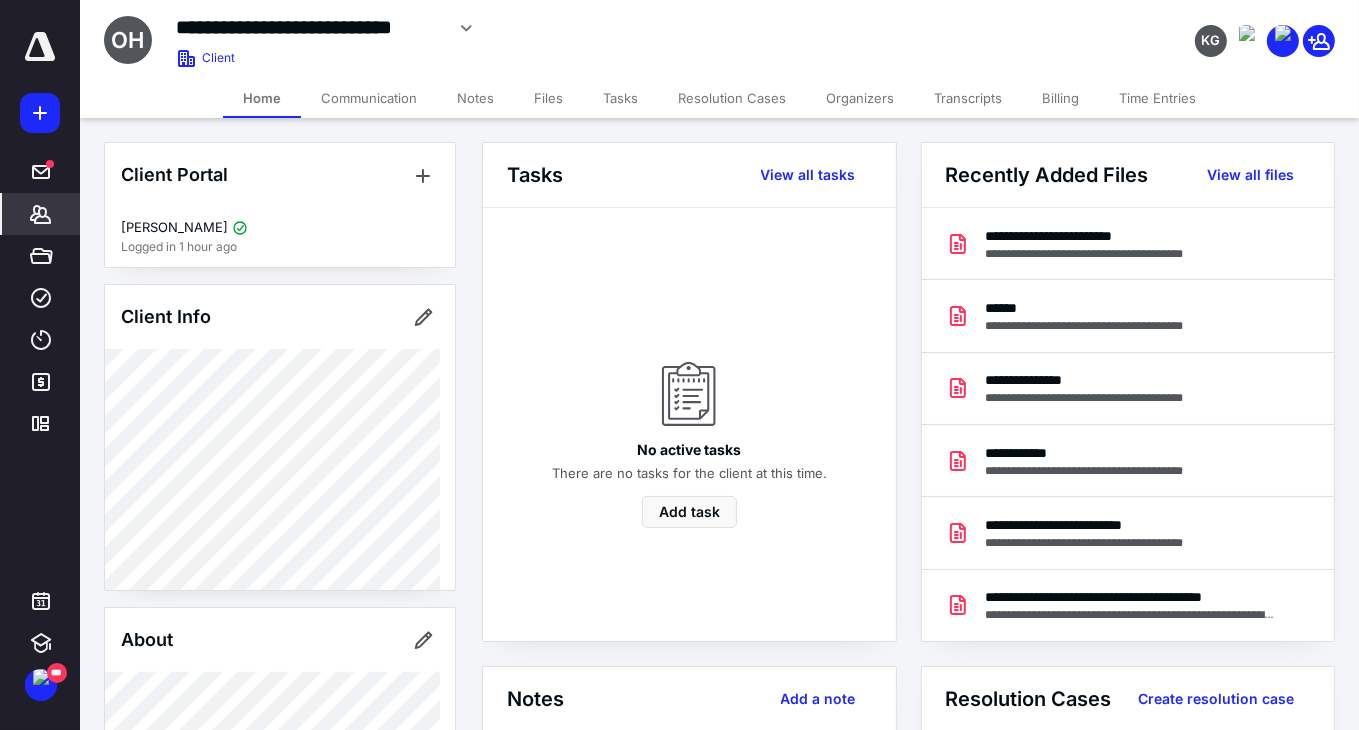 scroll, scrollTop: 468, scrollLeft: 0, axis: vertical 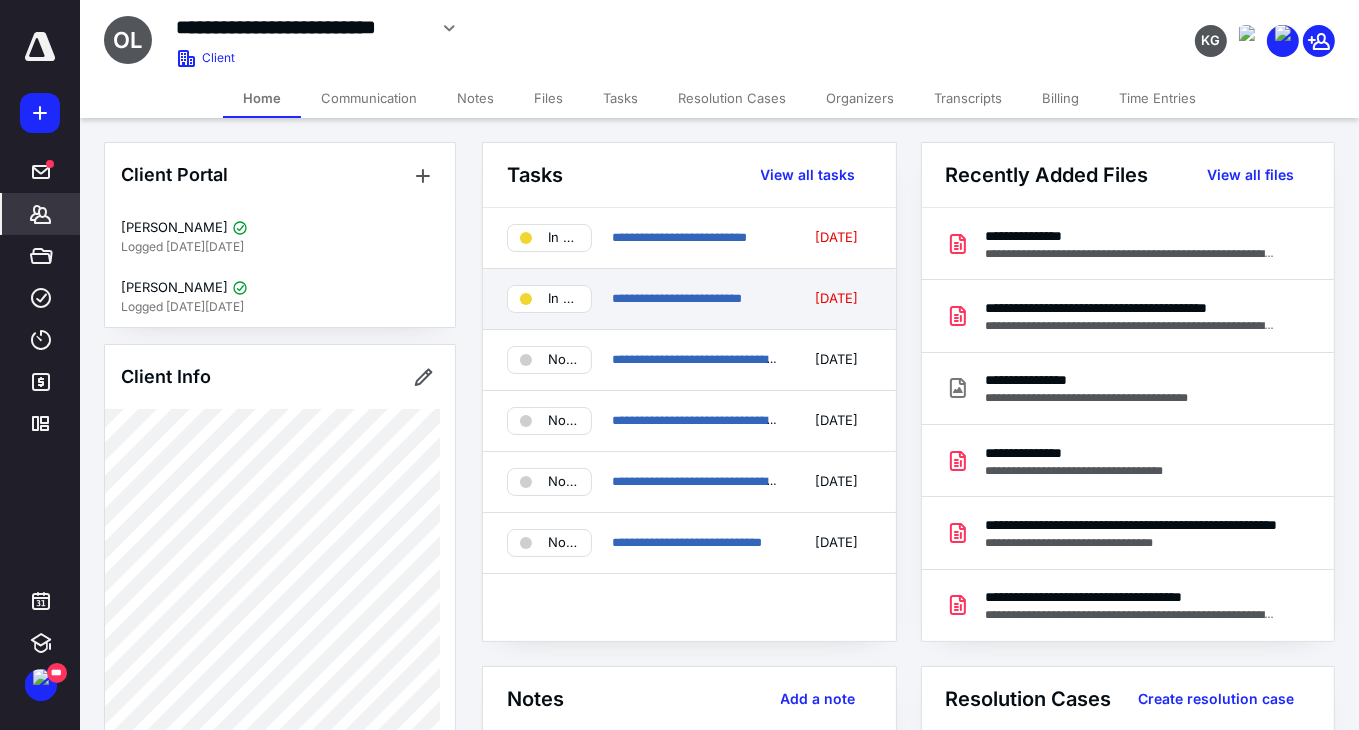 click on "In progress" at bounding box center [563, 299] 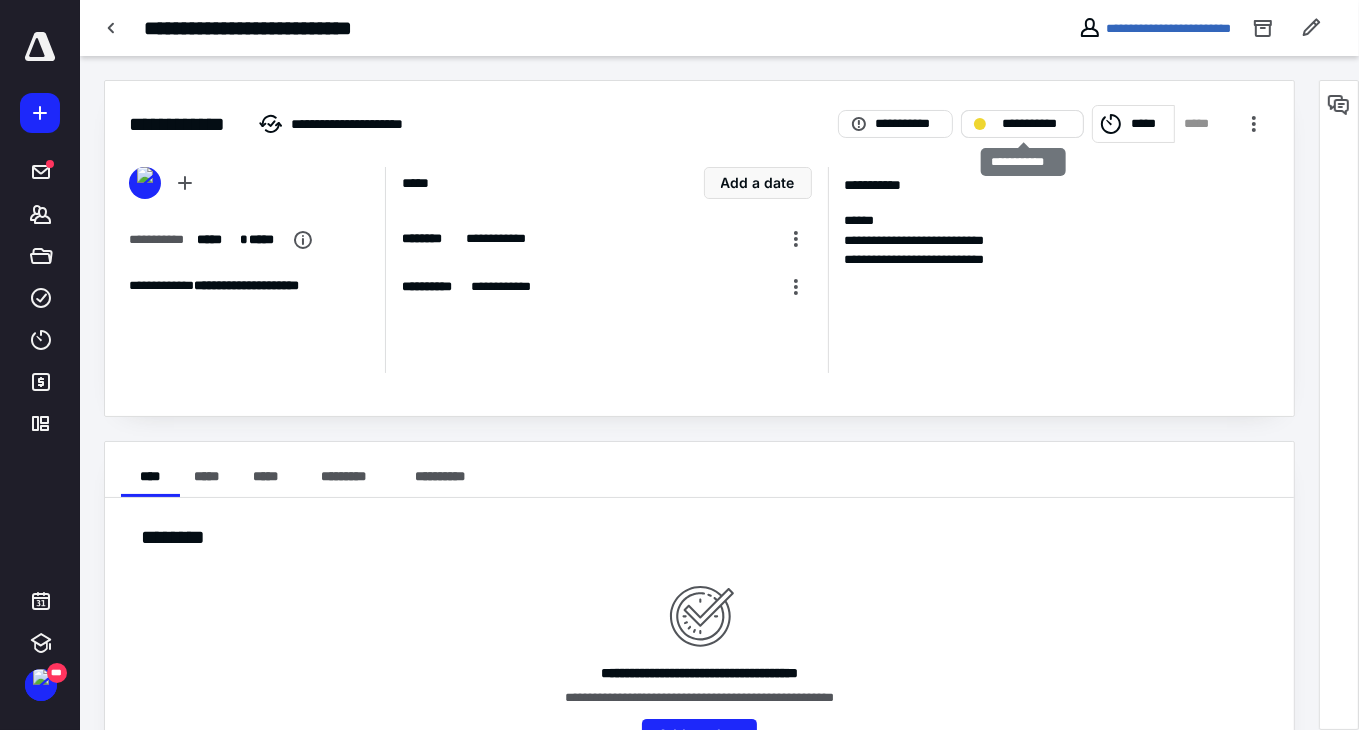 click on "**********" at bounding box center [1036, 124] 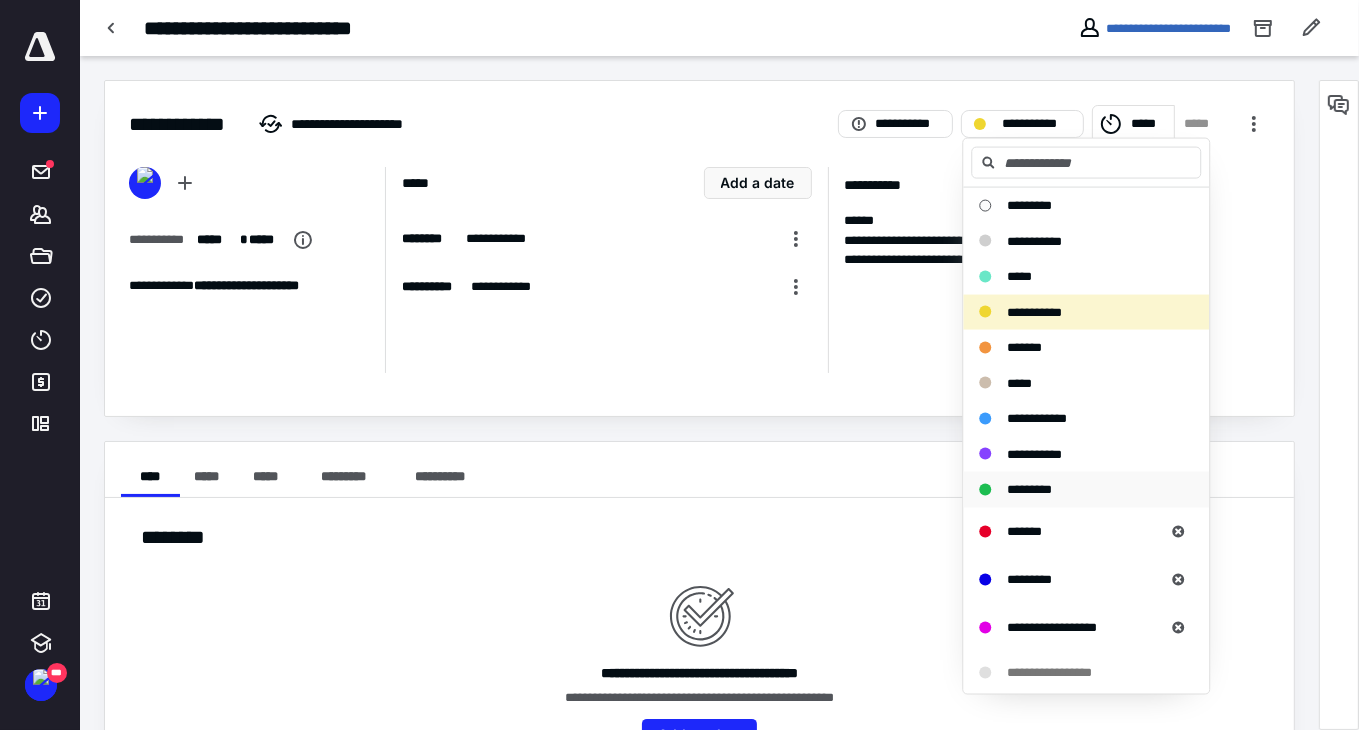 click on "*********" at bounding box center (1029, 489) 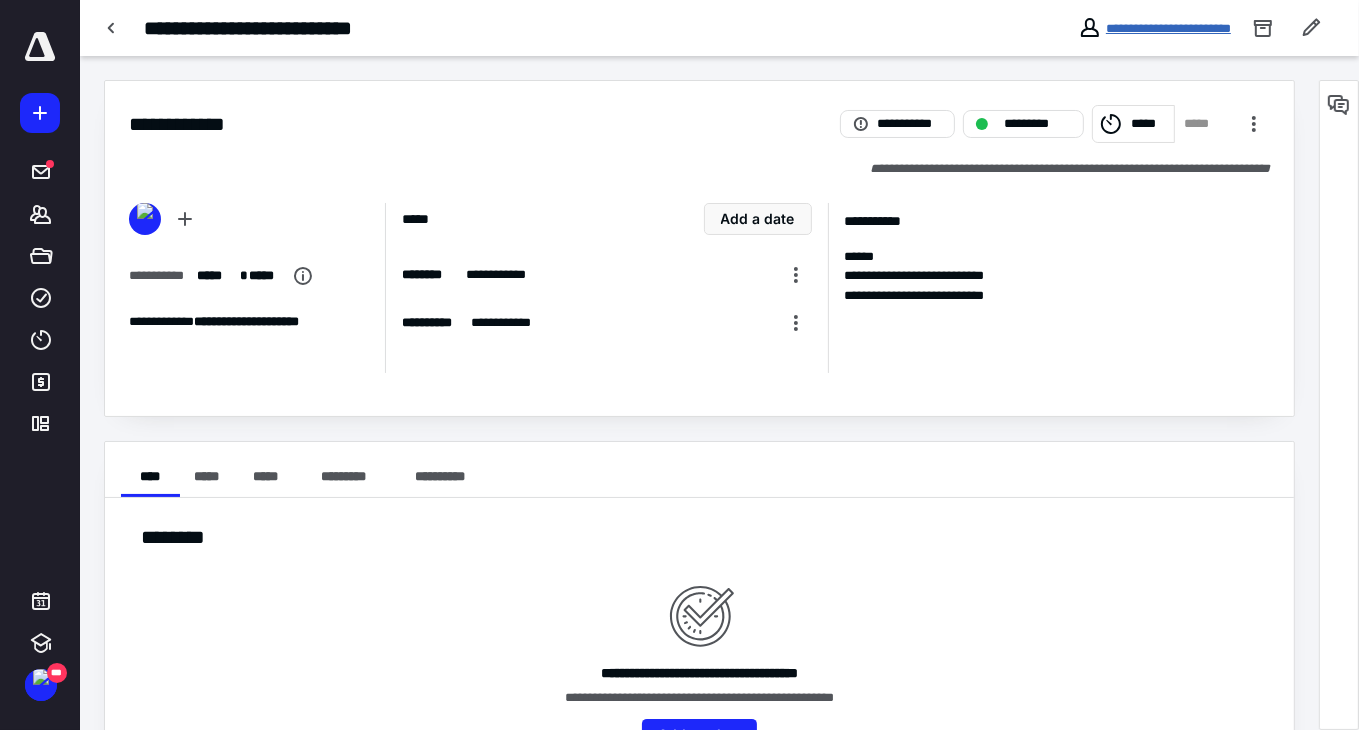 click on "**********" at bounding box center [1168, 28] 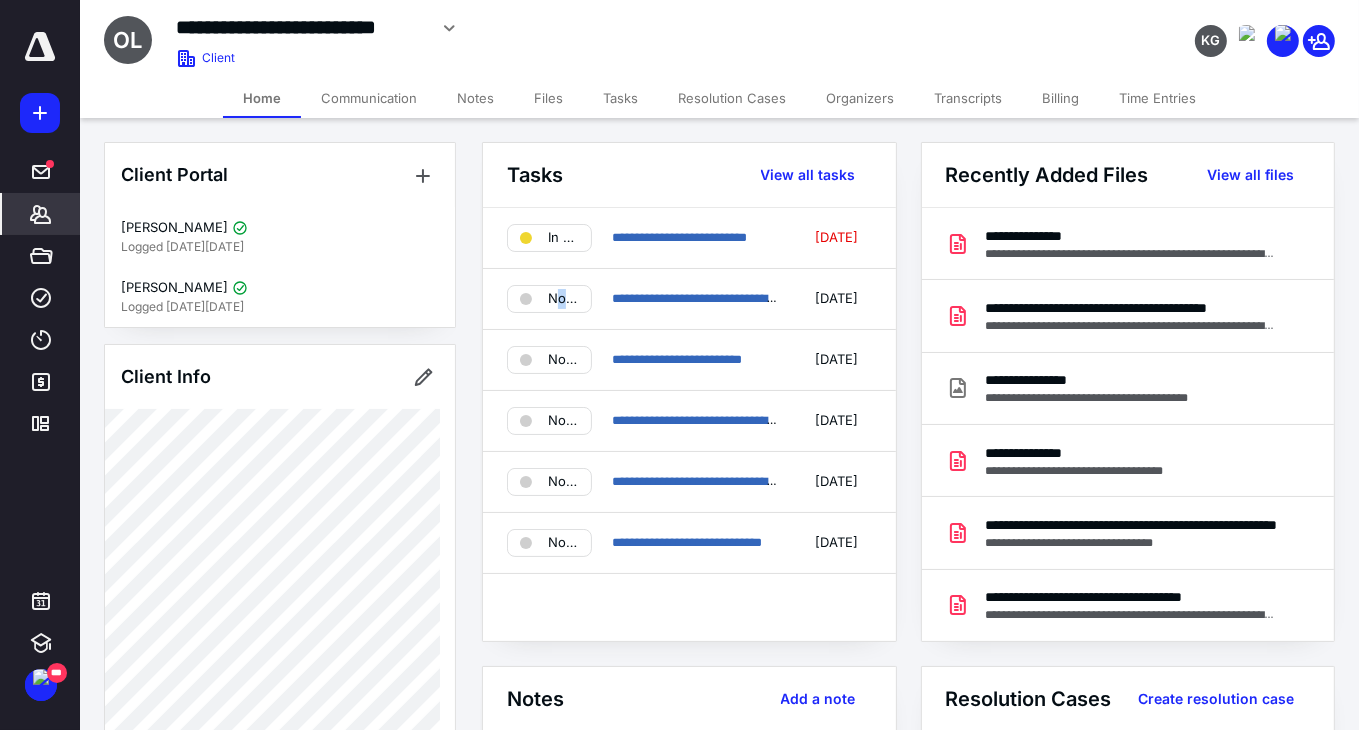 click on "Not started" at bounding box center [563, 299] 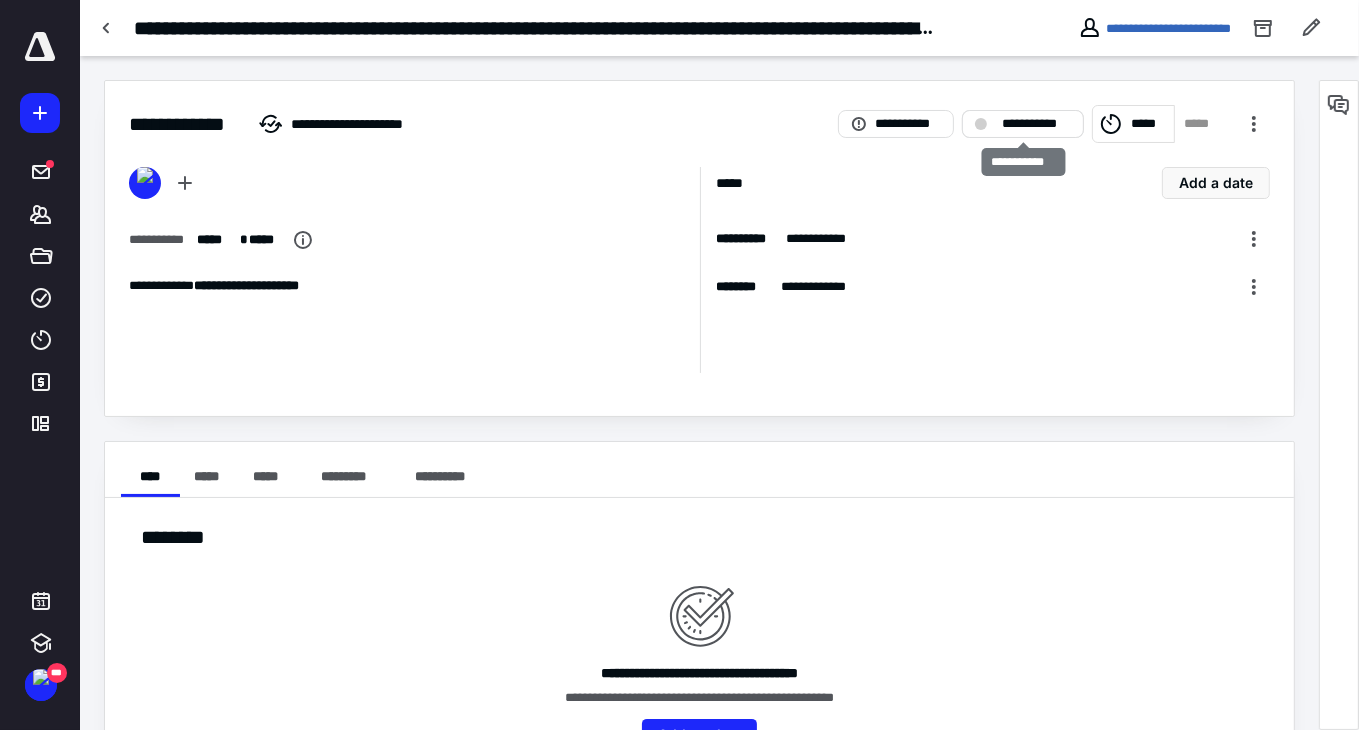 click on "**********" at bounding box center (1037, 124) 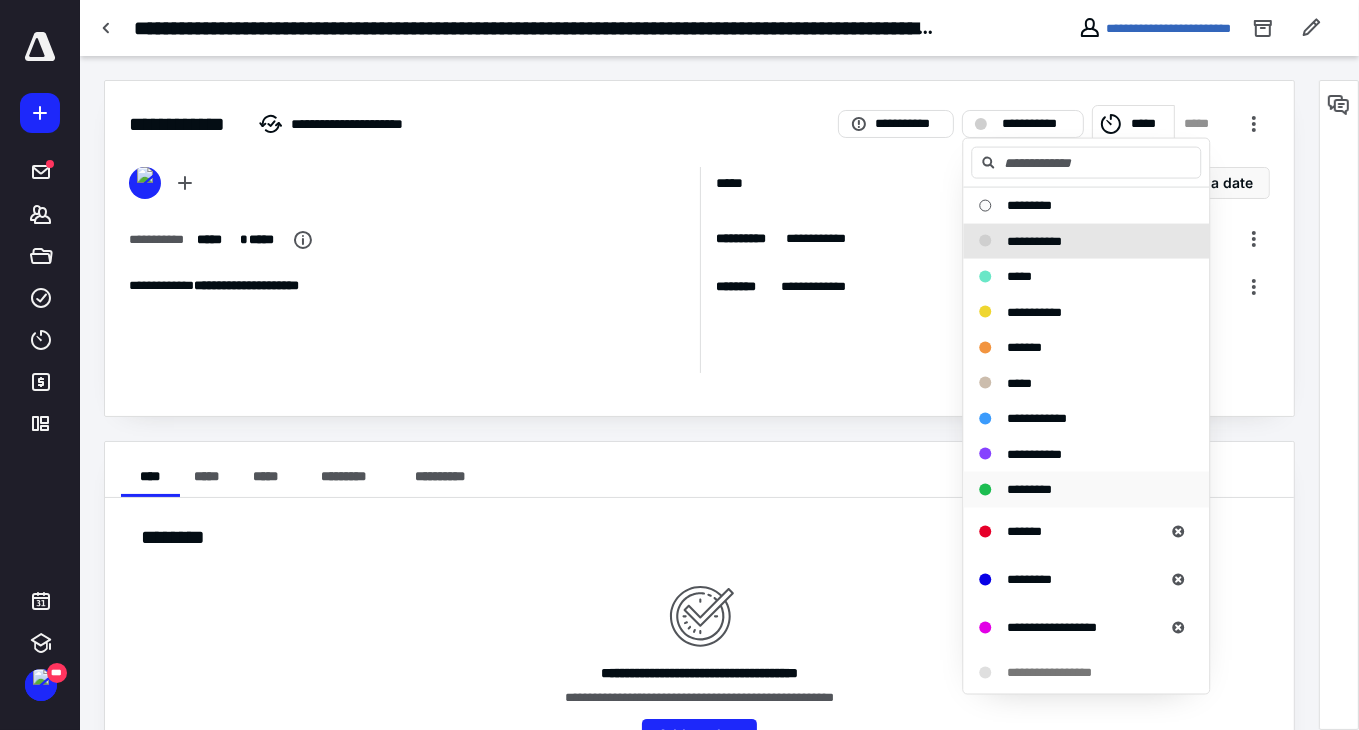 click on "*********" at bounding box center (1029, 489) 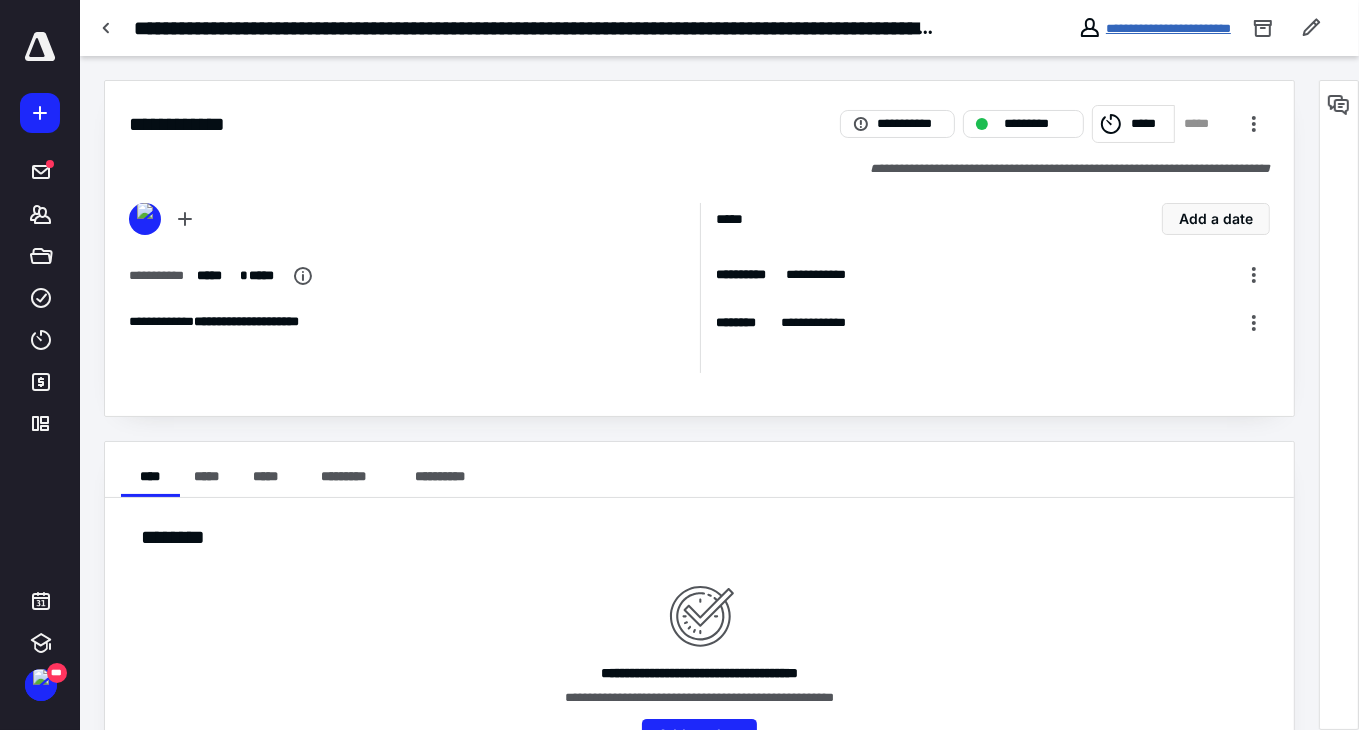click on "**********" at bounding box center (1168, 28) 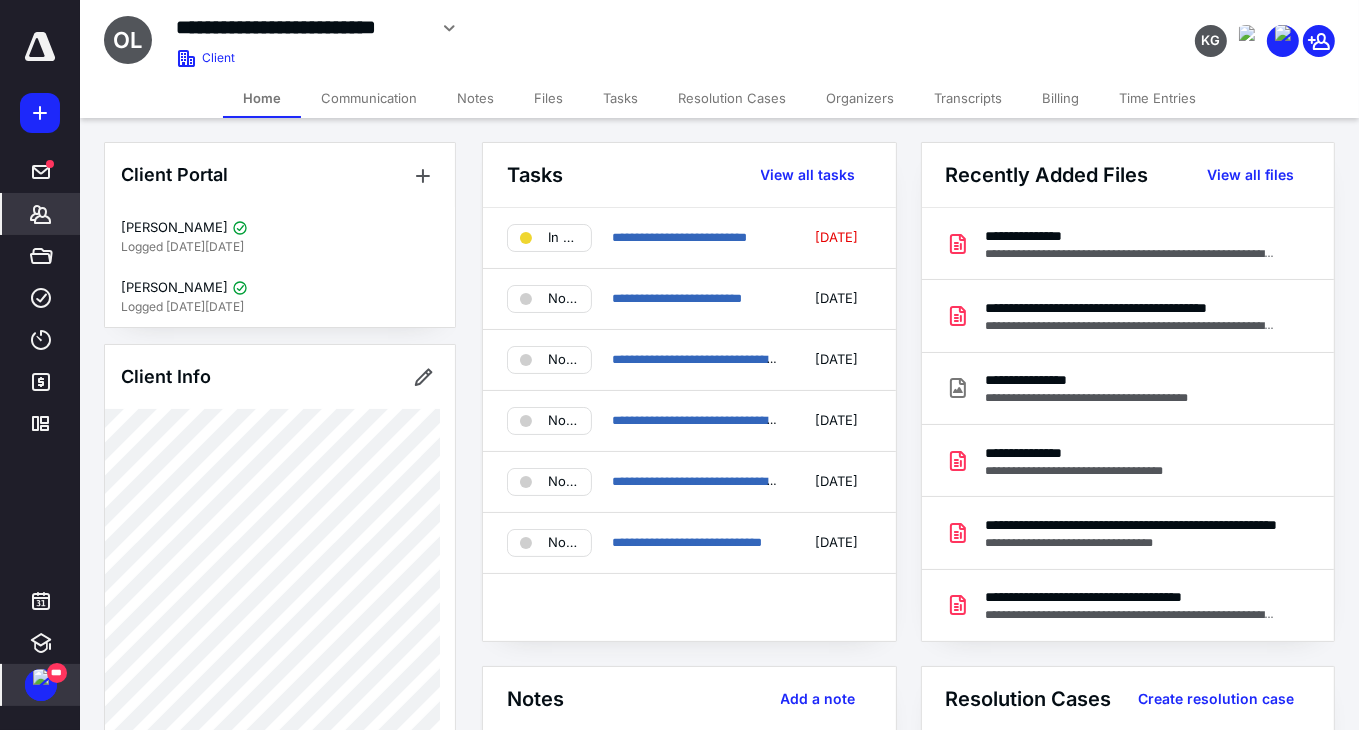 click on "***" at bounding box center (57, 673) 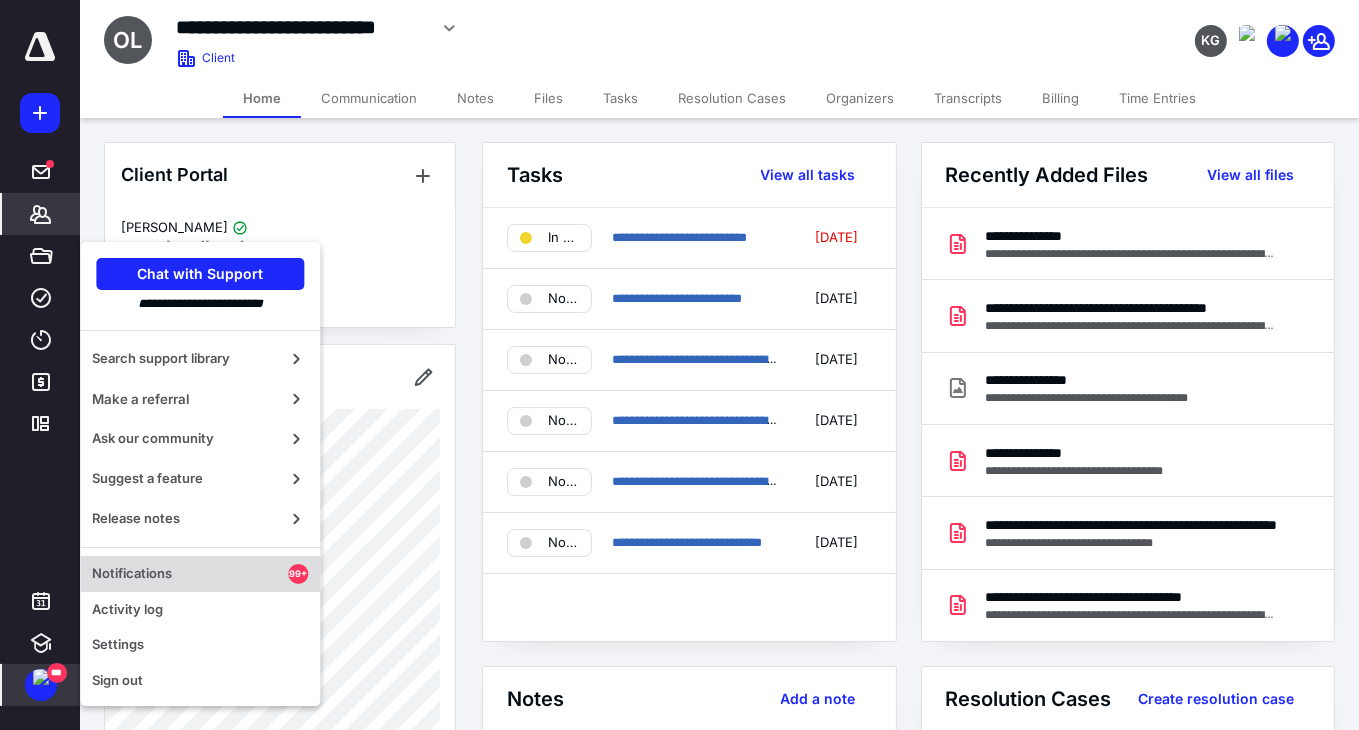 click on "Notifications" at bounding box center (190, 574) 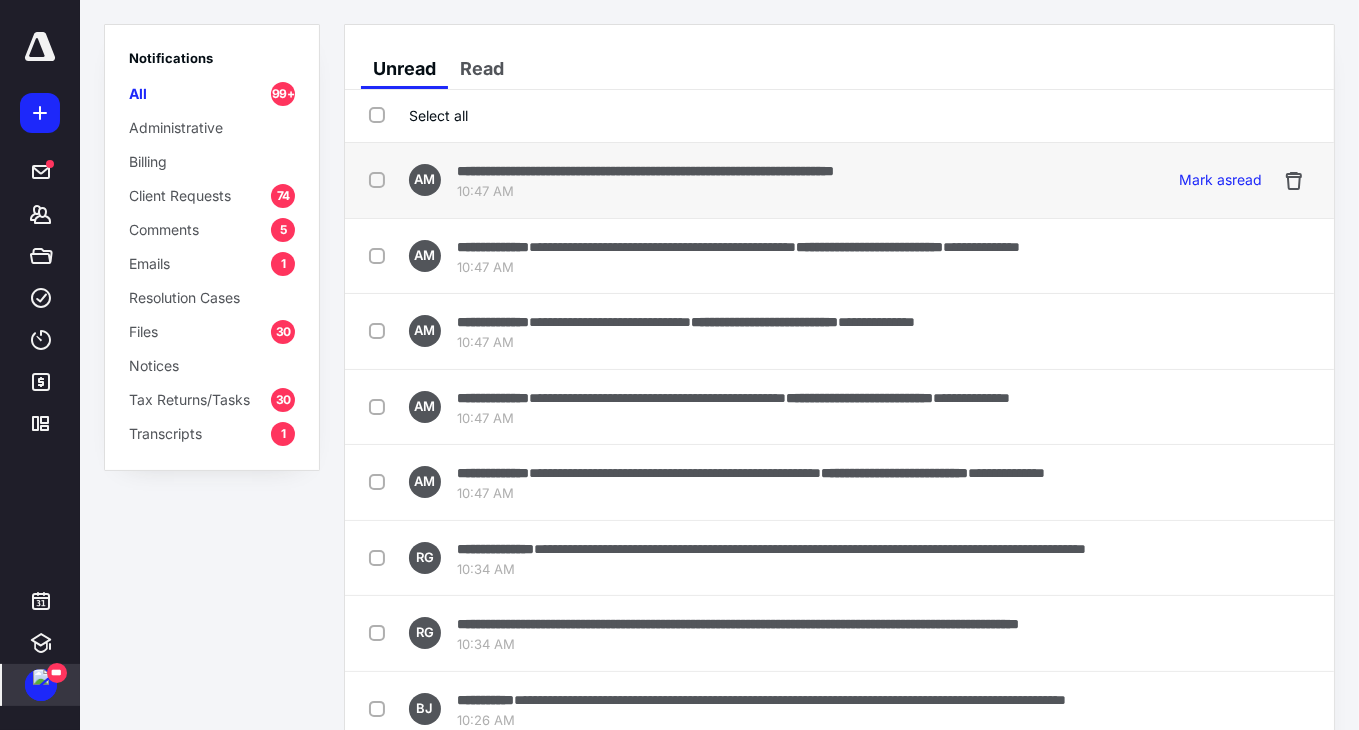 click on "**********" at bounding box center (839, 181) 